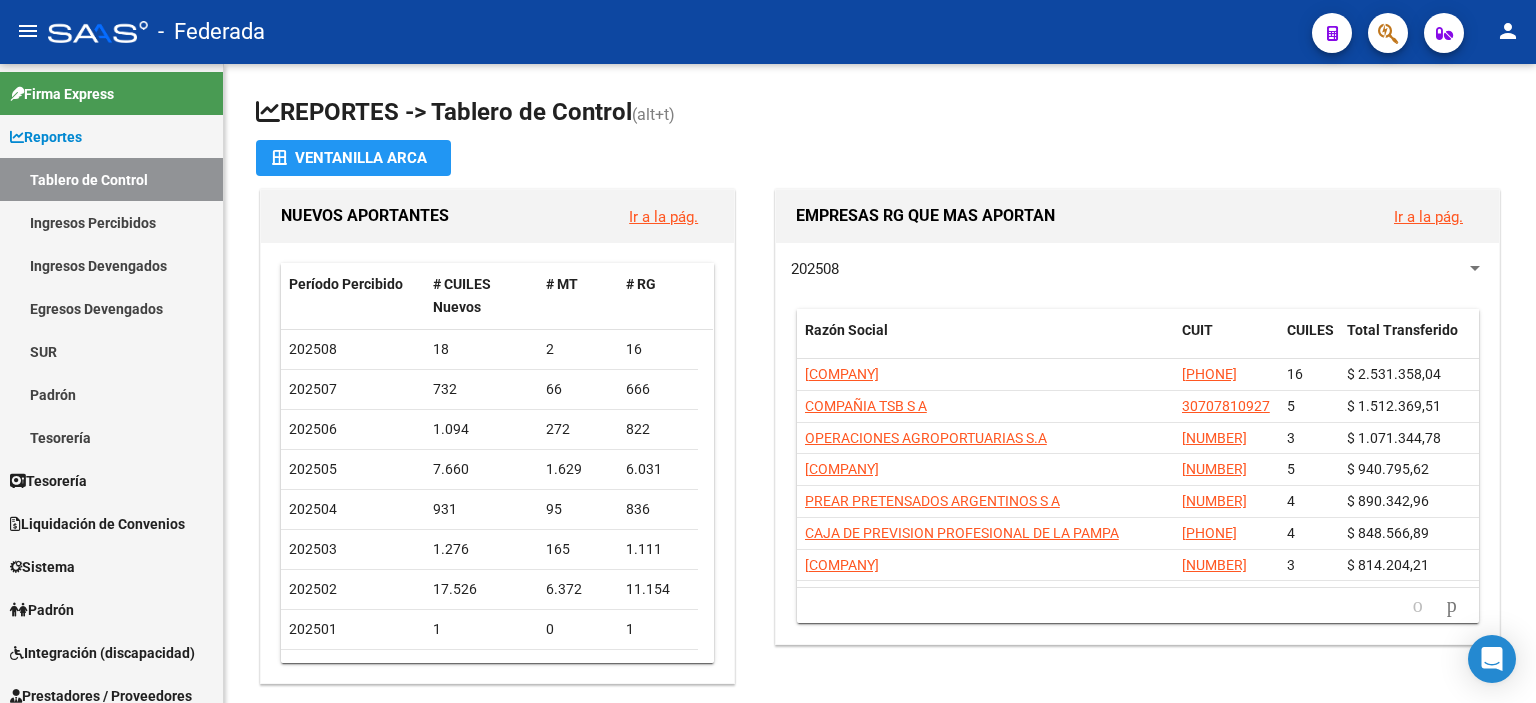 scroll, scrollTop: 0, scrollLeft: 0, axis: both 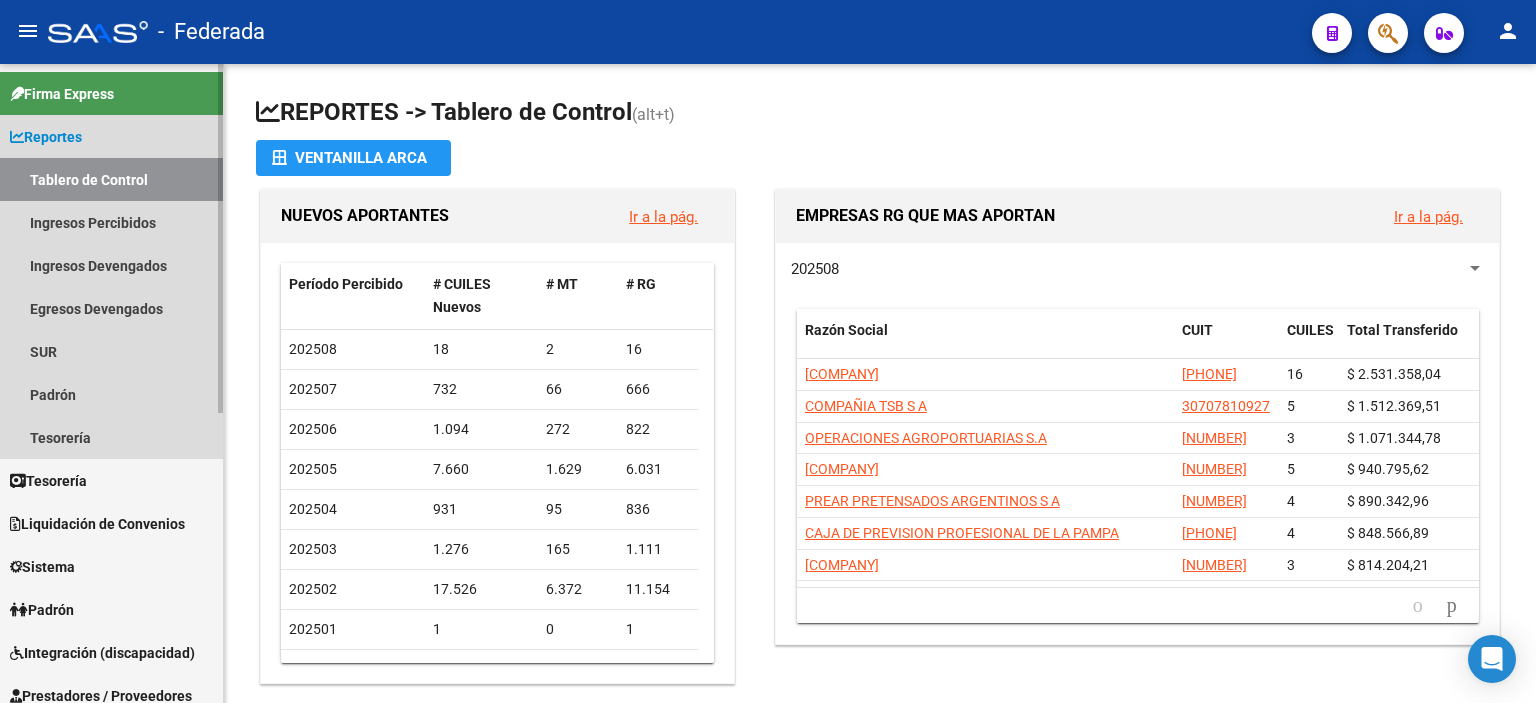 click on "Tablero de Control" at bounding box center (111, 179) 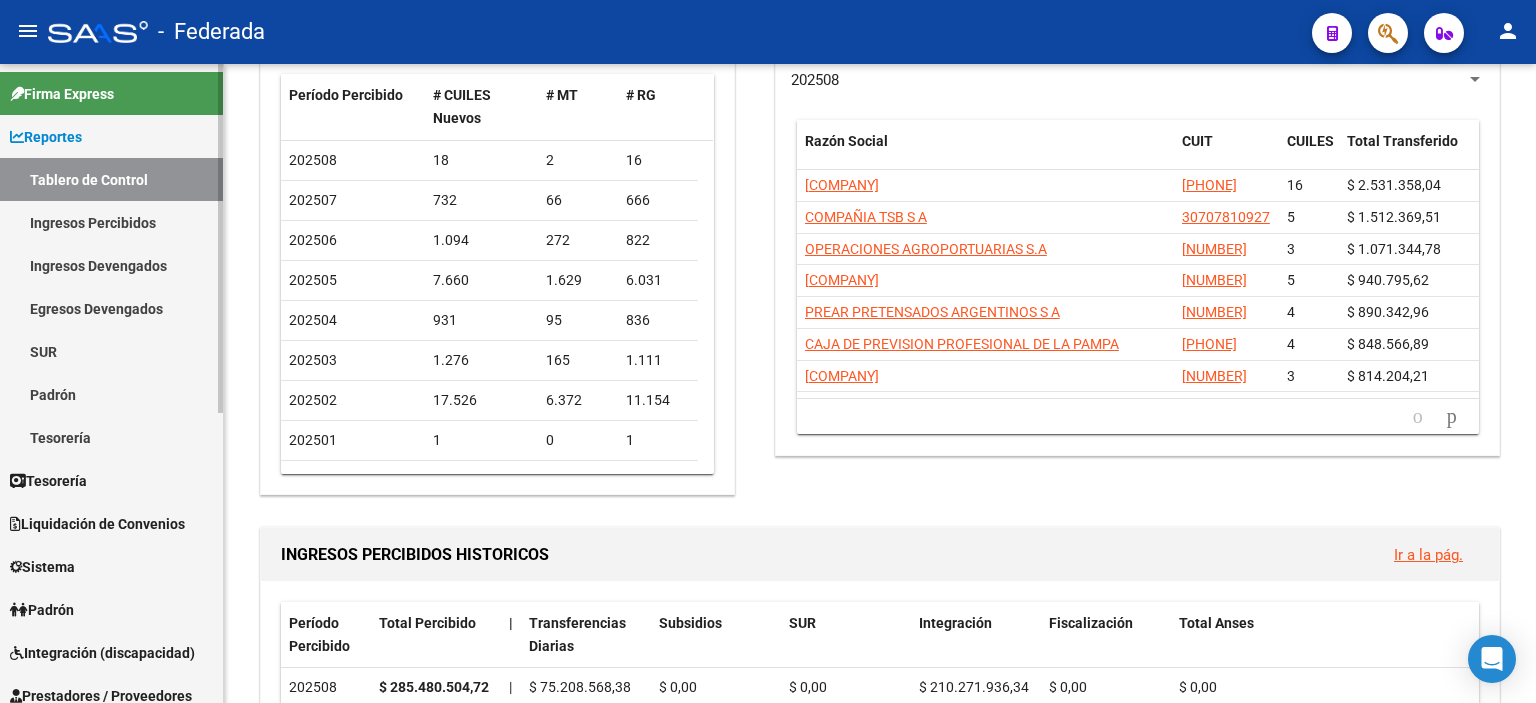scroll, scrollTop: 200, scrollLeft: 0, axis: vertical 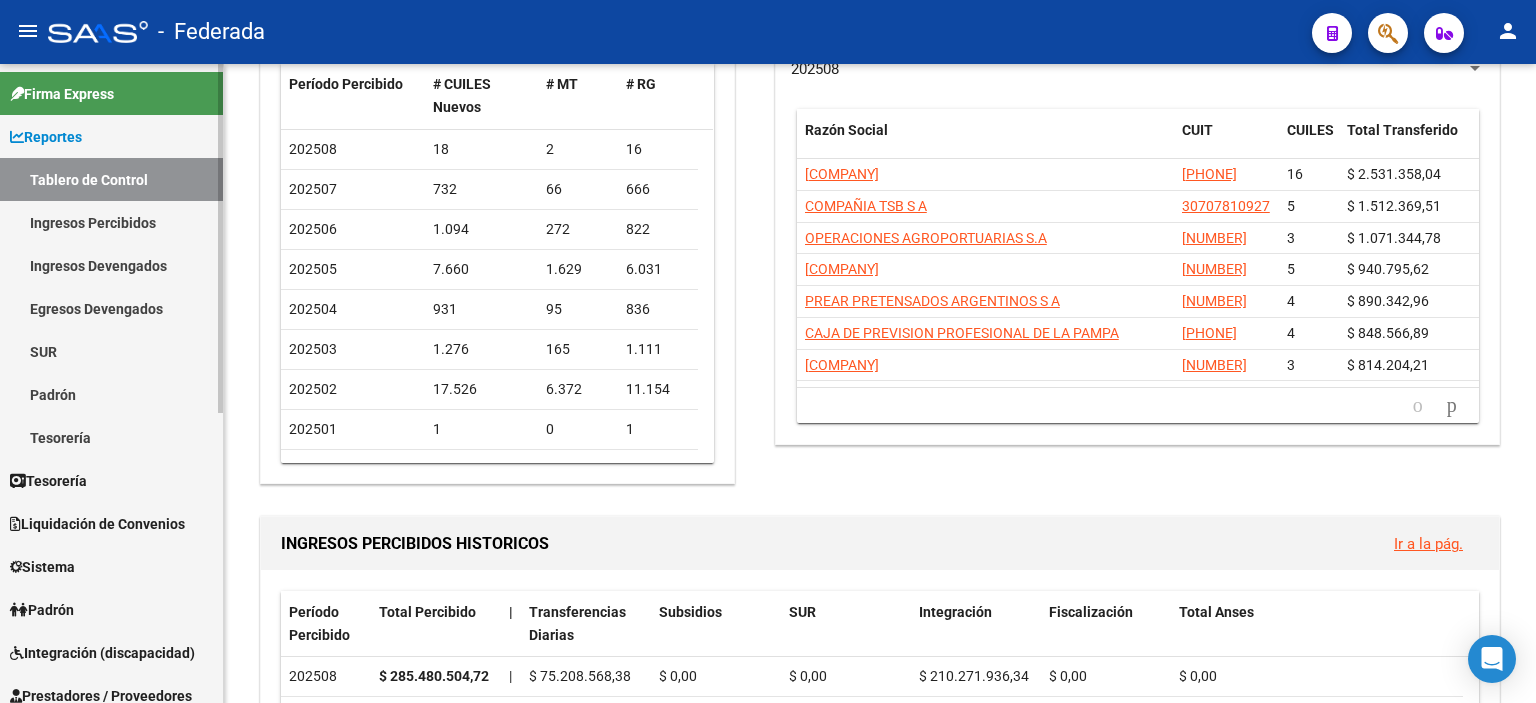 click on "Integración (discapacidad)" at bounding box center (102, 653) 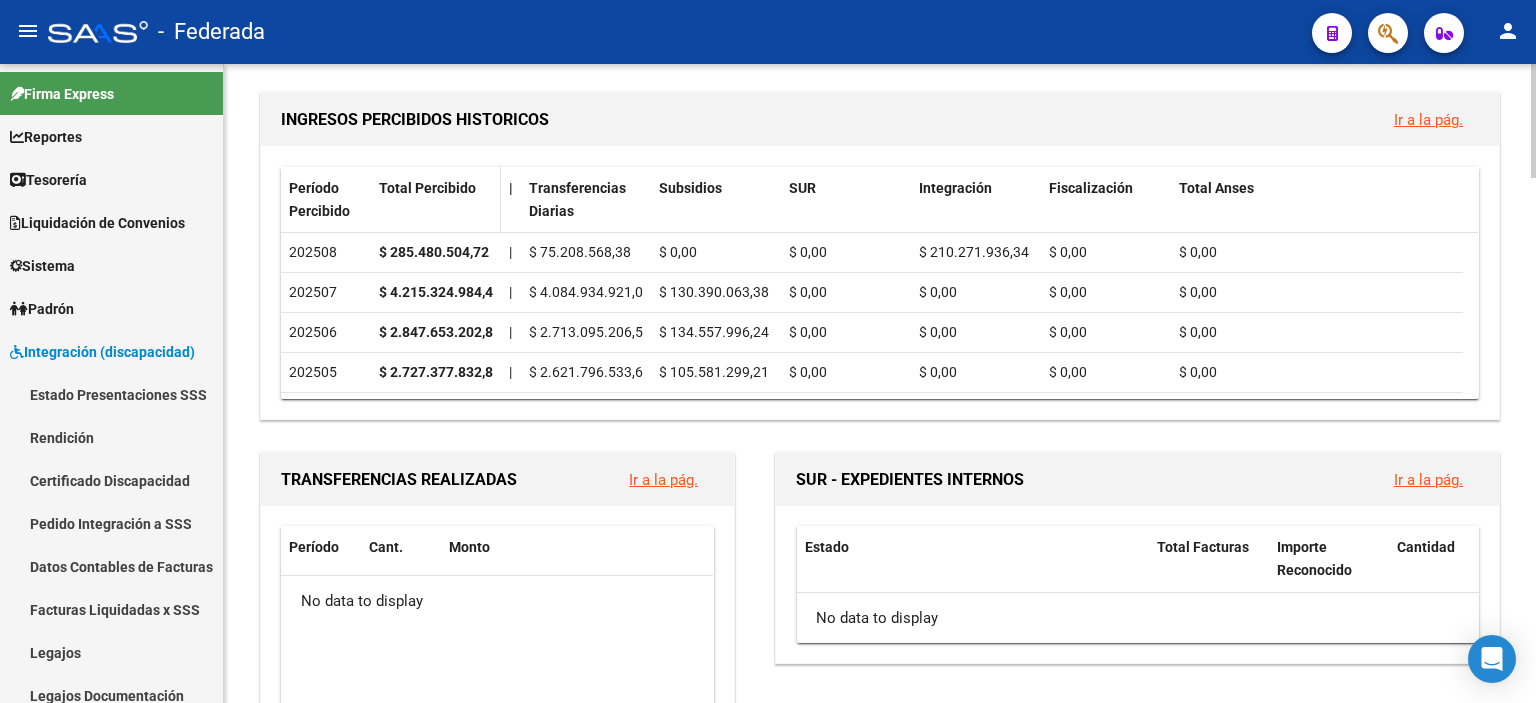 scroll, scrollTop: 700, scrollLeft: 0, axis: vertical 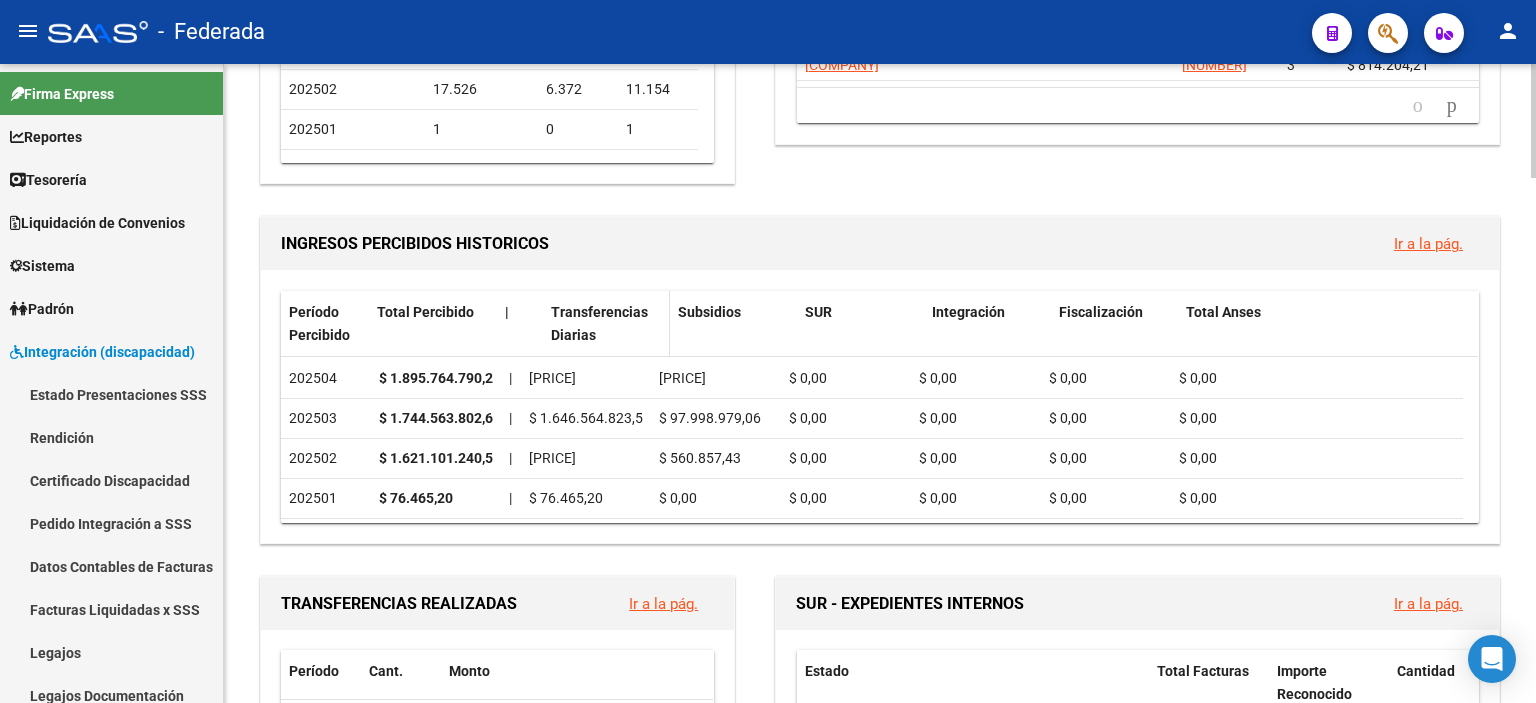 drag, startPoint x: 520, startPoint y: 309, endPoint x: 547, endPoint y: 313, distance: 27.294687 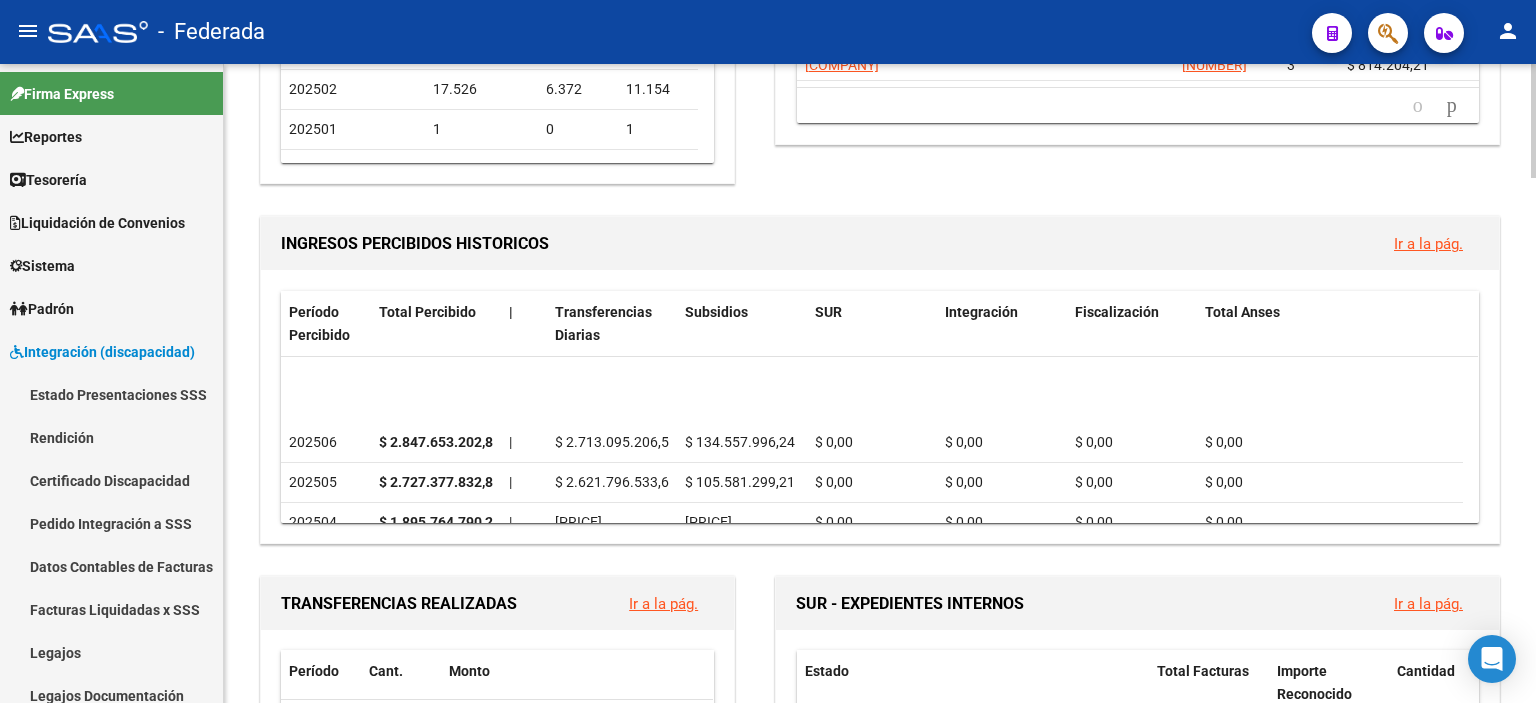 scroll, scrollTop: 0, scrollLeft: 0, axis: both 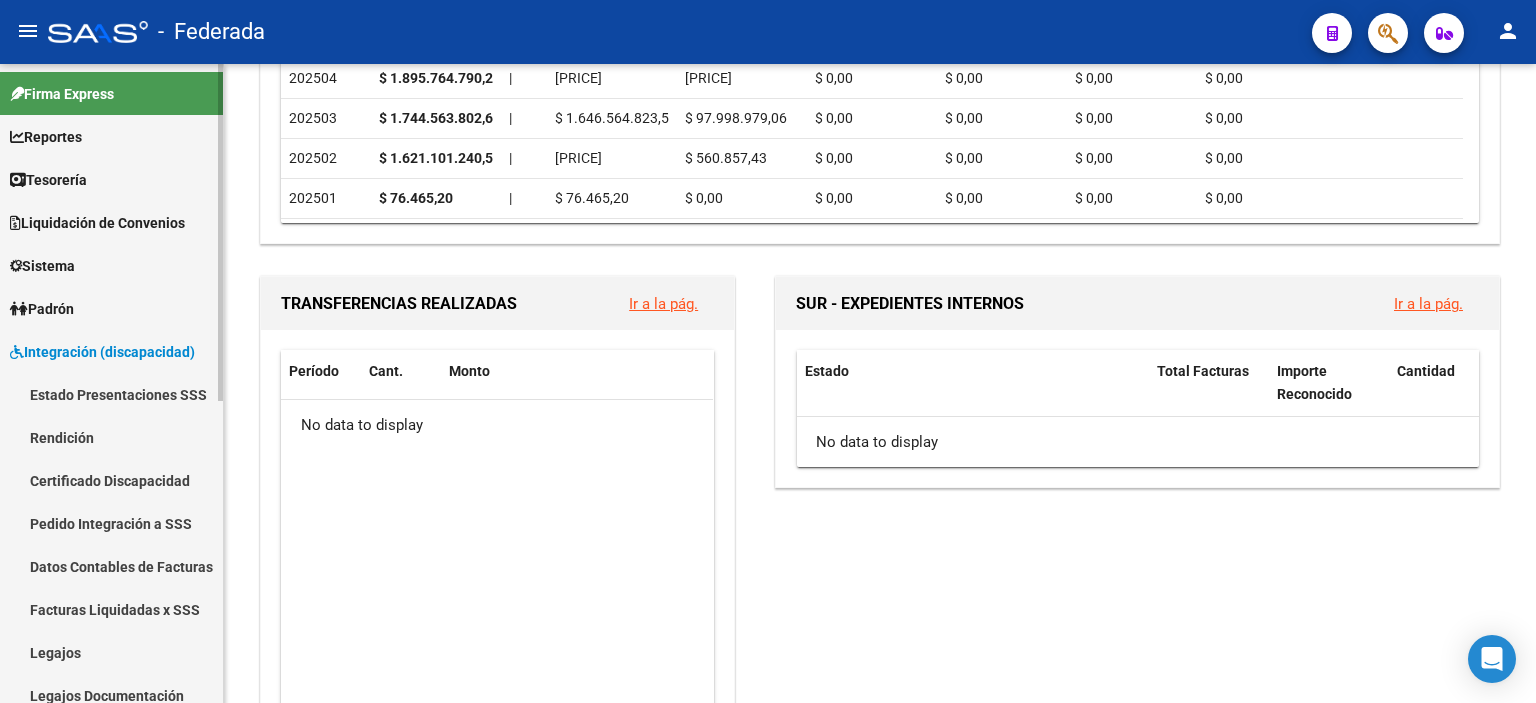 click on "Pedido Integración a SSS" at bounding box center (111, 523) 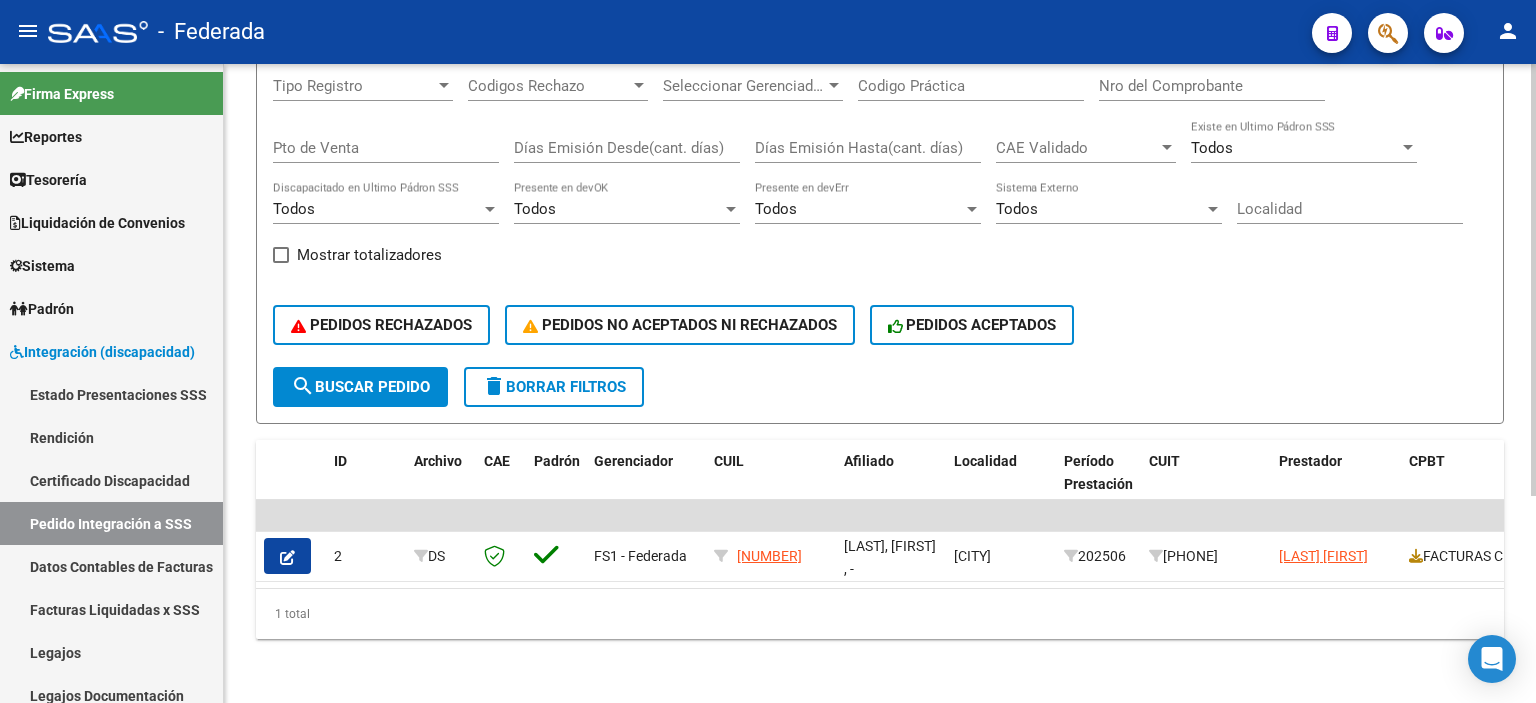scroll, scrollTop: 305, scrollLeft: 0, axis: vertical 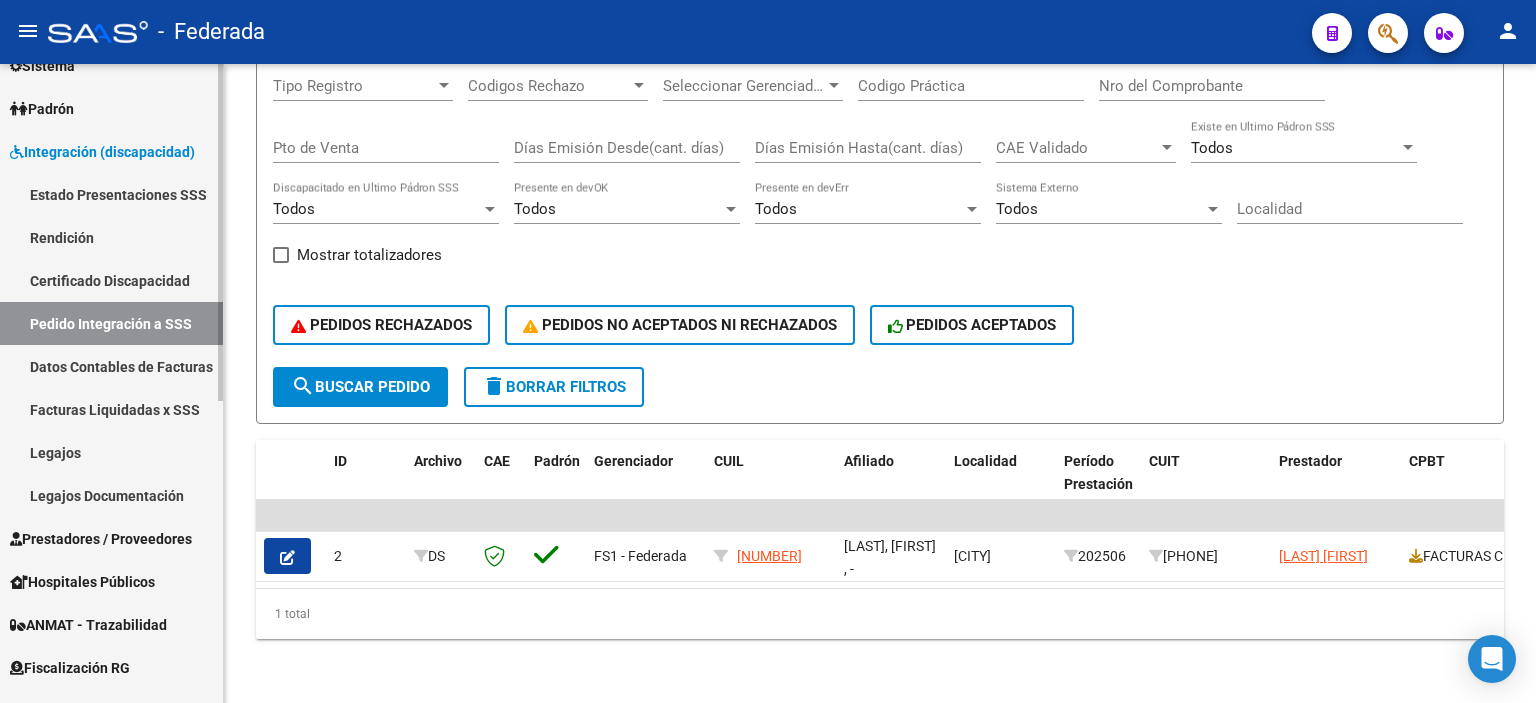 click on "Facturas Liquidadas x SSS" at bounding box center [111, 409] 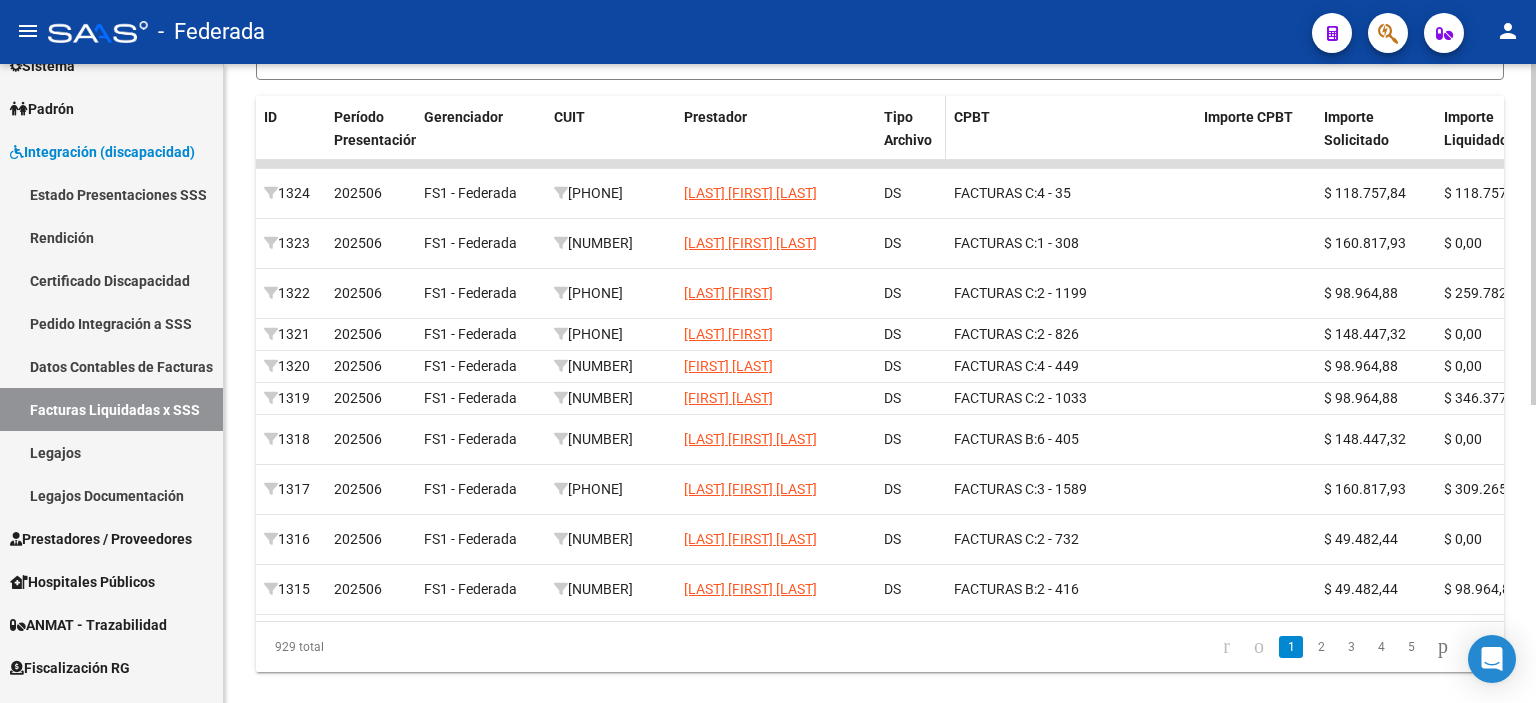 scroll, scrollTop: 560, scrollLeft: 0, axis: vertical 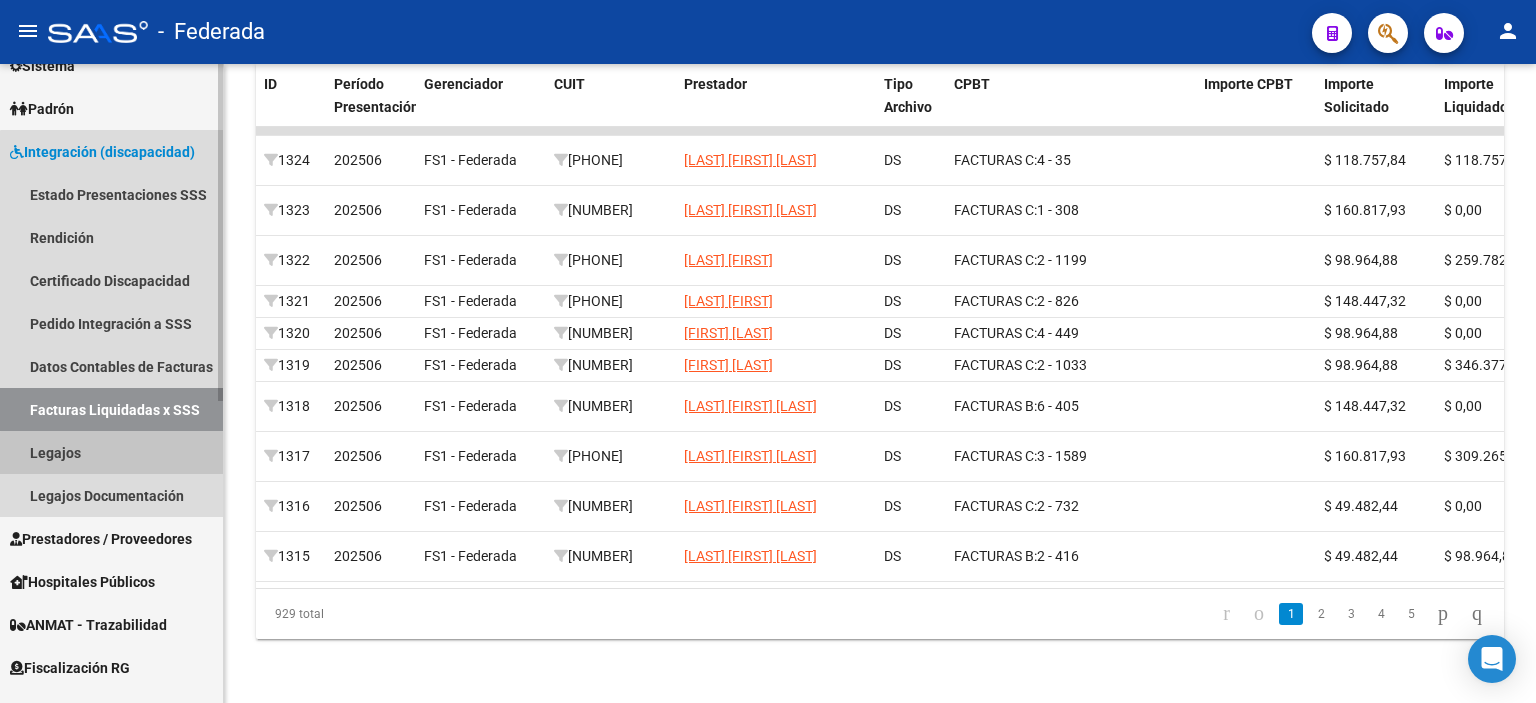 click on "Legajos" at bounding box center [111, 452] 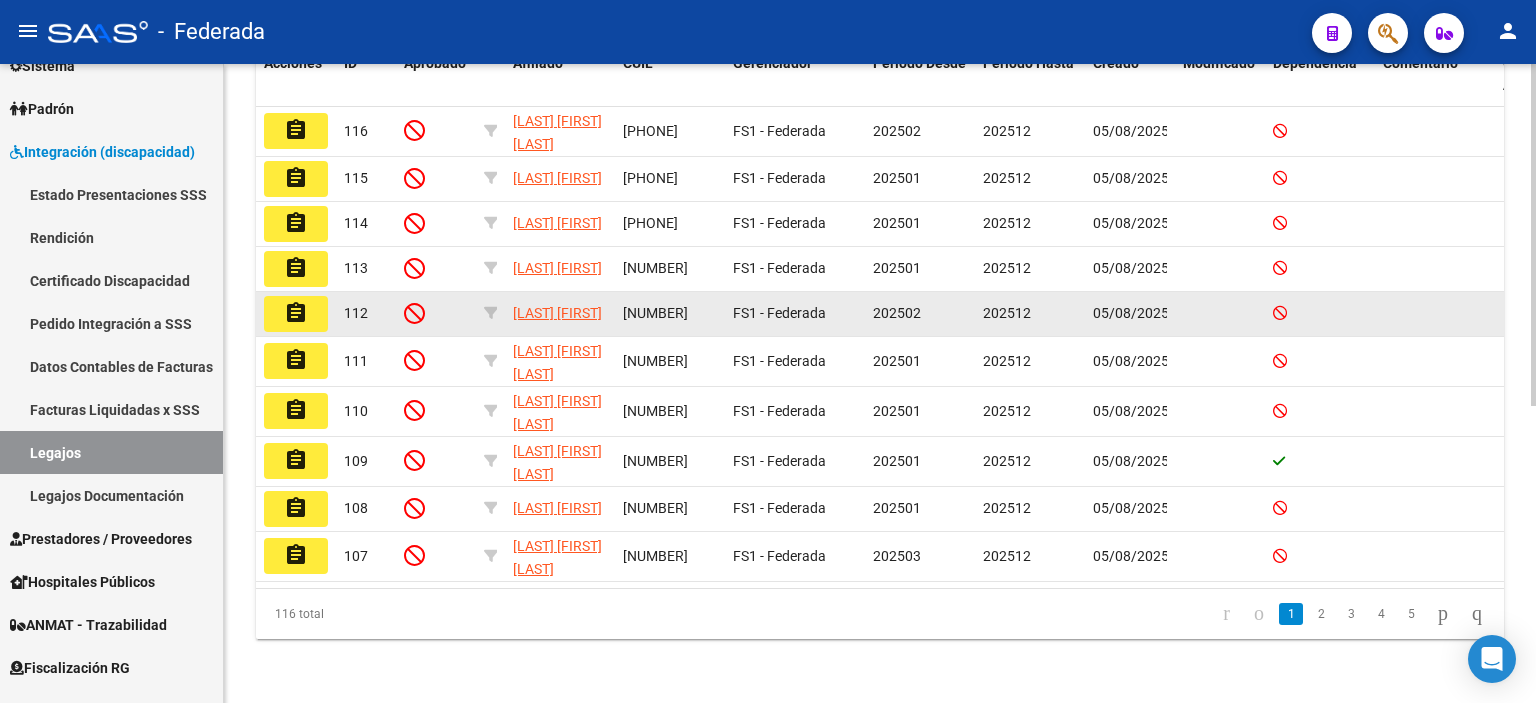 scroll, scrollTop: 553, scrollLeft: 0, axis: vertical 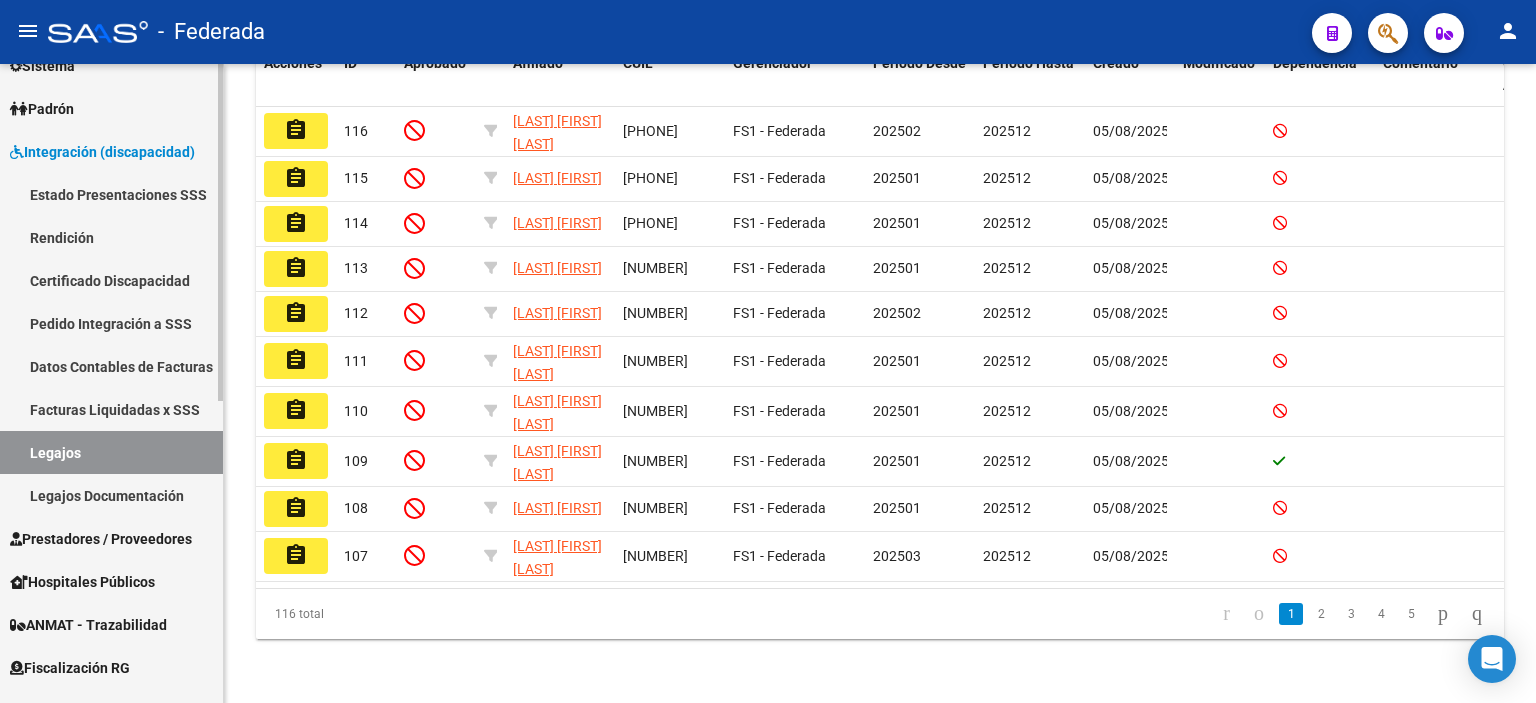 click on "Legajos Documentación" at bounding box center [111, 495] 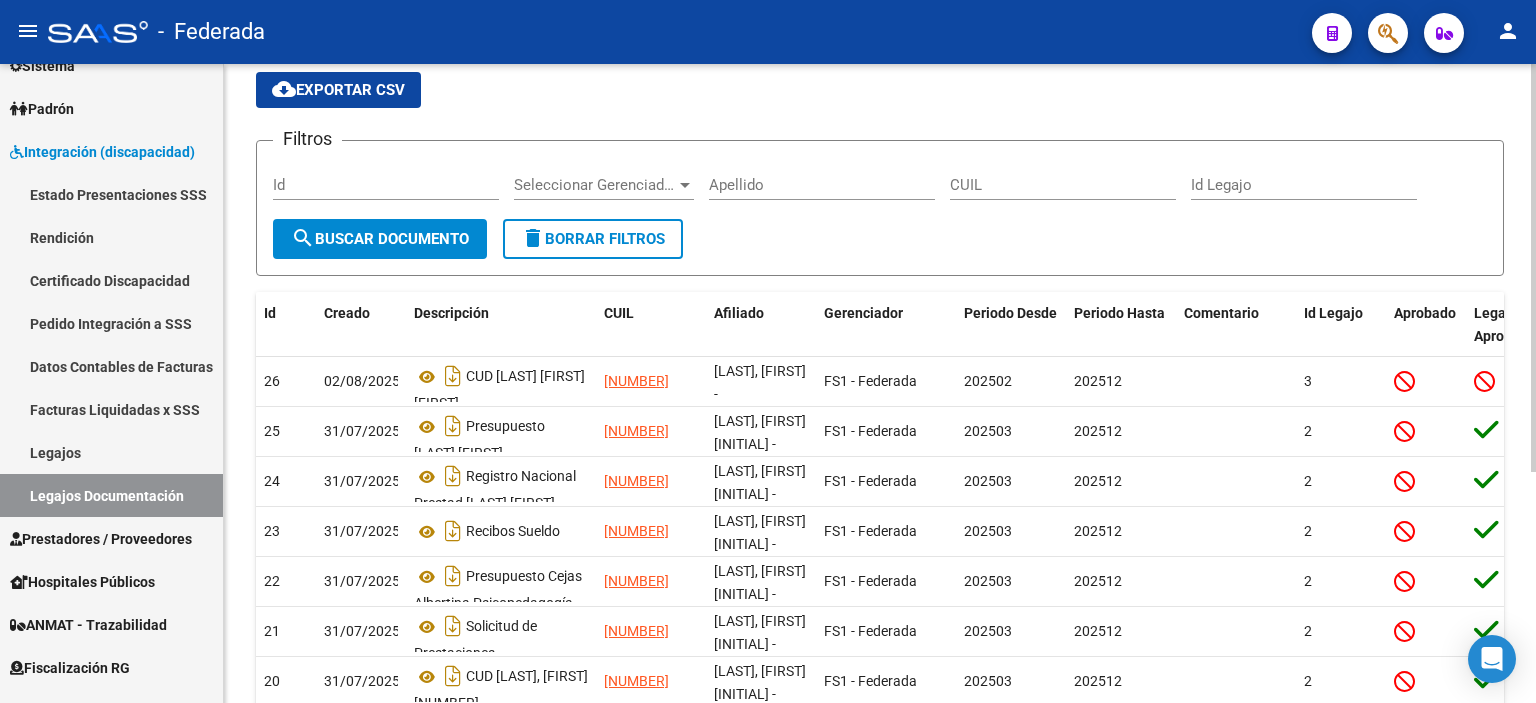 scroll, scrollTop: 0, scrollLeft: 0, axis: both 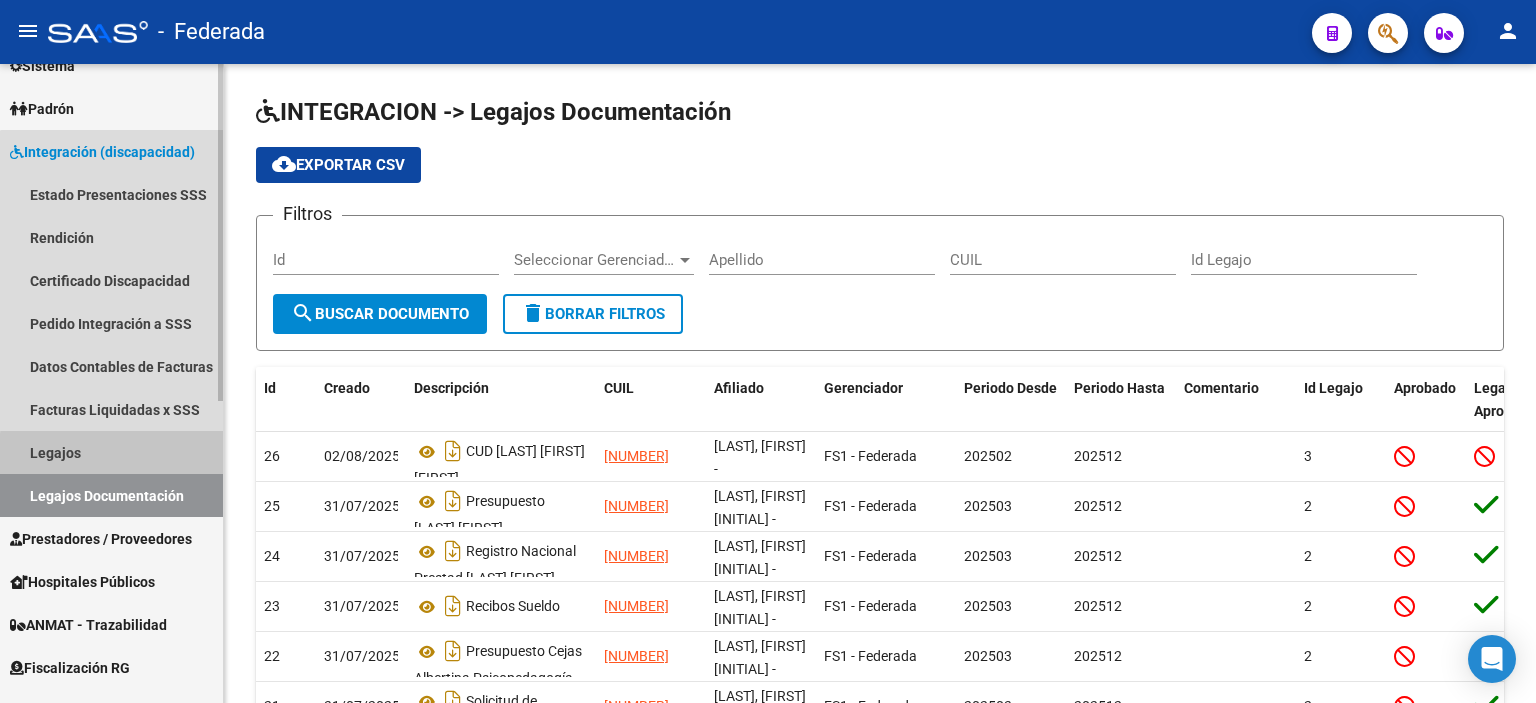 click on "Legajos" at bounding box center [111, 452] 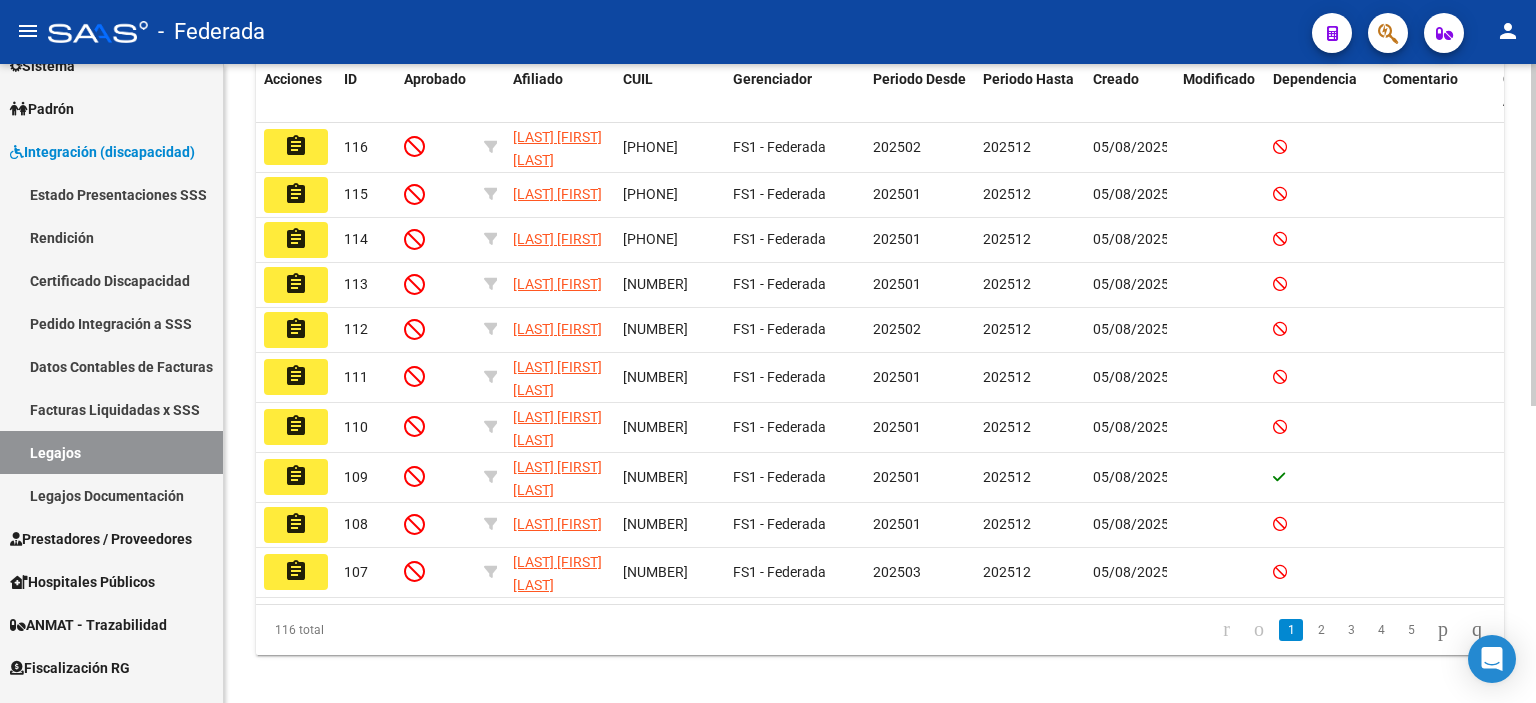 scroll, scrollTop: 553, scrollLeft: 0, axis: vertical 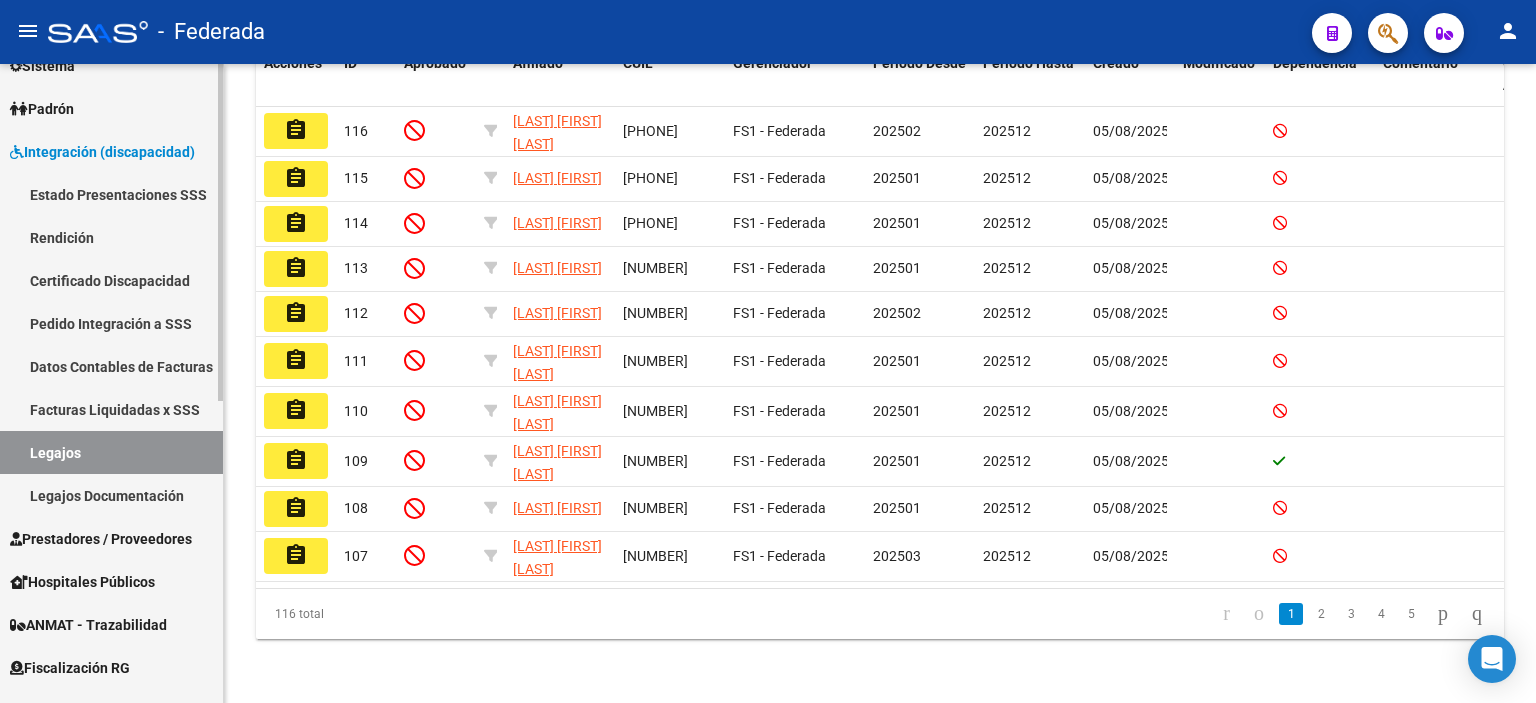click on "Integración (discapacidad)" at bounding box center [102, 152] 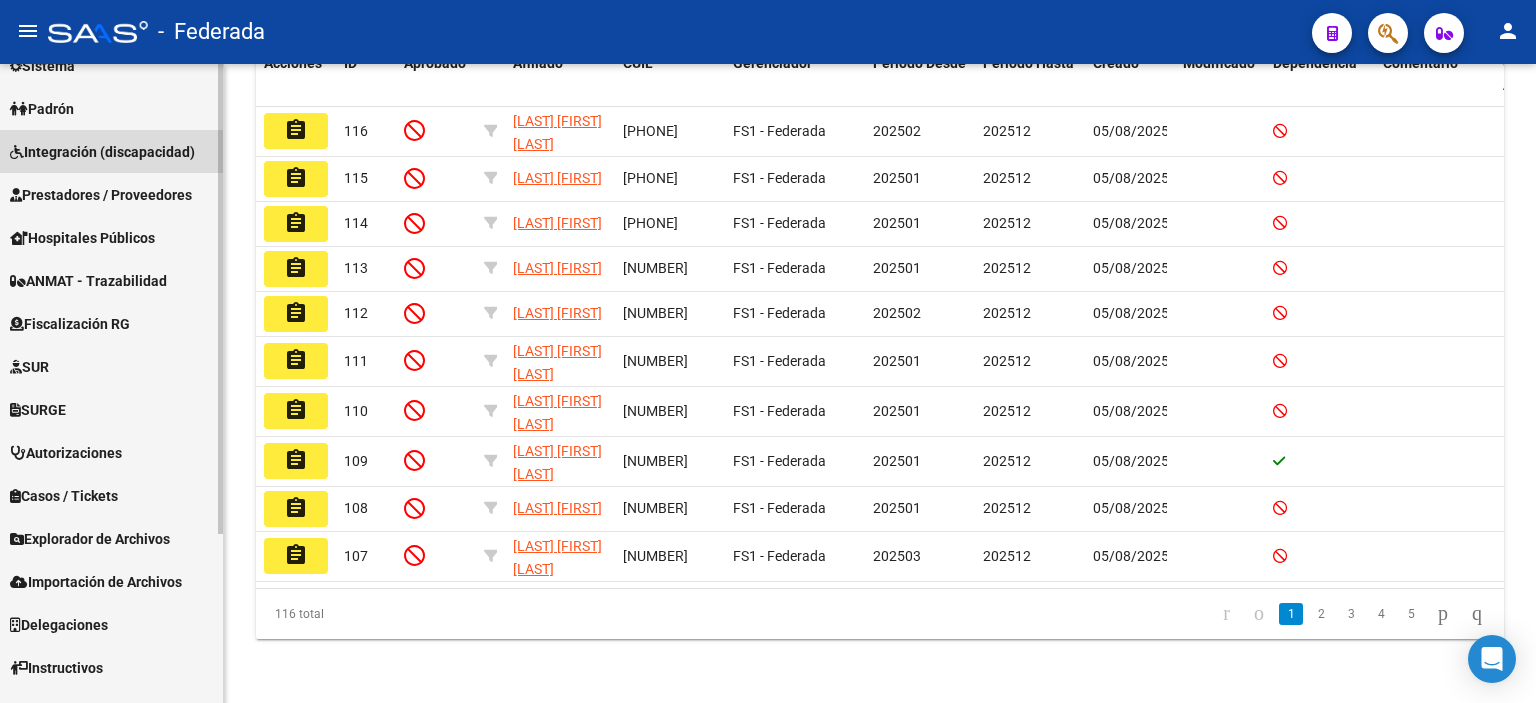 click on "Integración (discapacidad)" at bounding box center [102, 152] 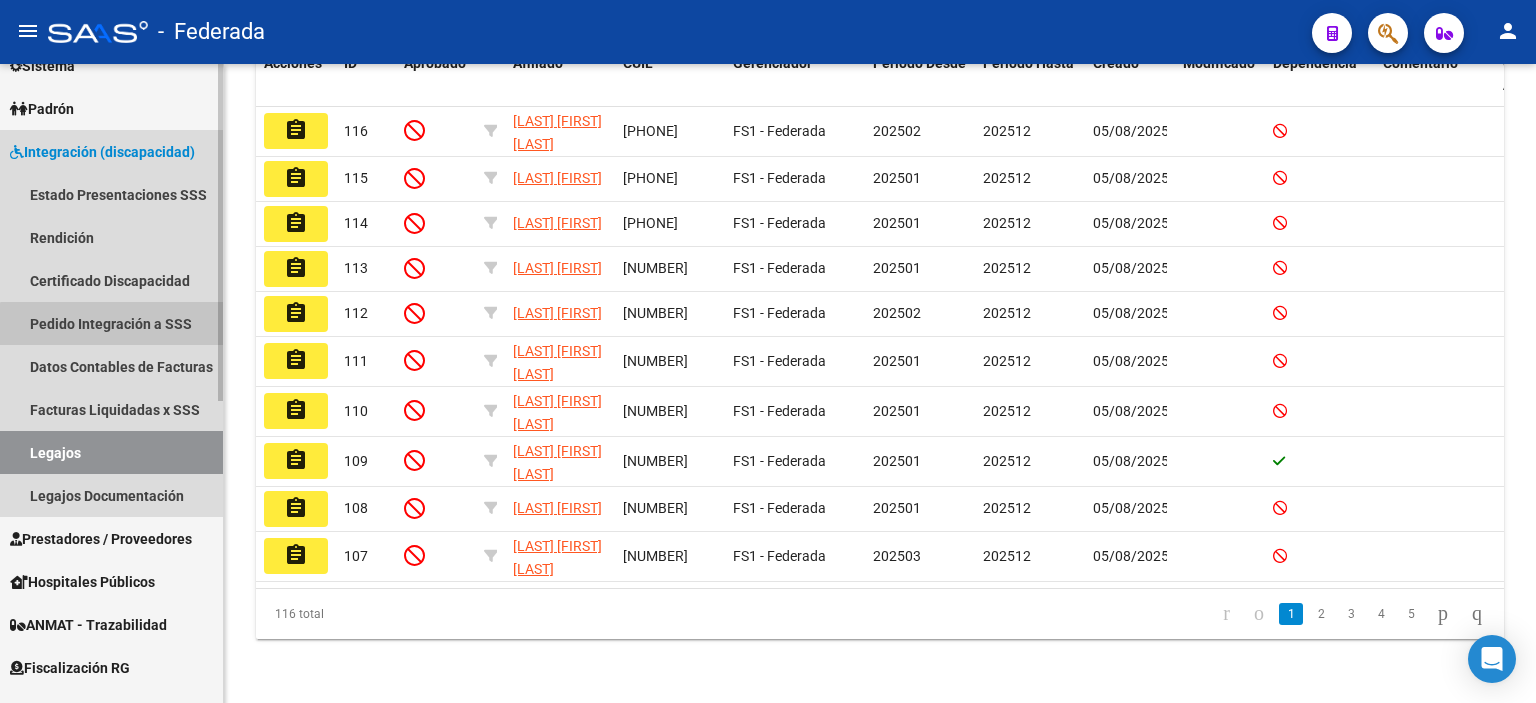 click on "Pedido Integración a SSS" at bounding box center (111, 323) 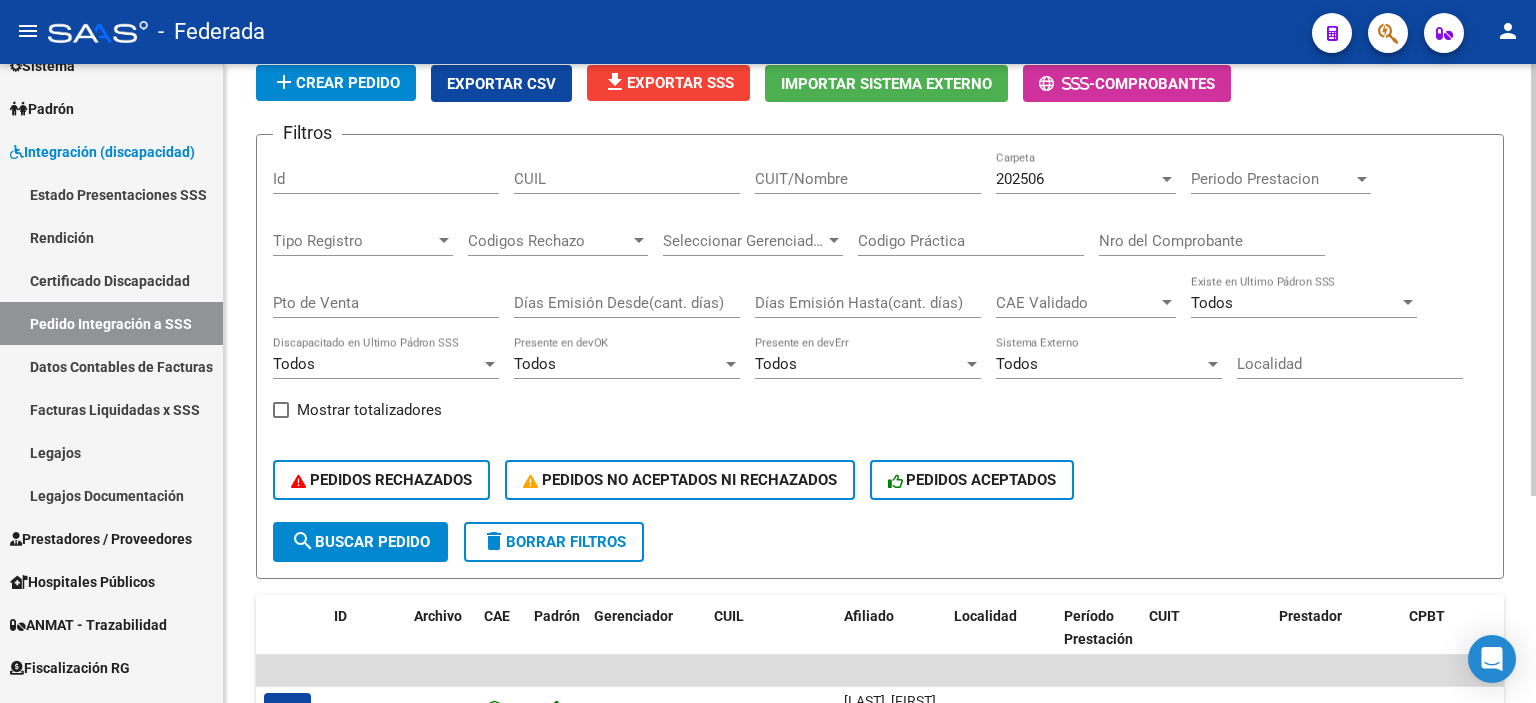 scroll, scrollTop: 305, scrollLeft: 0, axis: vertical 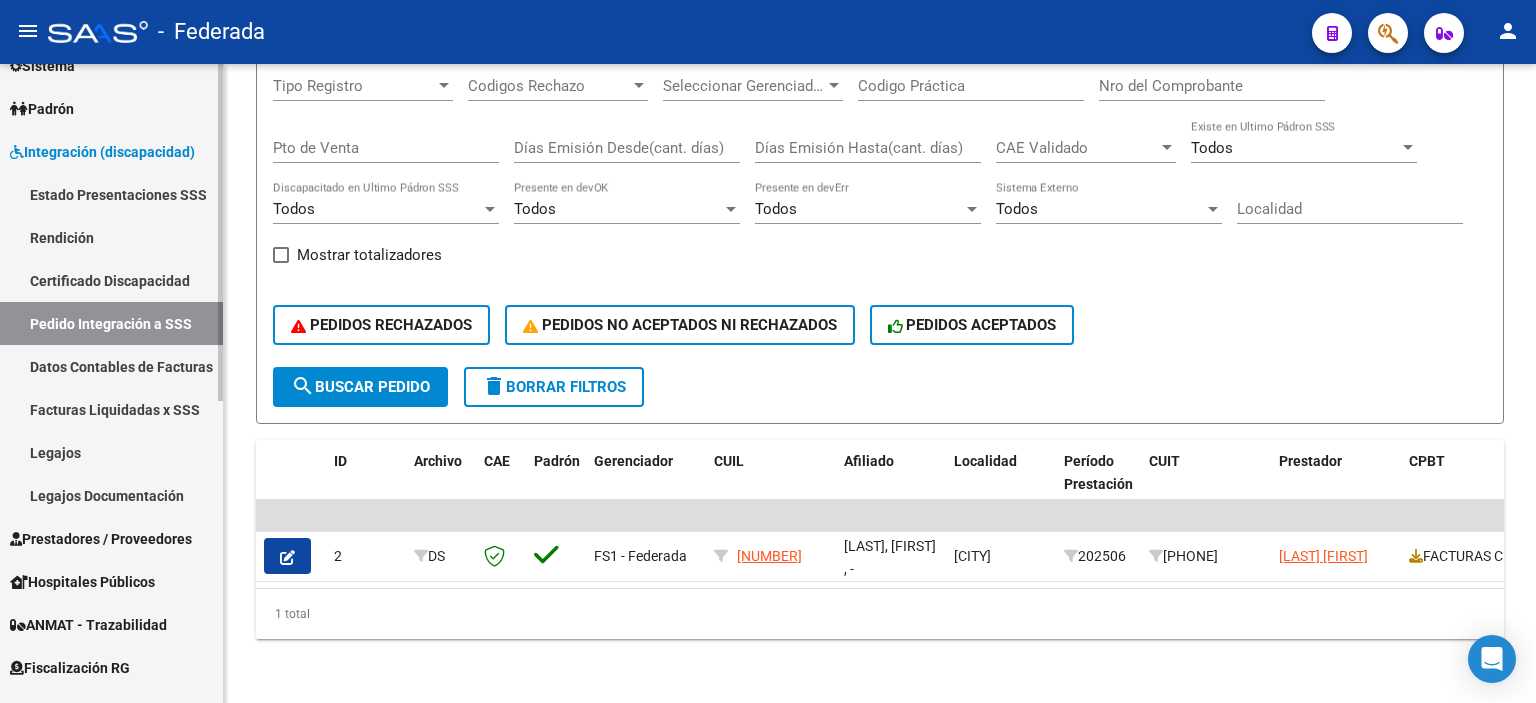 click on "Datos Contables de Facturas" at bounding box center [111, 366] 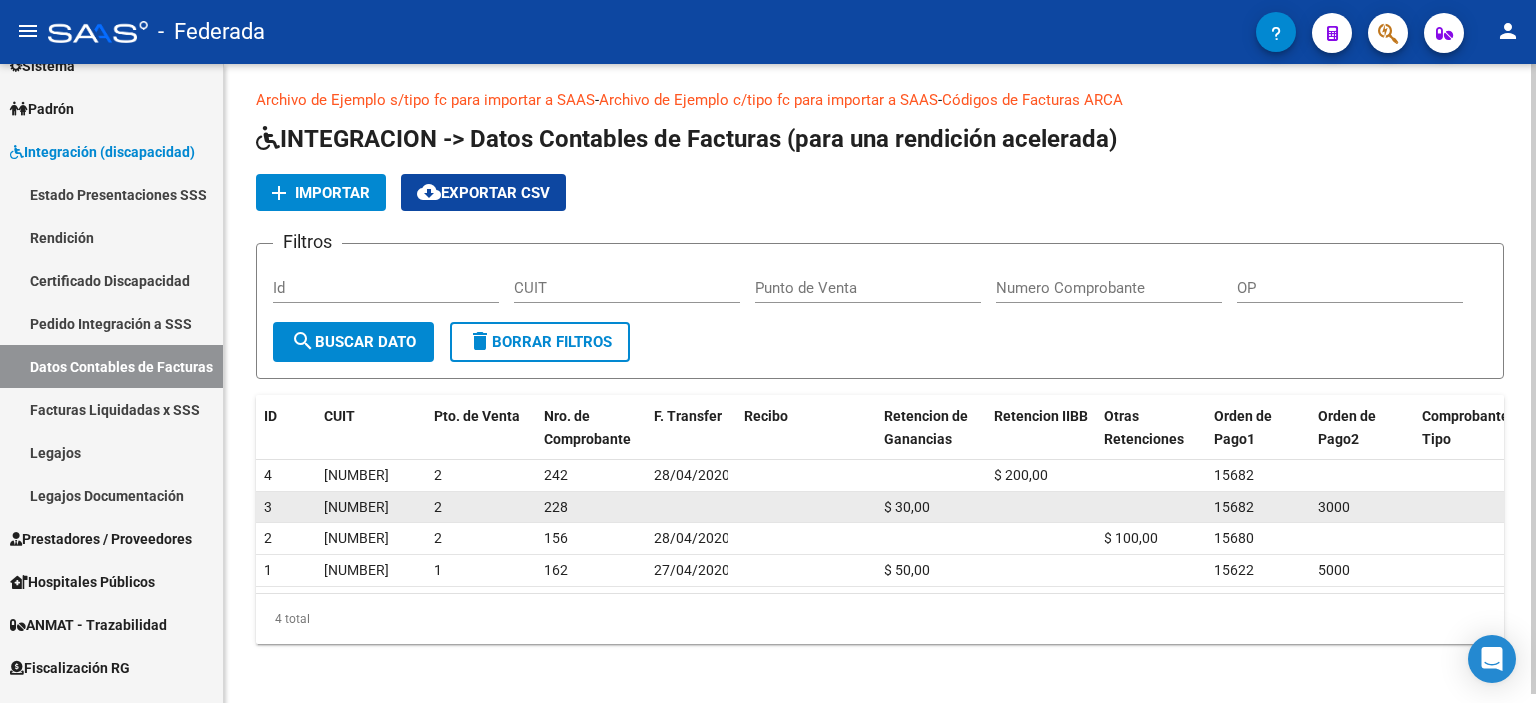 scroll, scrollTop: 8, scrollLeft: 0, axis: vertical 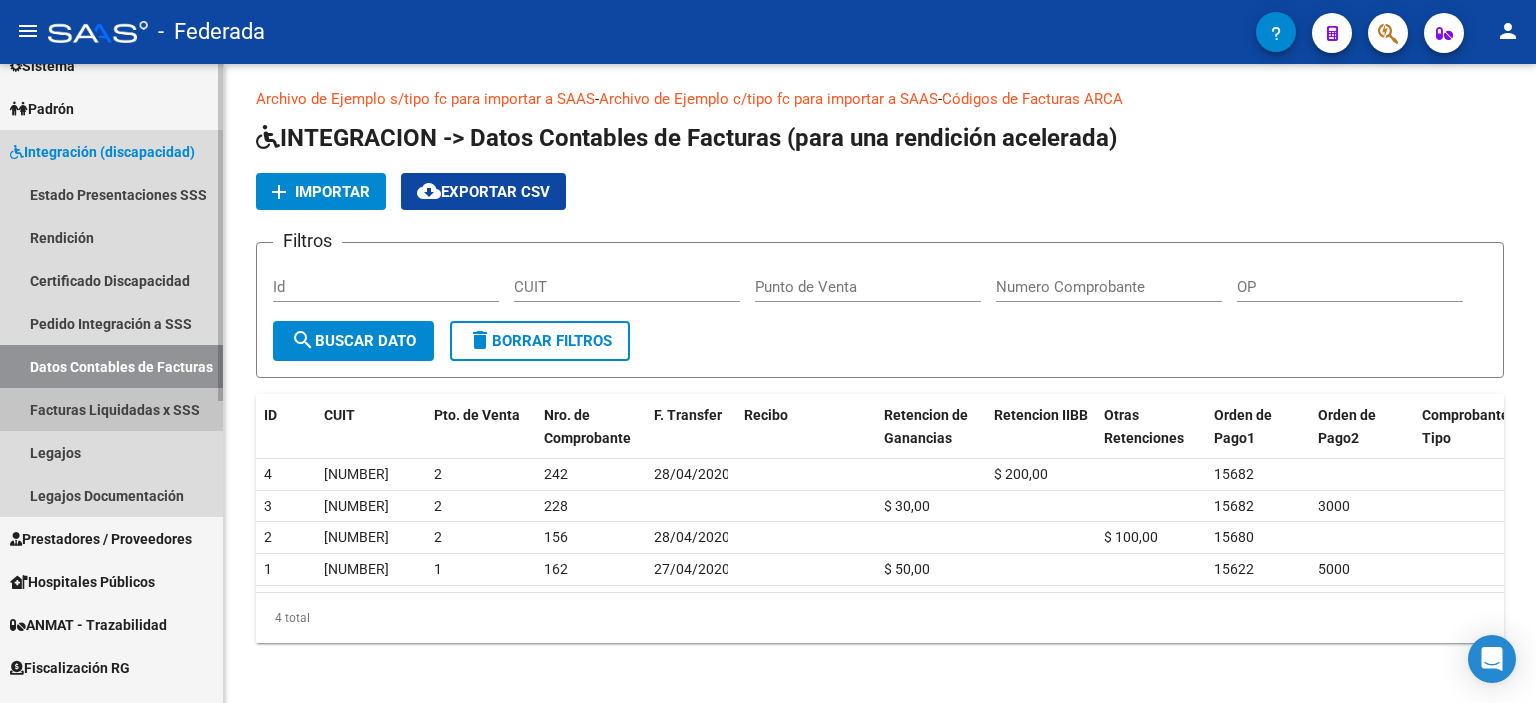 click on "Facturas Liquidadas x SSS" at bounding box center (111, 409) 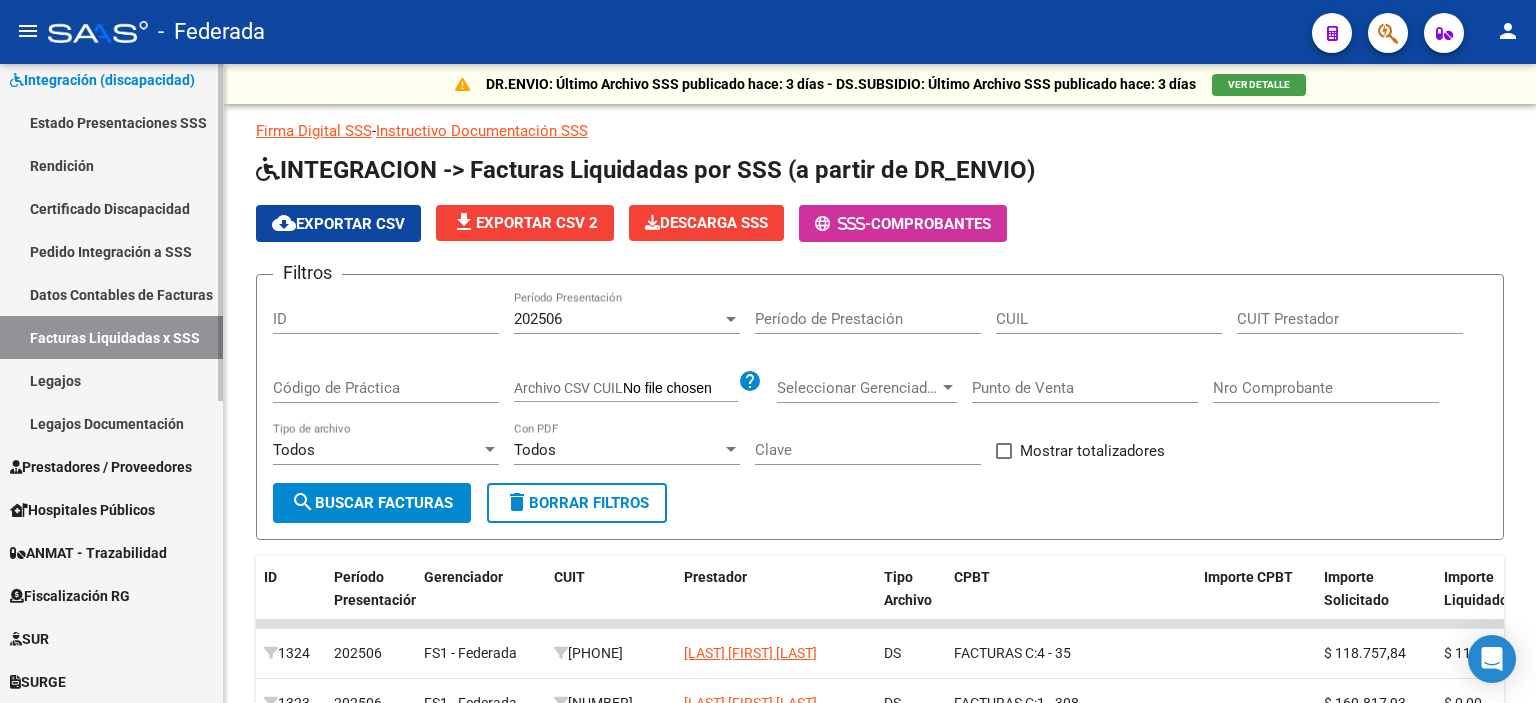 scroll, scrollTop: 300, scrollLeft: 0, axis: vertical 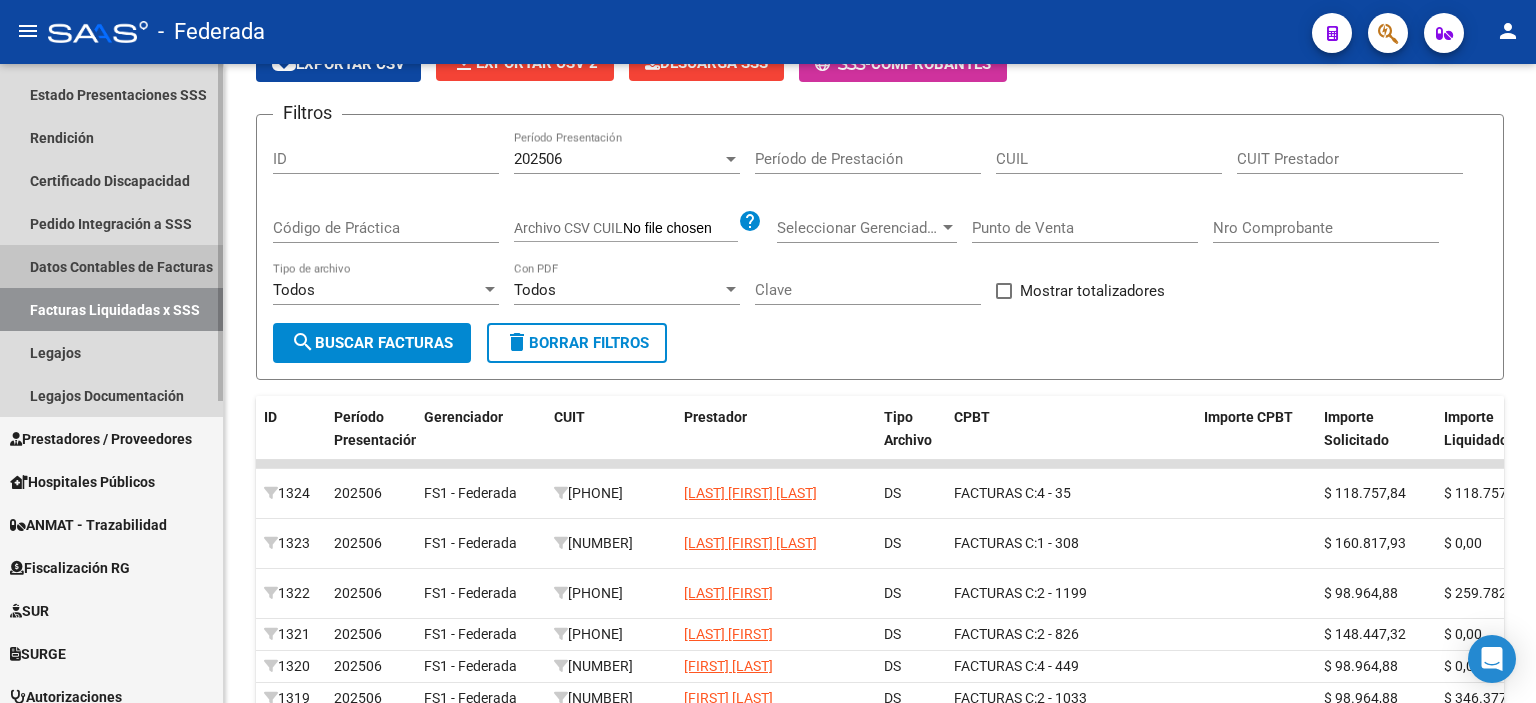 click on "Datos Contables de Facturas" at bounding box center [111, 266] 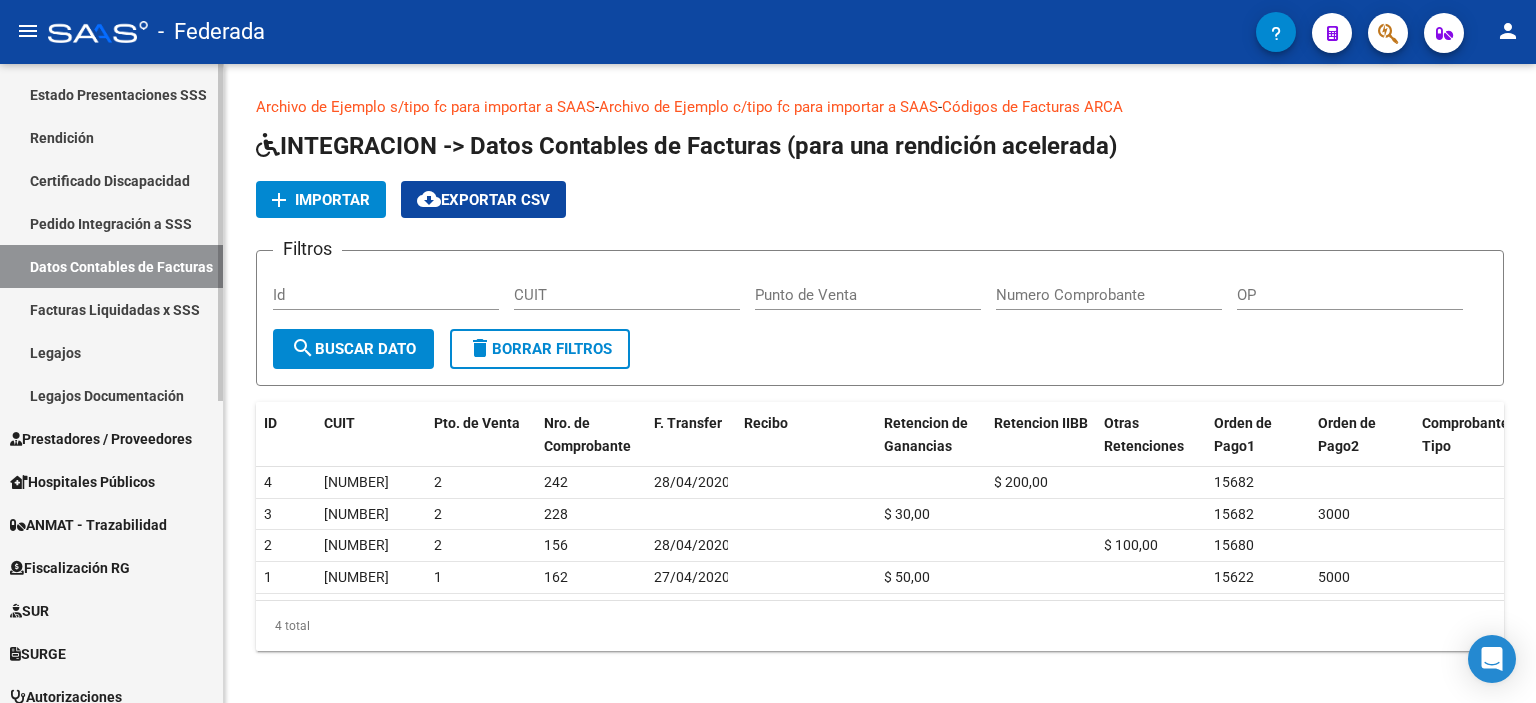 click on "Pedido Integración a SSS" at bounding box center (111, 223) 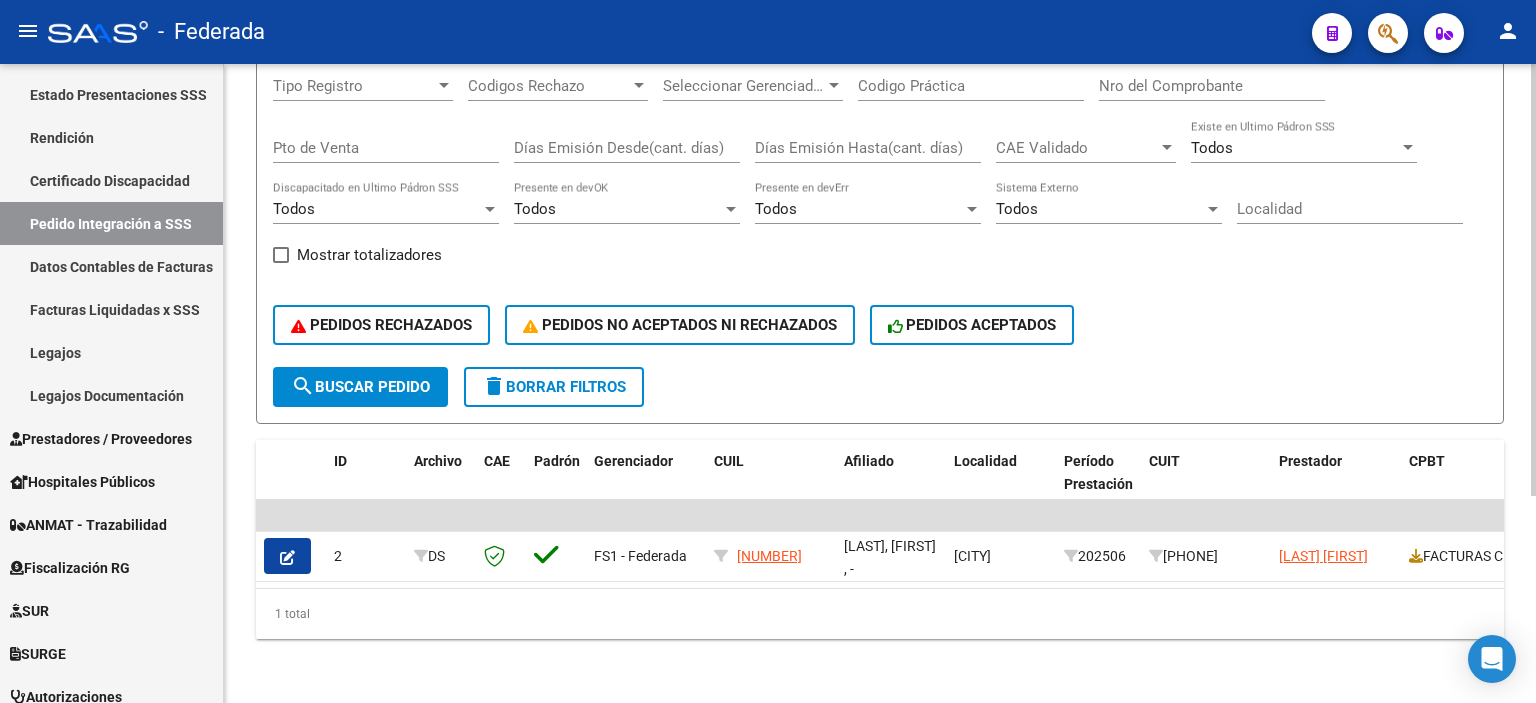 scroll, scrollTop: 305, scrollLeft: 0, axis: vertical 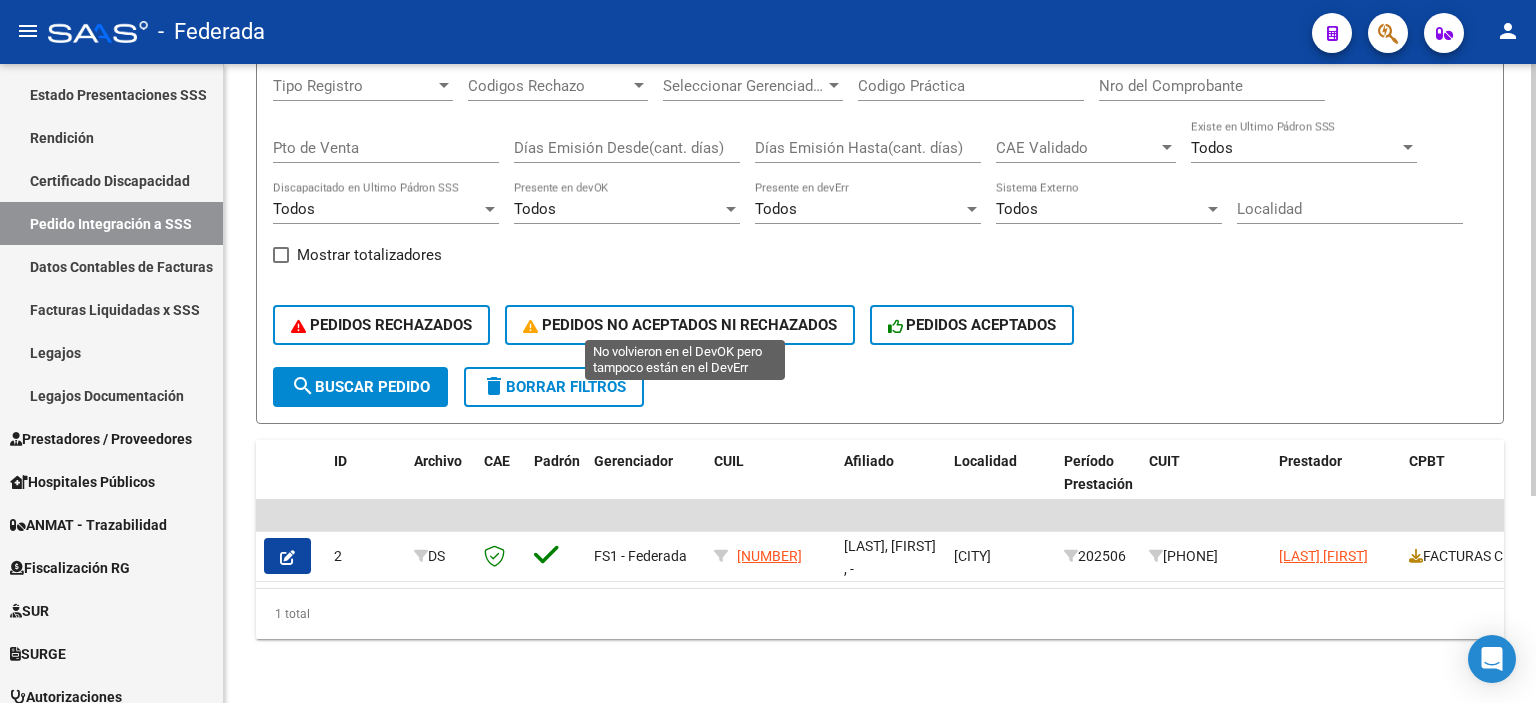 click on "PEDIDOS NO ACEPTADOS NI RECHAZADOS" 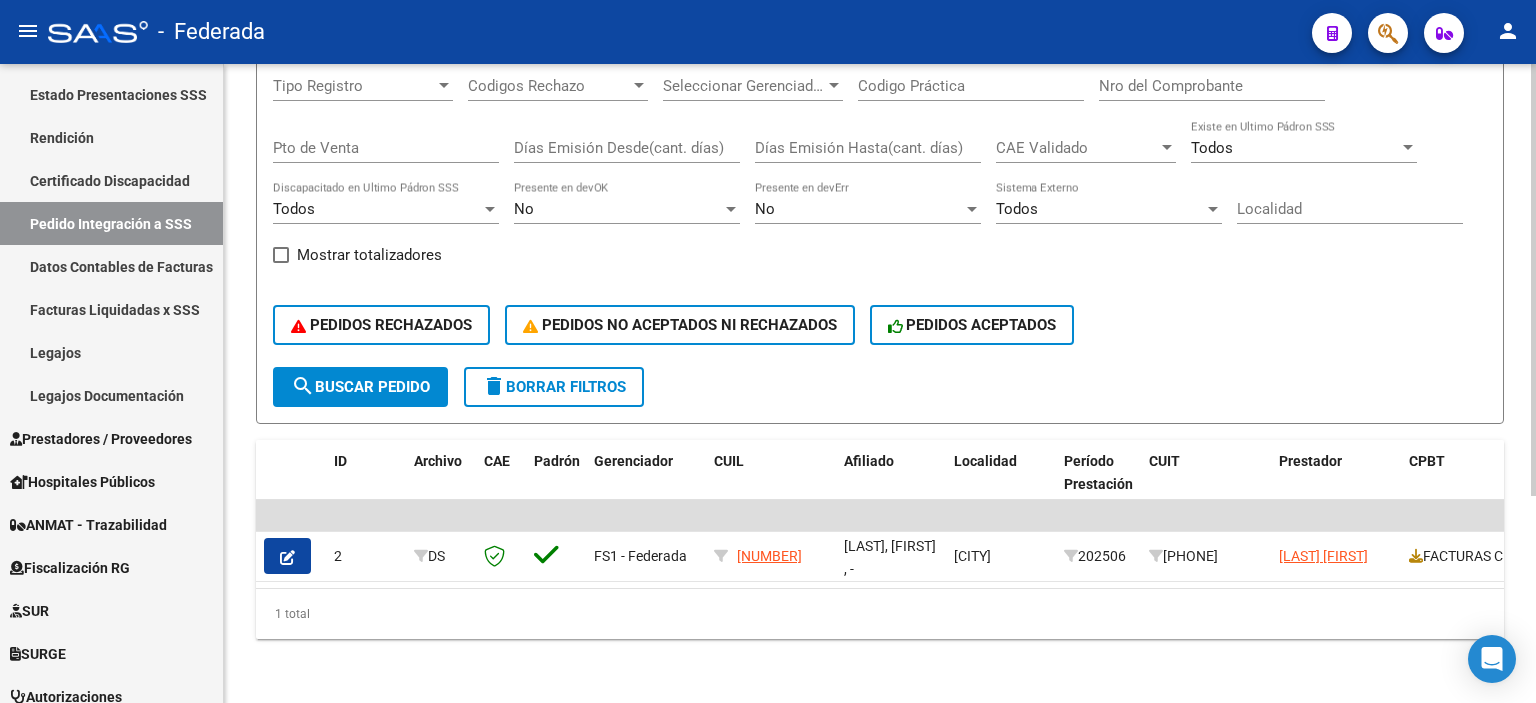 click on "search  Buscar Pedido" 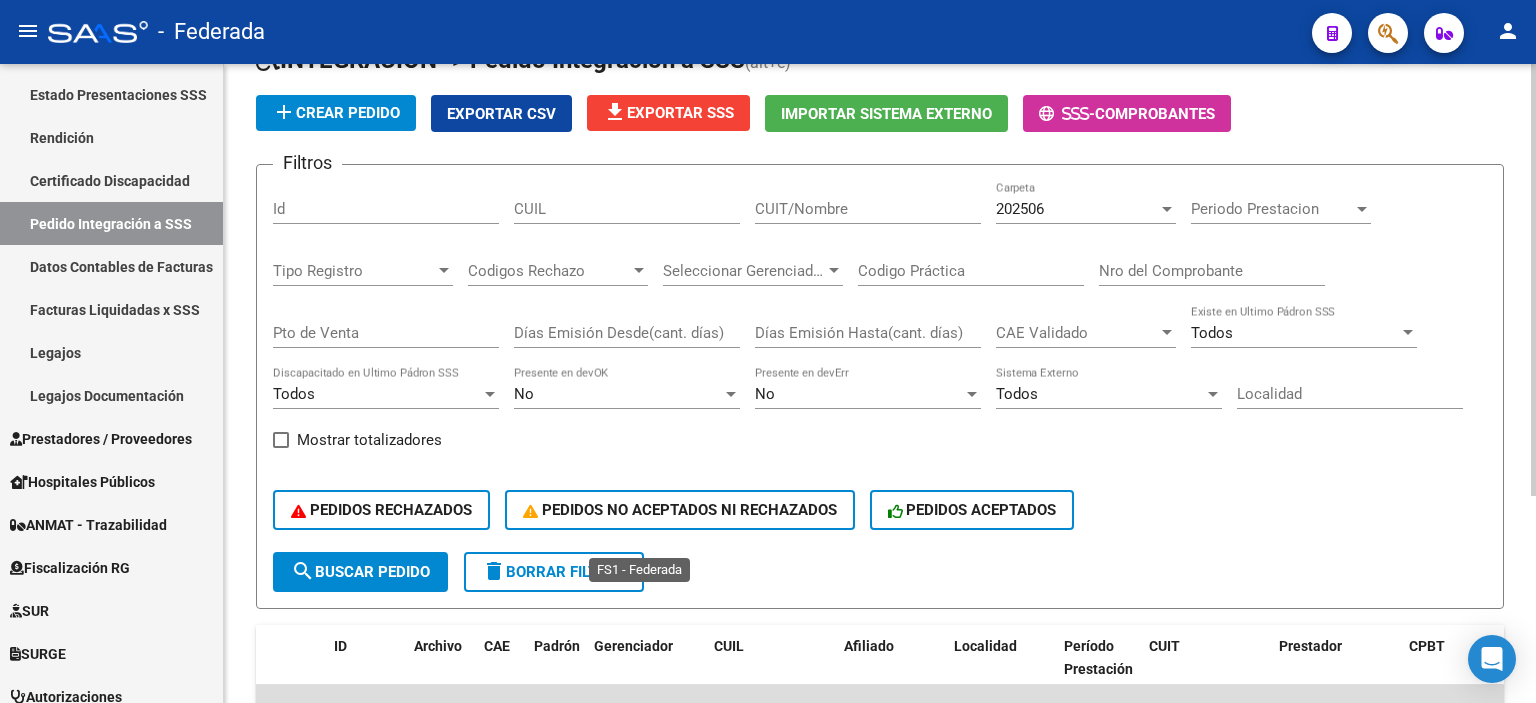 scroll, scrollTop: 105, scrollLeft: 0, axis: vertical 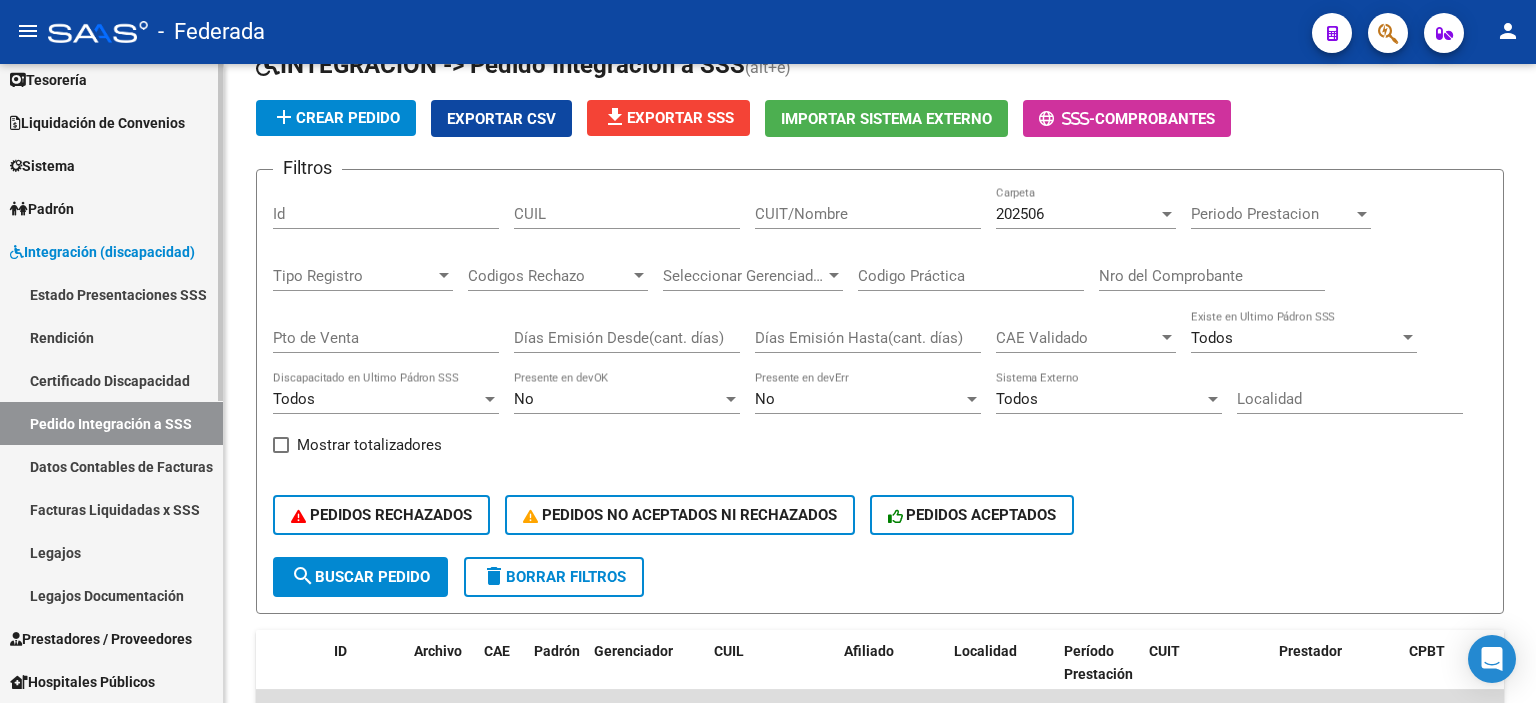 click on "Integración (discapacidad)" at bounding box center [111, 251] 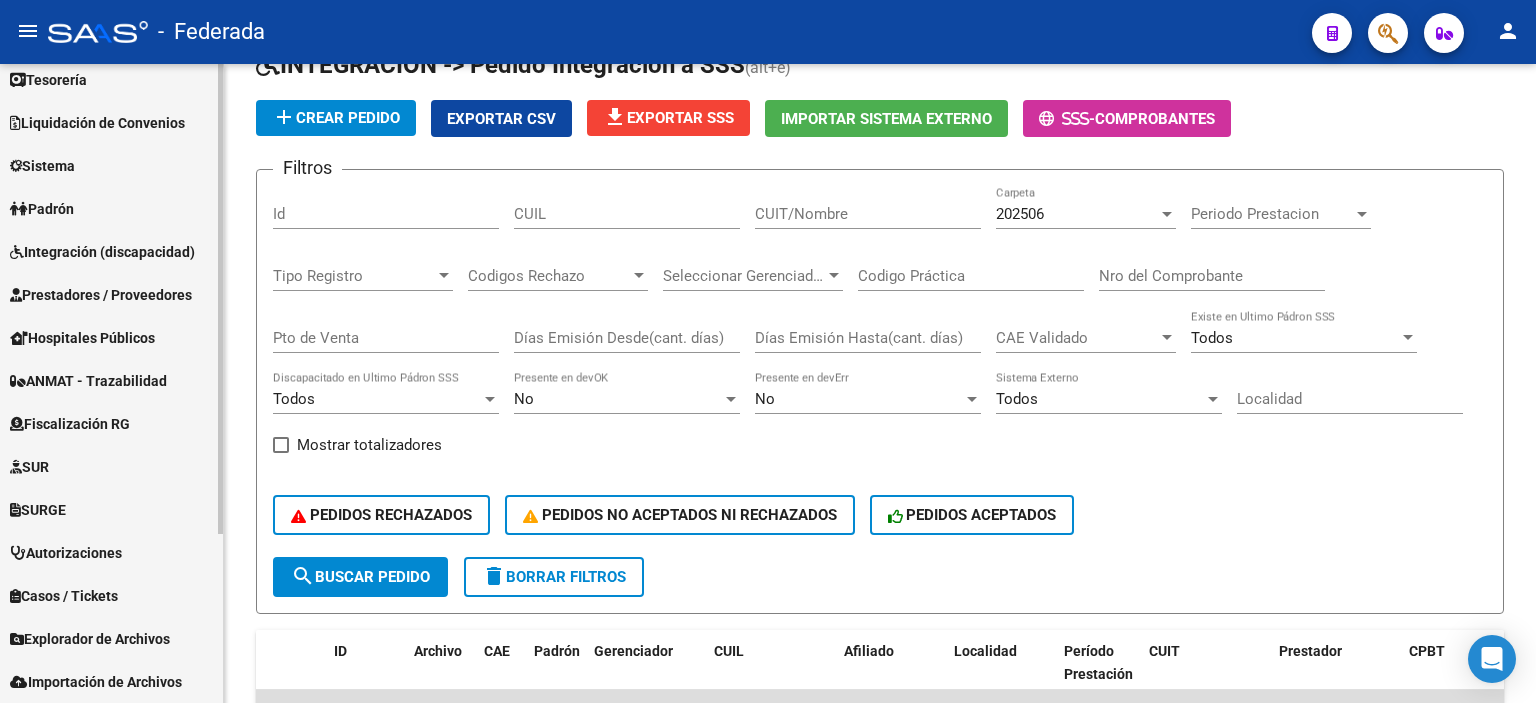 click on "Integración (discapacidad)" at bounding box center (102, 252) 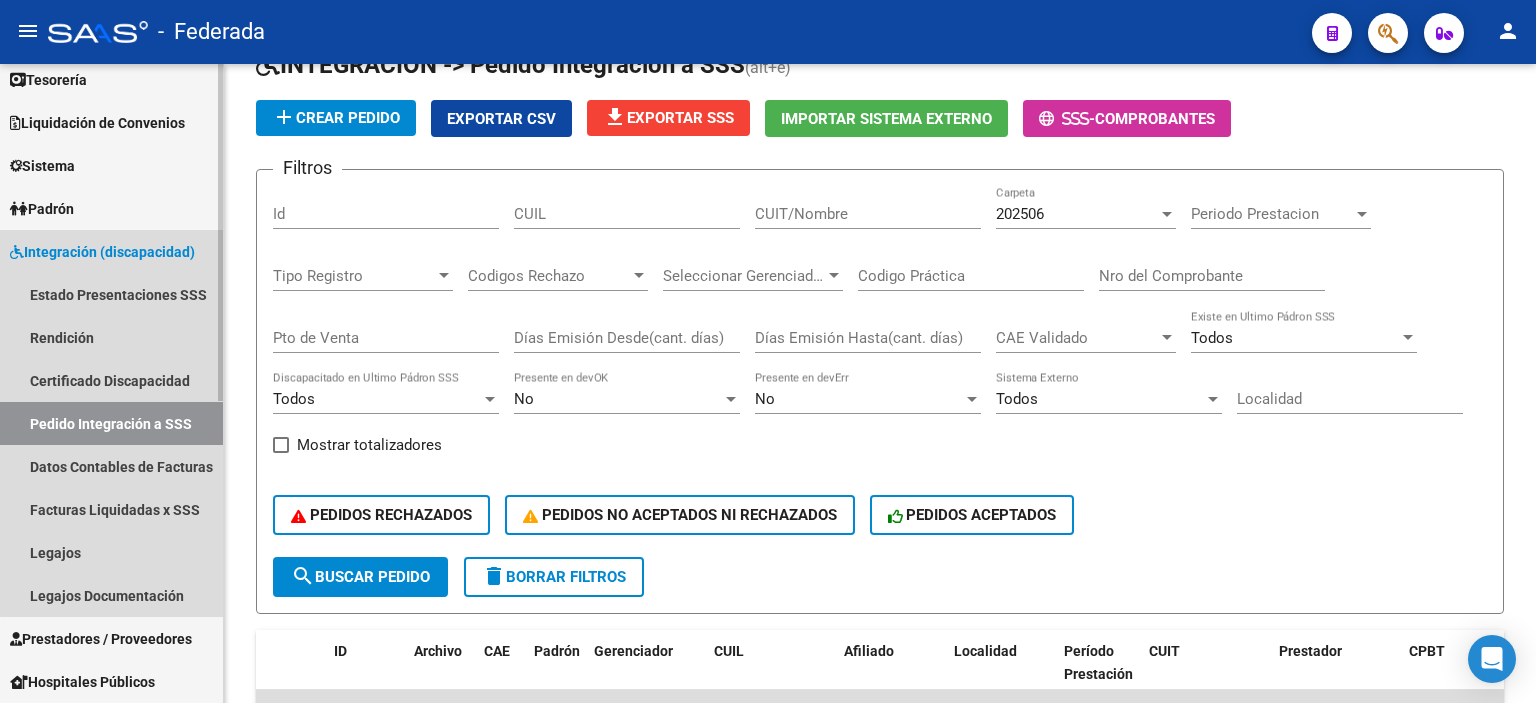 click on "Pedido Integración a SSS" at bounding box center [111, 423] 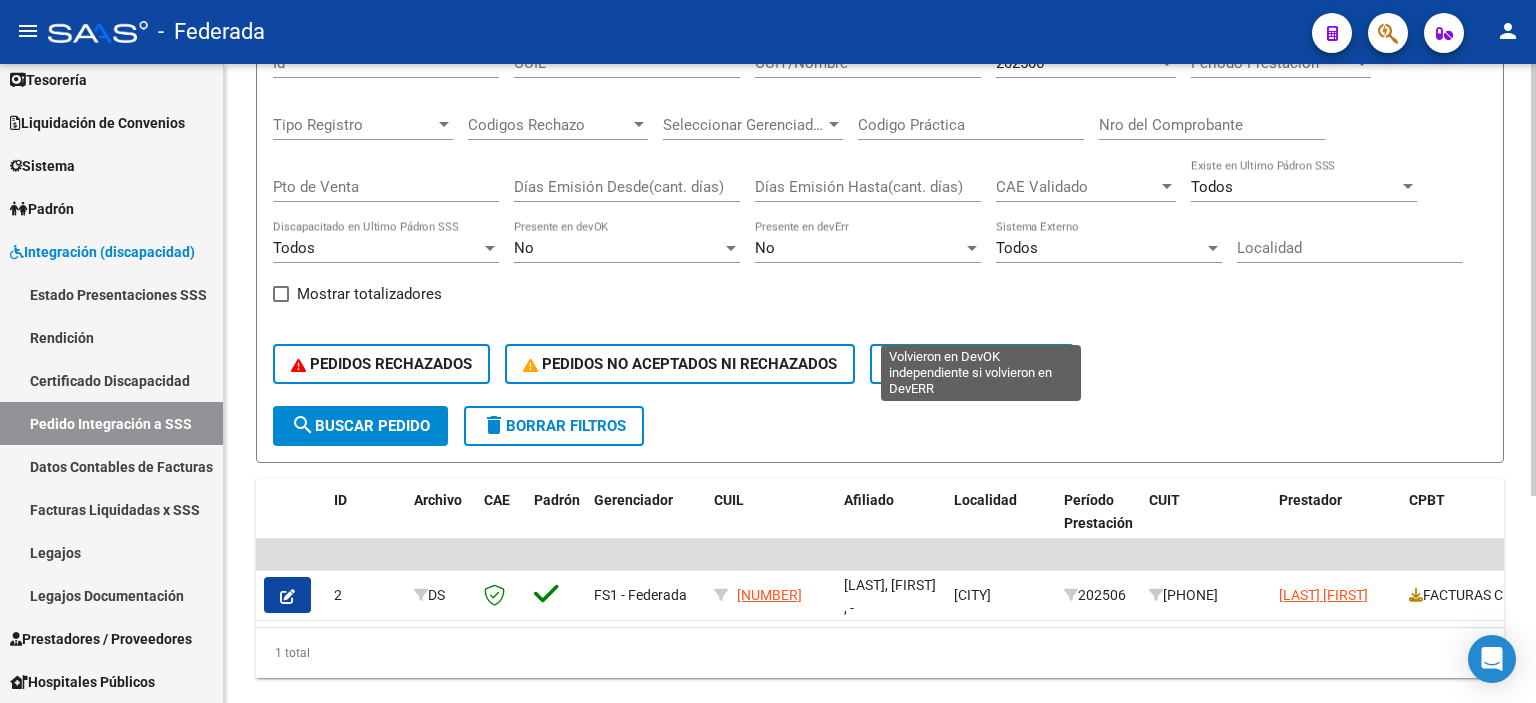 scroll, scrollTop: 305, scrollLeft: 0, axis: vertical 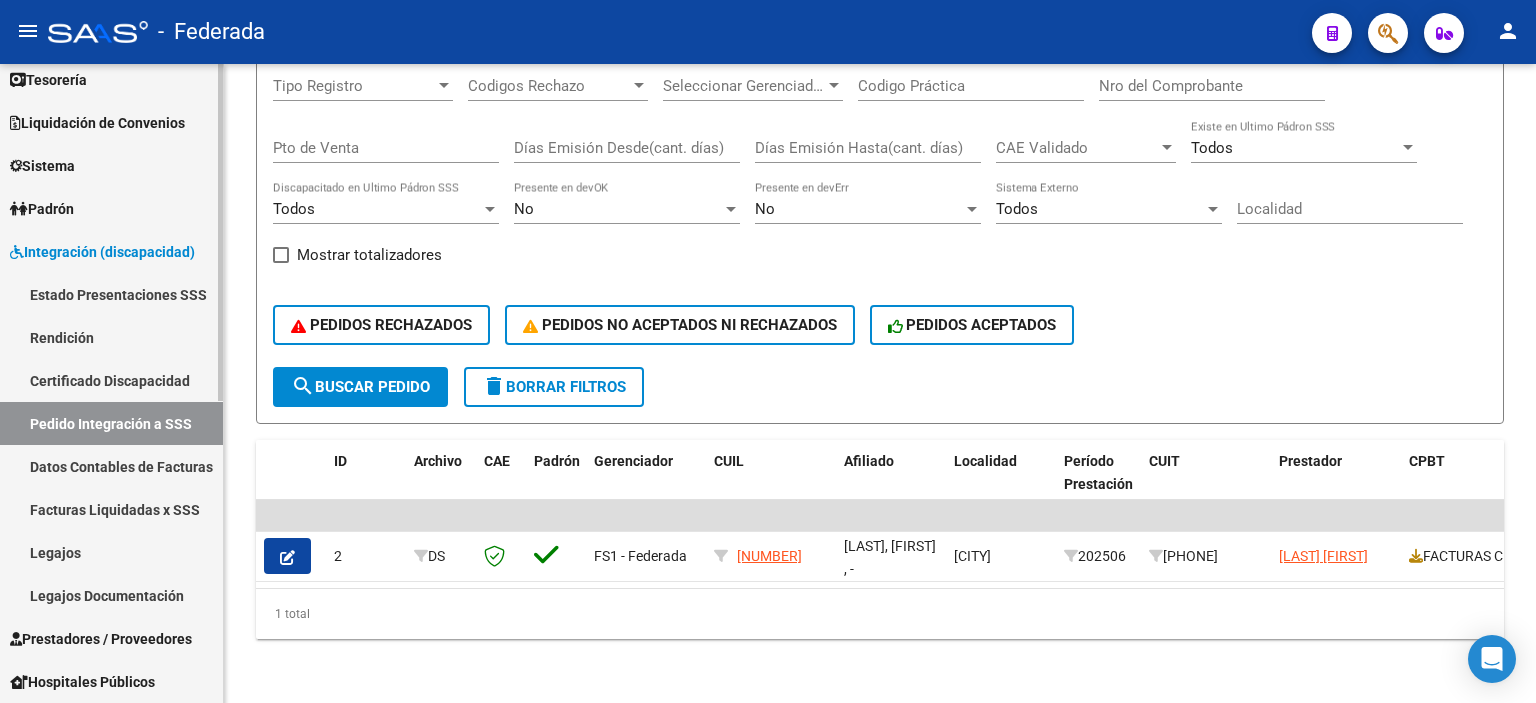 click on "Datos Contables de Facturas" at bounding box center [111, 466] 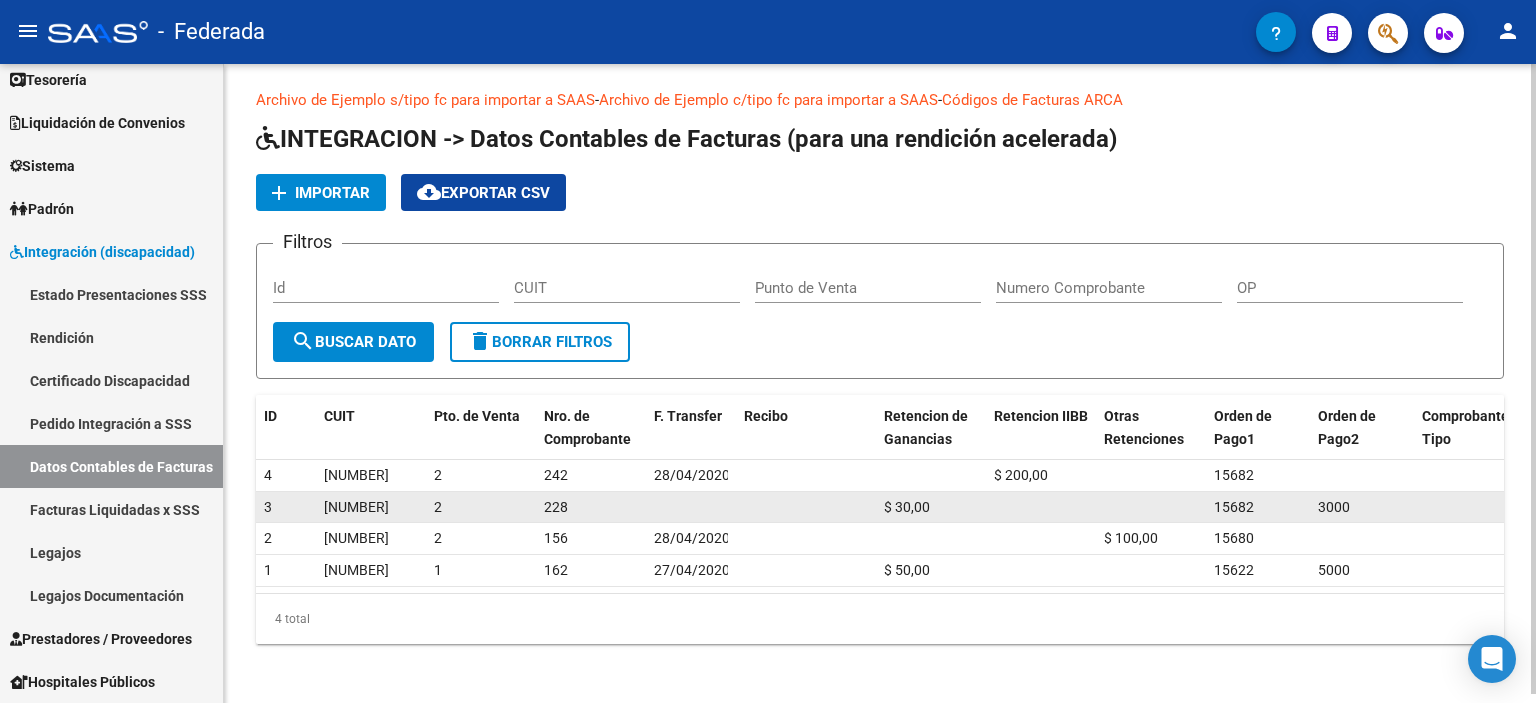 scroll, scrollTop: 8, scrollLeft: 0, axis: vertical 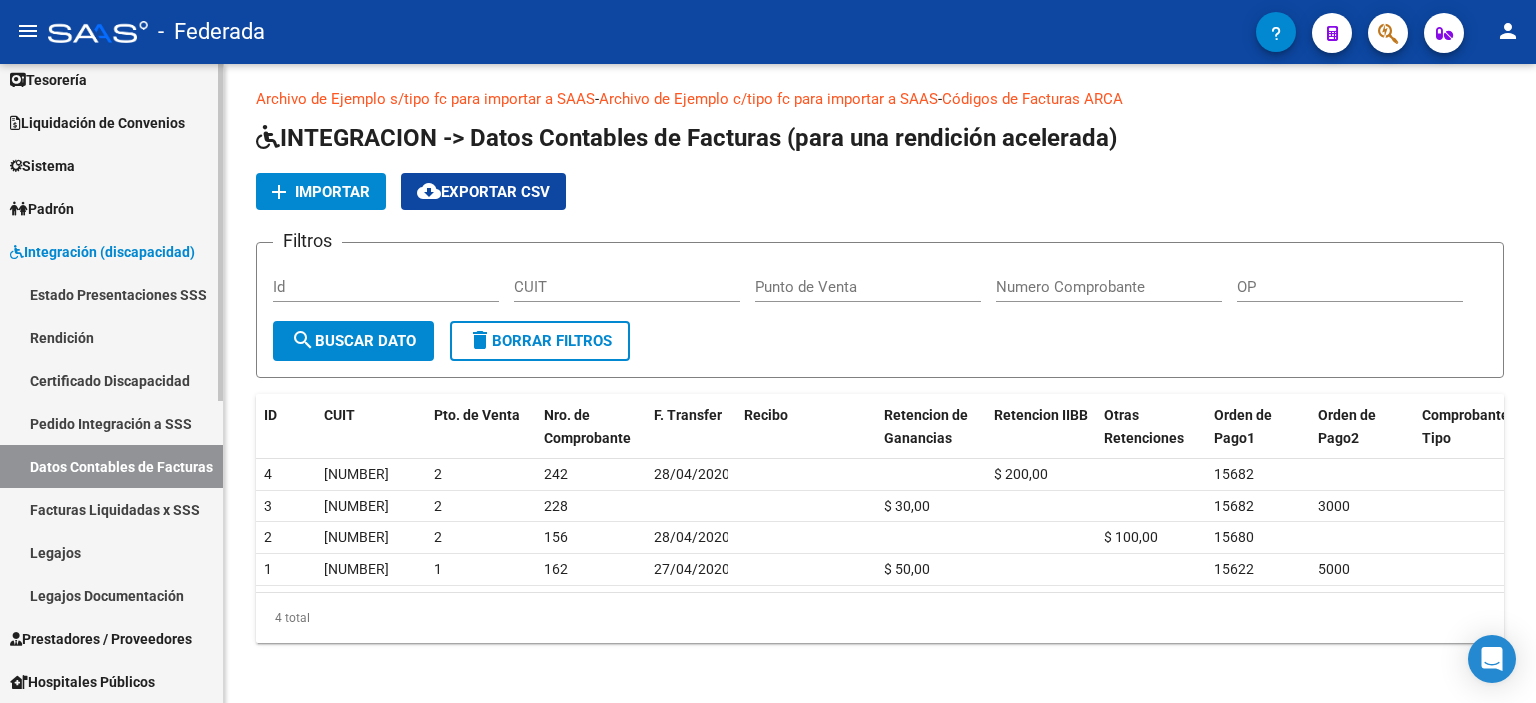 click on "Facturas Liquidadas x SSS" at bounding box center (111, 509) 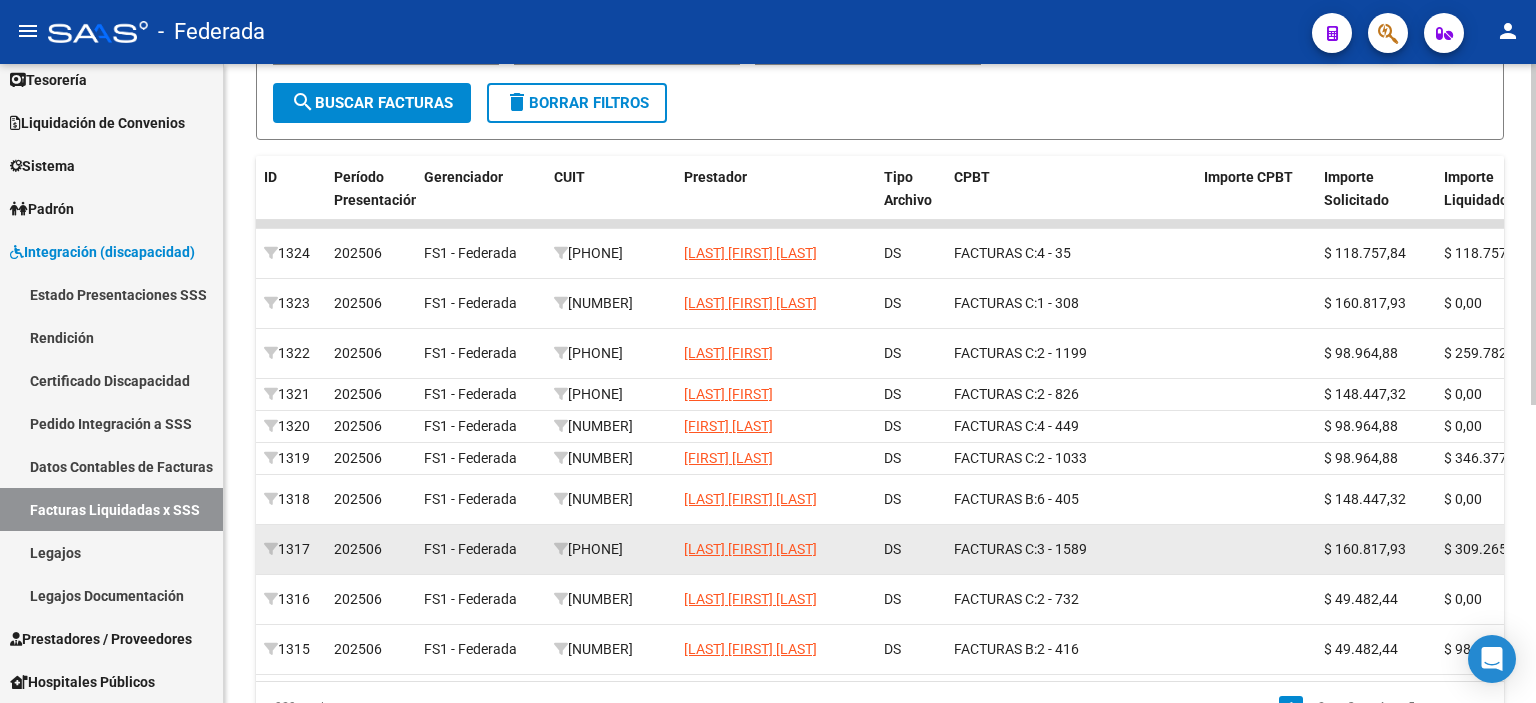 scroll, scrollTop: 500, scrollLeft: 0, axis: vertical 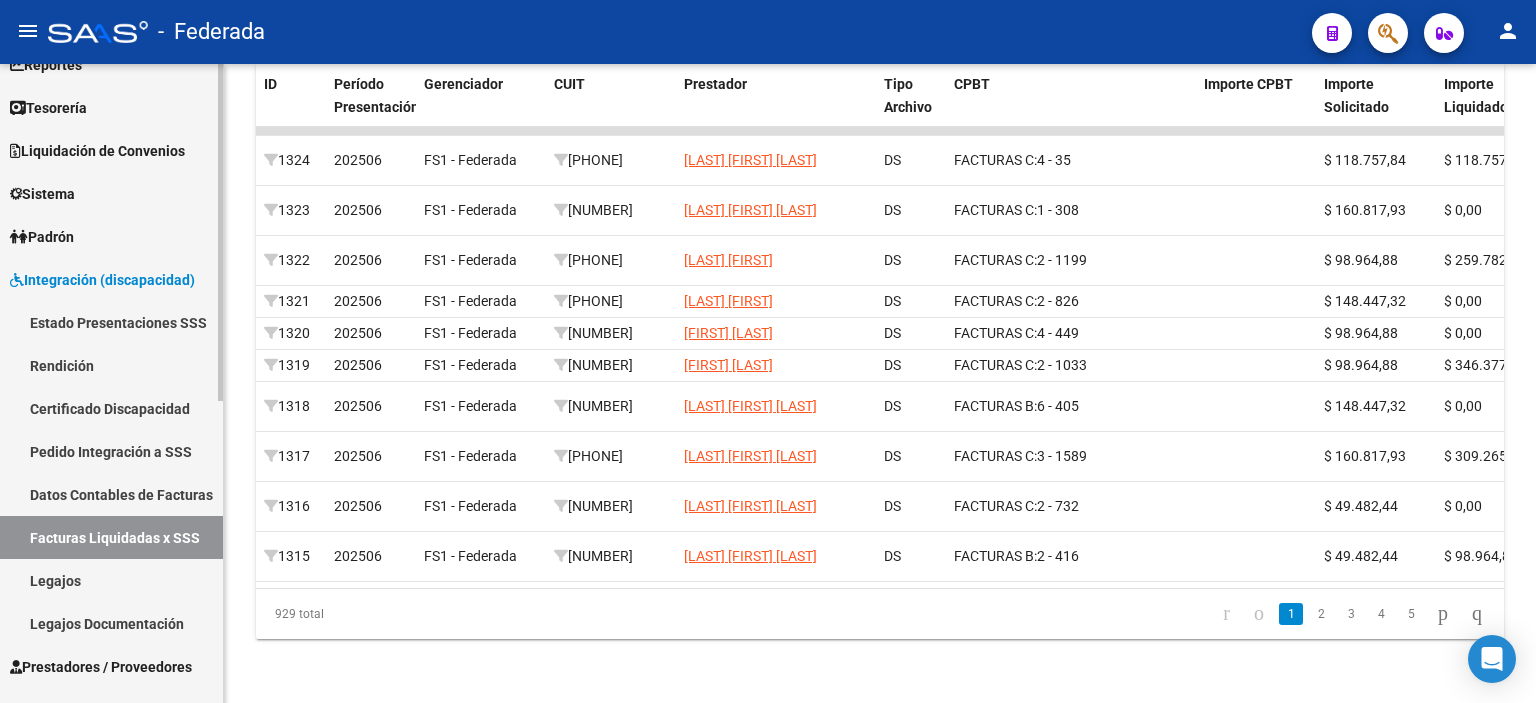 click on "Legajos" at bounding box center [111, 580] 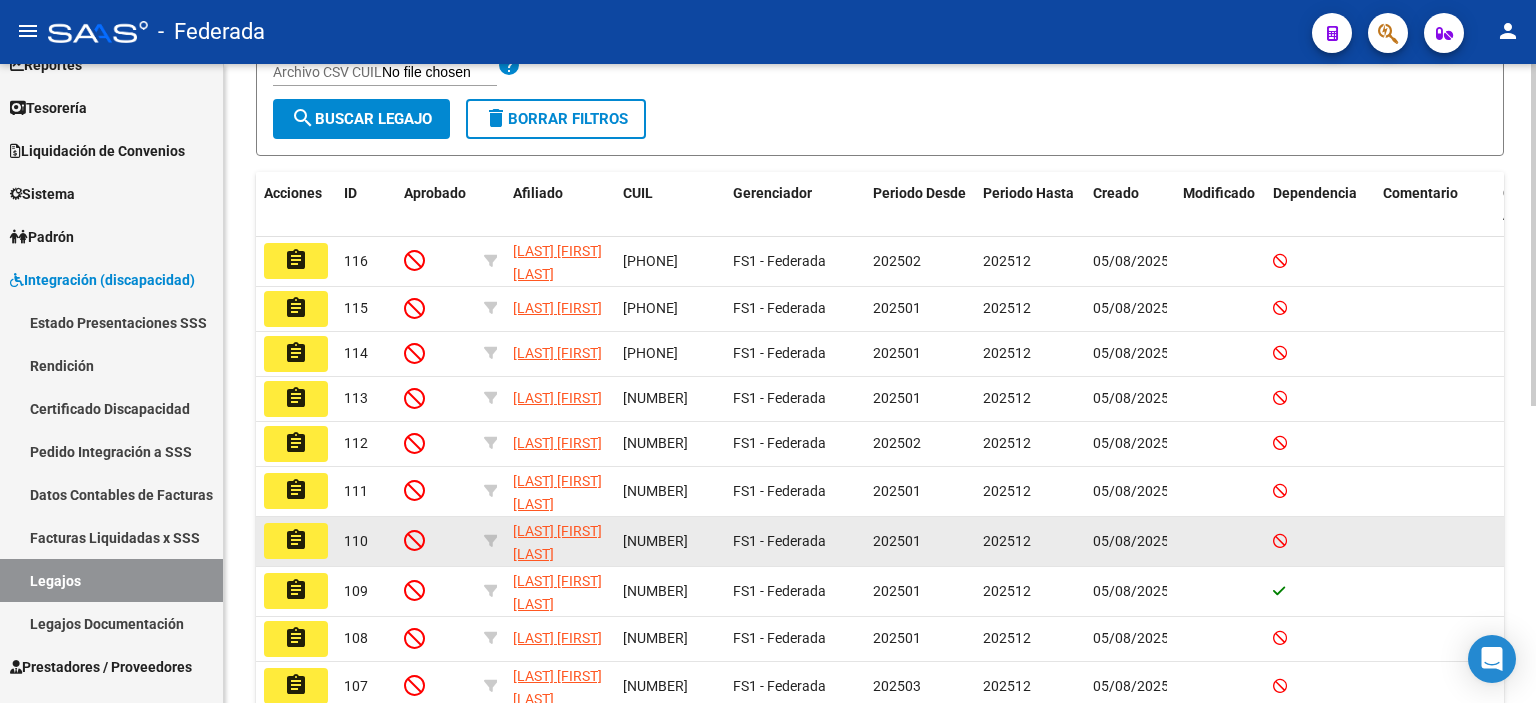 scroll, scrollTop: 153, scrollLeft: 0, axis: vertical 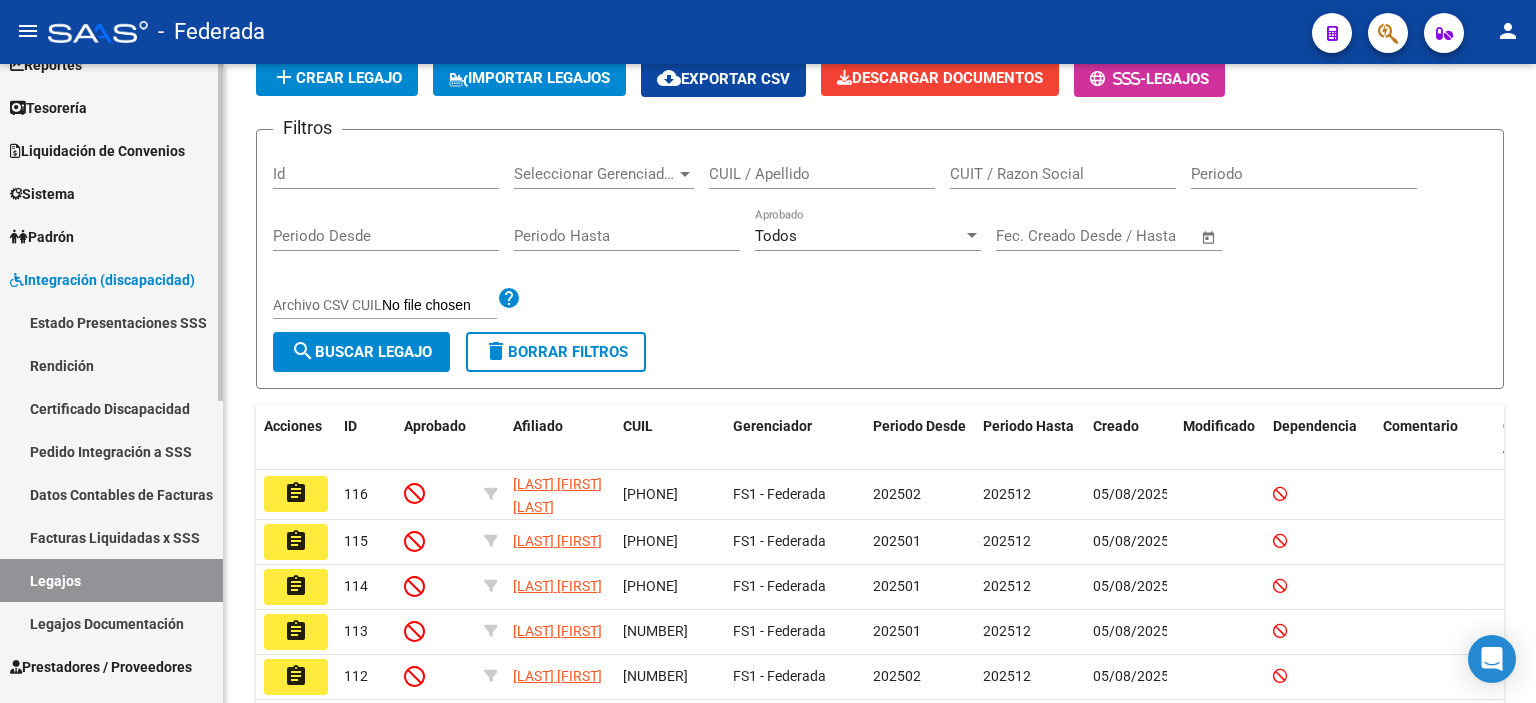 click on "Facturas Liquidadas x SSS" at bounding box center [111, 537] 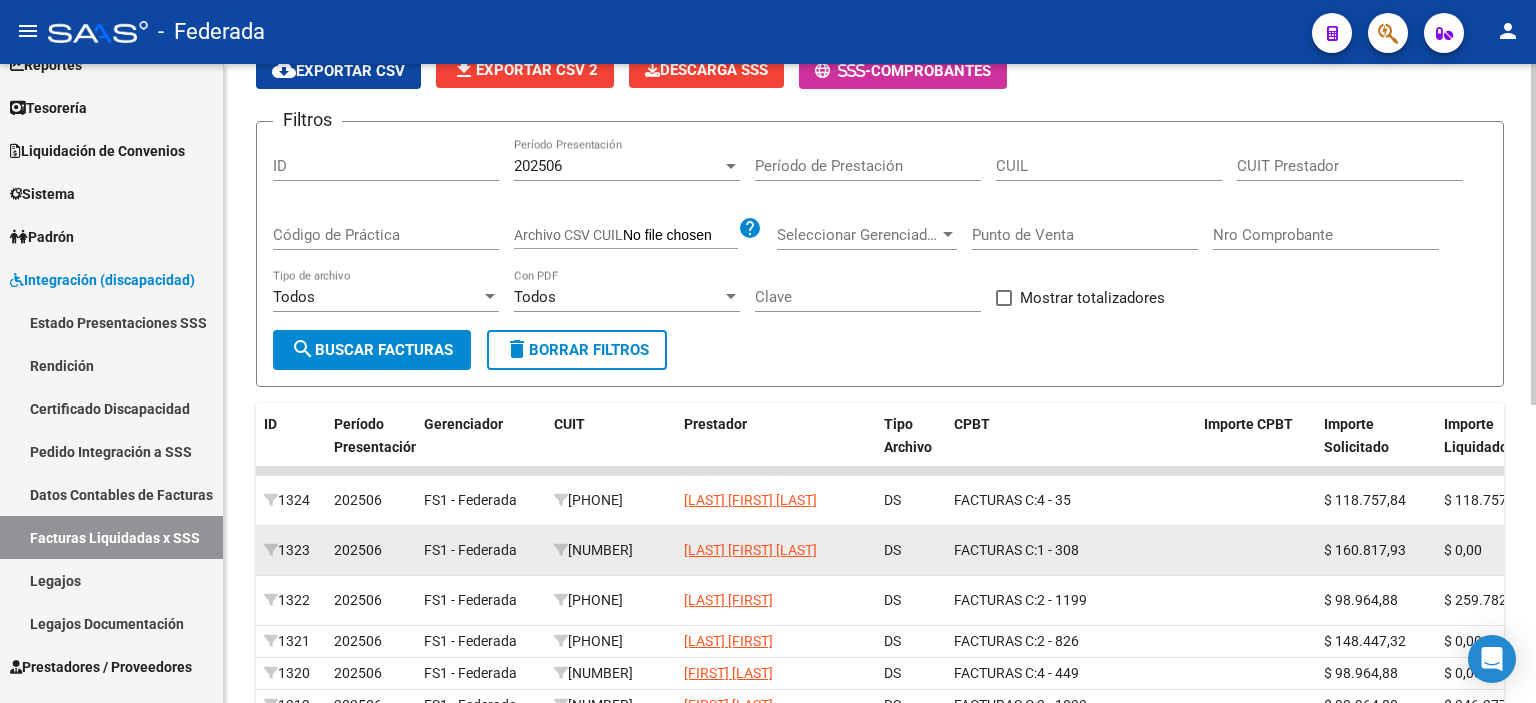 scroll, scrollTop: 53, scrollLeft: 0, axis: vertical 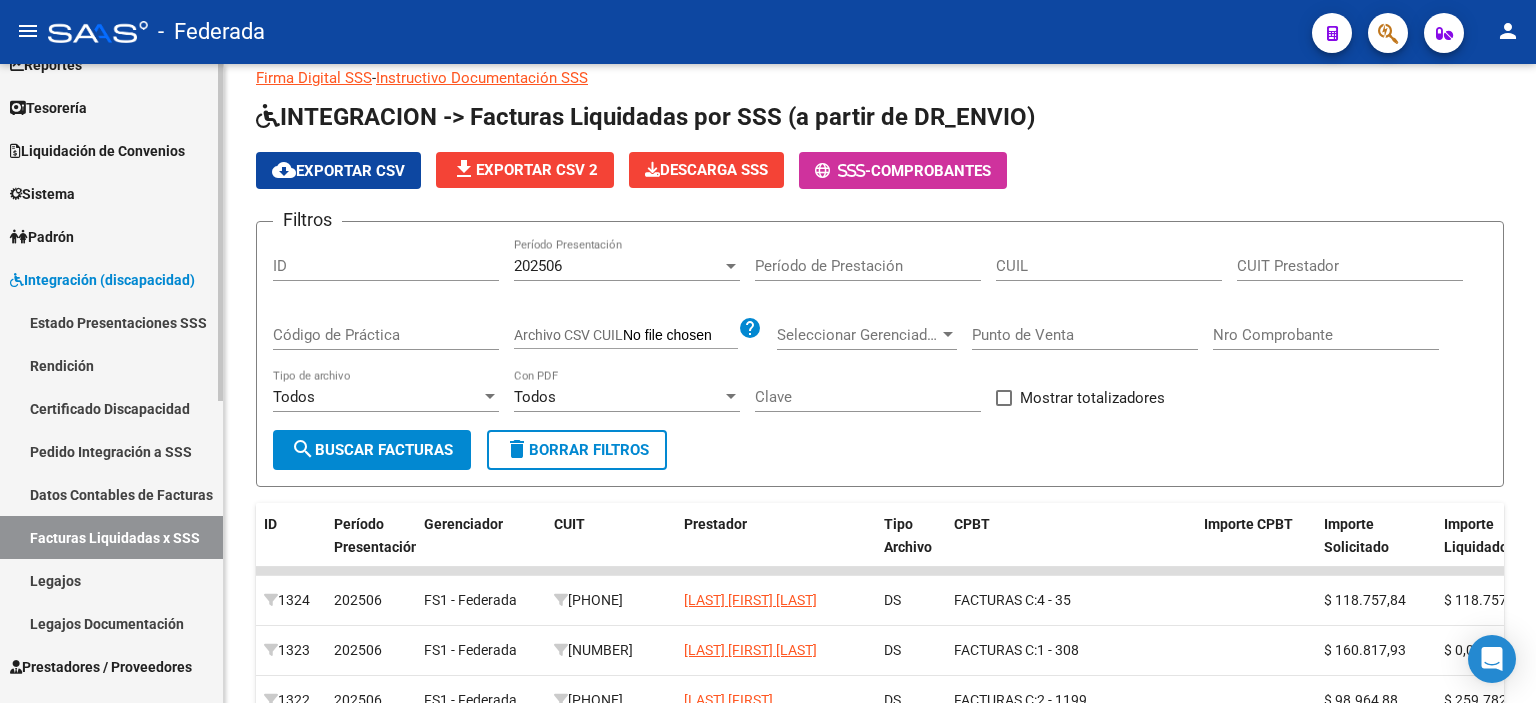 click on "Rendición" at bounding box center [111, 365] 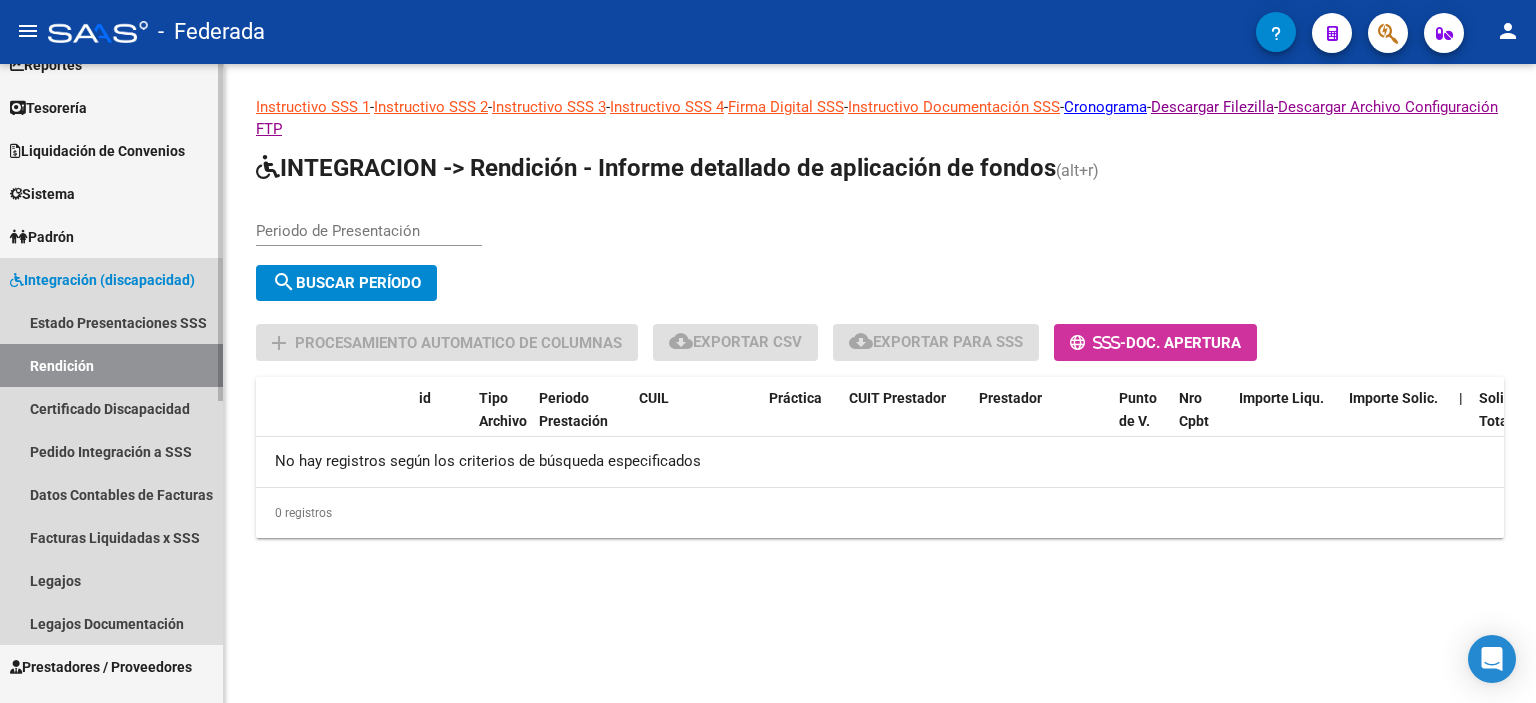 scroll, scrollTop: 0, scrollLeft: 0, axis: both 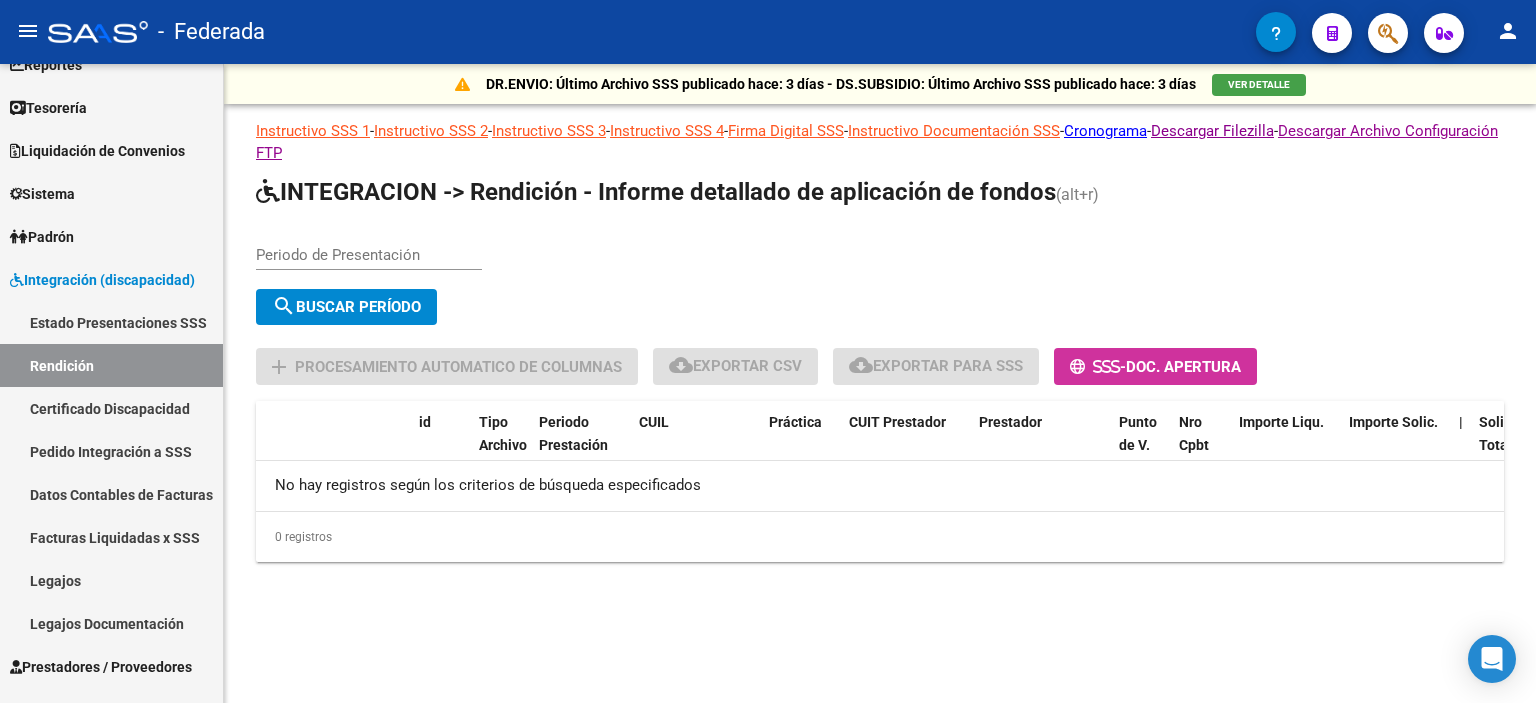 click on "Periodo de Presentación" at bounding box center [369, 255] 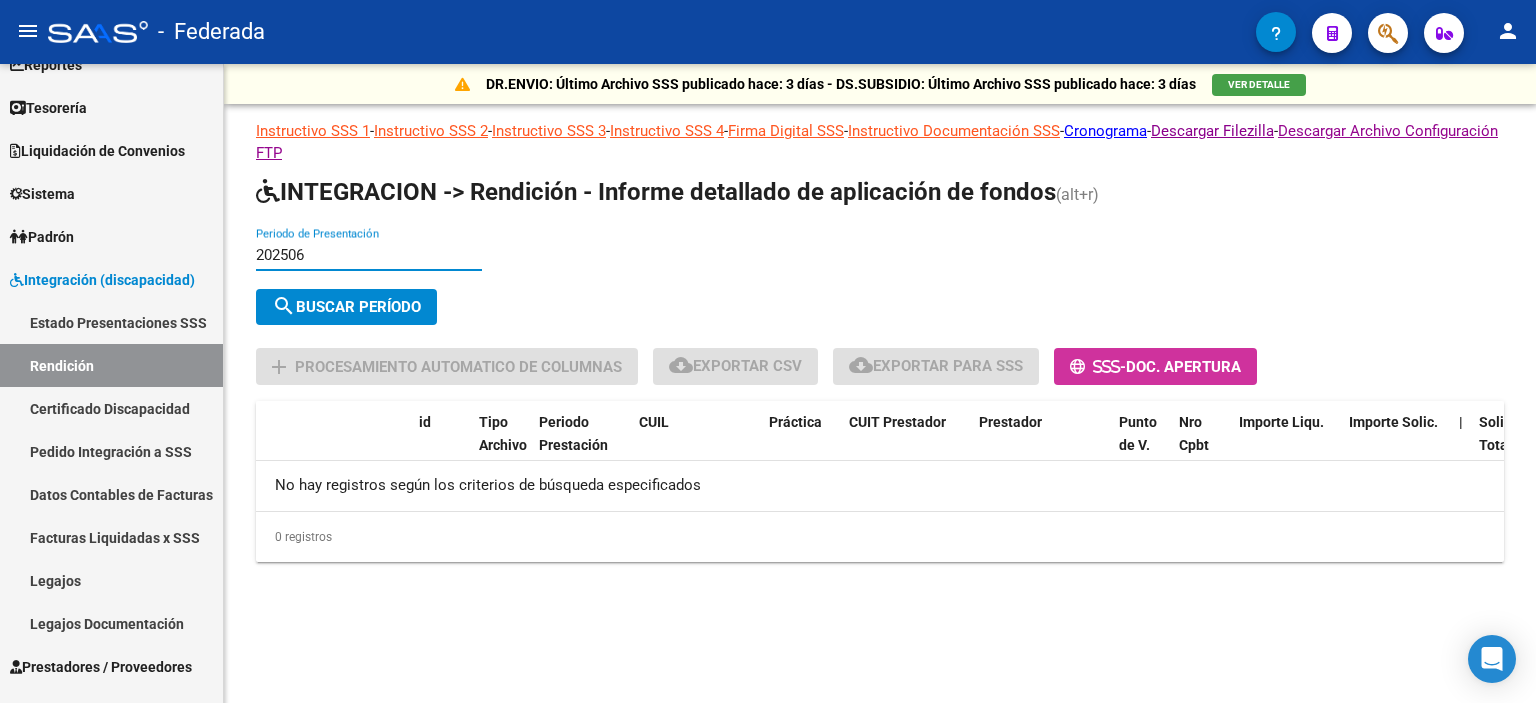 type on "202506" 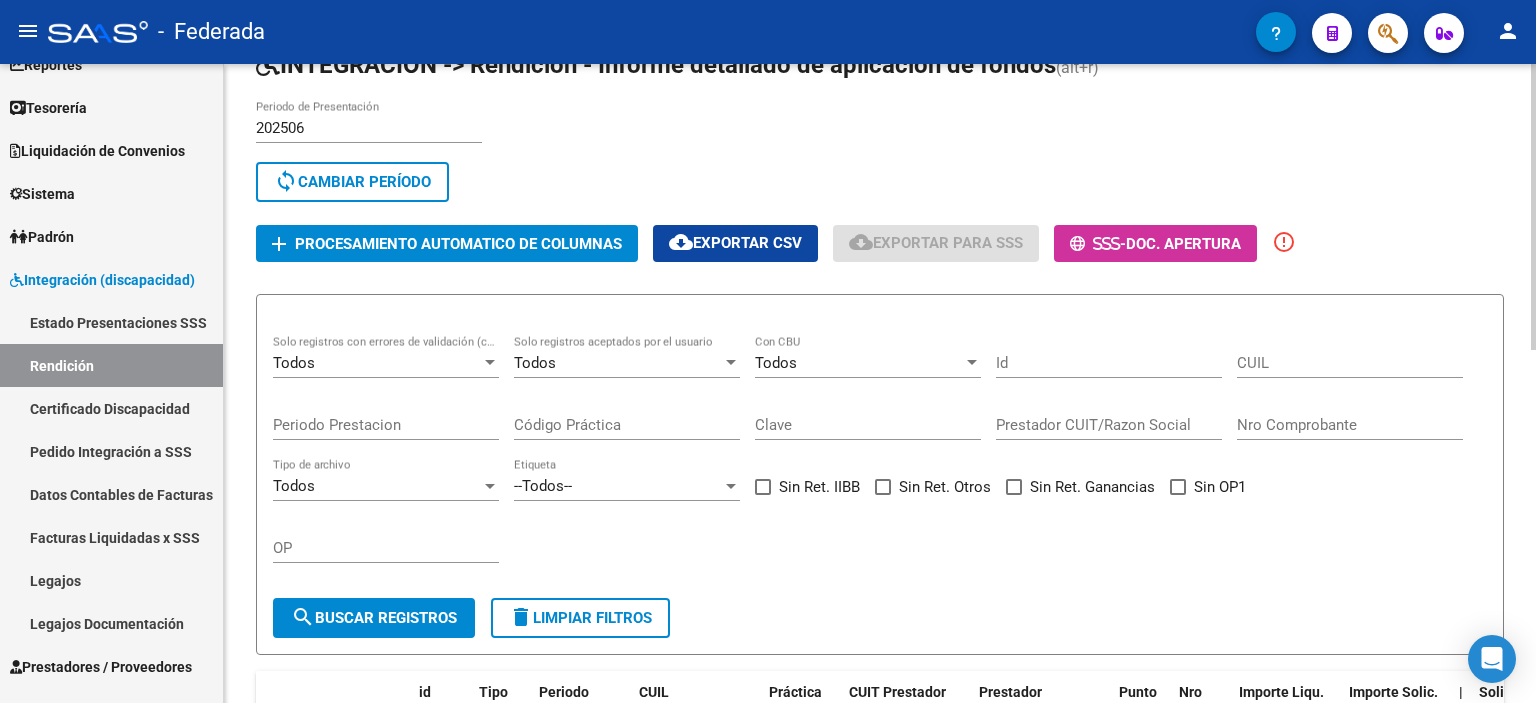scroll, scrollTop: 0, scrollLeft: 0, axis: both 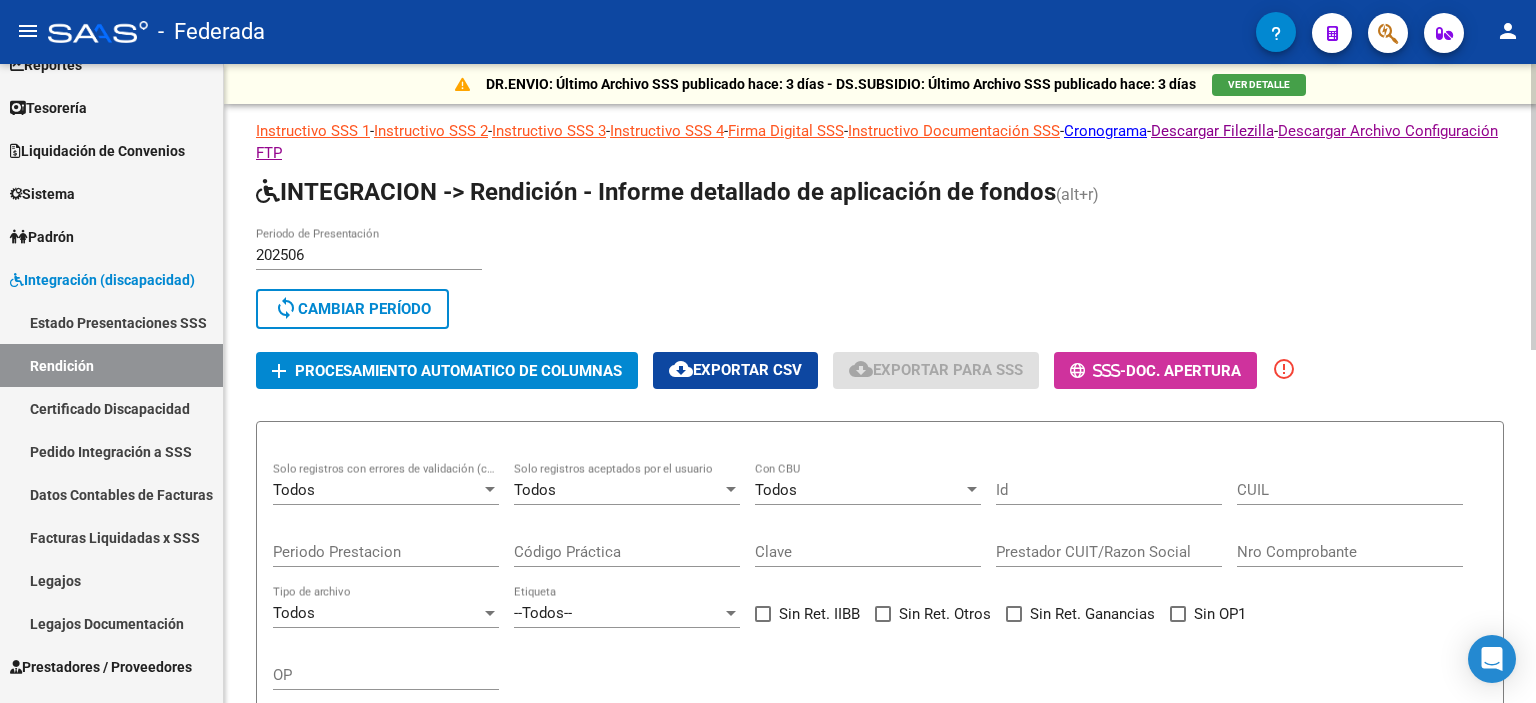 click on "202506" at bounding box center (369, 255) 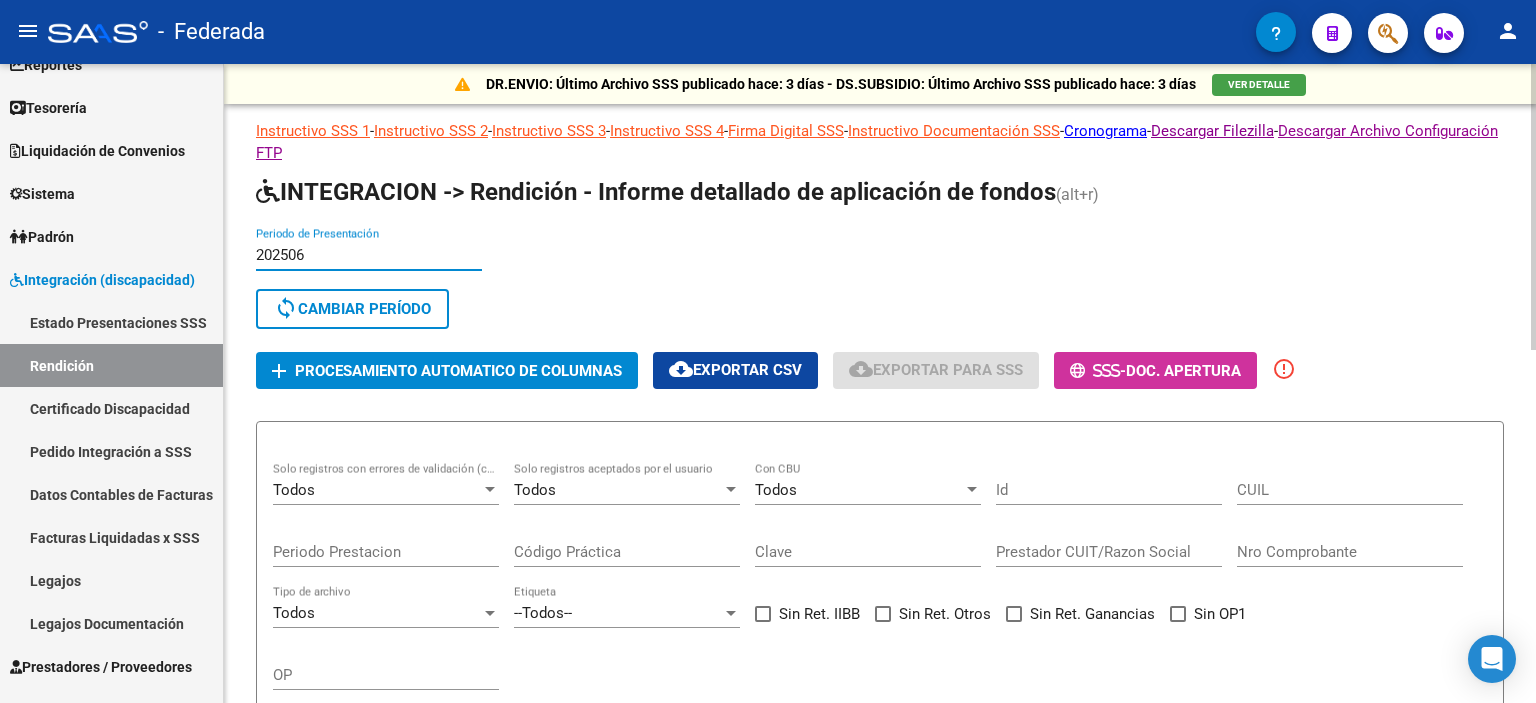 click on "202506" at bounding box center [369, 255] 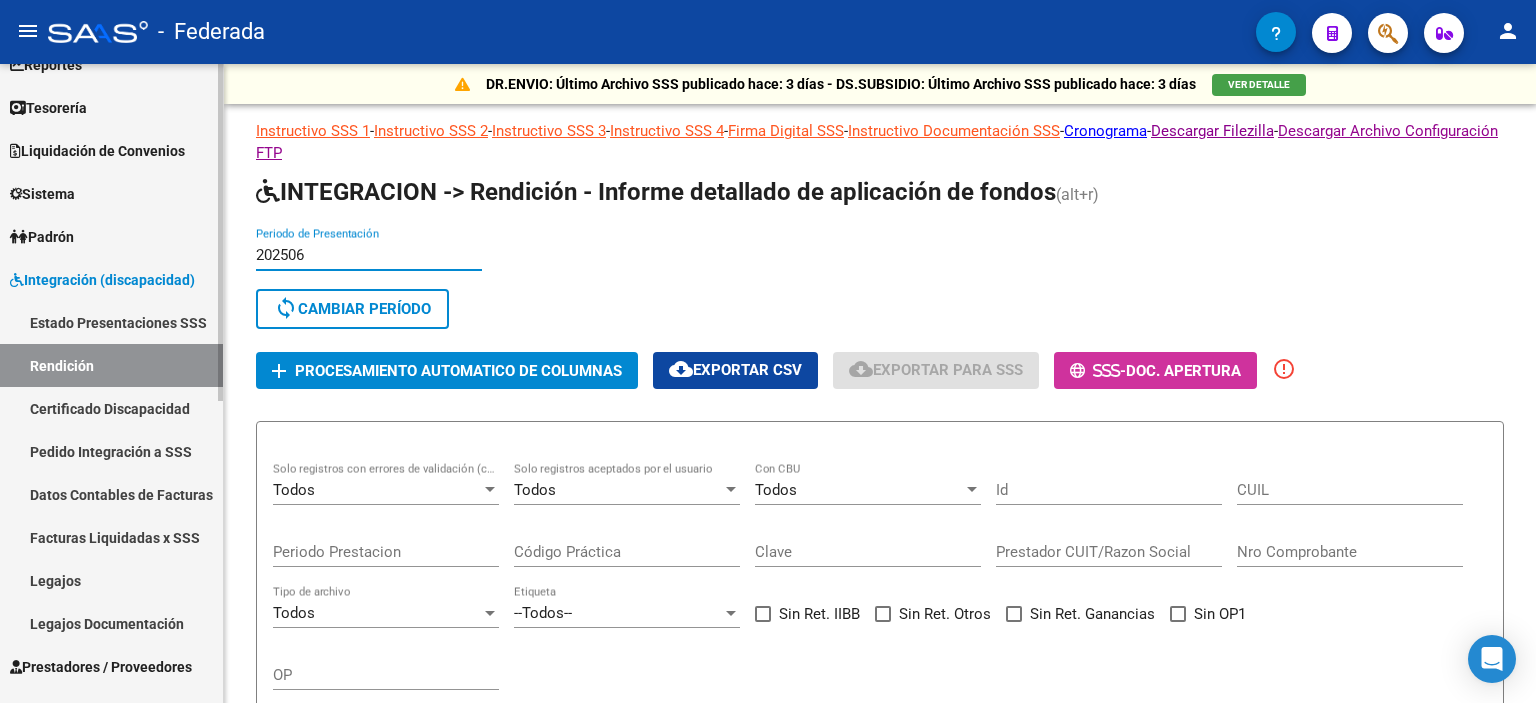 drag, startPoint x: 315, startPoint y: 250, endPoint x: 163, endPoint y: 257, distance: 152.1611 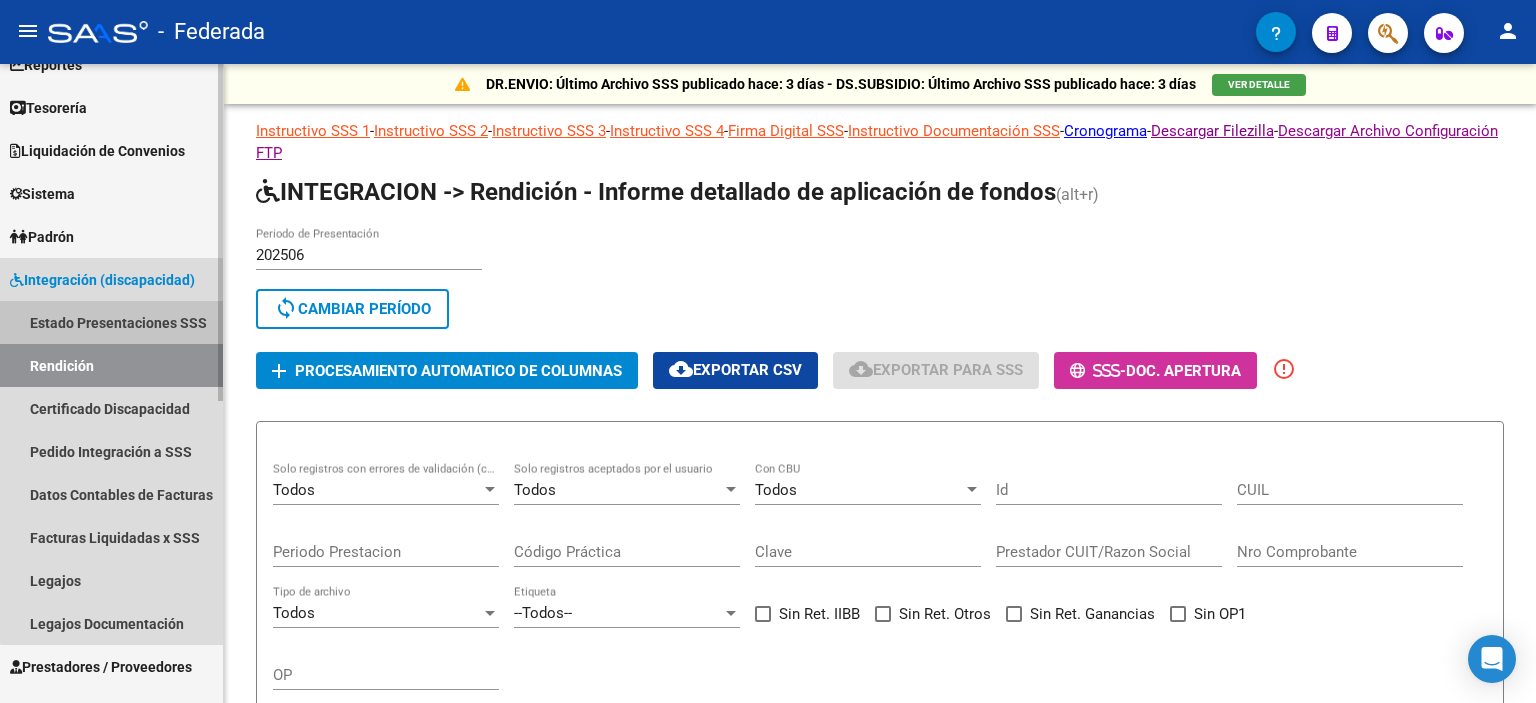 click on "Estado Presentaciones SSS" at bounding box center [111, 322] 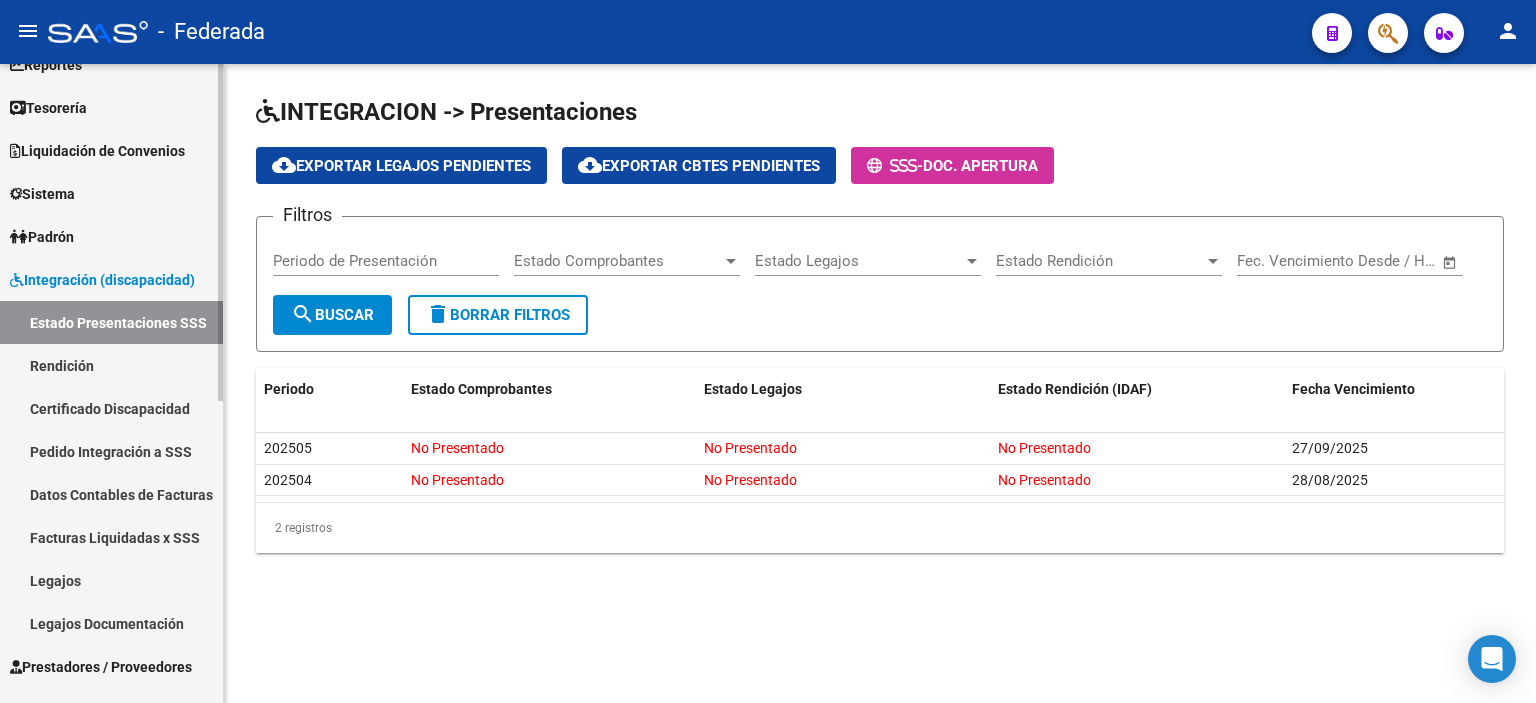 click on "Certificado Discapacidad" at bounding box center (111, 408) 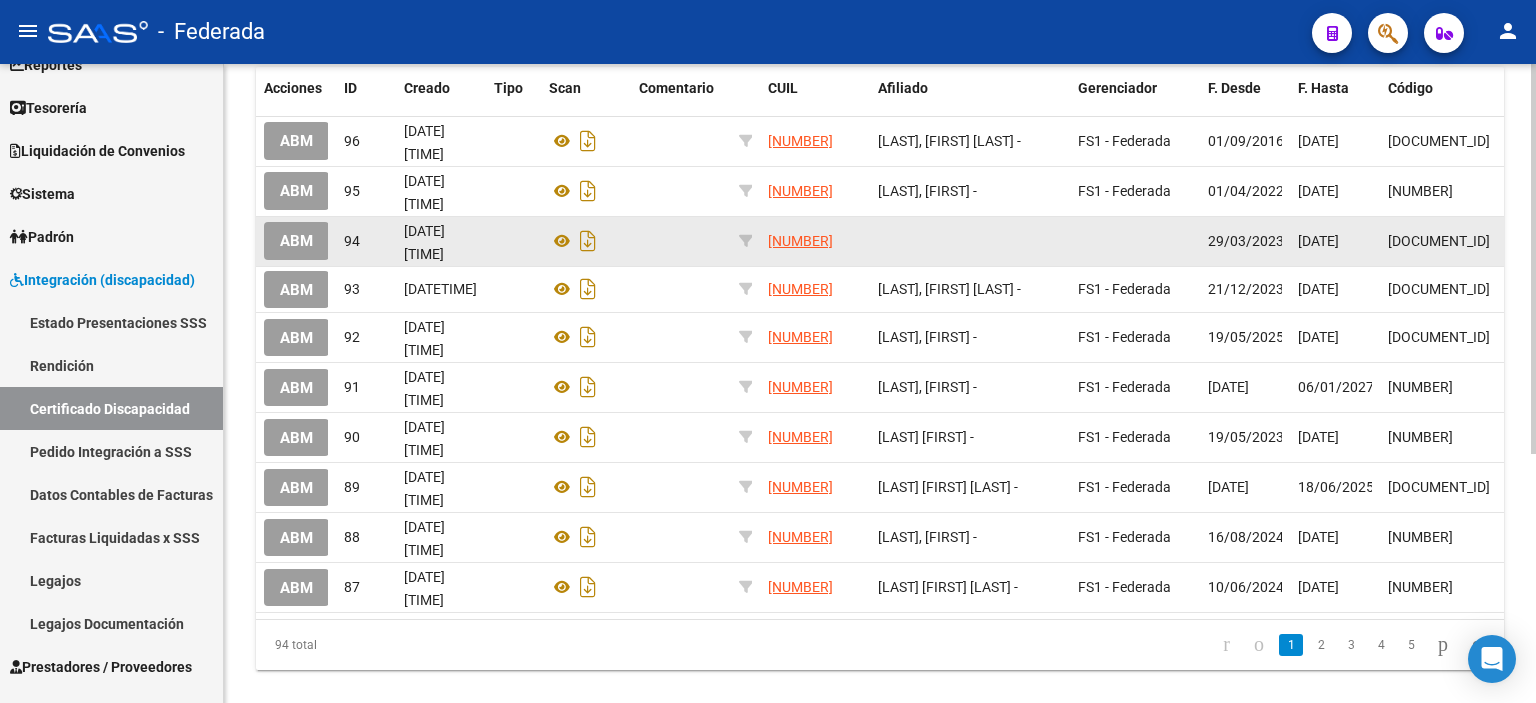 scroll, scrollTop: 408, scrollLeft: 0, axis: vertical 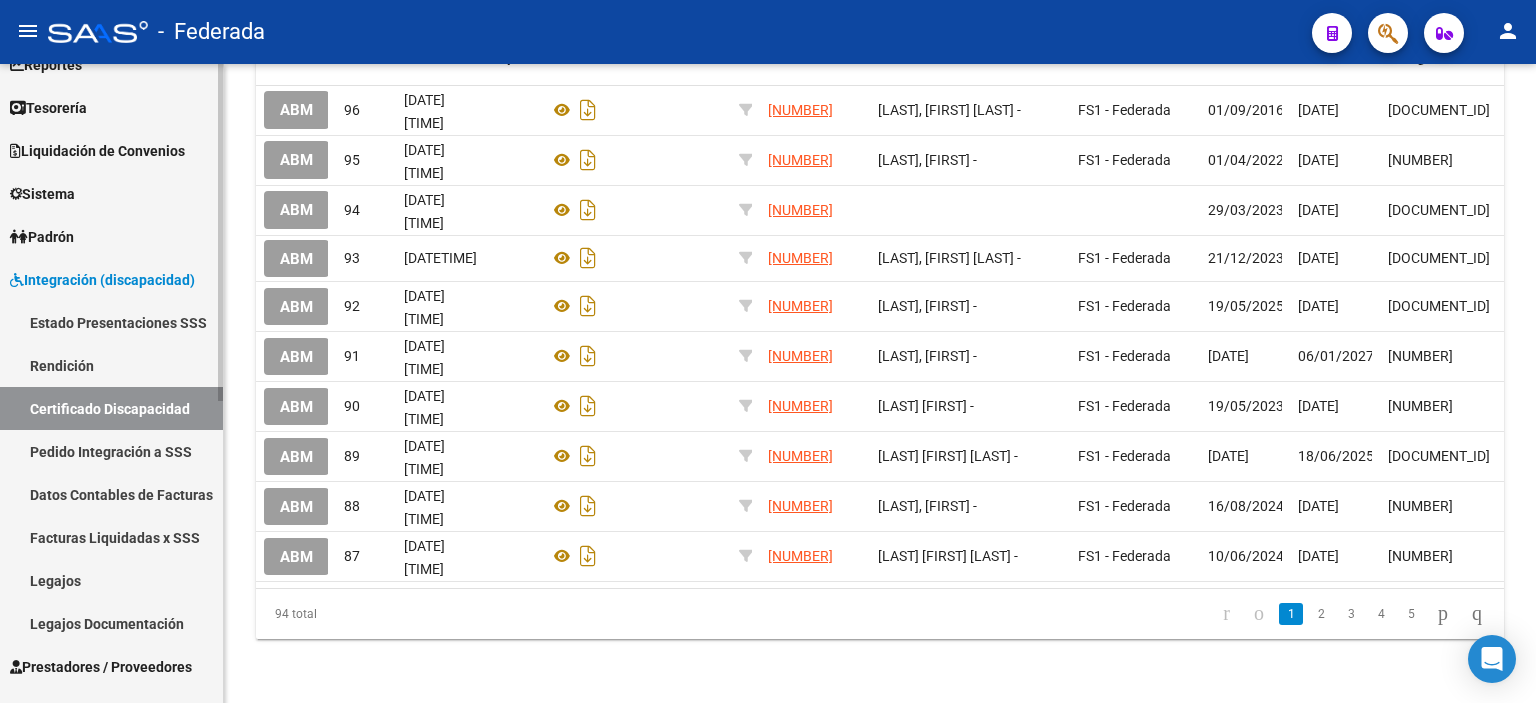 click on "Pedido Integración a SSS" at bounding box center (111, 451) 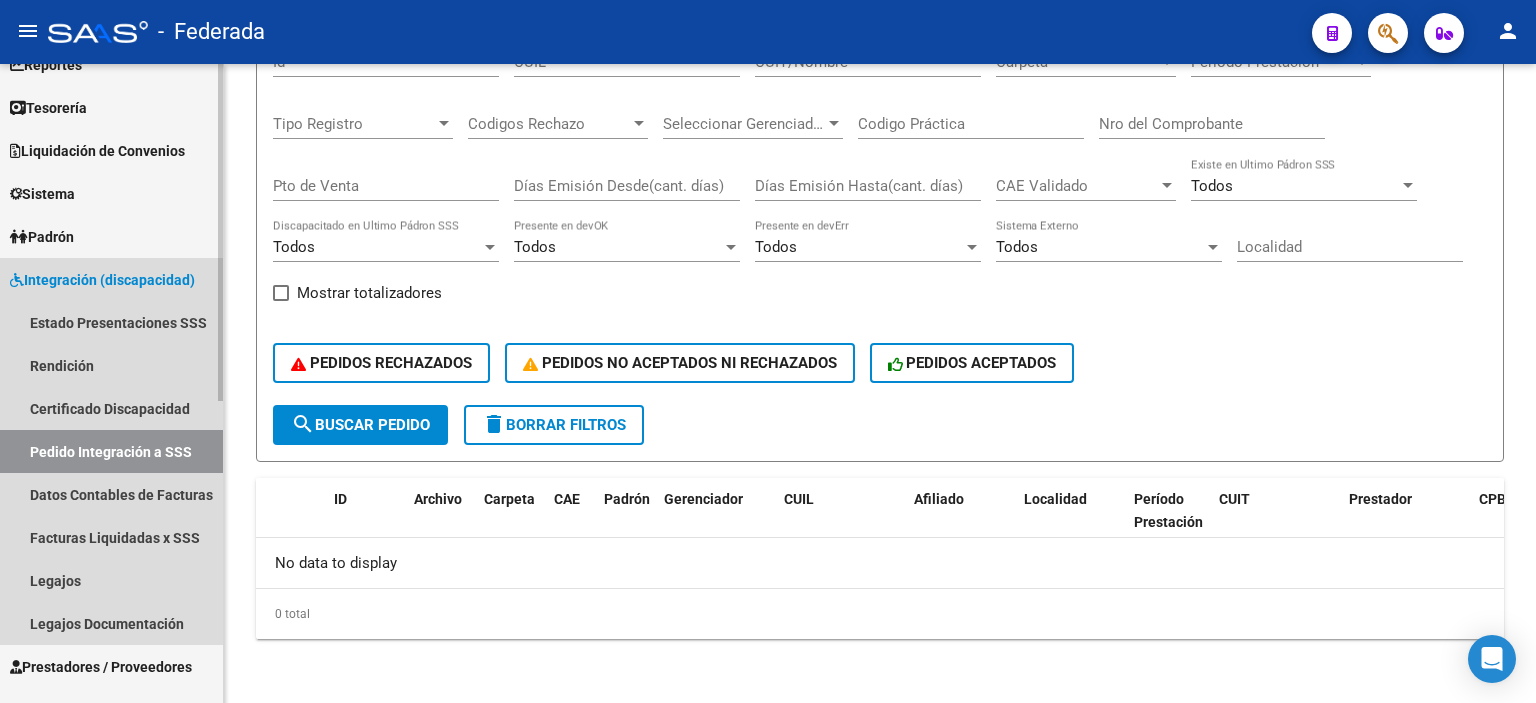 scroll, scrollTop: 0, scrollLeft: 0, axis: both 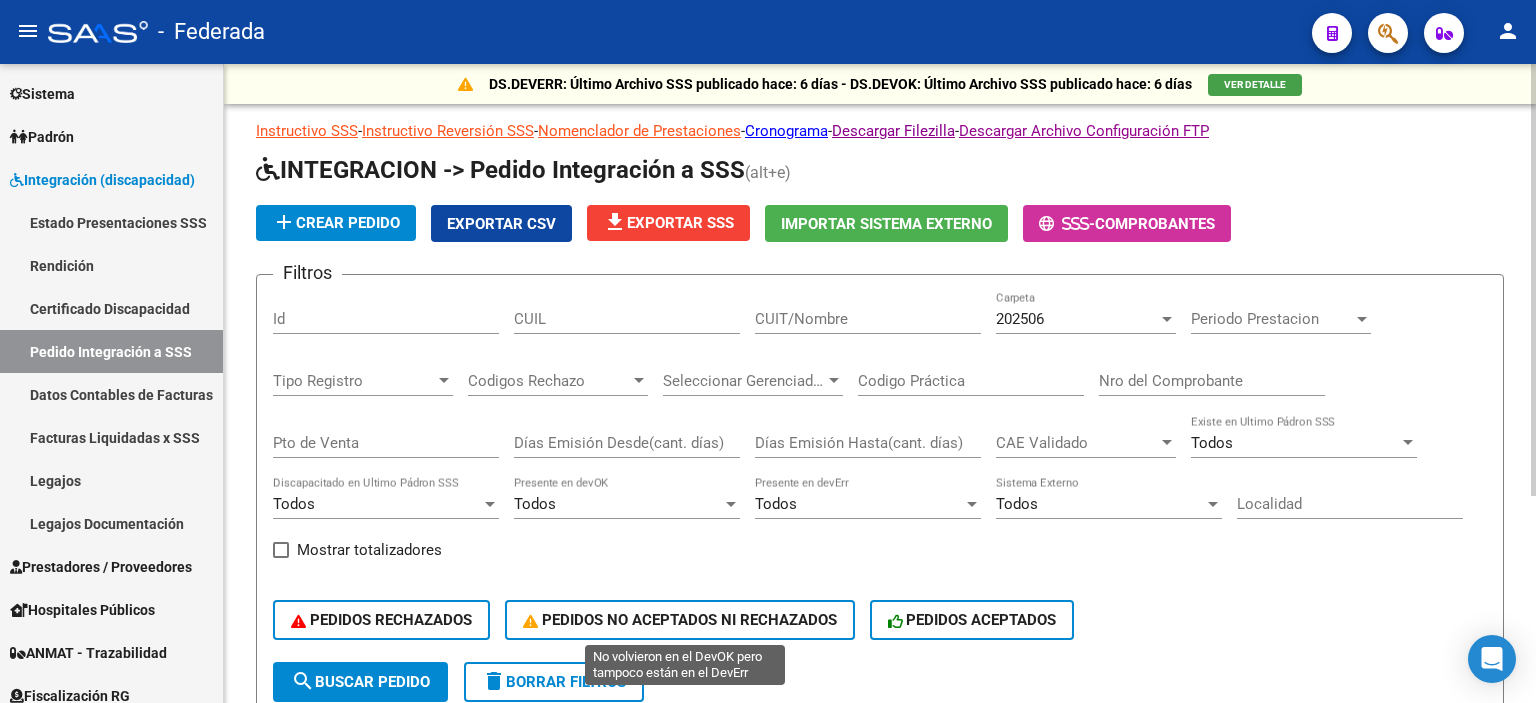 click on "PEDIDOS NO ACEPTADOS NI RECHAZADOS" 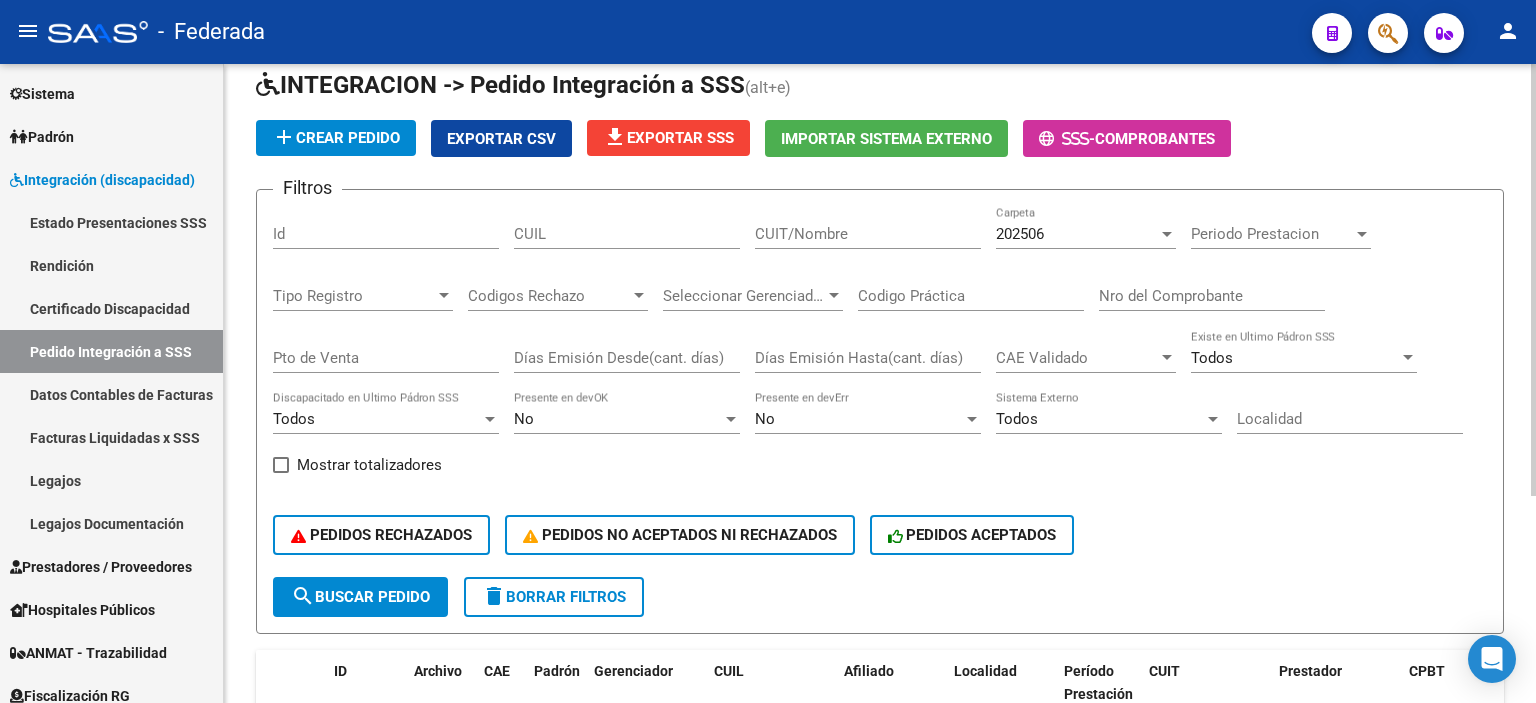 scroll, scrollTop: 305, scrollLeft: 0, axis: vertical 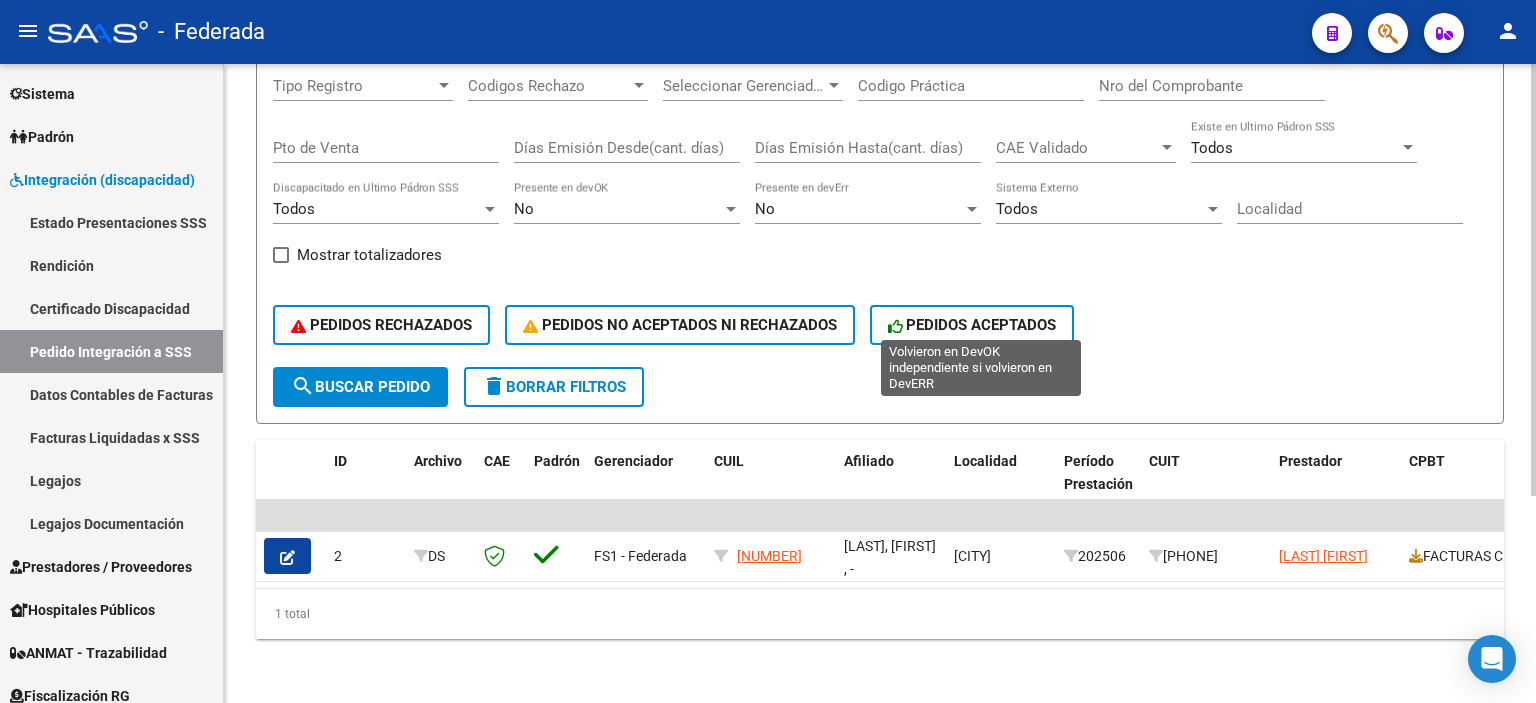 click on "PEDIDOS ACEPTADOS" 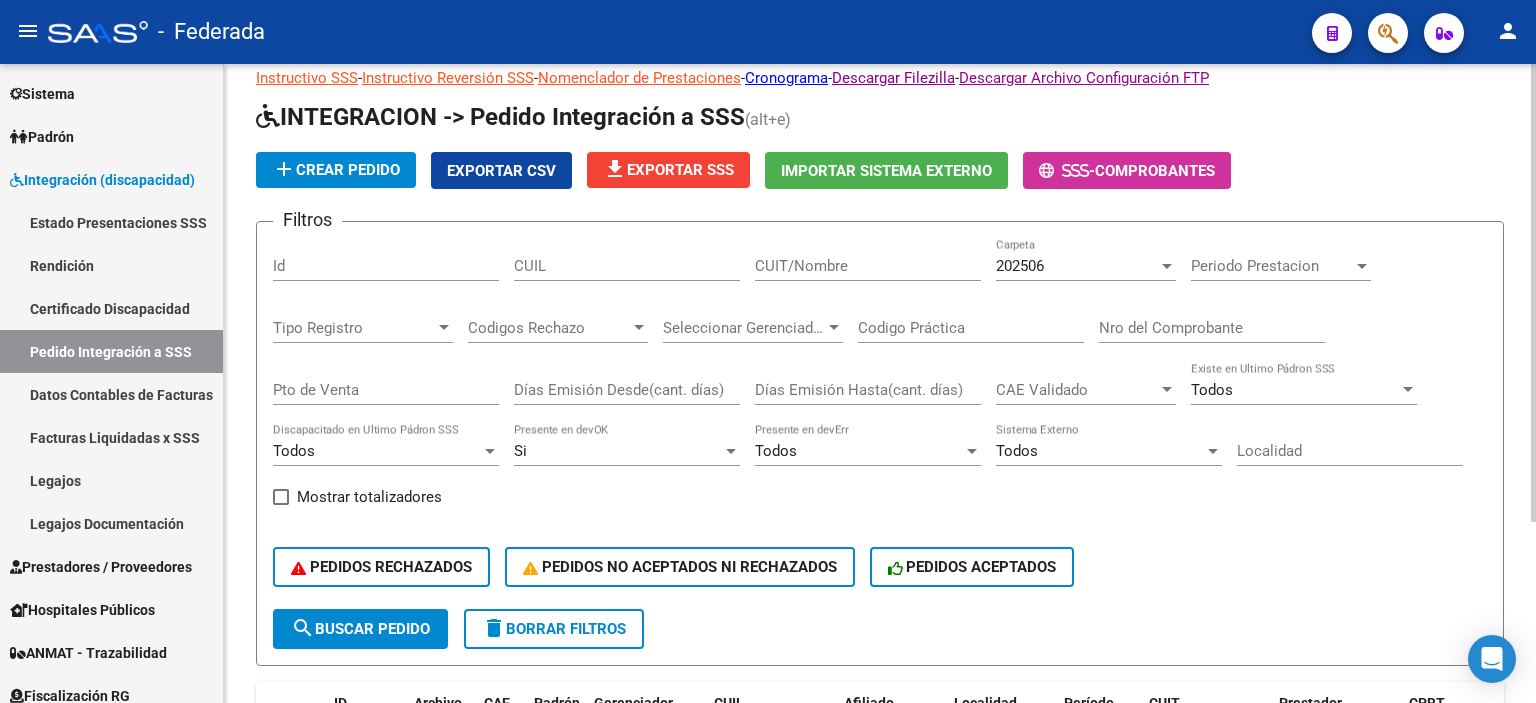 scroll, scrollTop: 0, scrollLeft: 0, axis: both 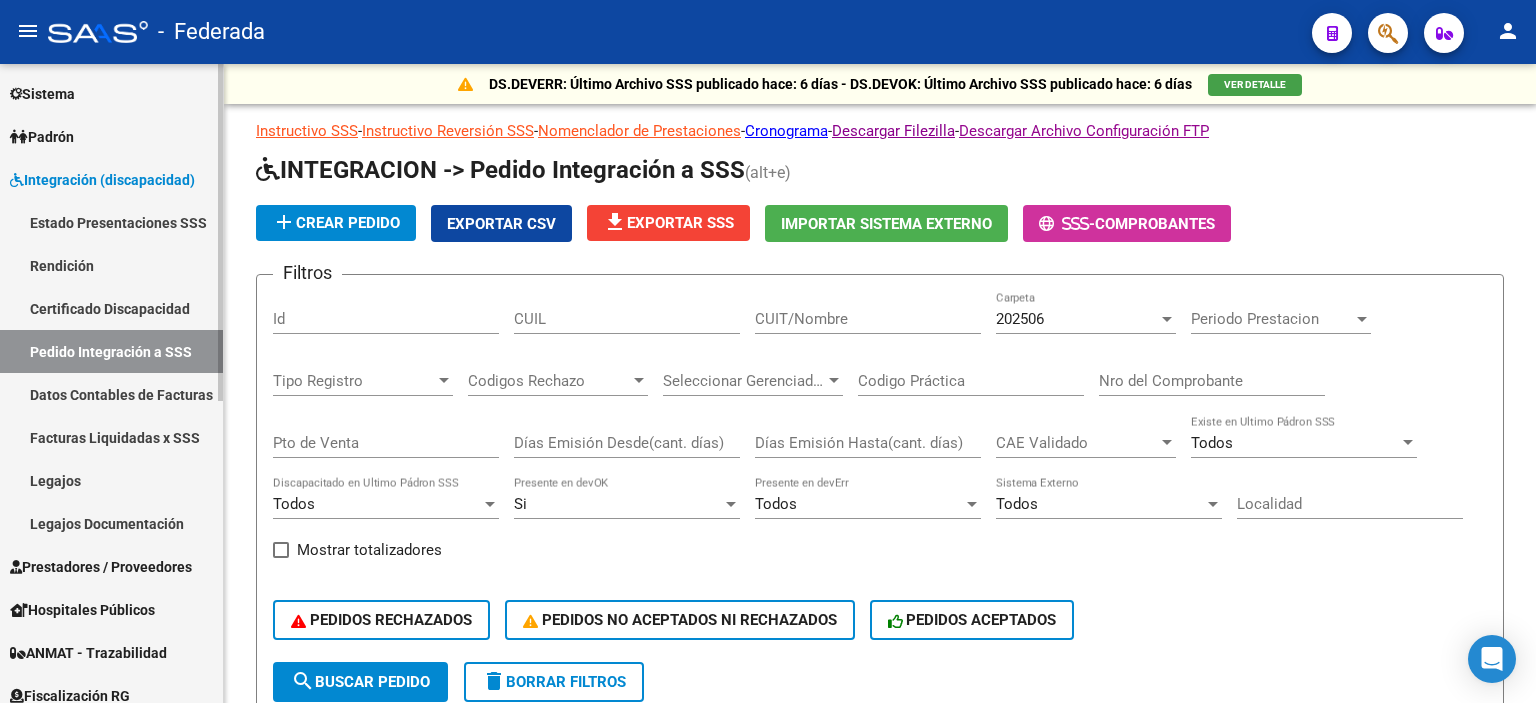 click on "Integración (discapacidad)" at bounding box center (102, 180) 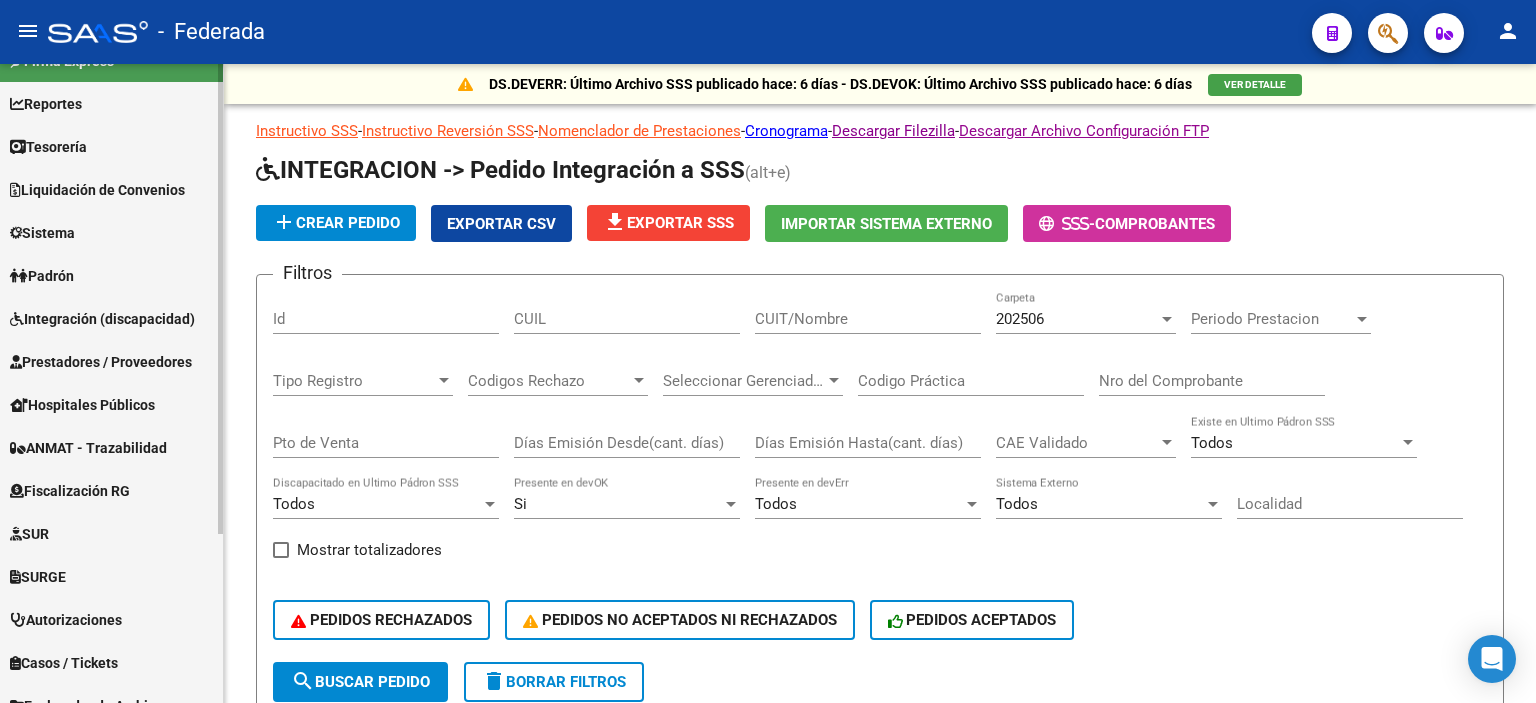 scroll, scrollTop: 28, scrollLeft: 0, axis: vertical 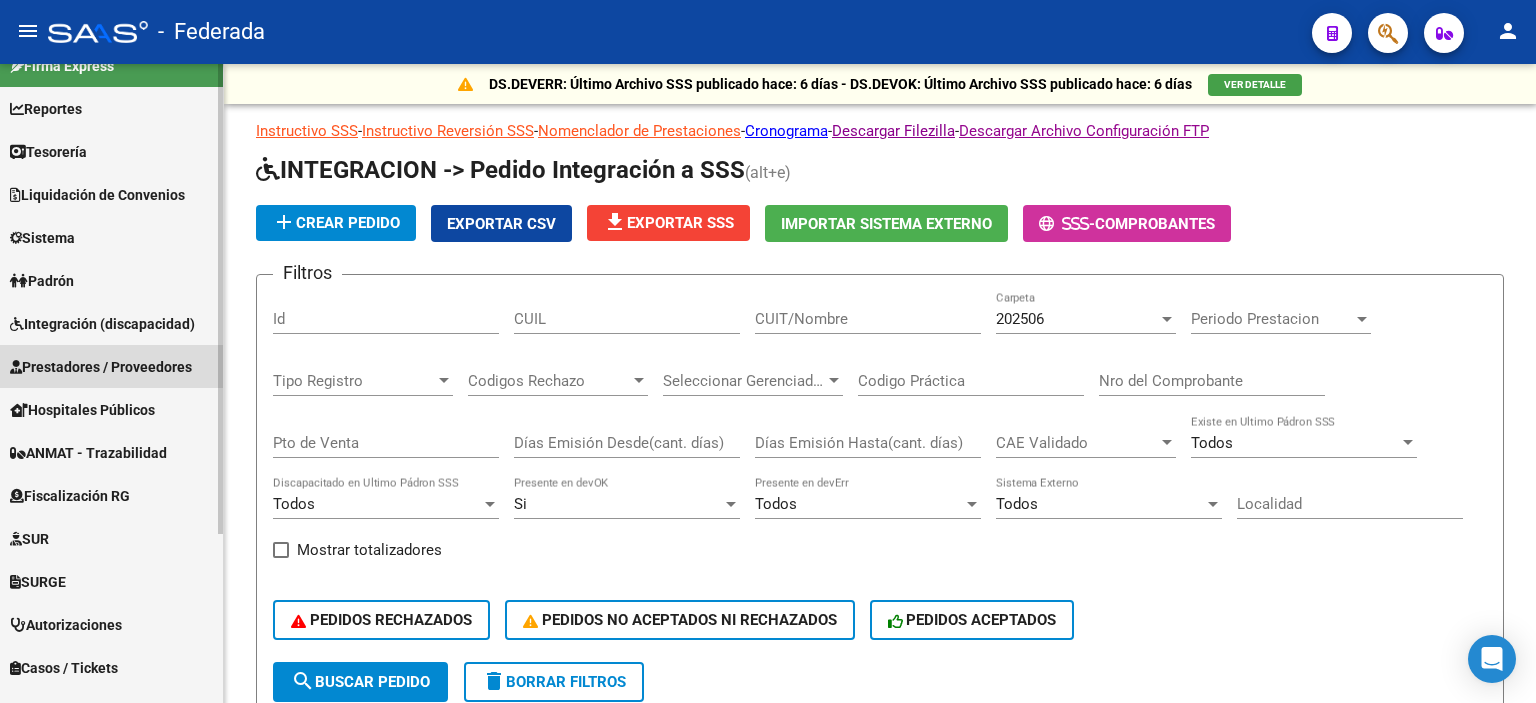 click on "Prestadores / Proveedores" at bounding box center (101, 367) 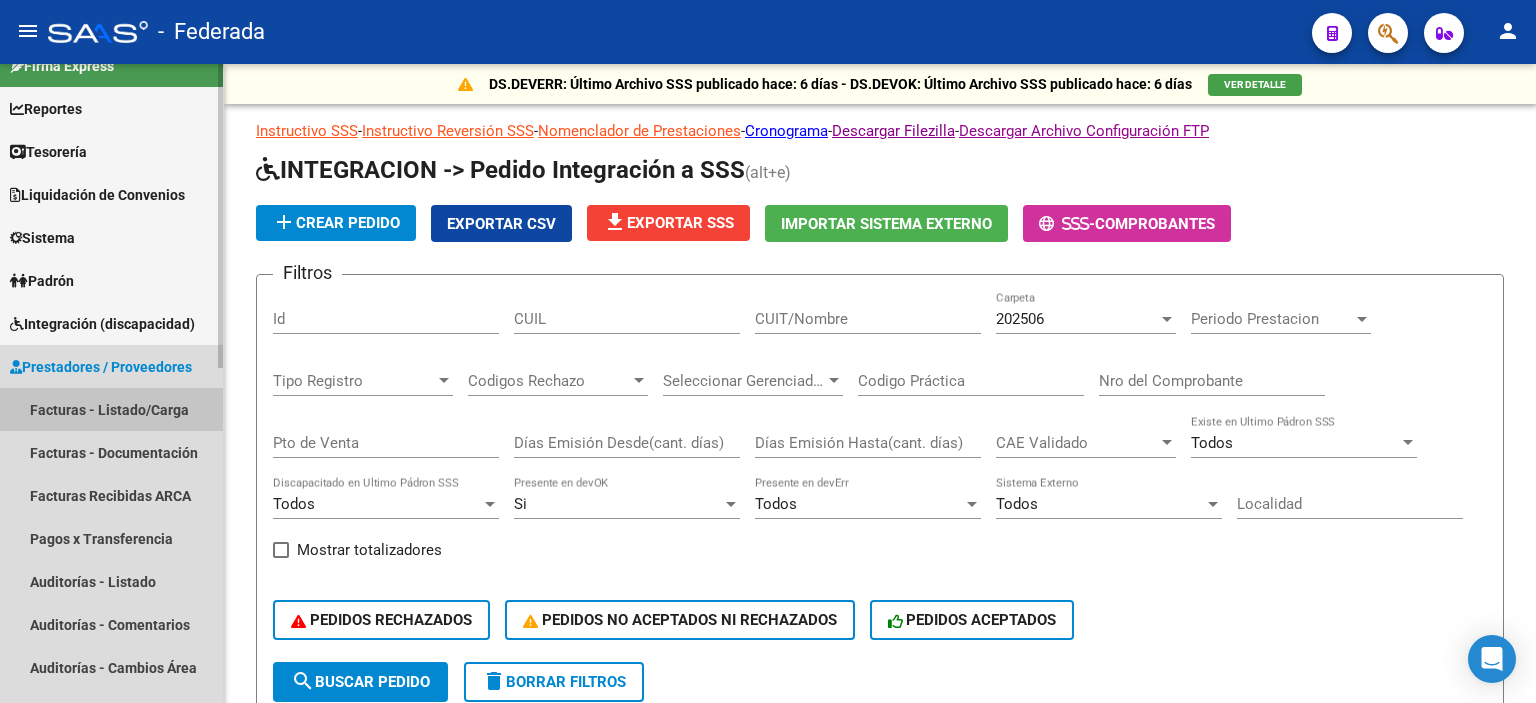 click on "Facturas - Listado/Carga" at bounding box center [111, 409] 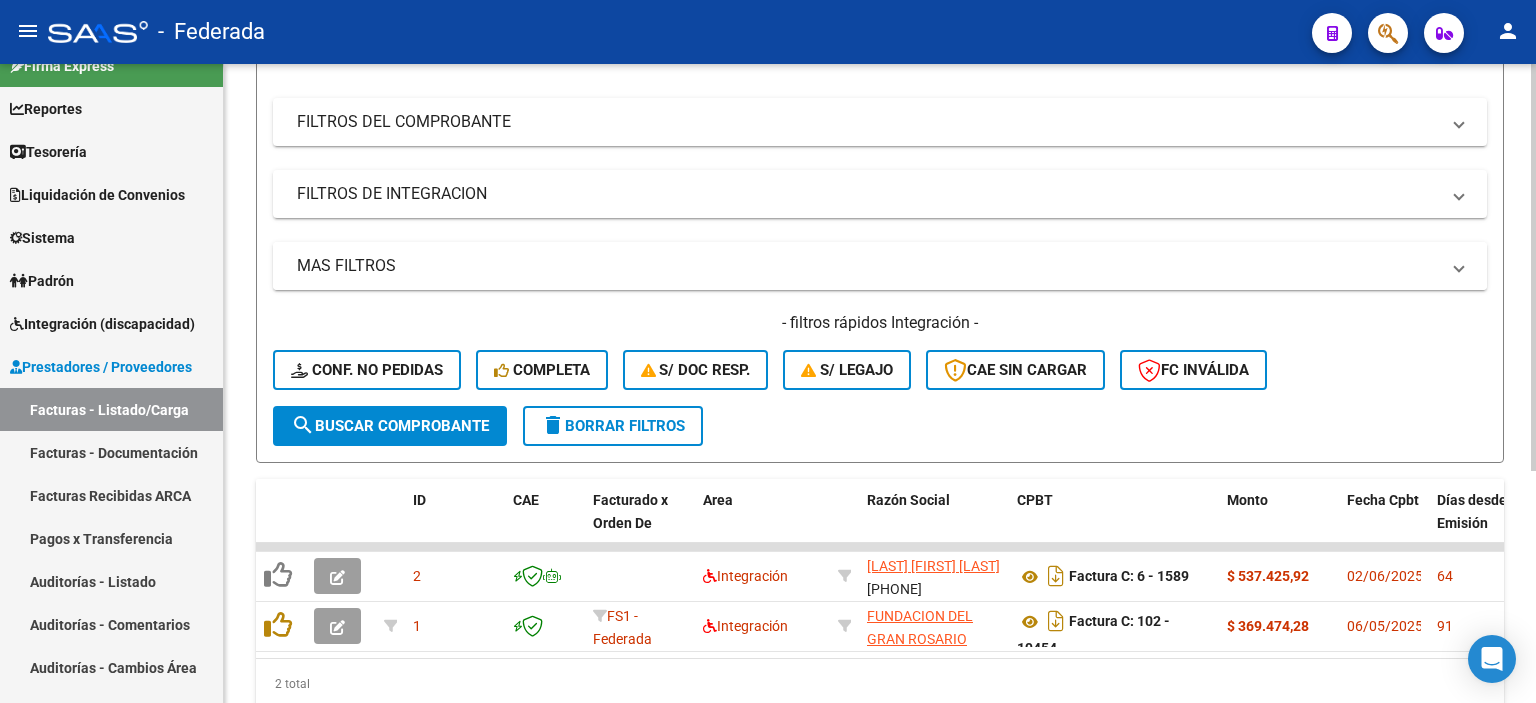 scroll, scrollTop: 363, scrollLeft: 0, axis: vertical 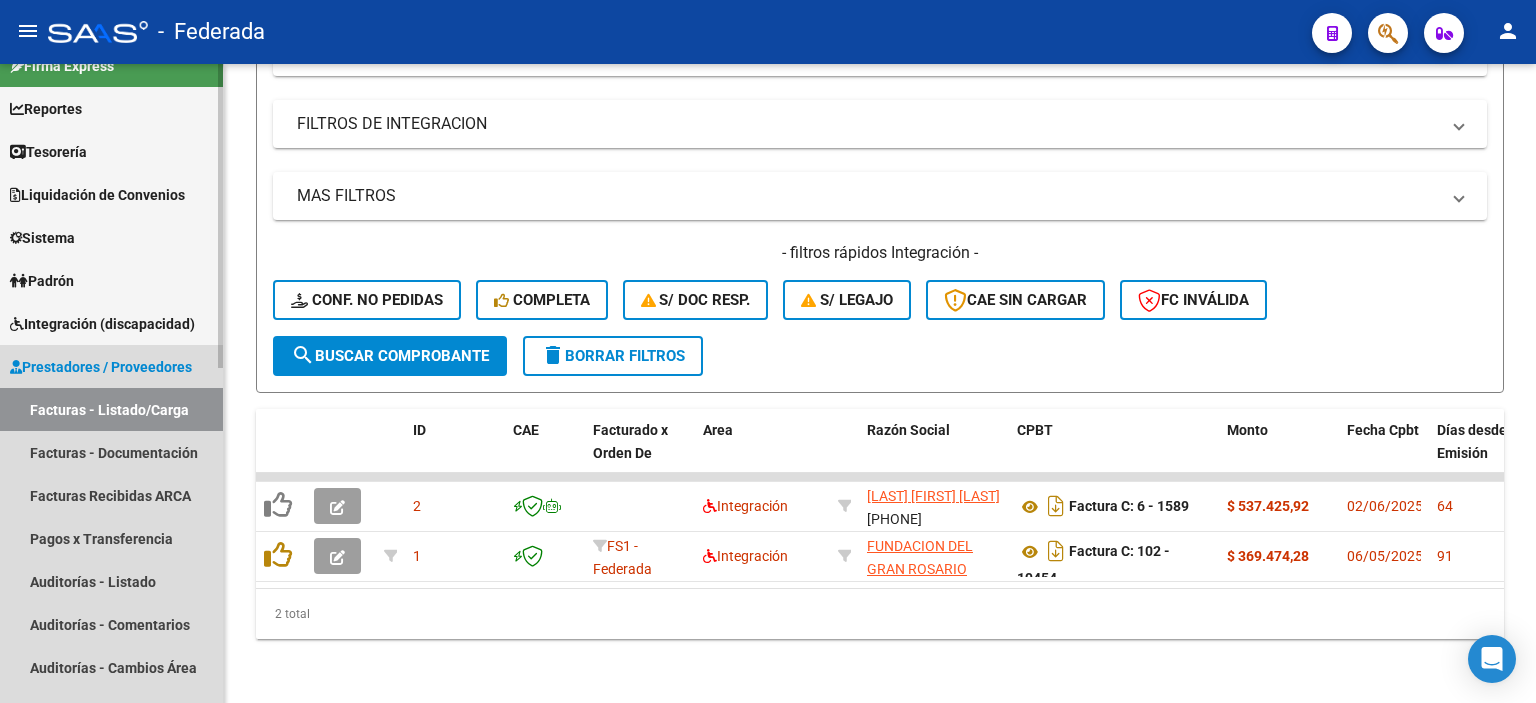 click on "Facturas - Listado/Carga" at bounding box center (111, 409) 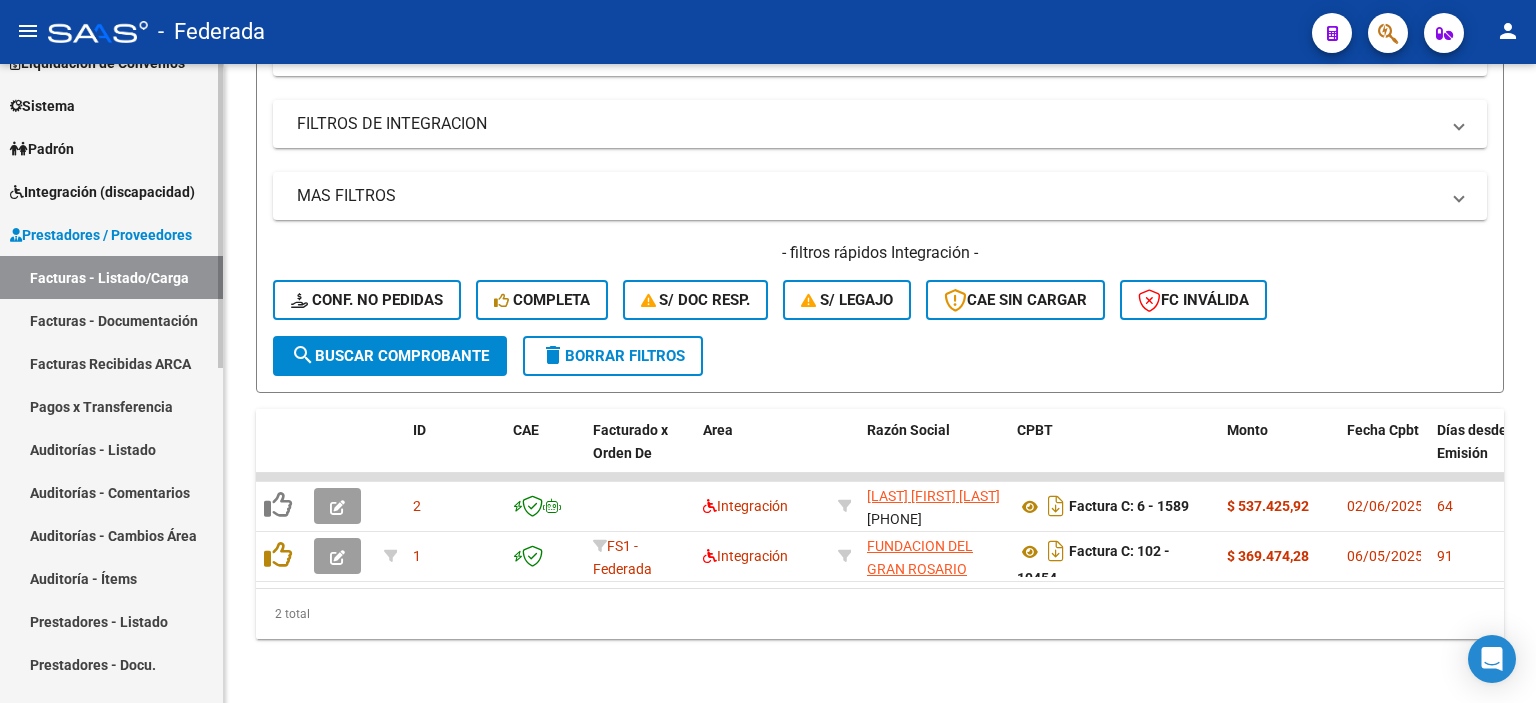 scroll, scrollTop: 228, scrollLeft: 0, axis: vertical 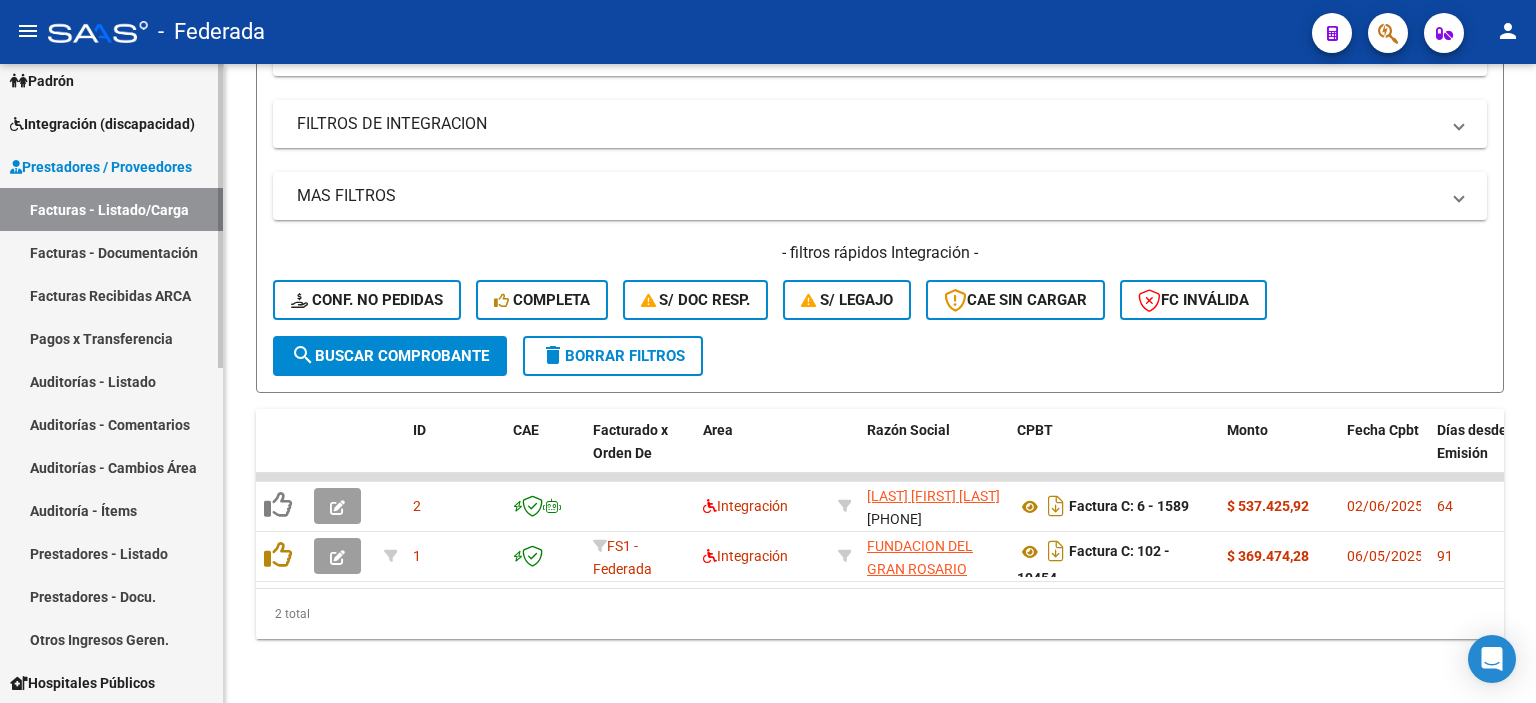 click on "Pagos x Transferencia" at bounding box center (111, 338) 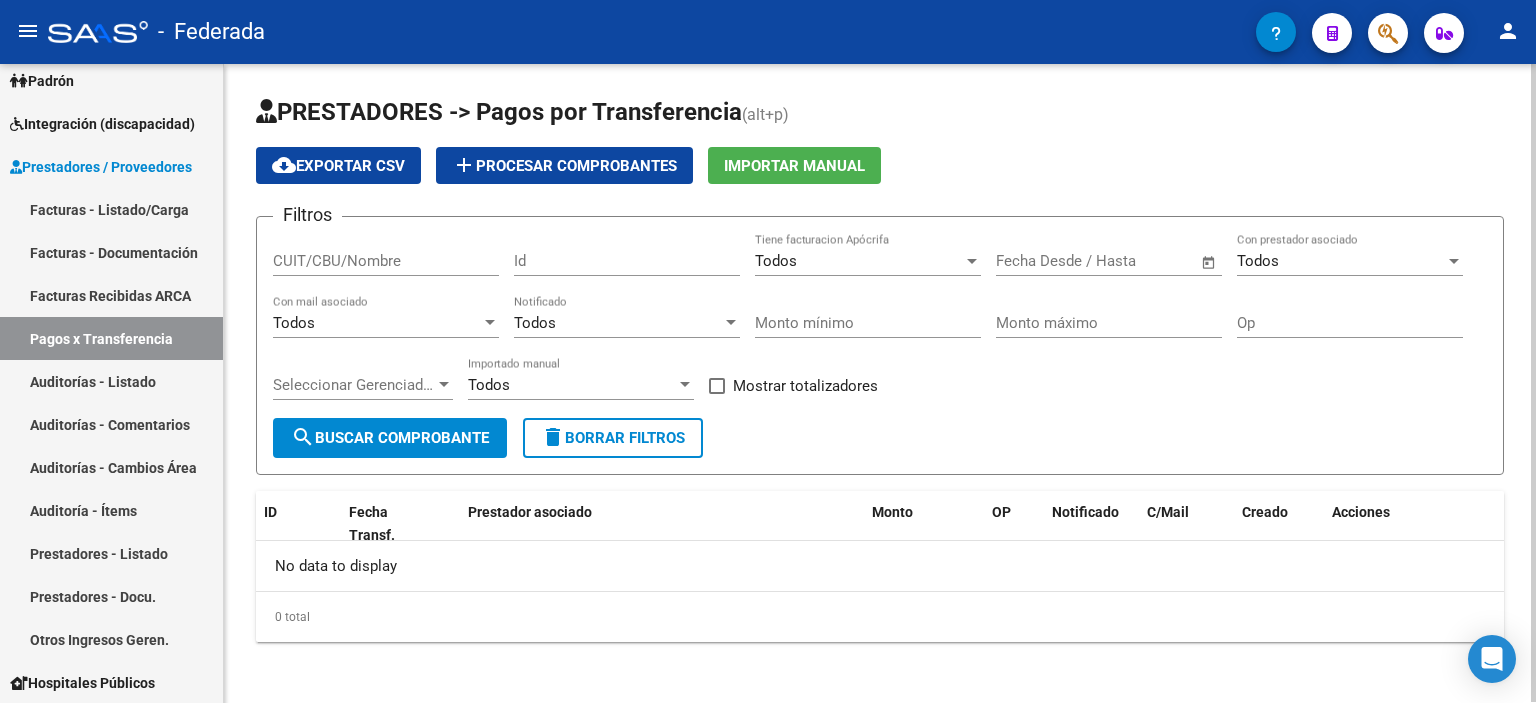 scroll, scrollTop: 0, scrollLeft: 0, axis: both 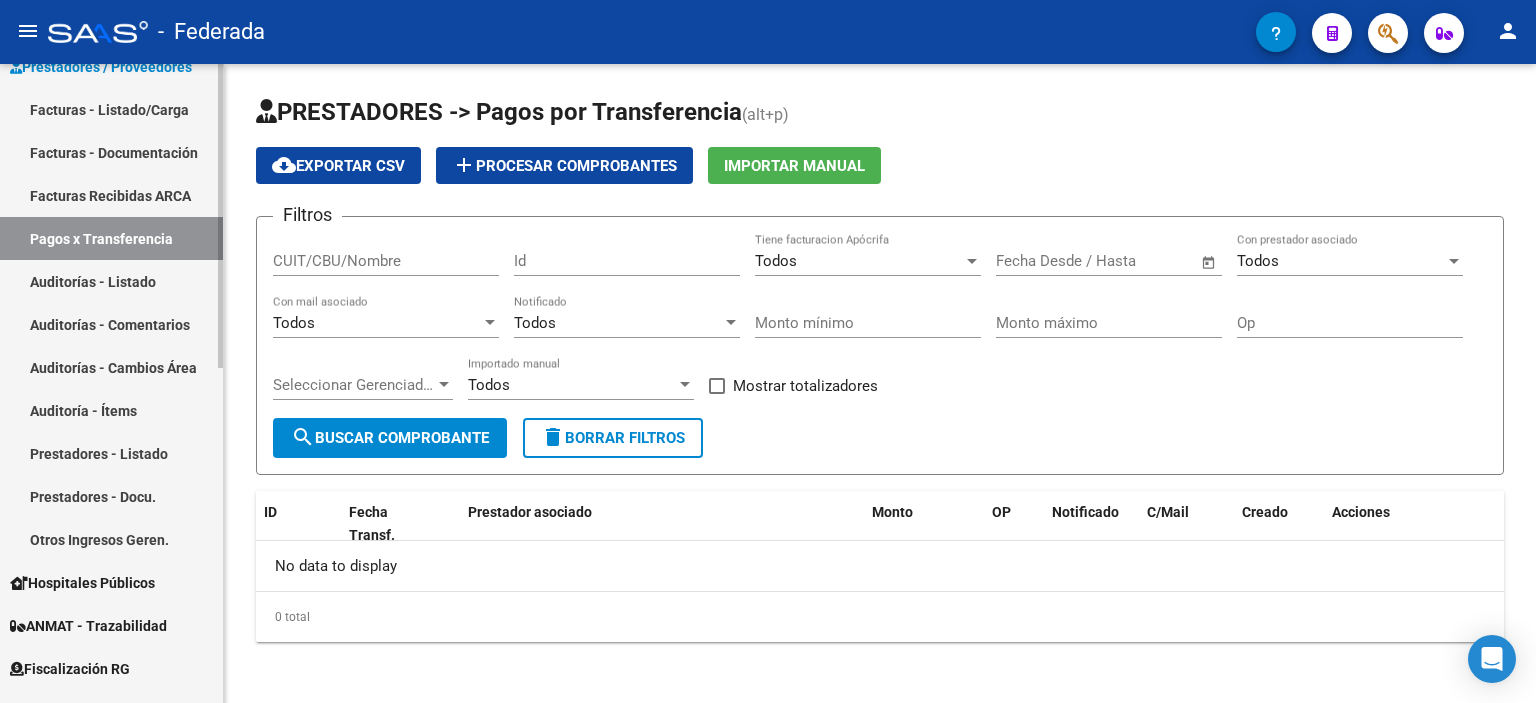 click on "Otros Ingresos Geren." at bounding box center [111, 539] 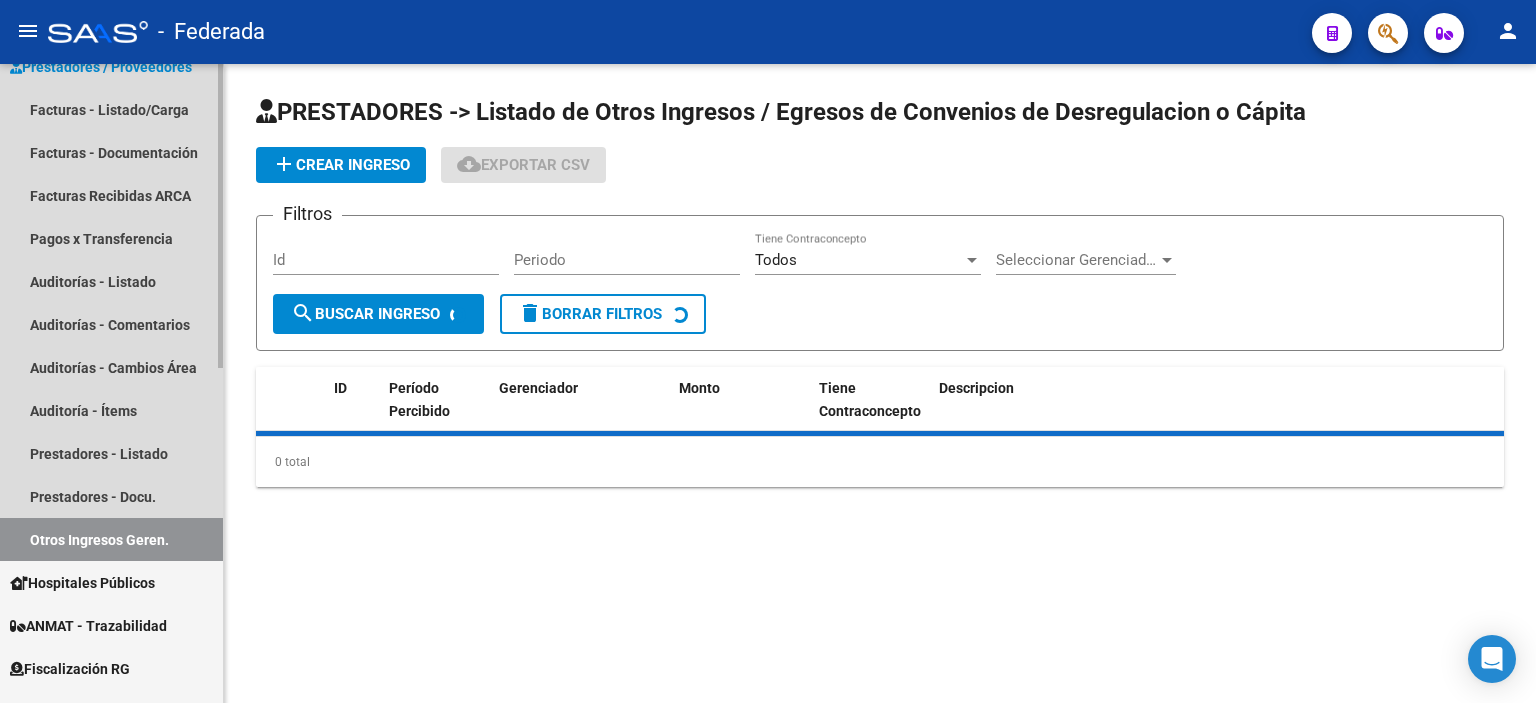 scroll, scrollTop: 0, scrollLeft: 0, axis: both 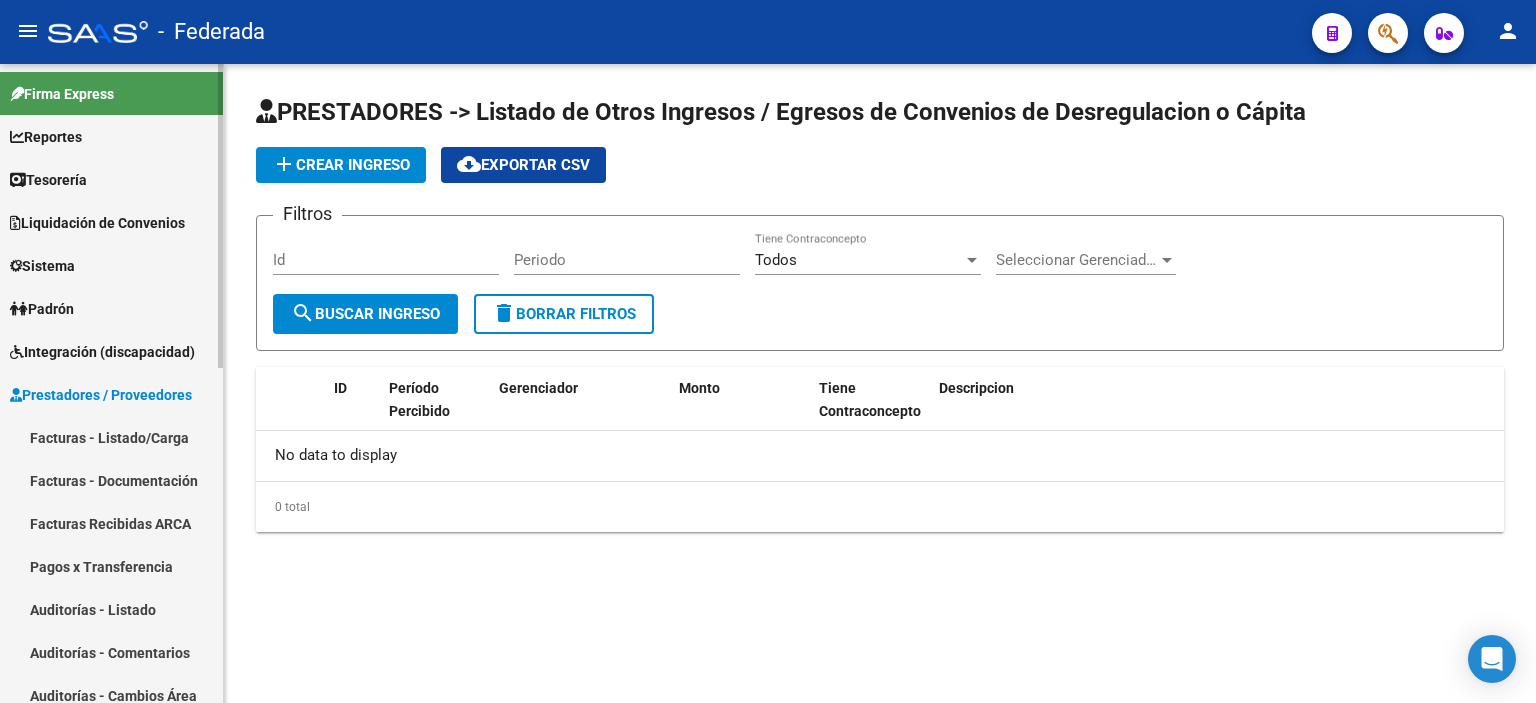 click on "Integración (discapacidad)" at bounding box center [102, 352] 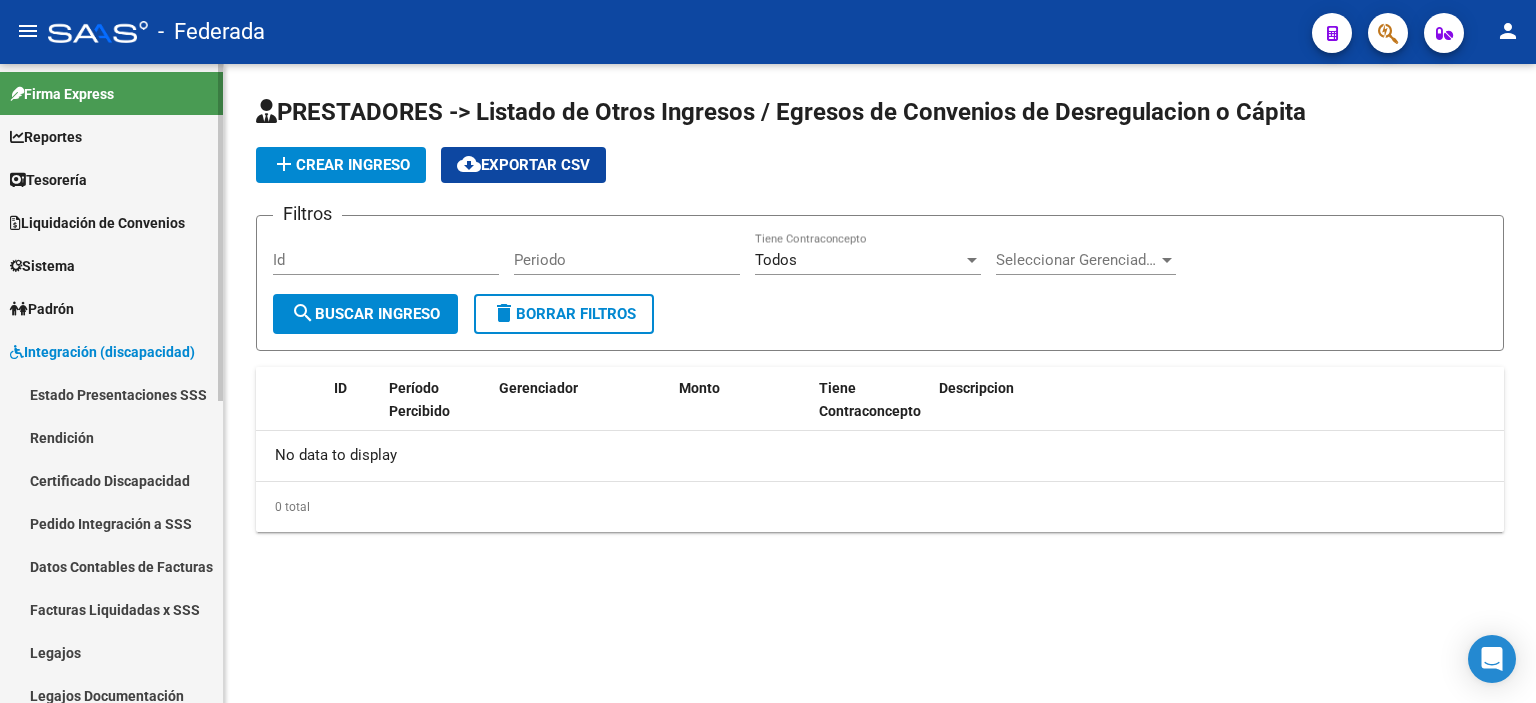 scroll, scrollTop: 100, scrollLeft: 0, axis: vertical 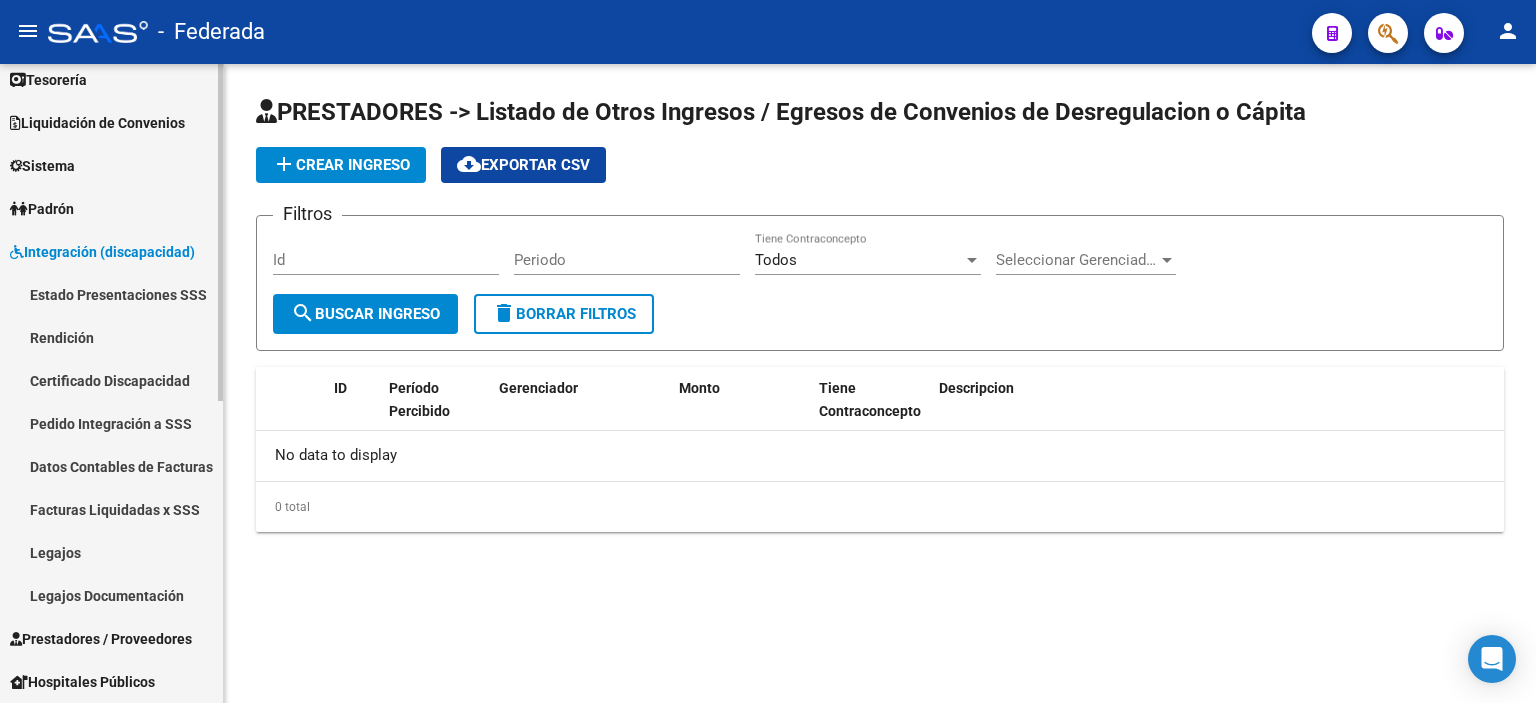 click on "Legajos" at bounding box center [111, 552] 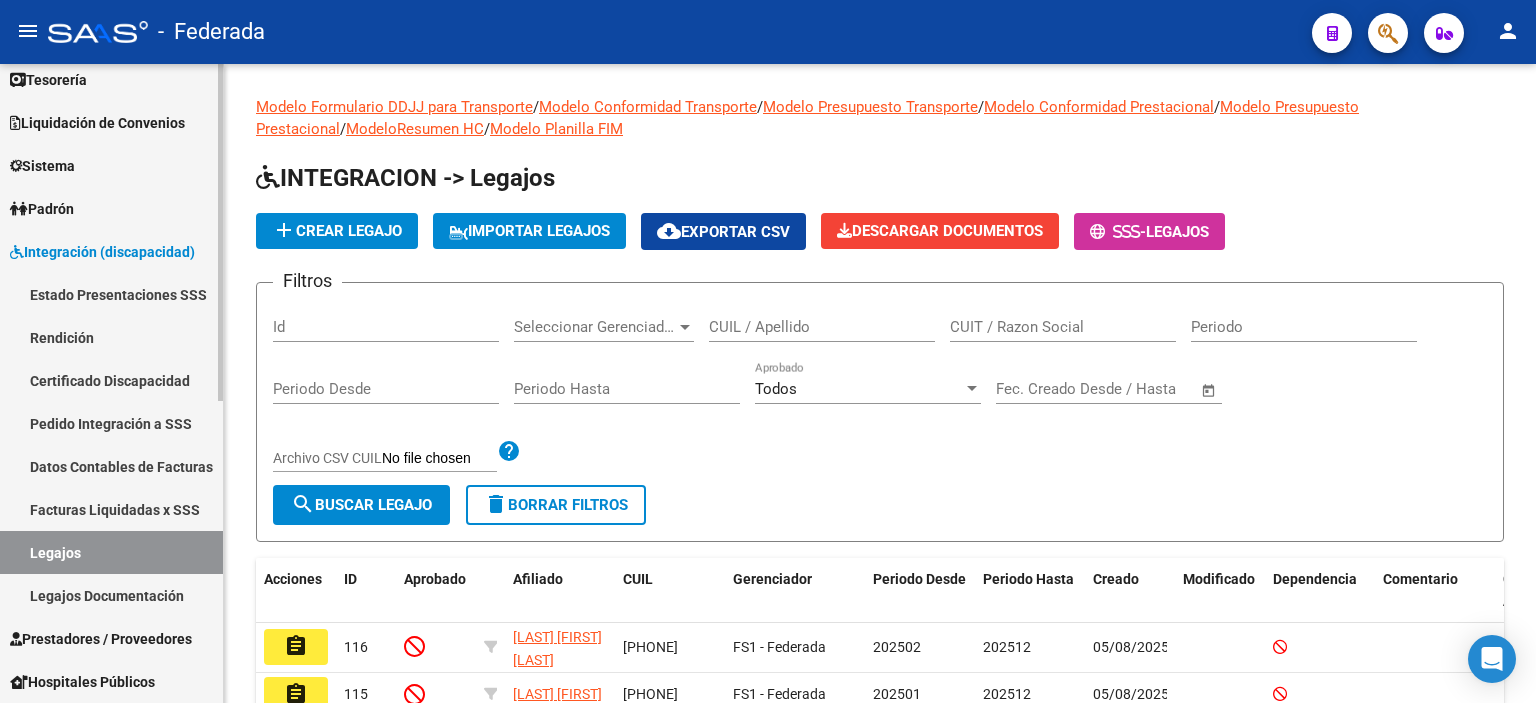 click on "Facturas Liquidadas x SSS" at bounding box center [111, 509] 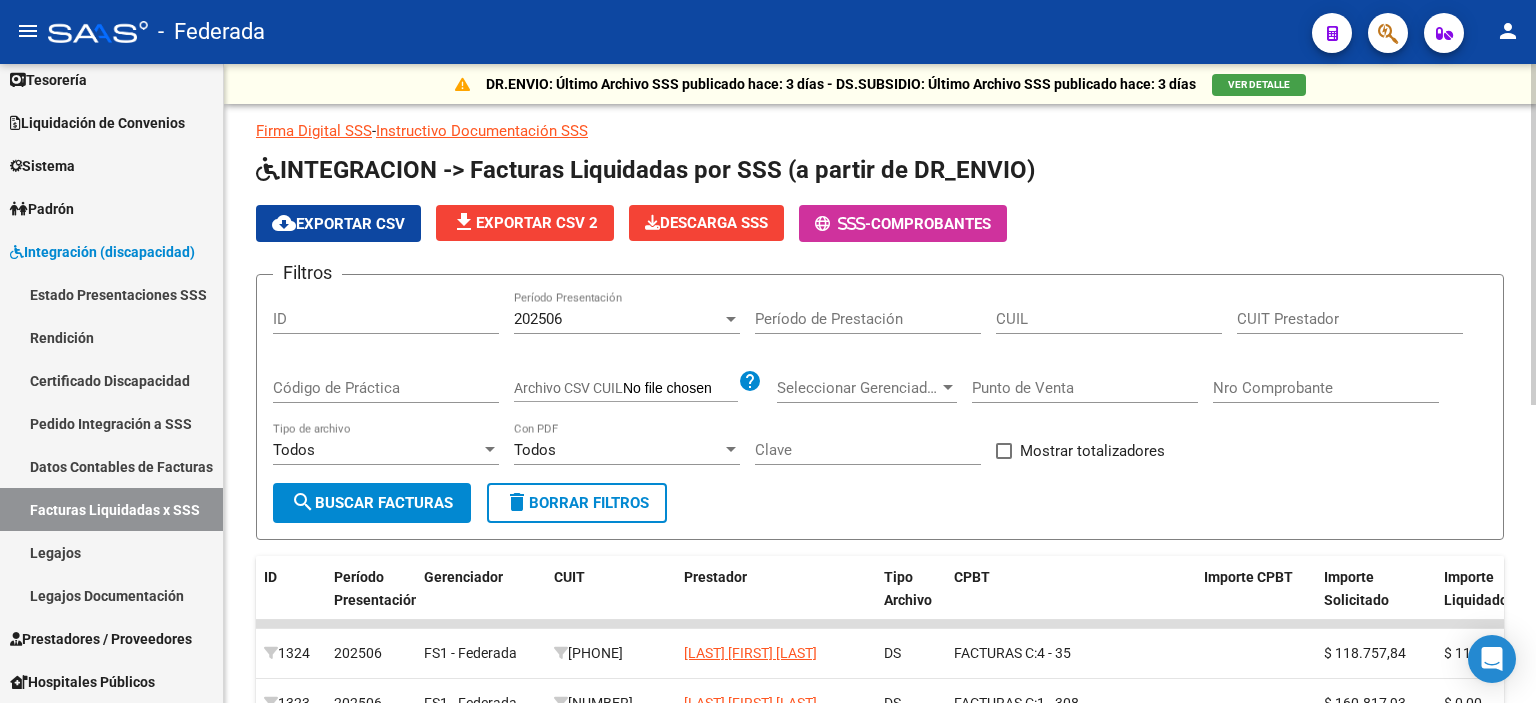 scroll, scrollTop: 300, scrollLeft: 0, axis: vertical 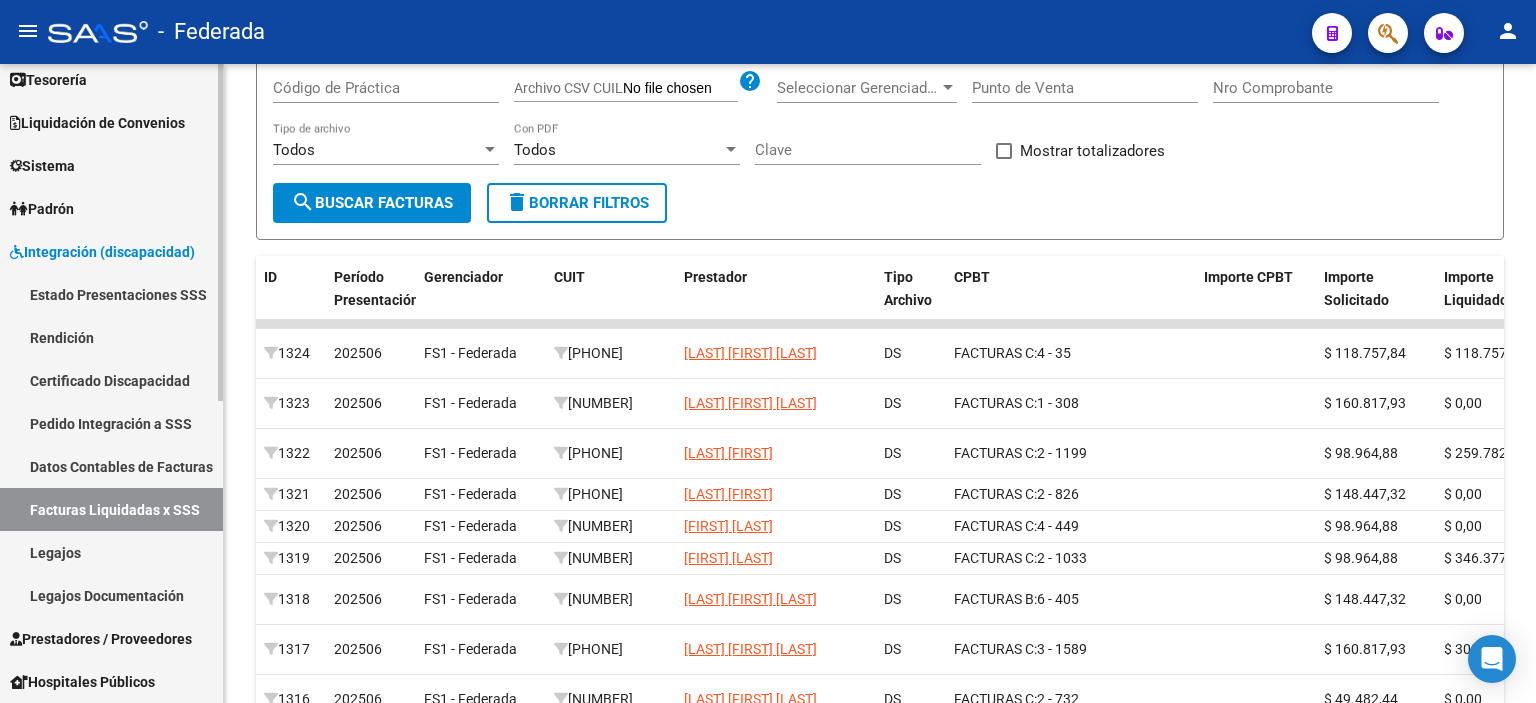 click on "Datos Contables de Facturas" at bounding box center (111, 466) 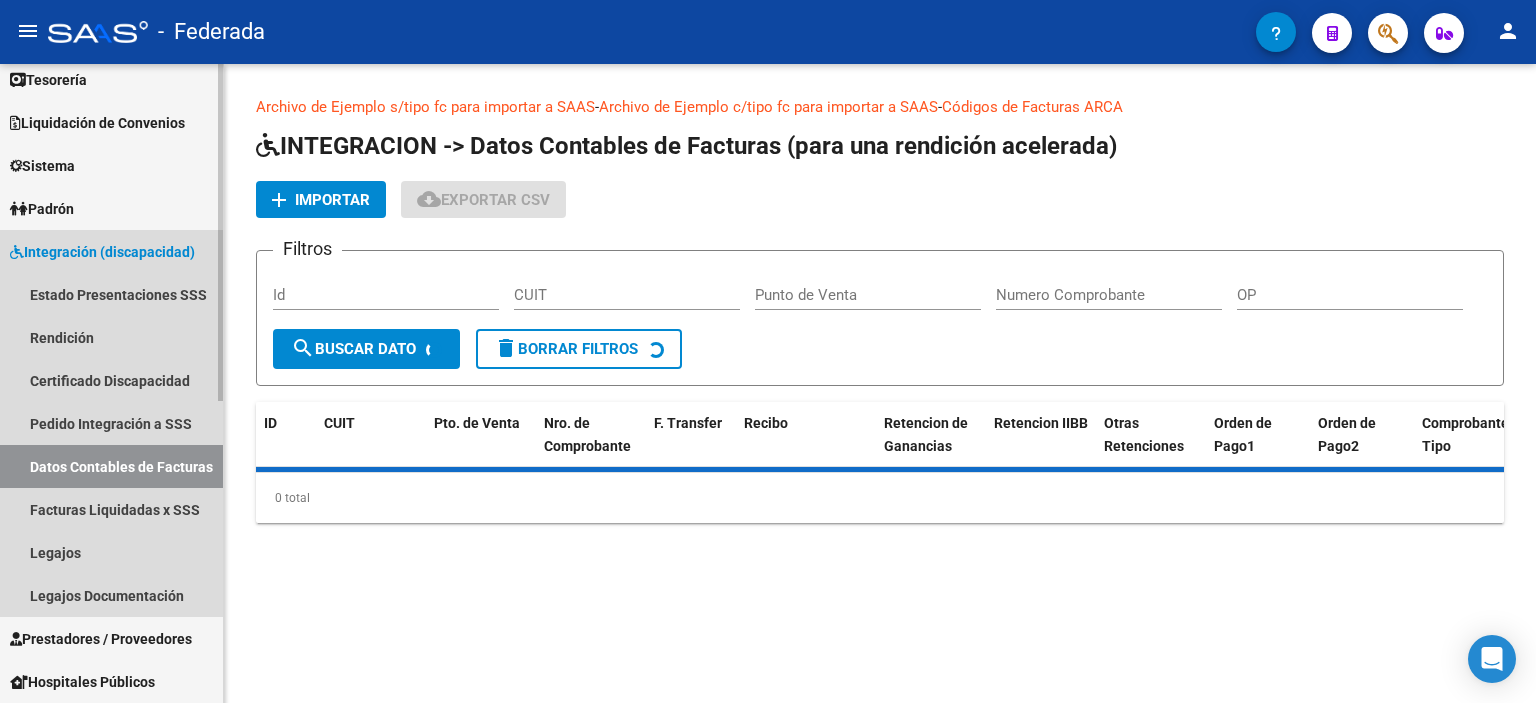 scroll, scrollTop: 0, scrollLeft: 0, axis: both 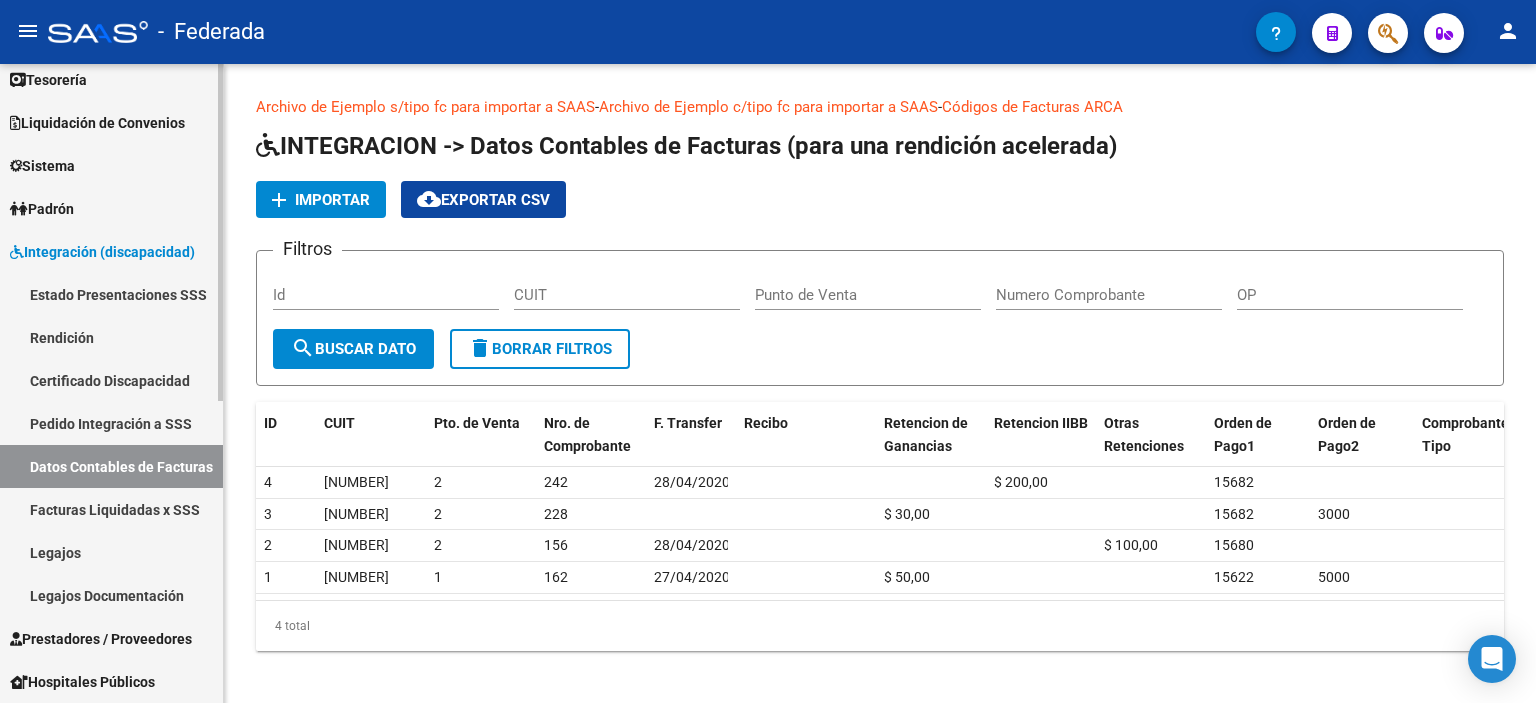 click on "Pedido Integración a SSS" at bounding box center (111, 423) 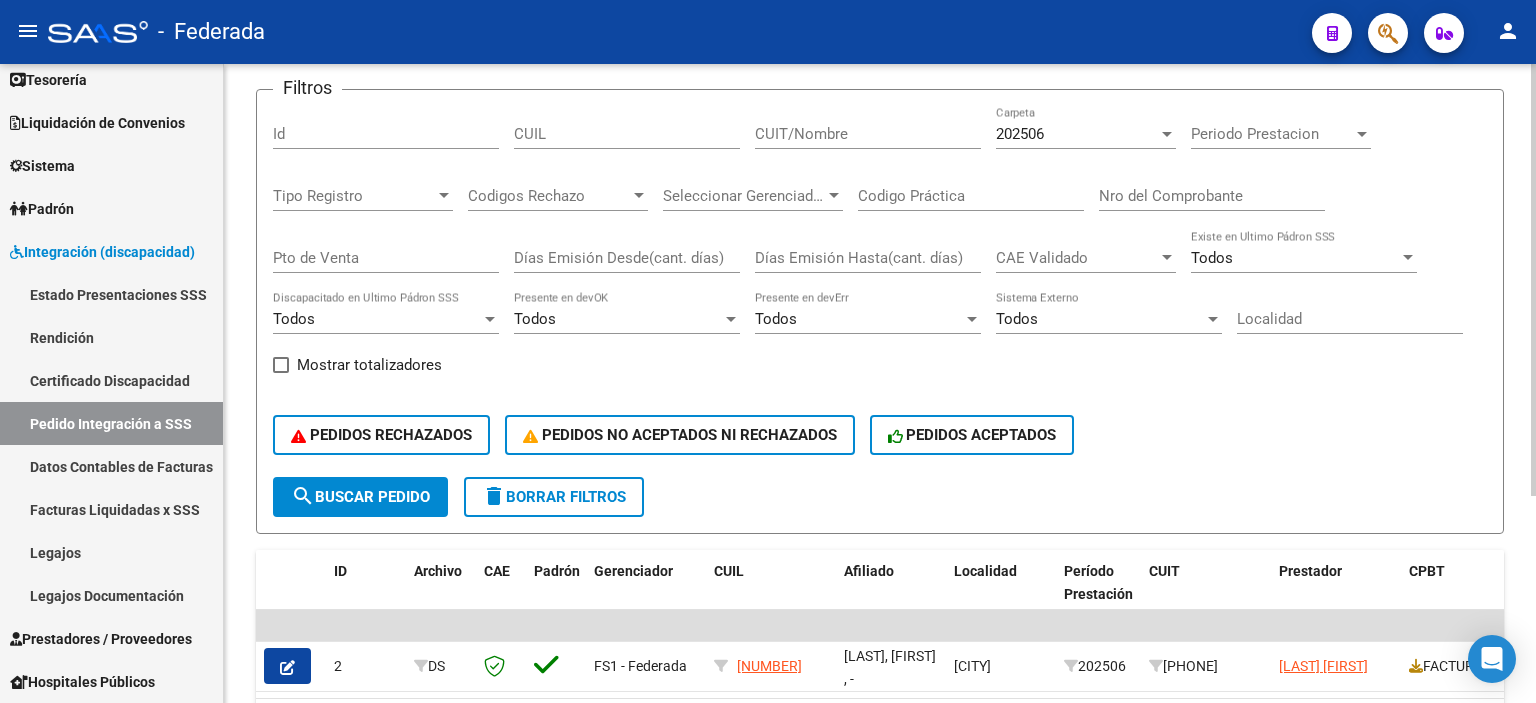 scroll, scrollTop: 0, scrollLeft: 0, axis: both 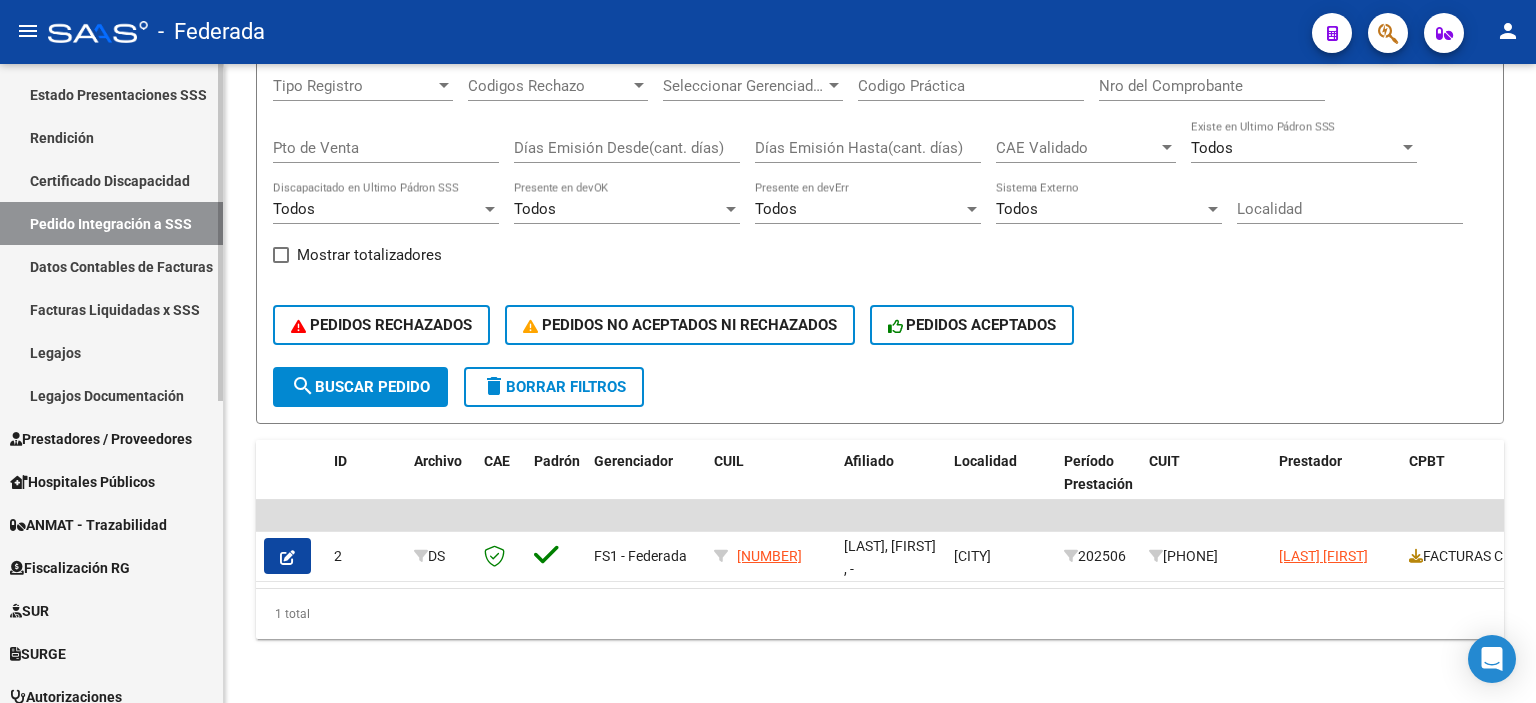 click on "Legajos" at bounding box center [111, 352] 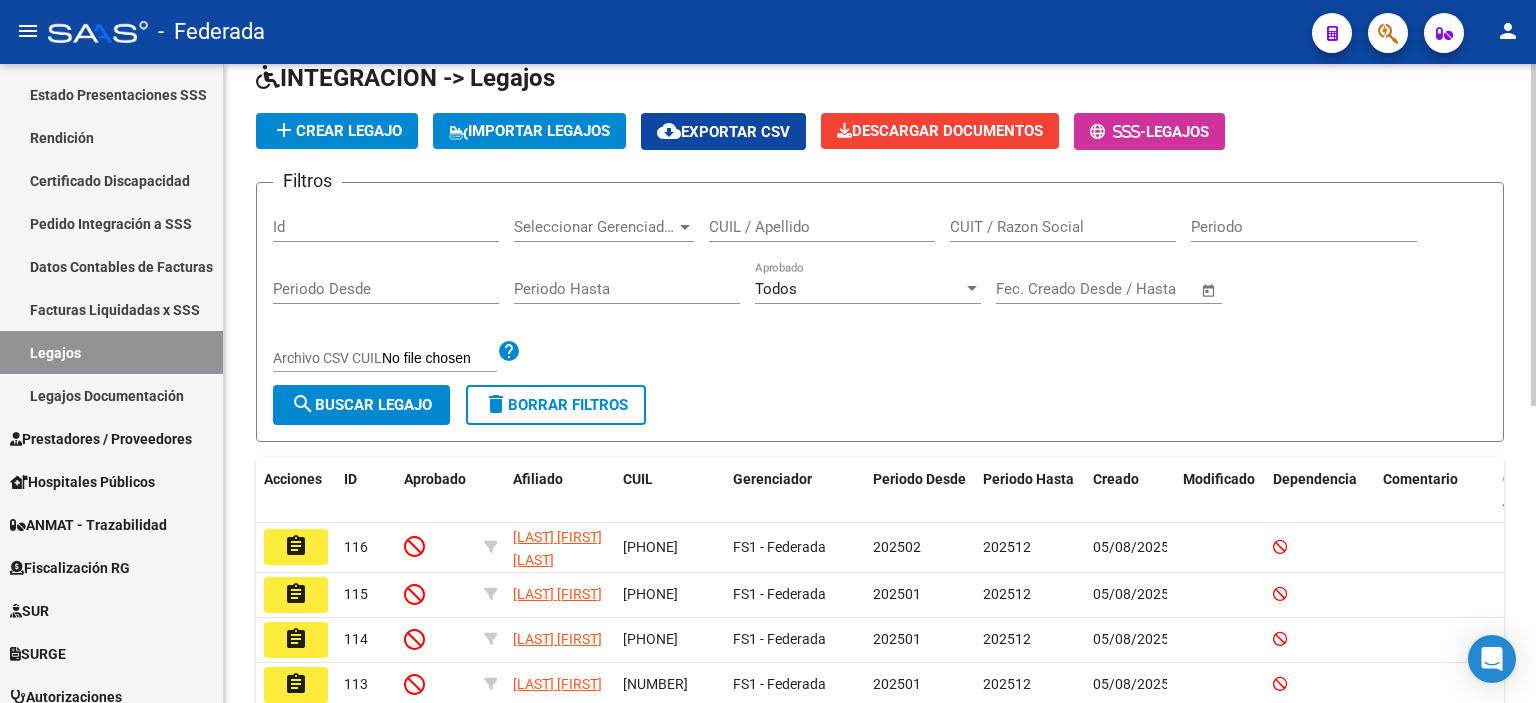 scroll, scrollTop: 0, scrollLeft: 0, axis: both 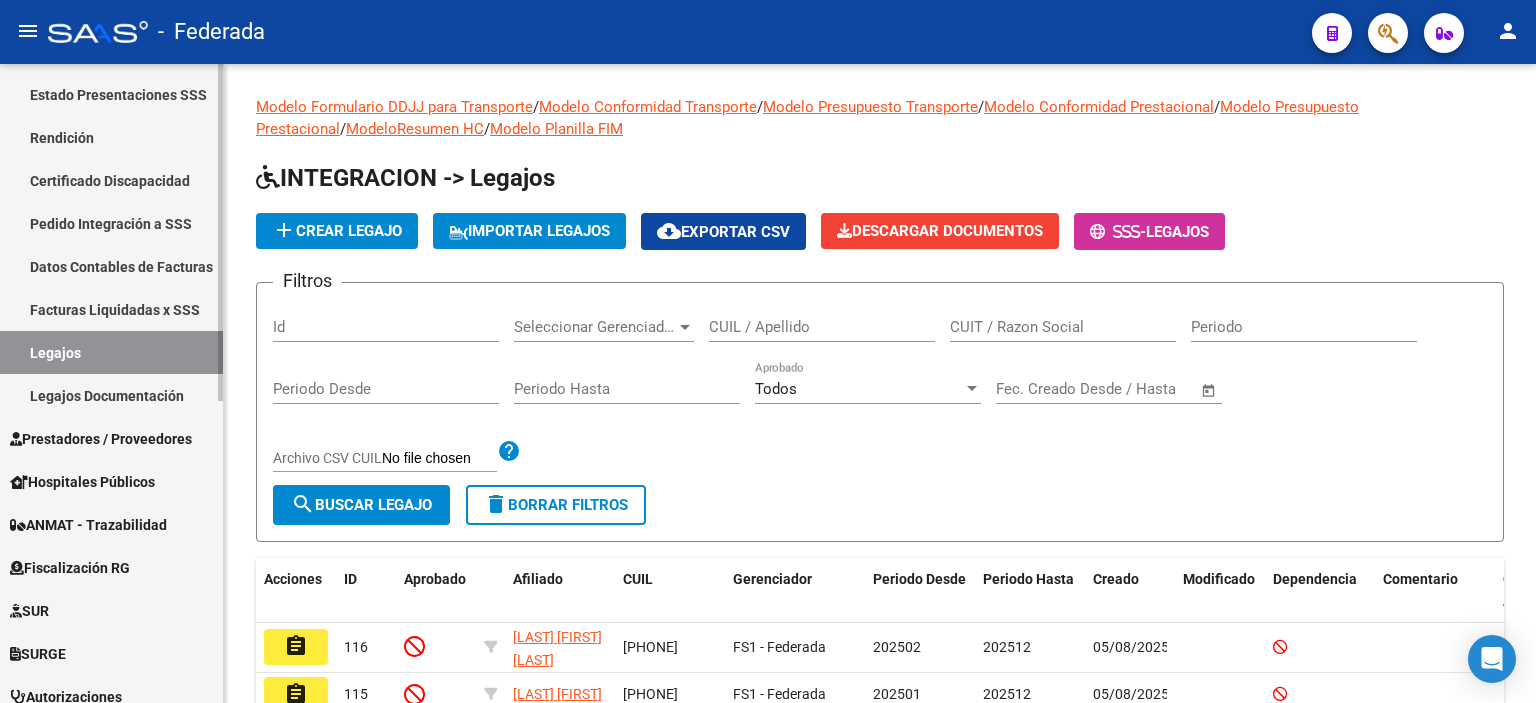 click on "Pedido Integración a SSS" at bounding box center (111, 223) 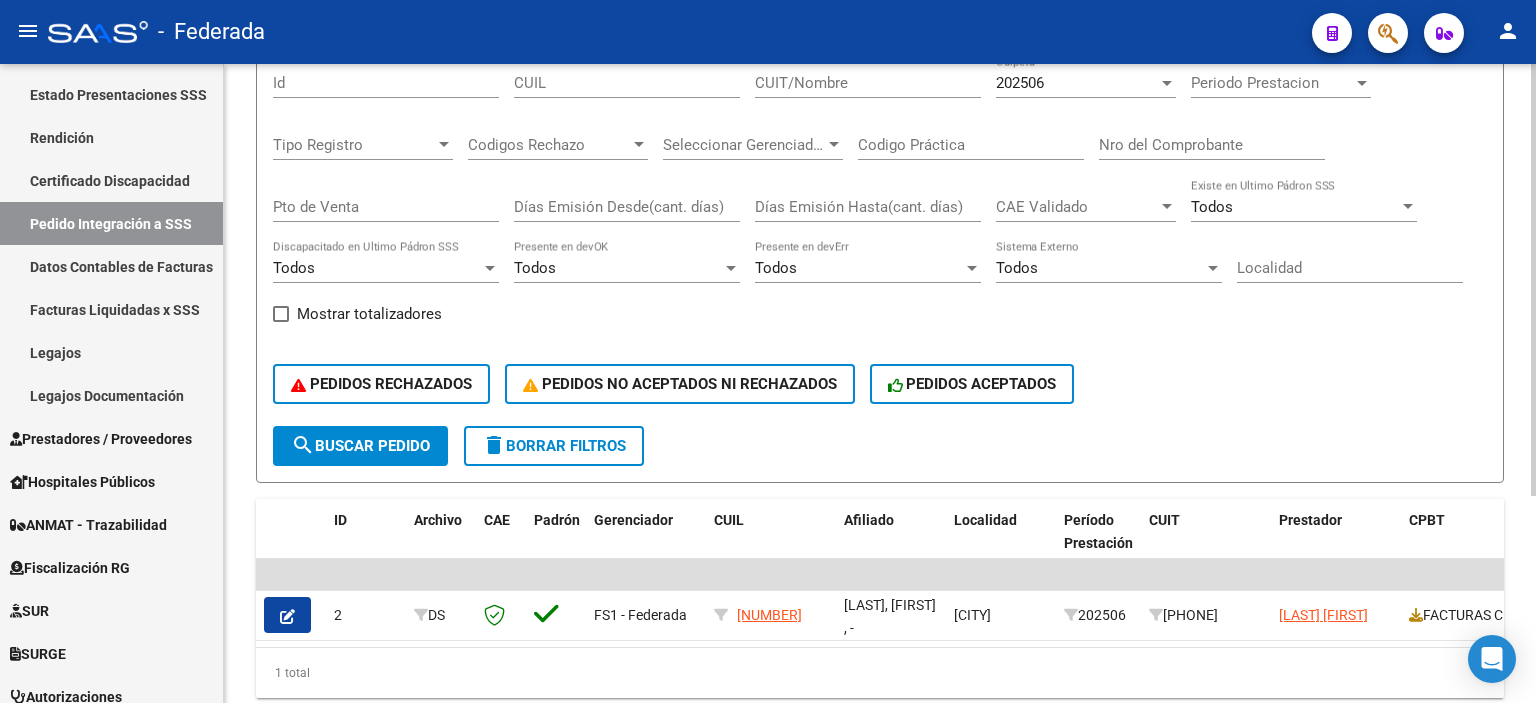 scroll, scrollTop: 205, scrollLeft: 0, axis: vertical 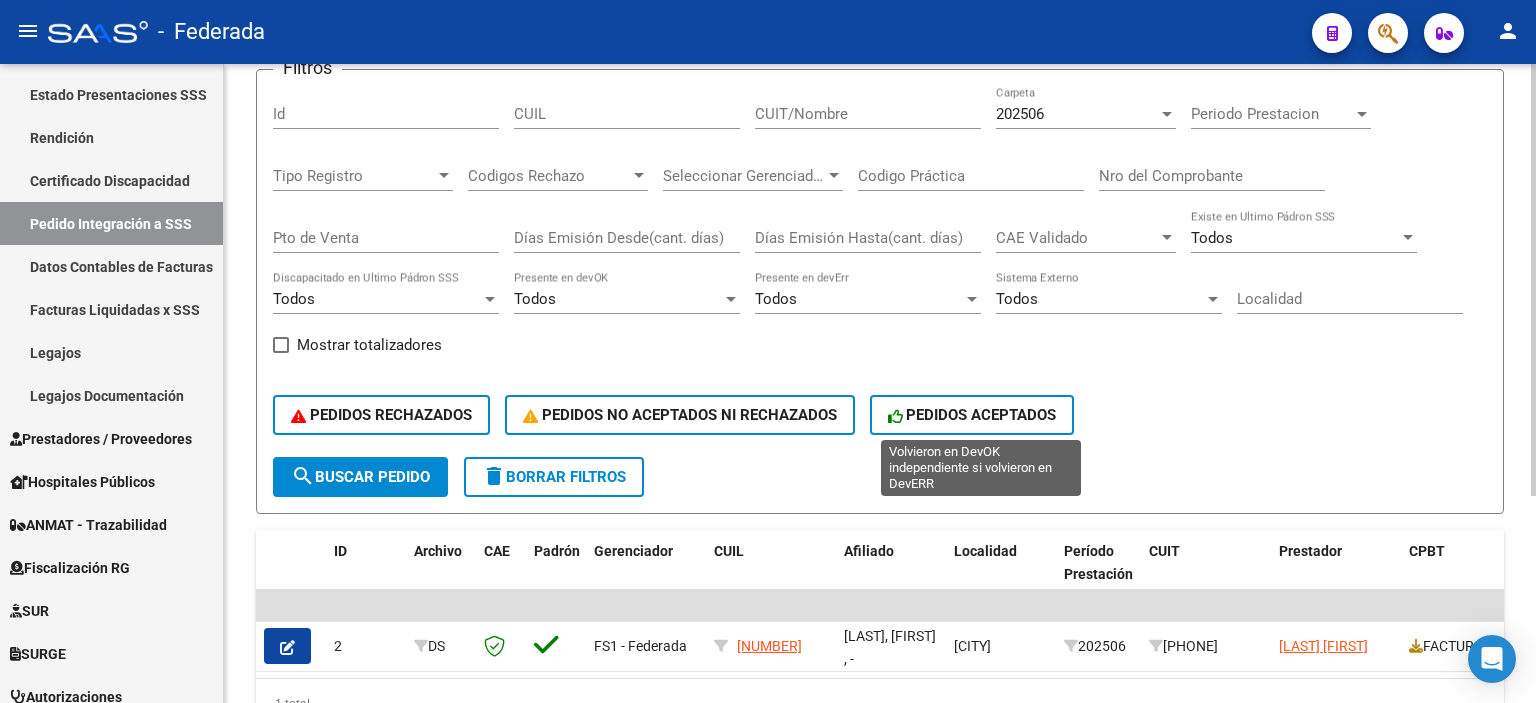click on "PEDIDOS ACEPTADOS" 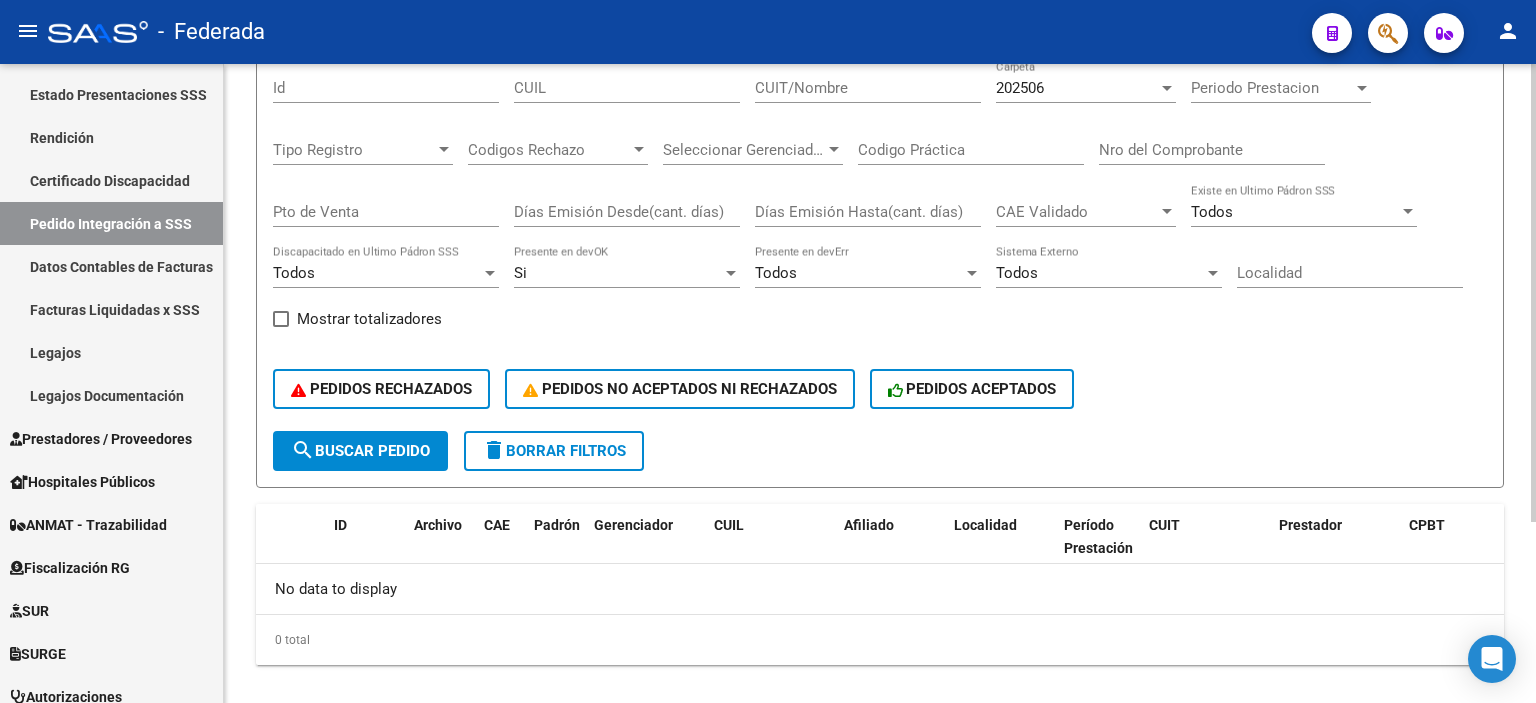 scroll, scrollTop: 252, scrollLeft: 0, axis: vertical 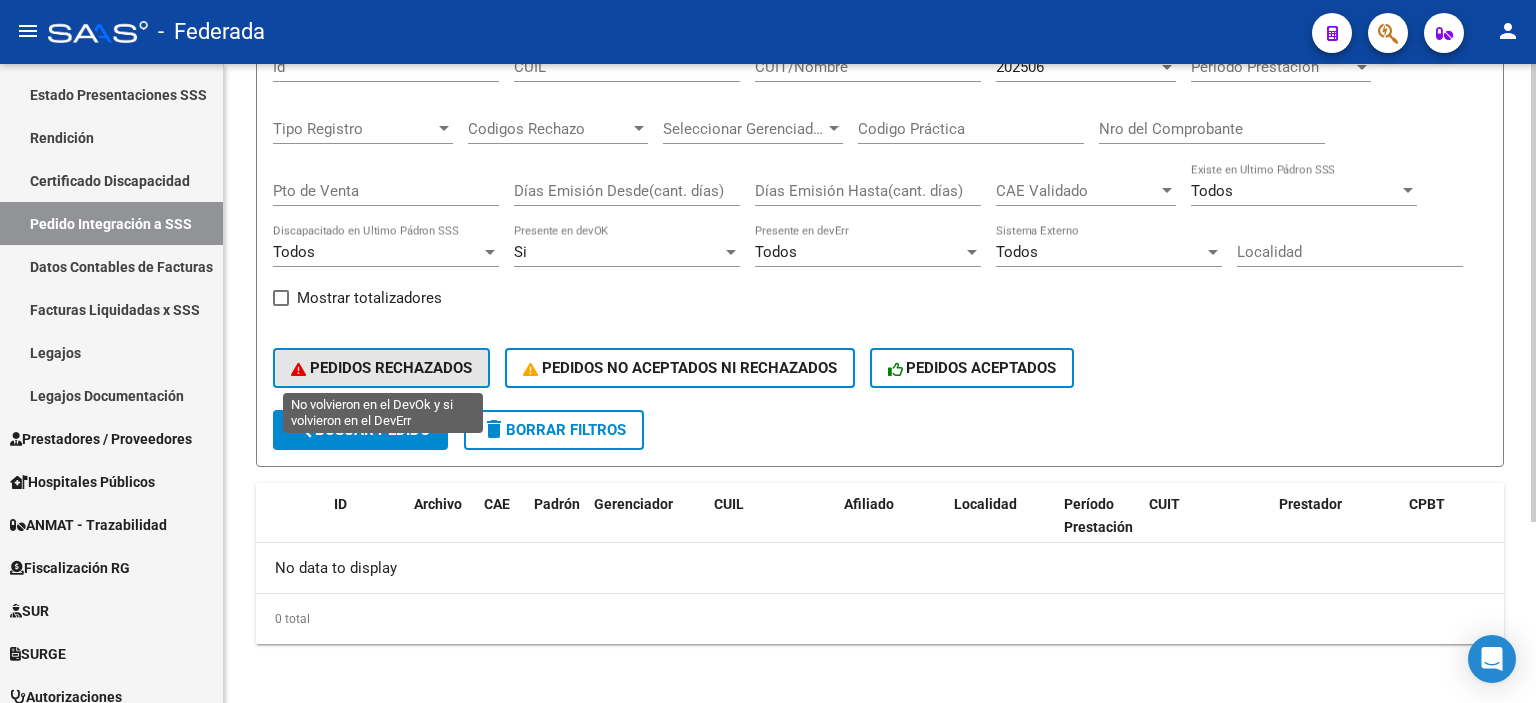click on "PEDIDOS RECHAZADOS" 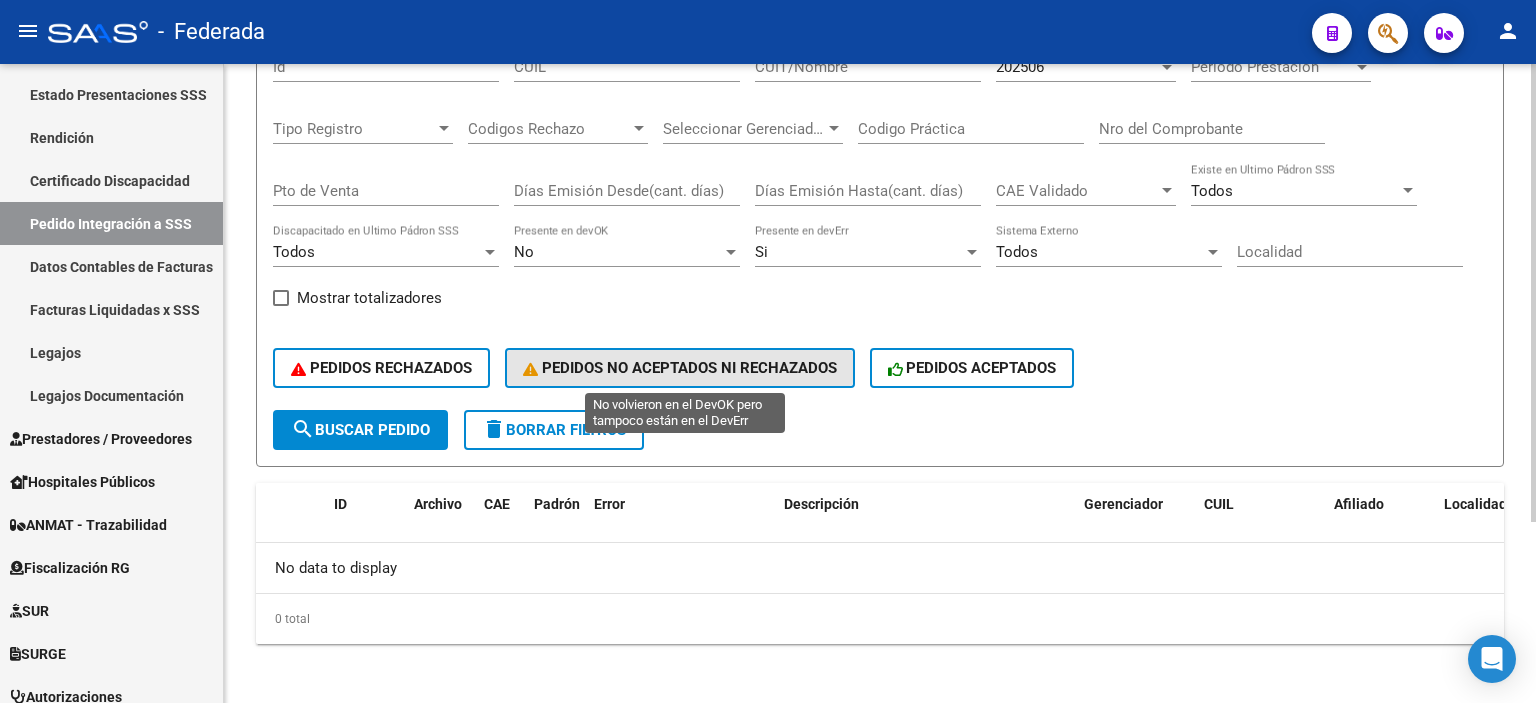 click on "PEDIDOS NO ACEPTADOS NI RECHAZADOS" 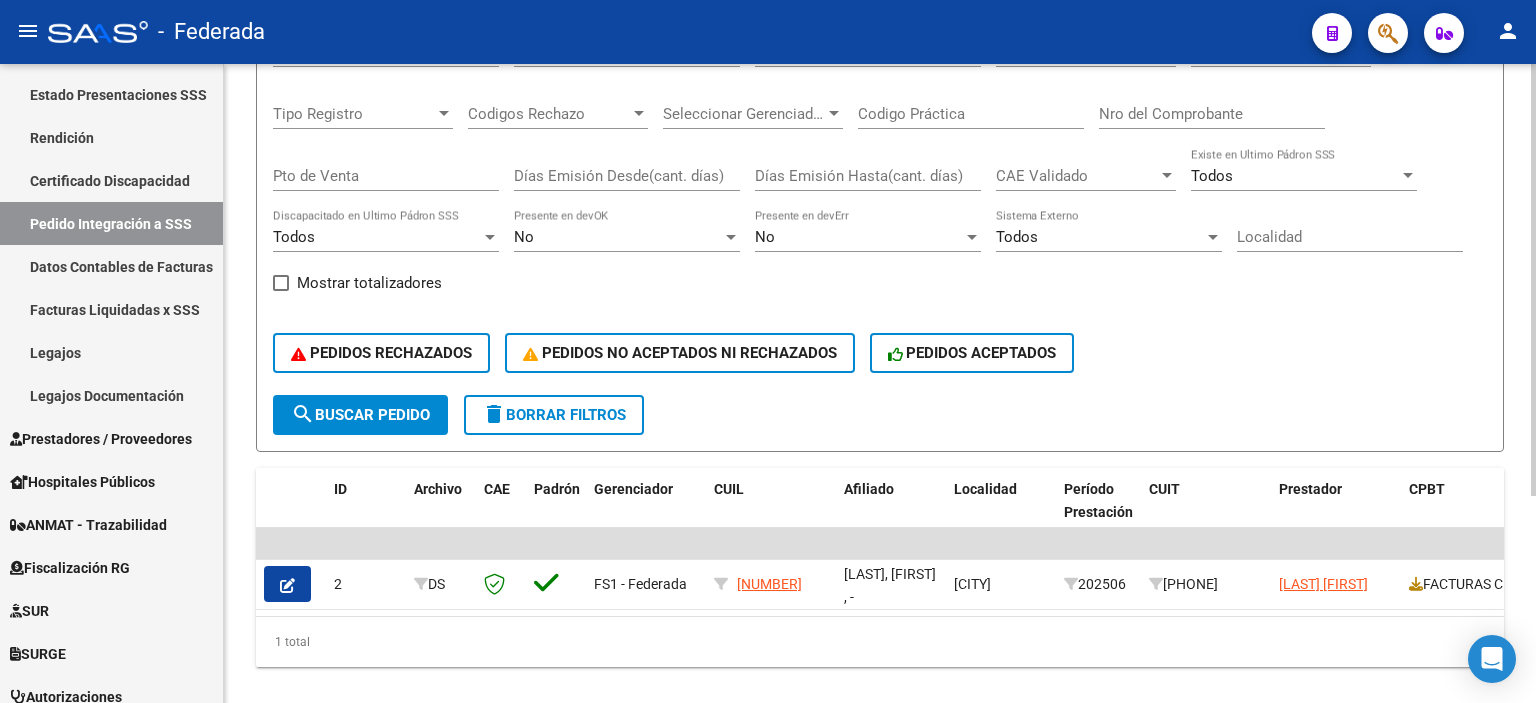 scroll, scrollTop: 305, scrollLeft: 0, axis: vertical 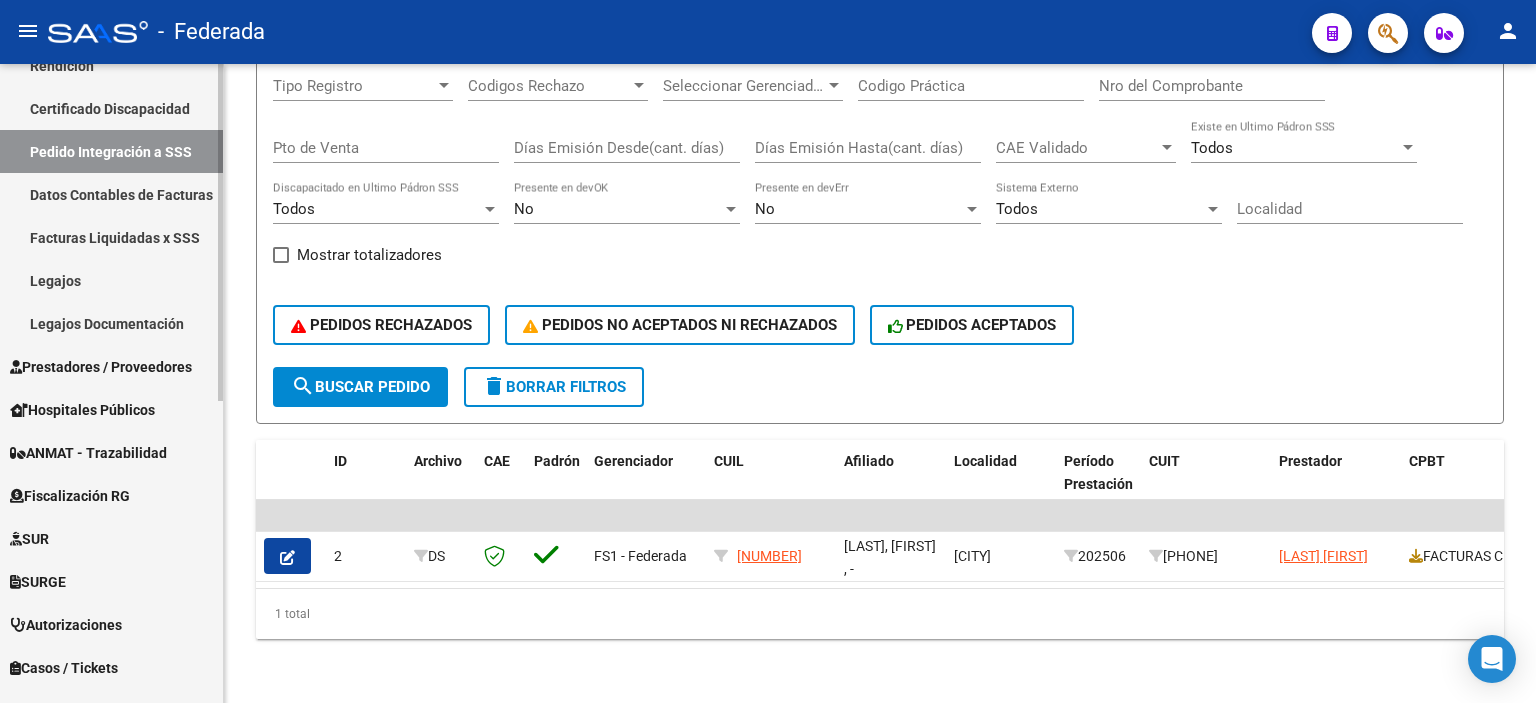 click on "Legajos Documentación" at bounding box center [111, 323] 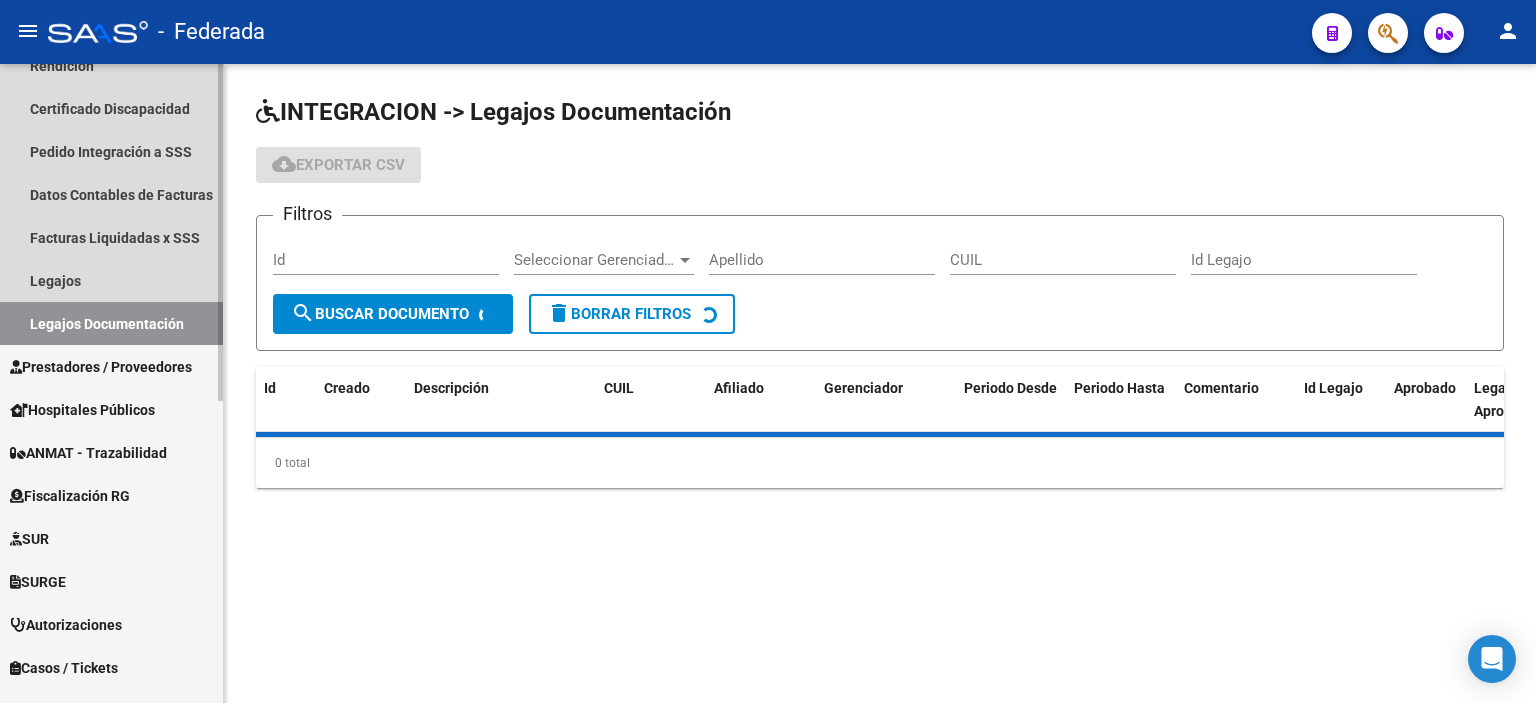 scroll, scrollTop: 0, scrollLeft: 0, axis: both 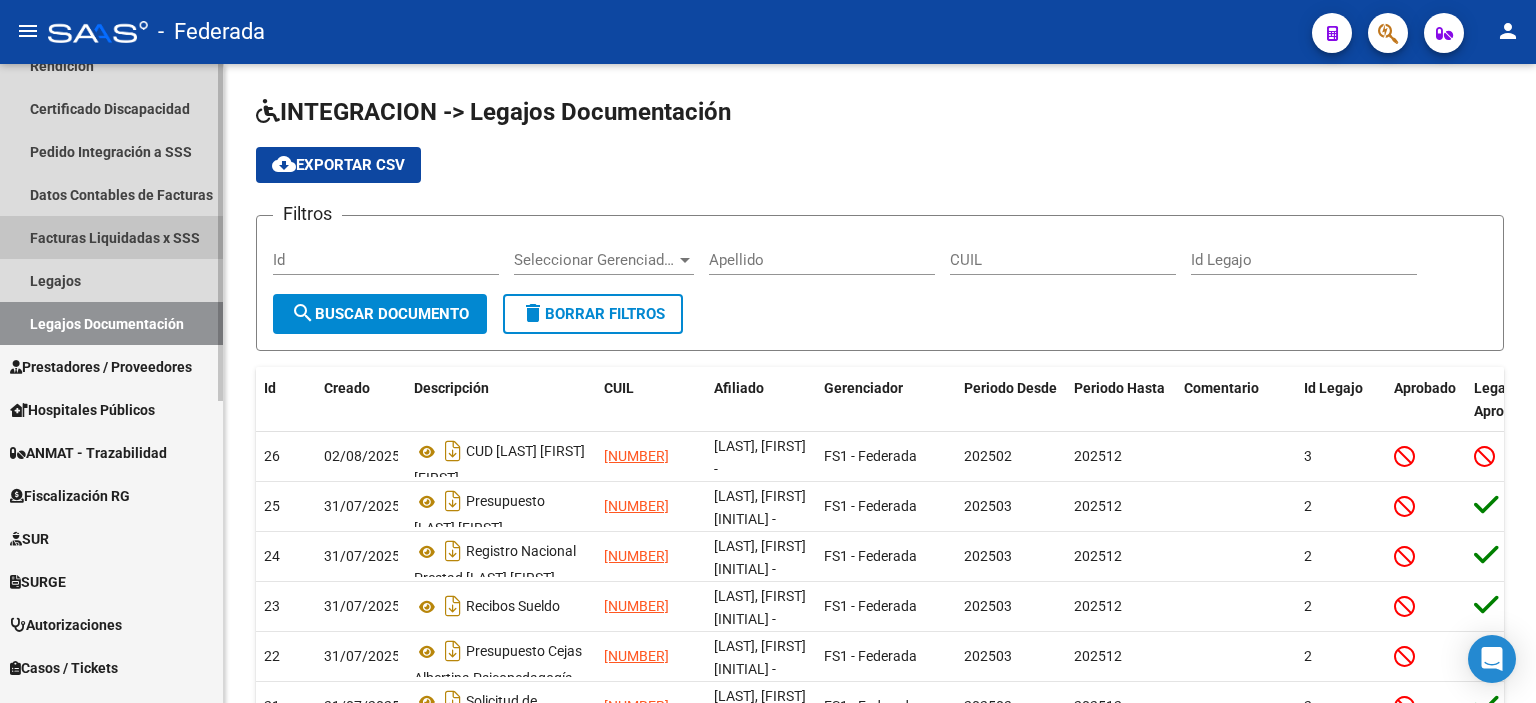click on "Facturas Liquidadas x SSS" at bounding box center (111, 237) 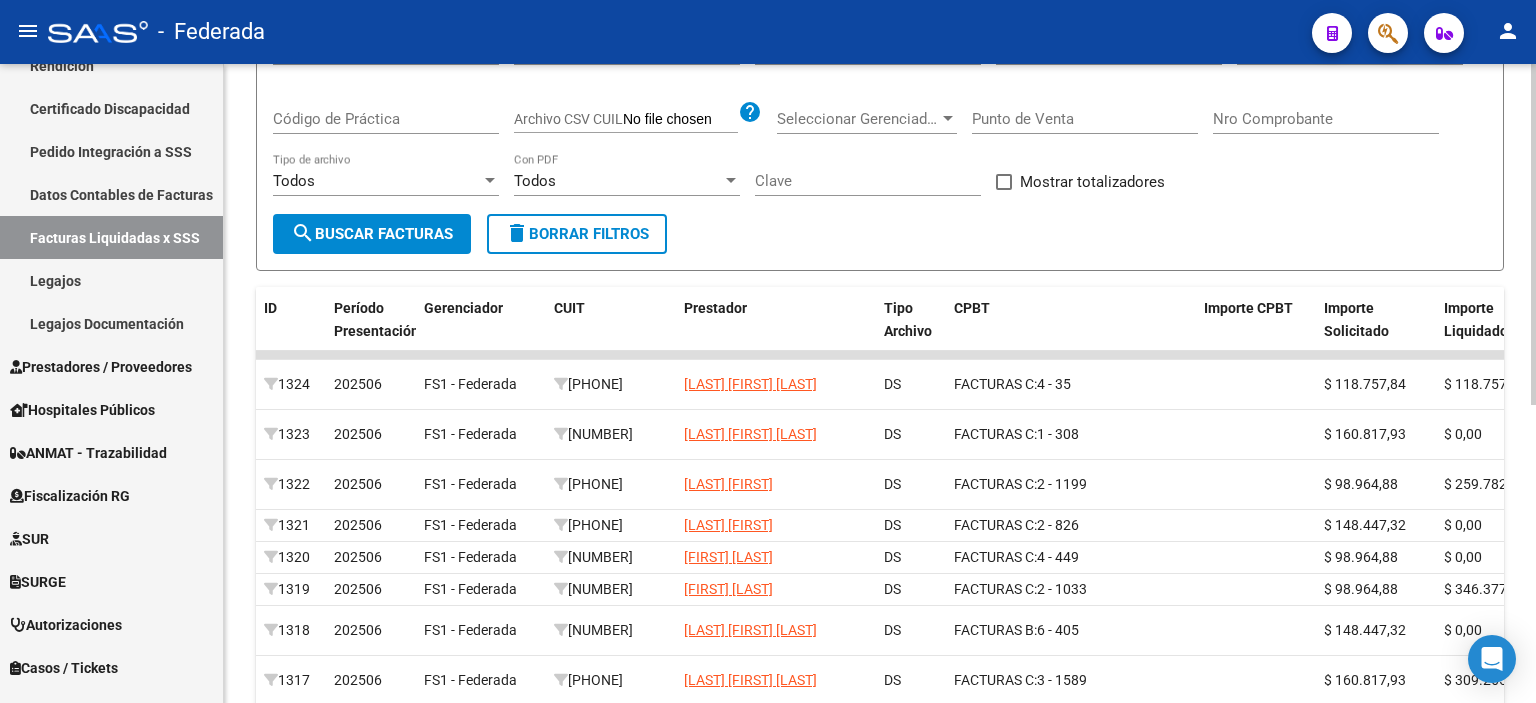 scroll, scrollTop: 535, scrollLeft: 0, axis: vertical 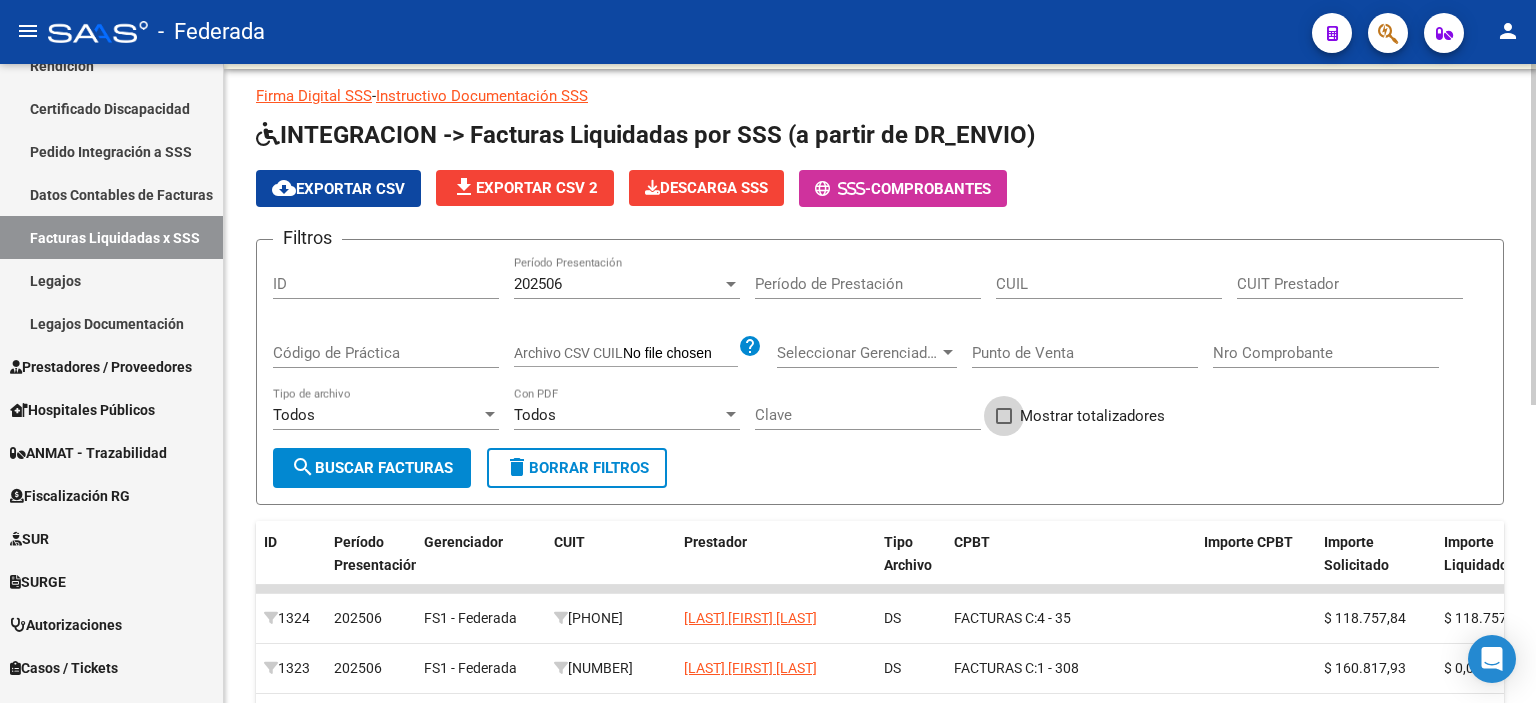 click at bounding box center [1004, 416] 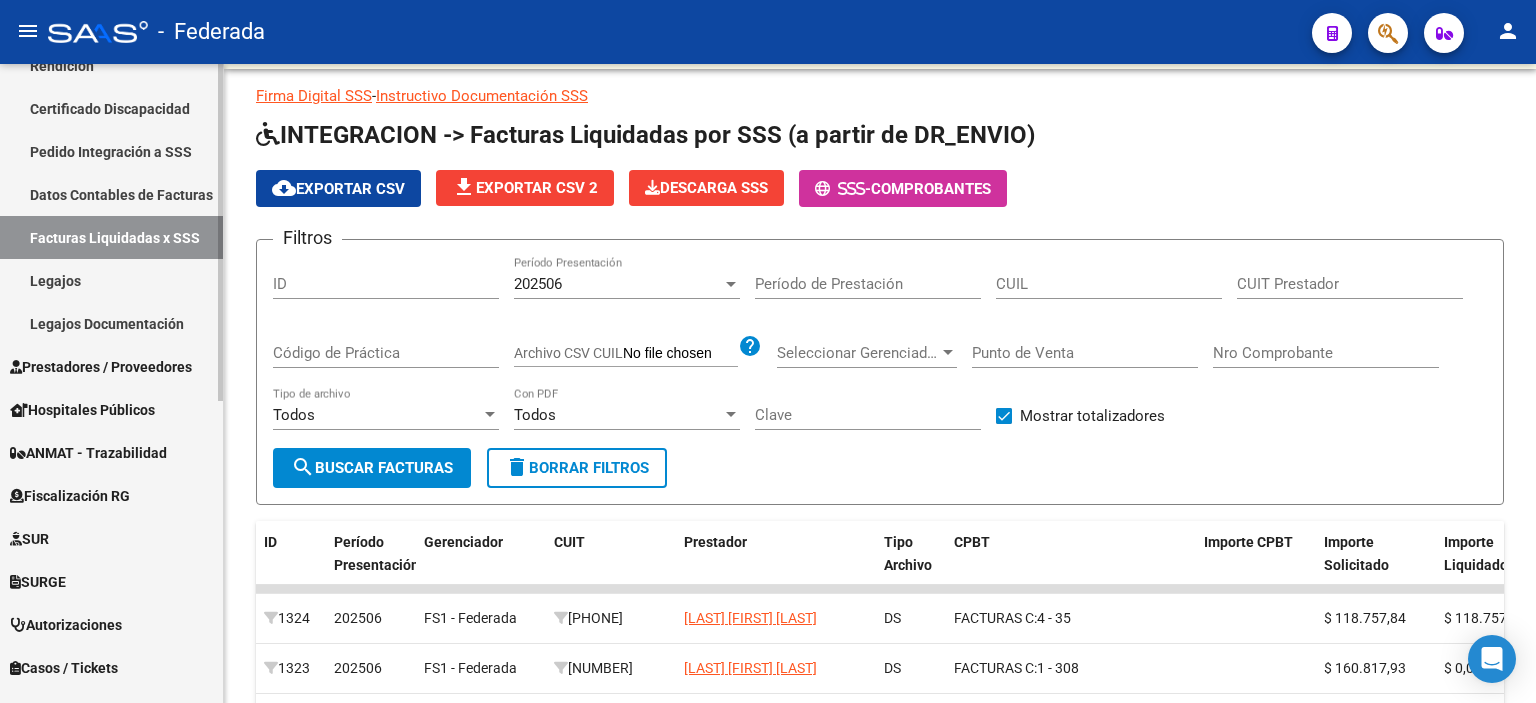 scroll, scrollTop: 272, scrollLeft: 0, axis: vertical 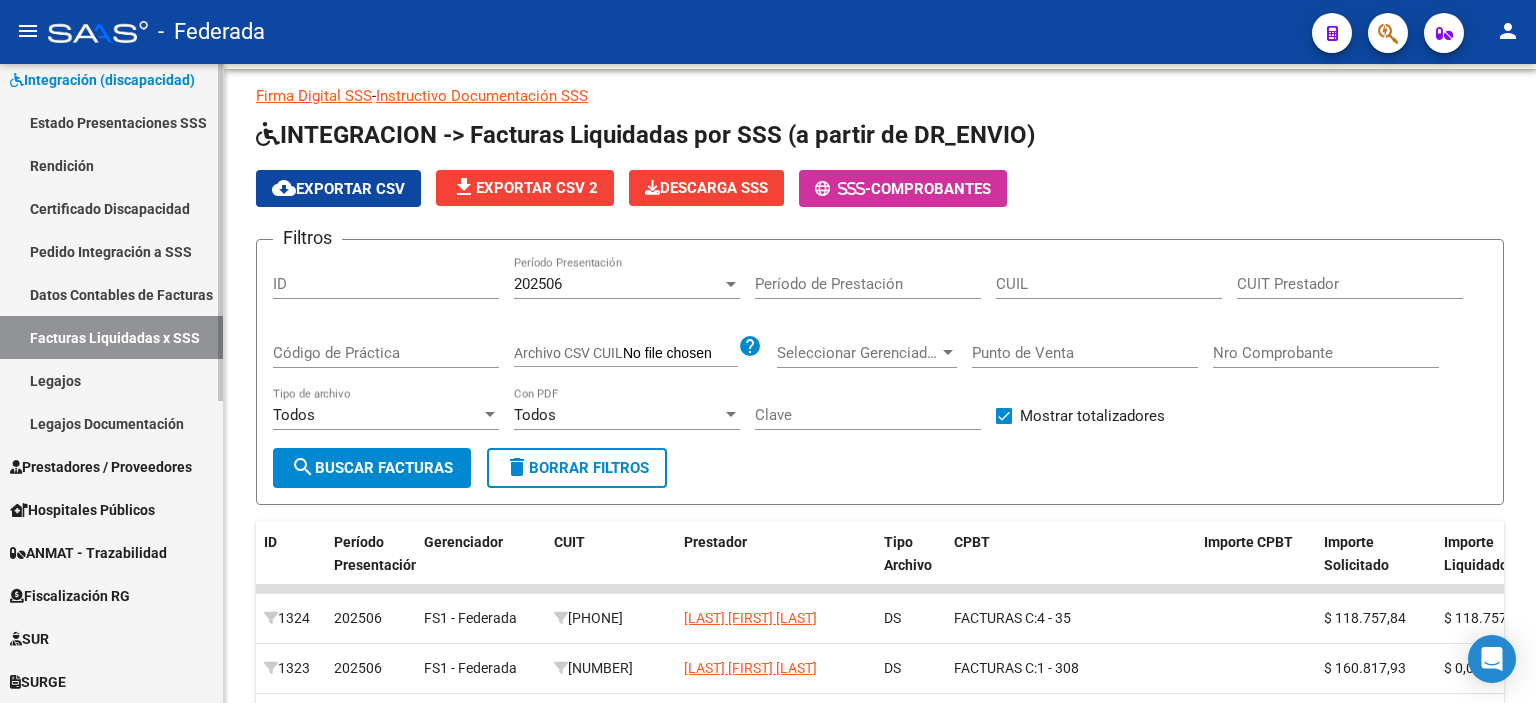 click on "Pedido Integración a SSS" at bounding box center [111, 251] 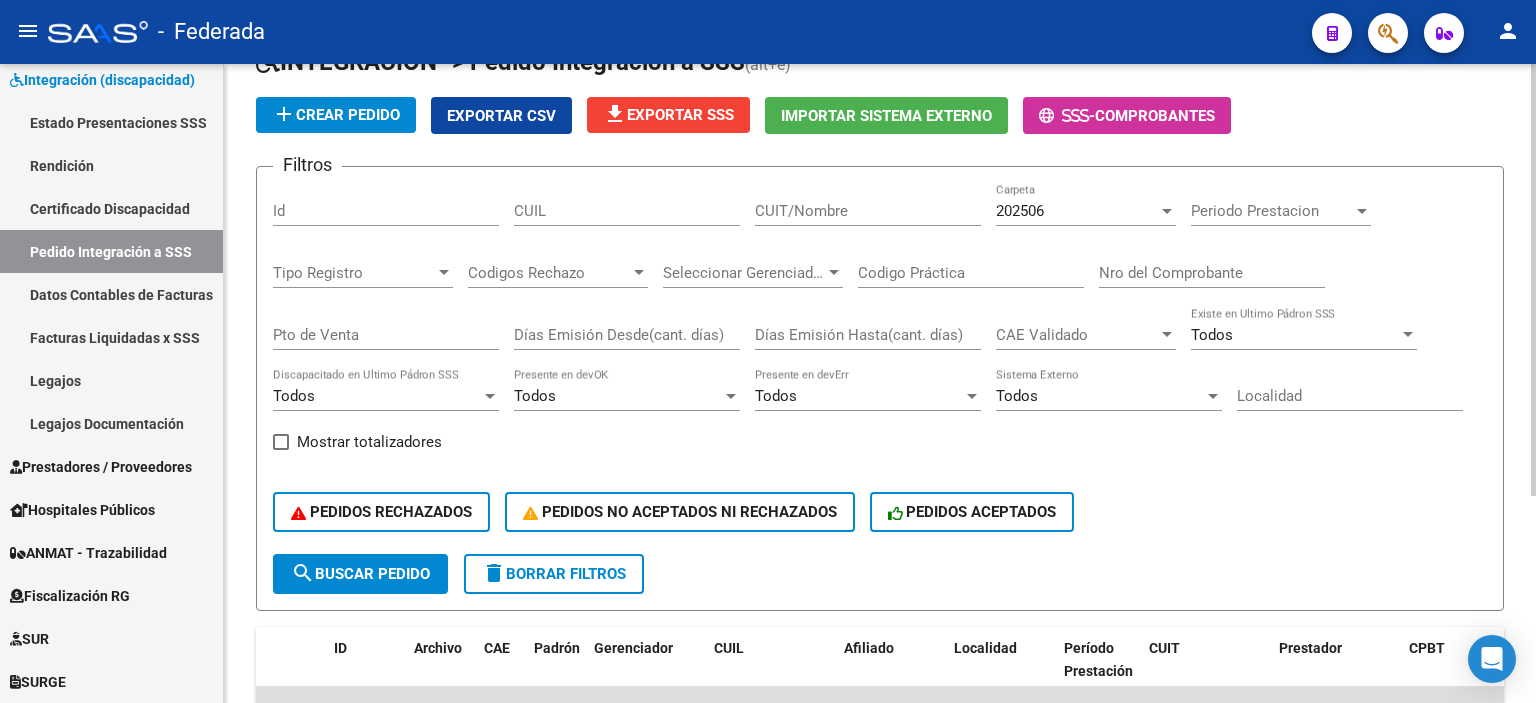 scroll, scrollTop: 105, scrollLeft: 0, axis: vertical 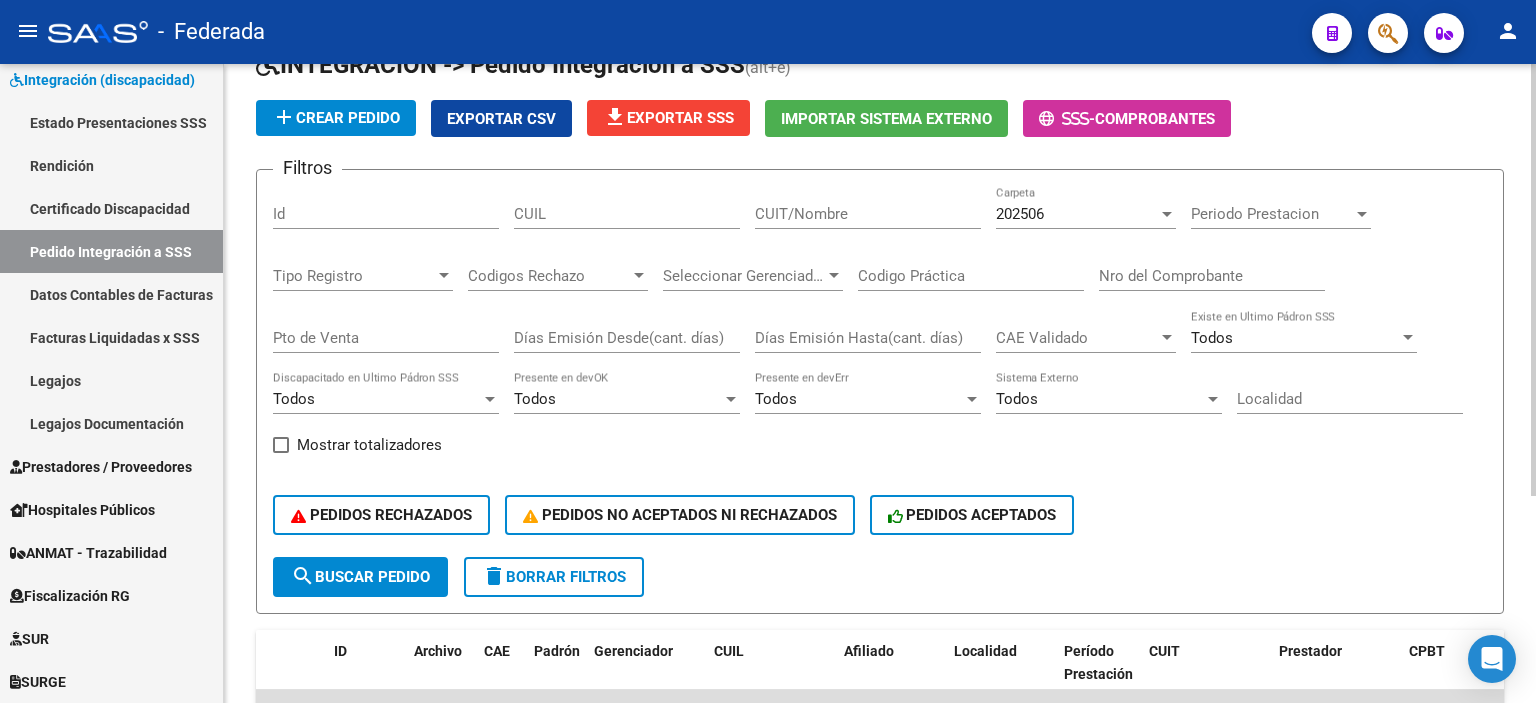 click on "202506" at bounding box center [1077, 214] 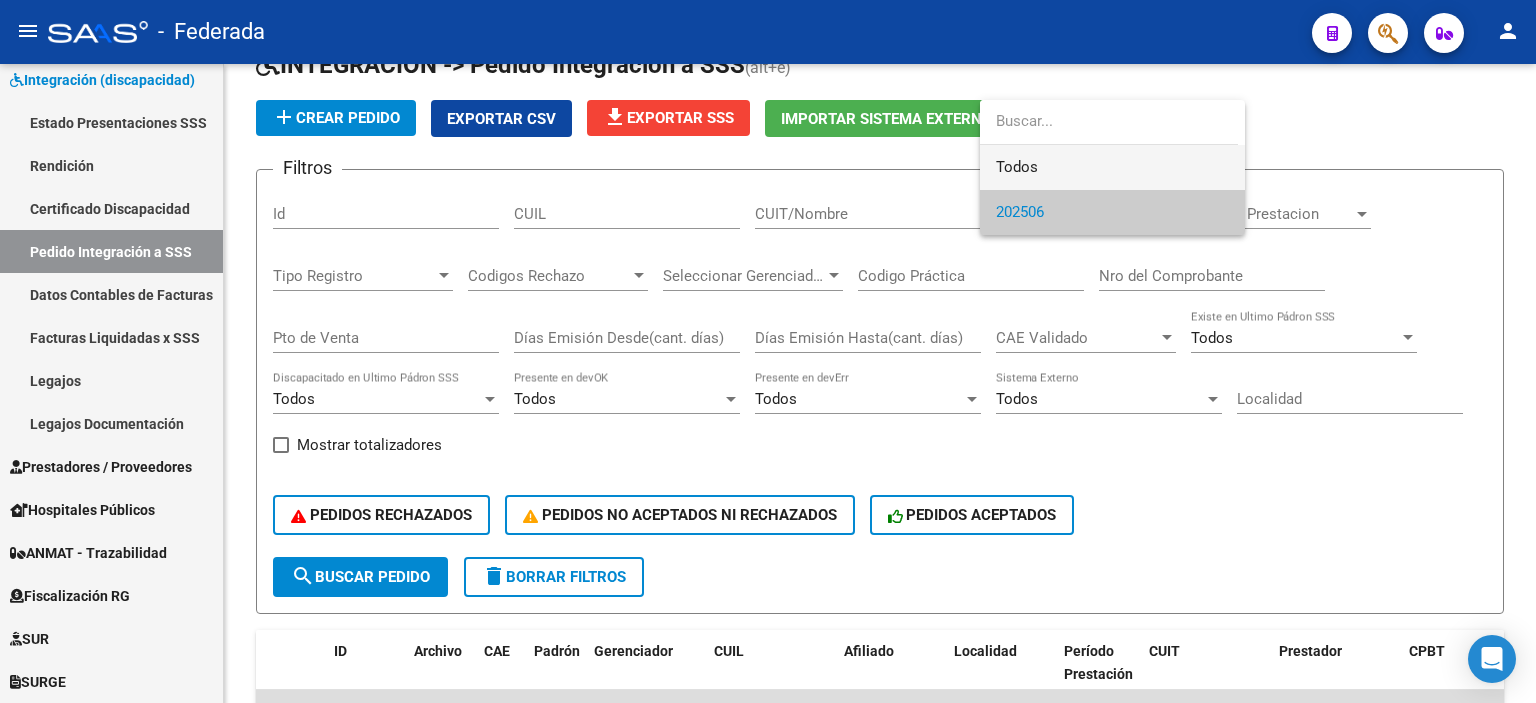 click on "Todos" at bounding box center (1112, 167) 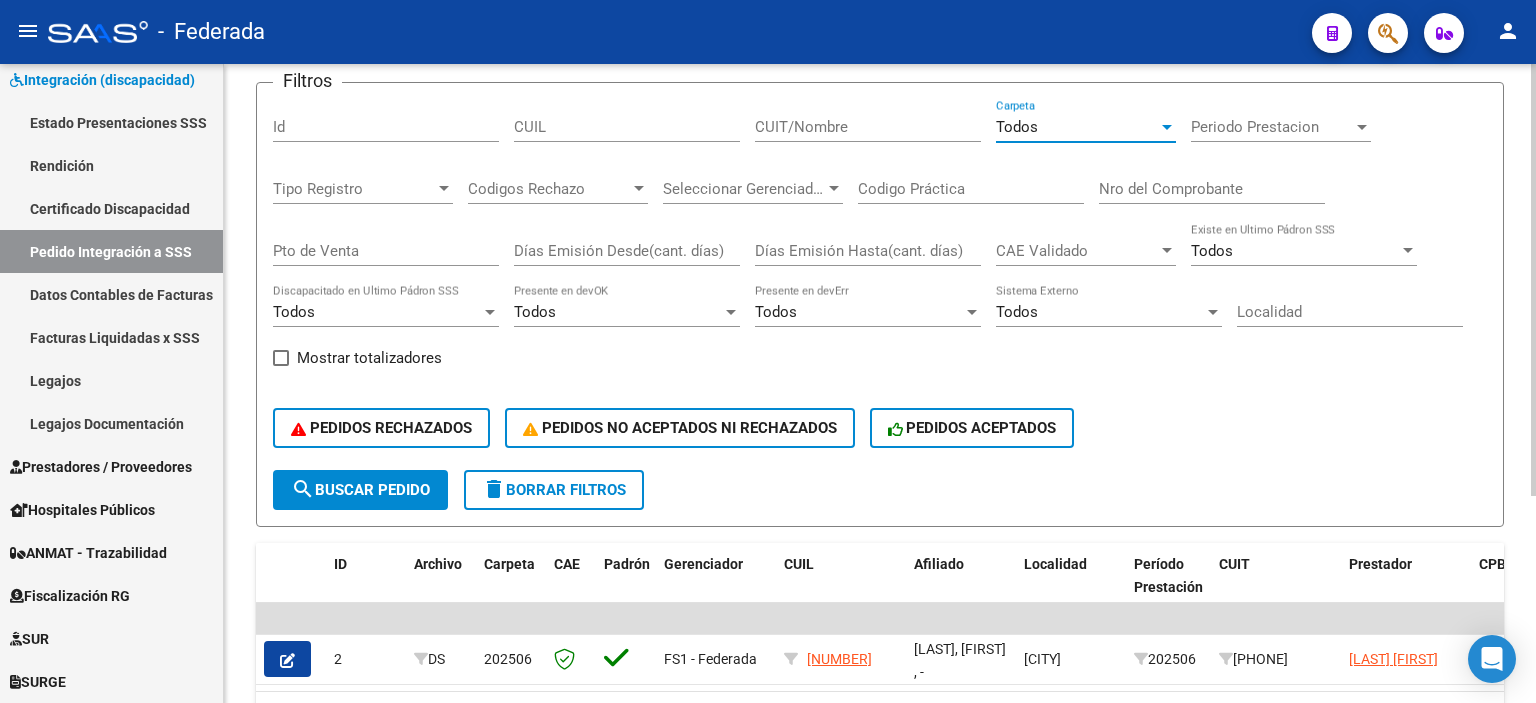 scroll, scrollTop: 305, scrollLeft: 0, axis: vertical 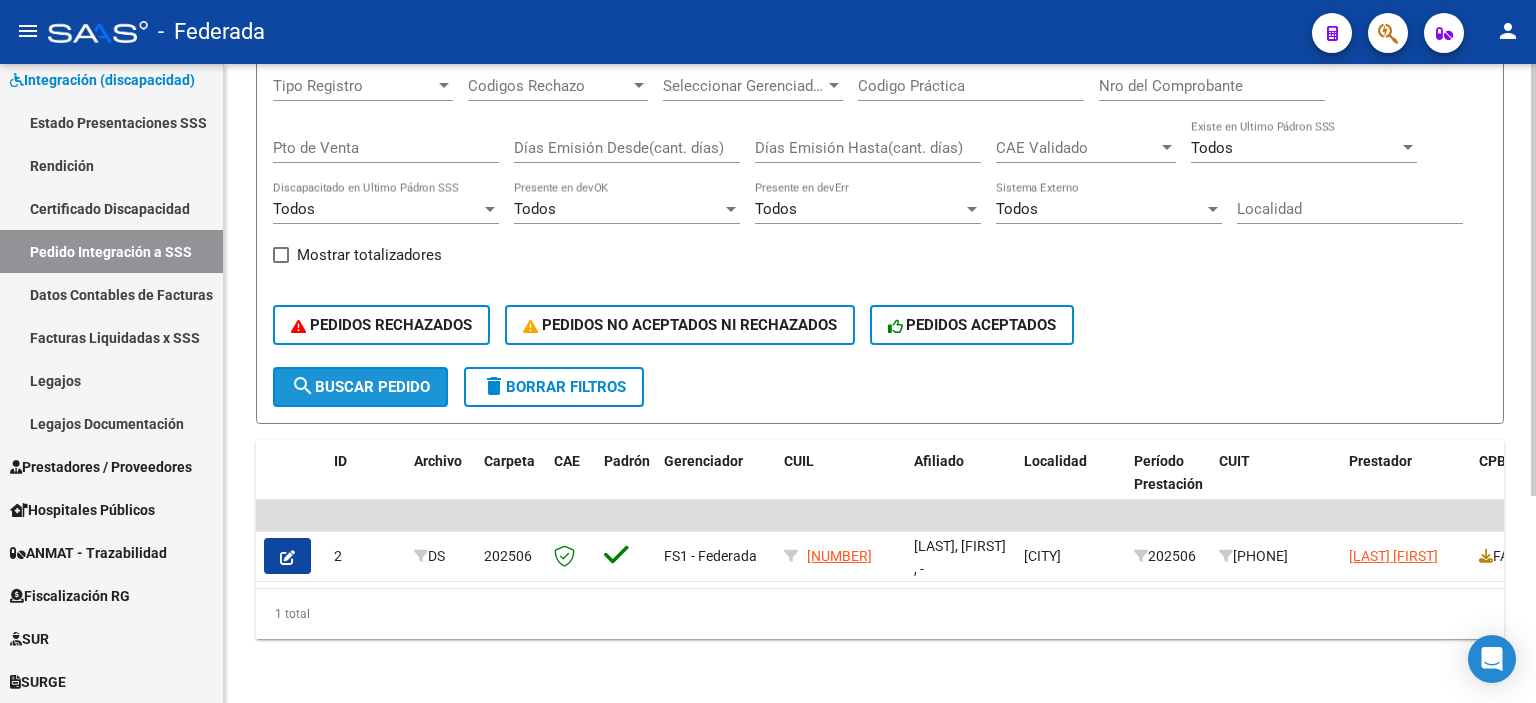 click on "search  Buscar Pedido" 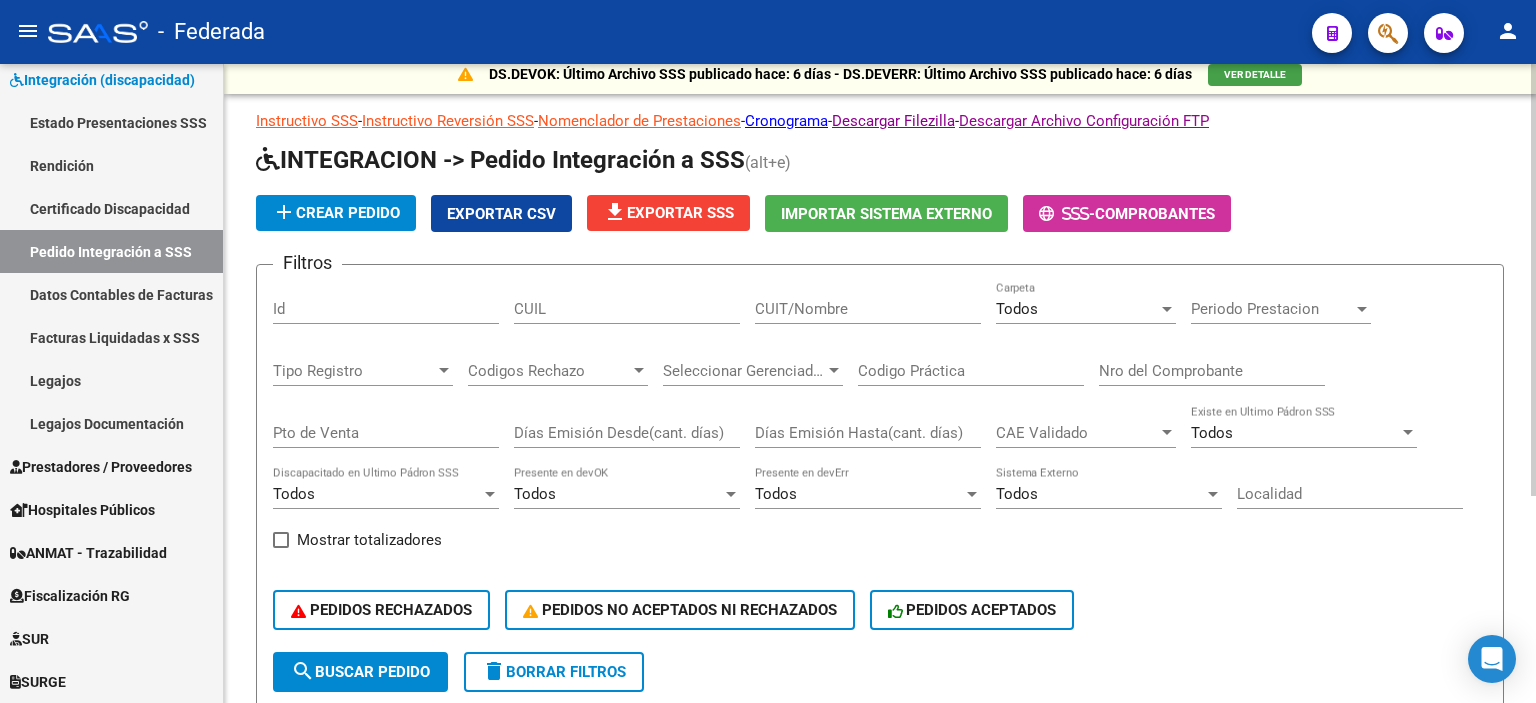 scroll, scrollTop: 5, scrollLeft: 0, axis: vertical 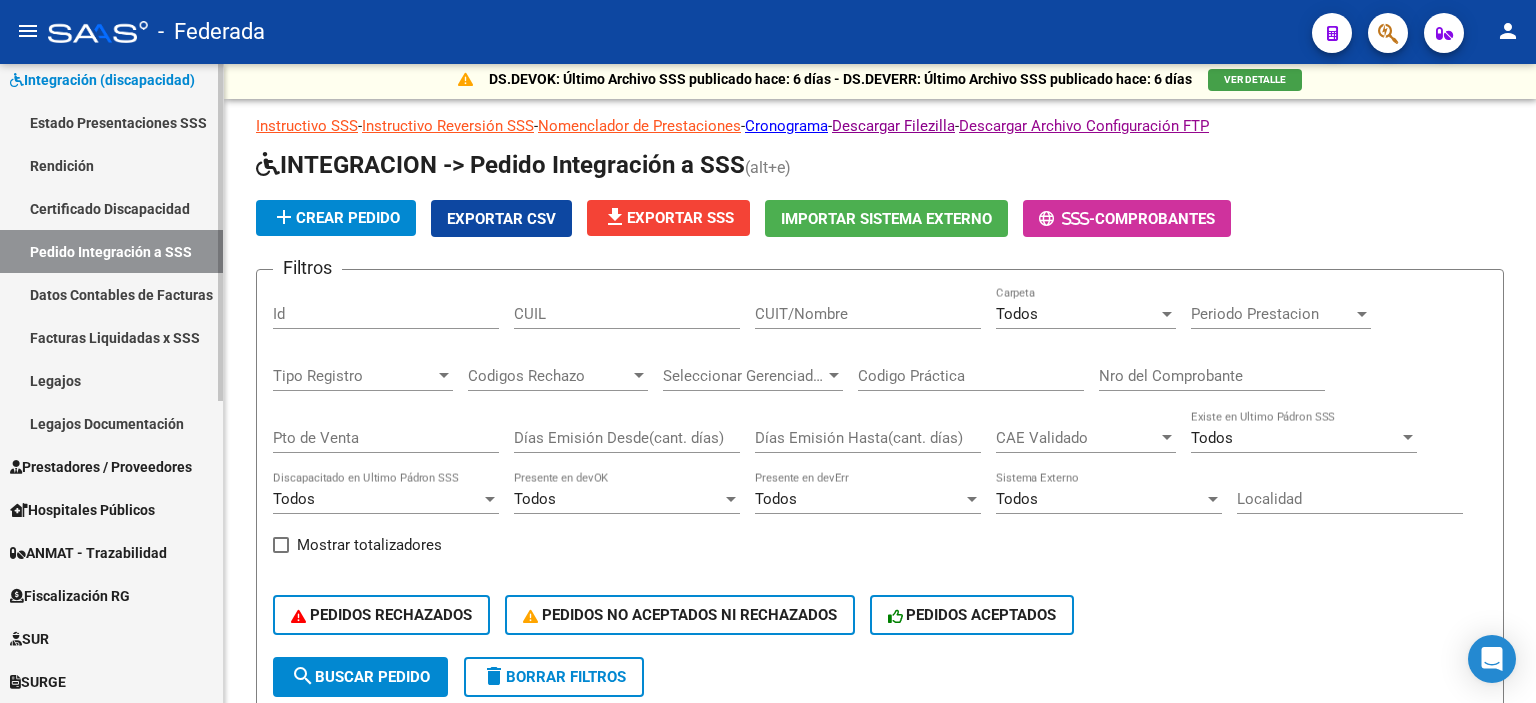 click on "Legajos Documentación" at bounding box center (111, 423) 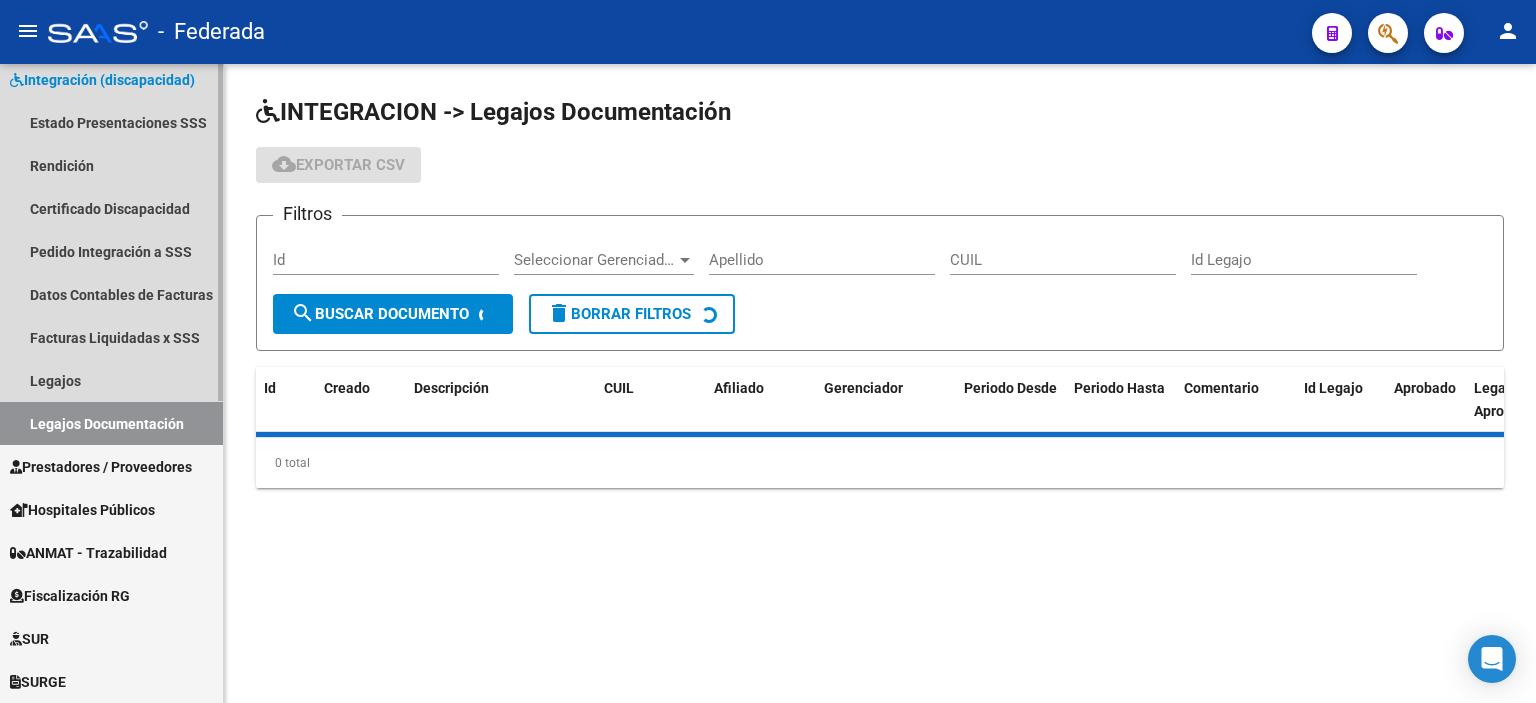 scroll, scrollTop: 0, scrollLeft: 0, axis: both 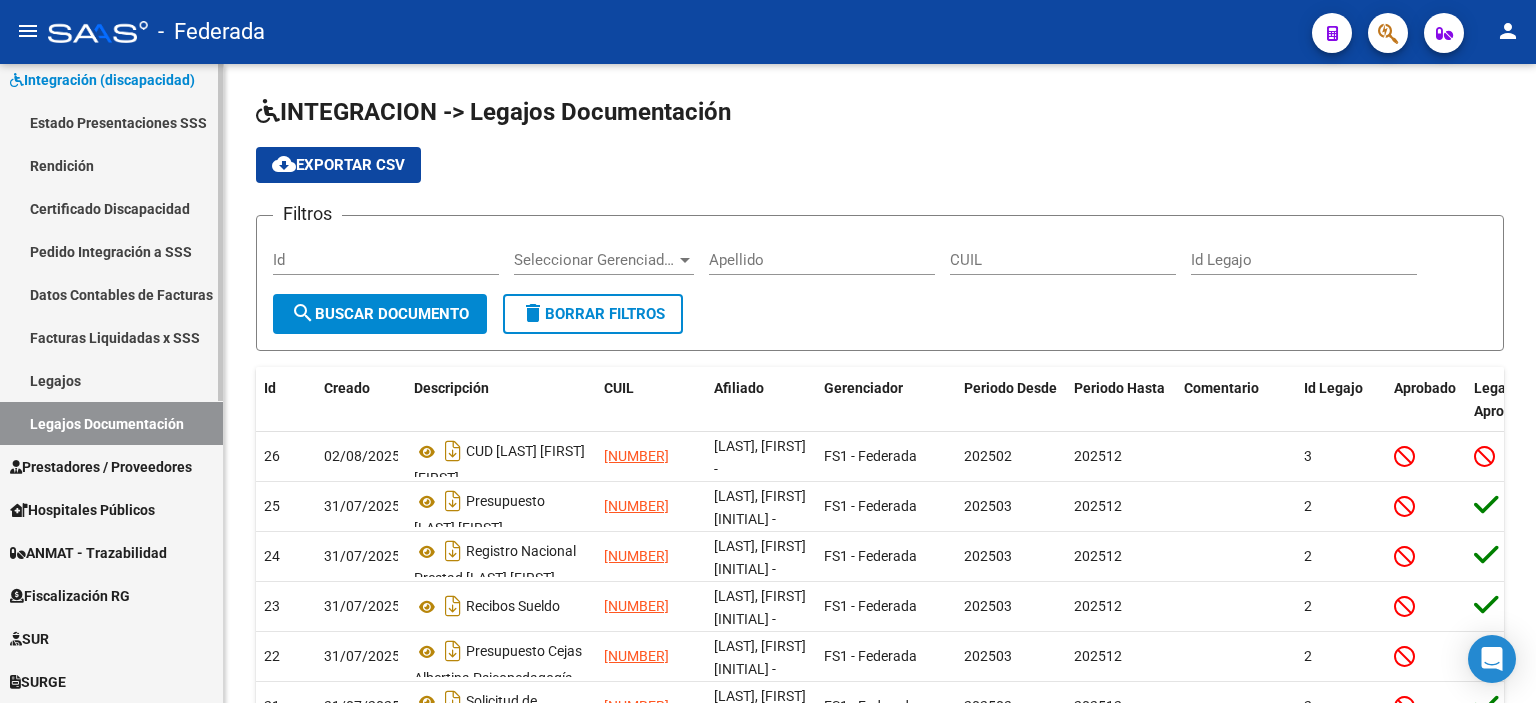 click on "Estado Presentaciones SSS" at bounding box center (111, 122) 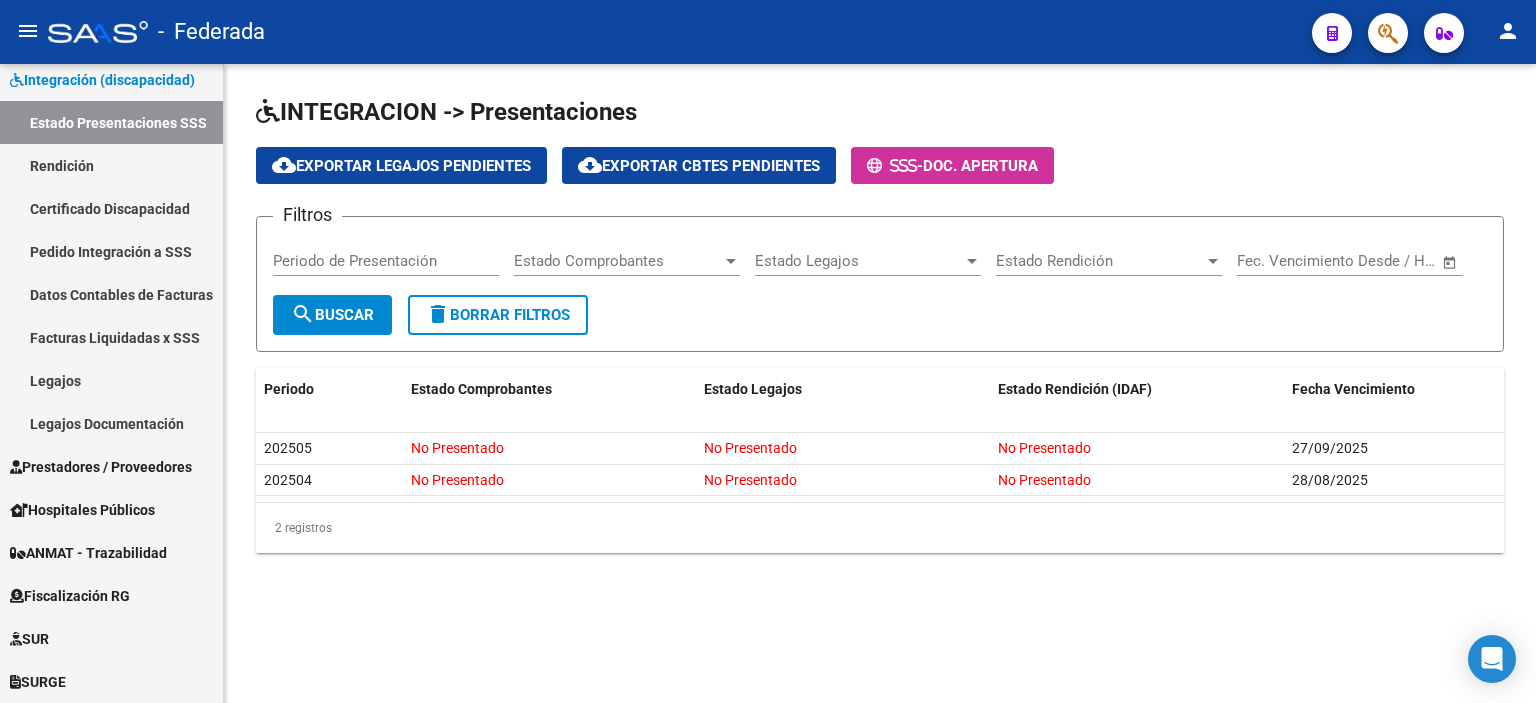 click on "Periodo de Presentación" 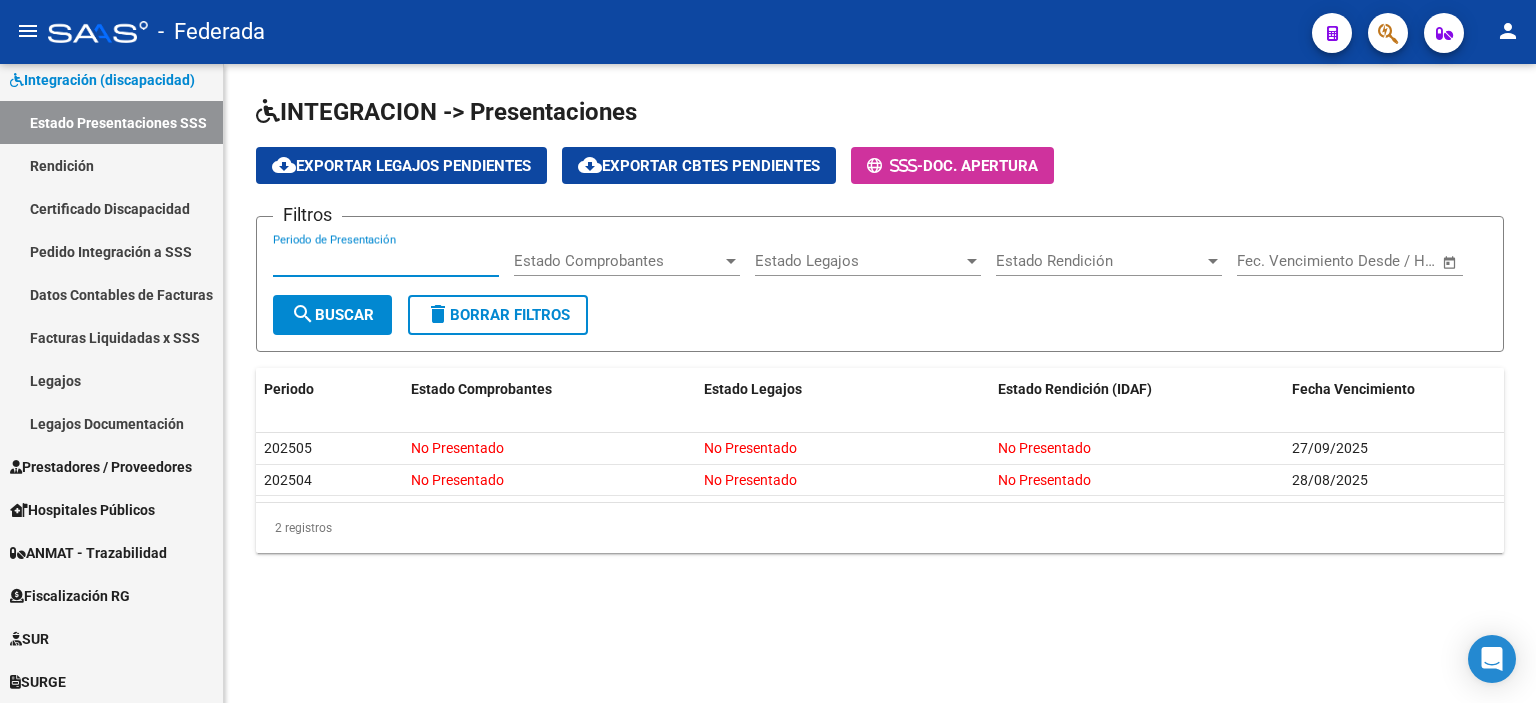 click on "Periodo de Presentación" at bounding box center (386, 261) 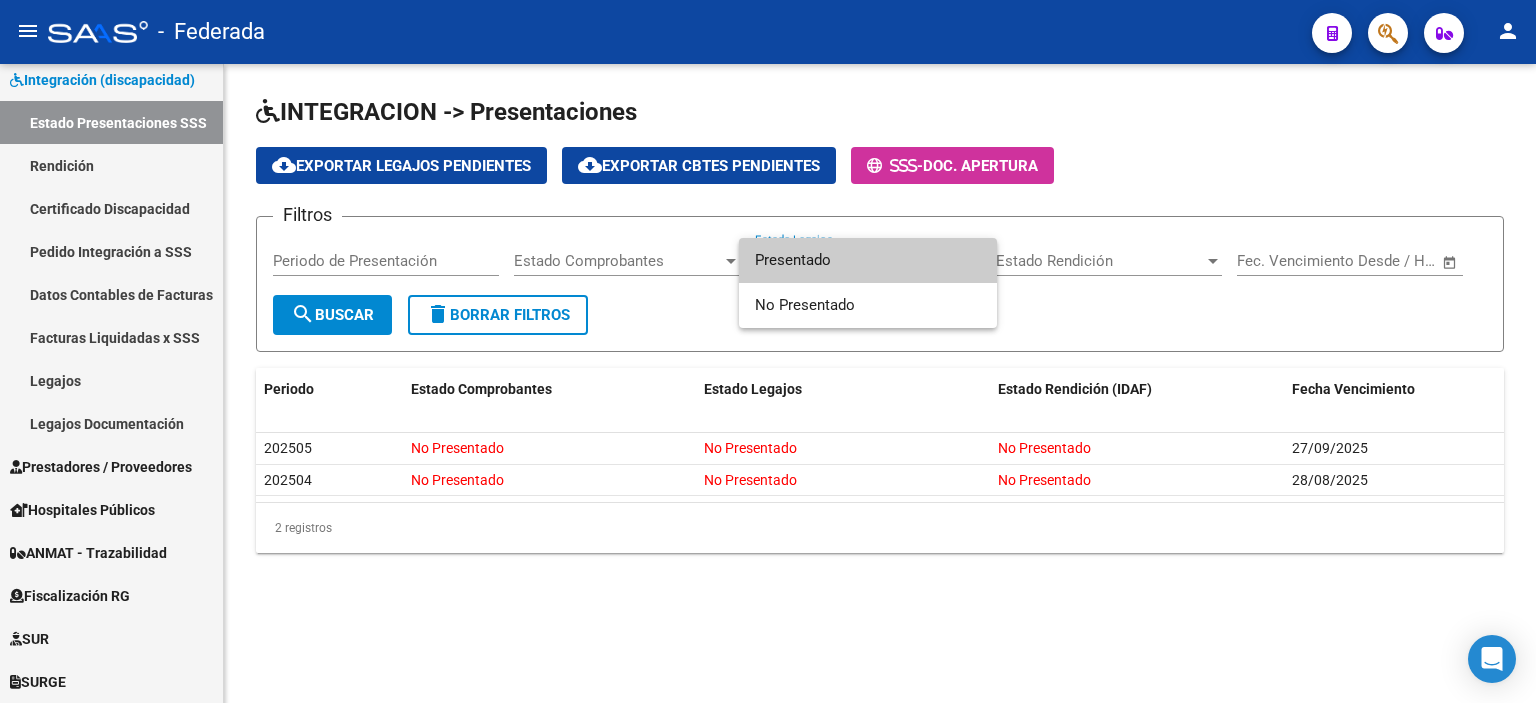 click on "Presentado" at bounding box center (868, 260) 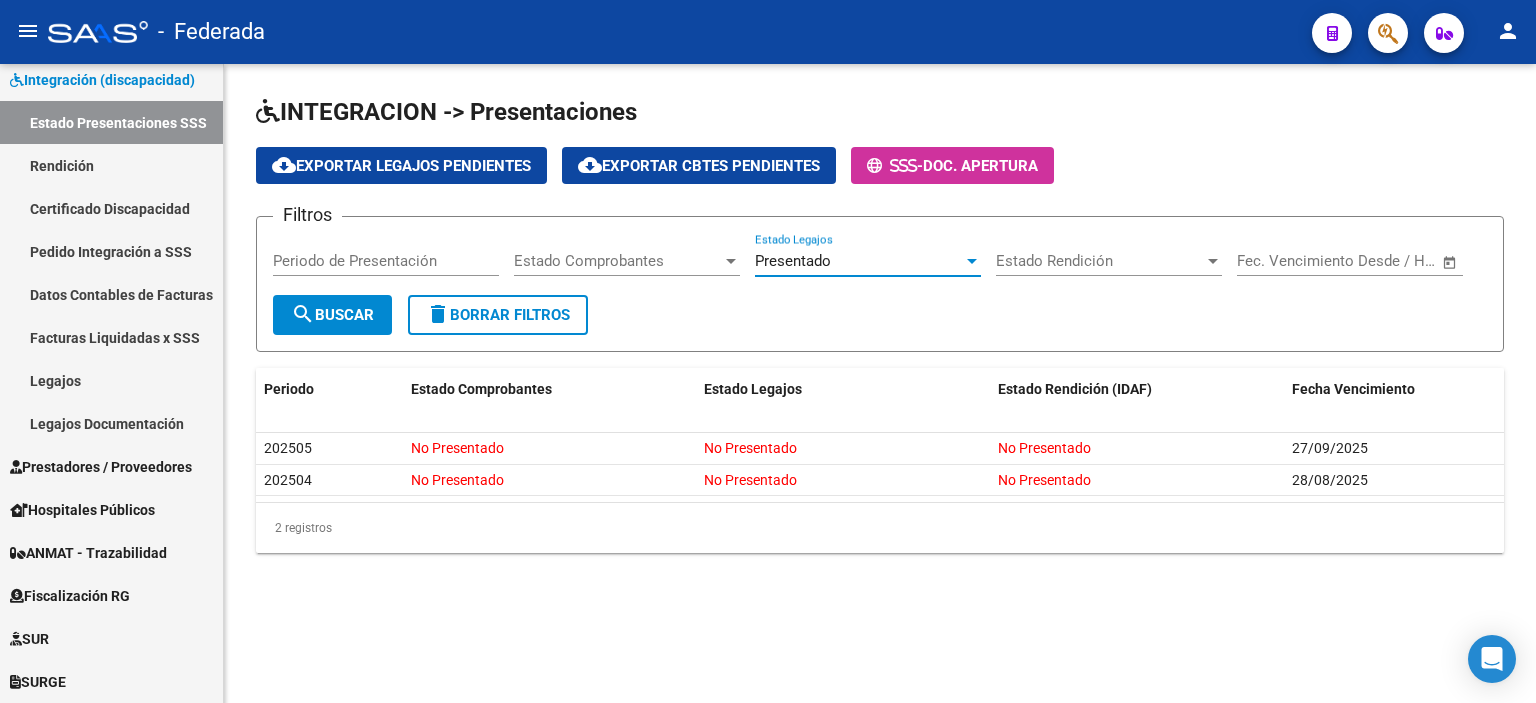 click on "Estado Rendición" at bounding box center (1100, 261) 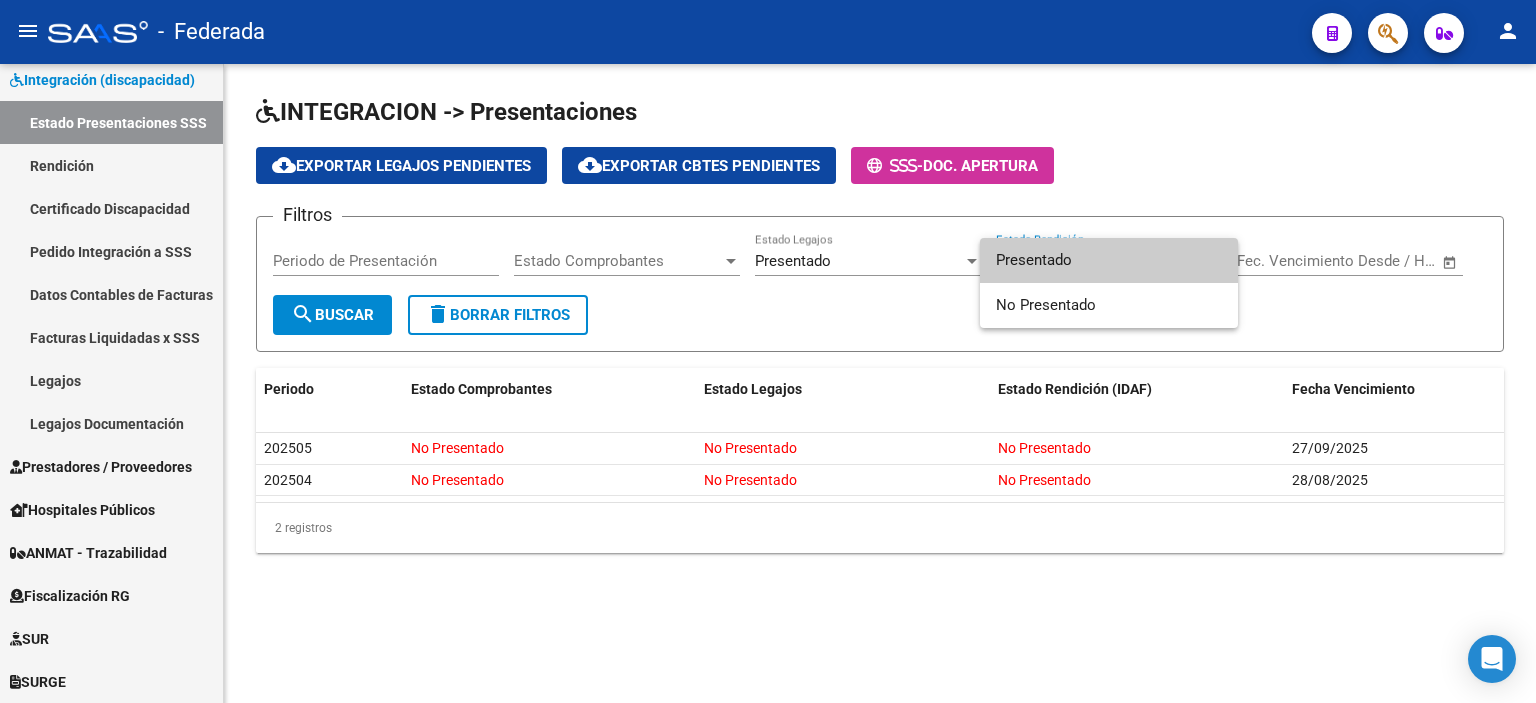 click on "Presentado" at bounding box center [1109, 260] 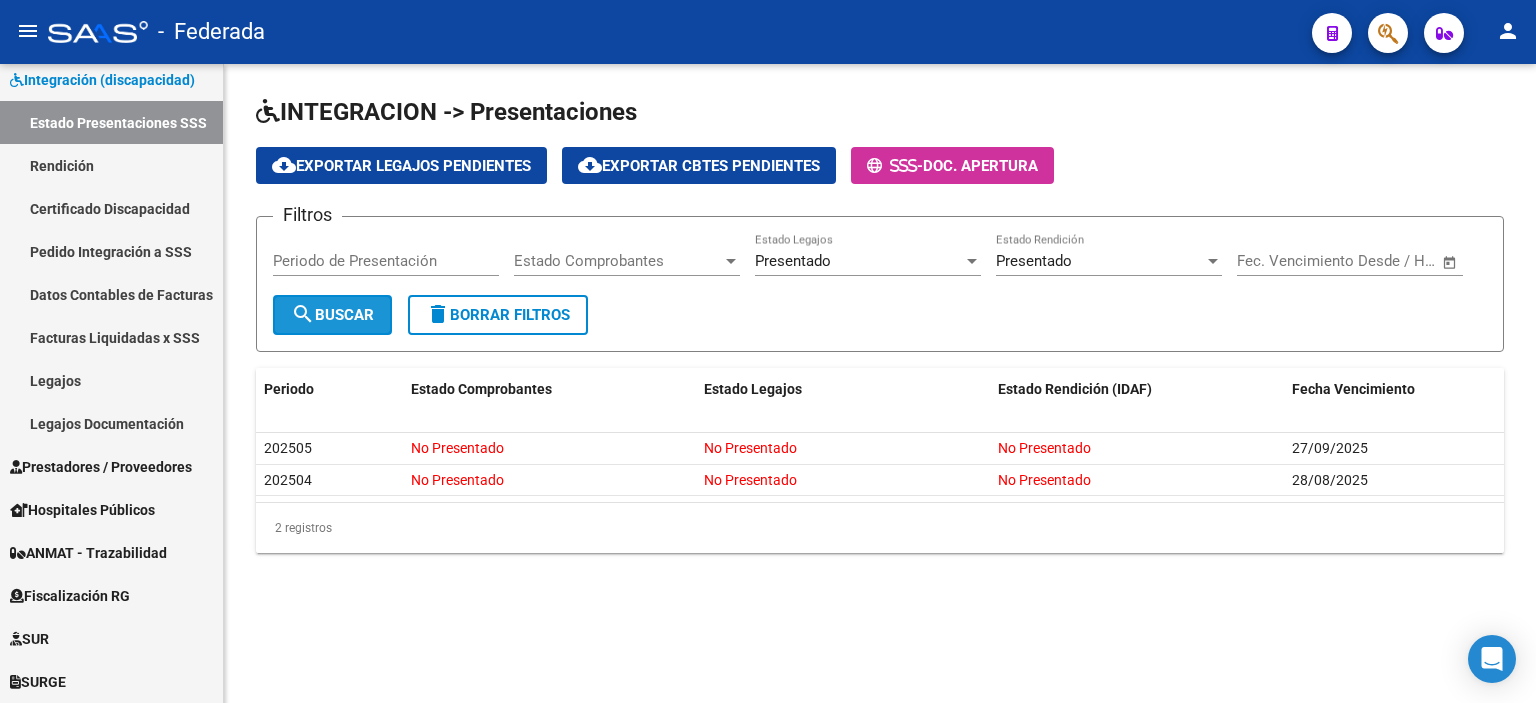 click on "search  Buscar" 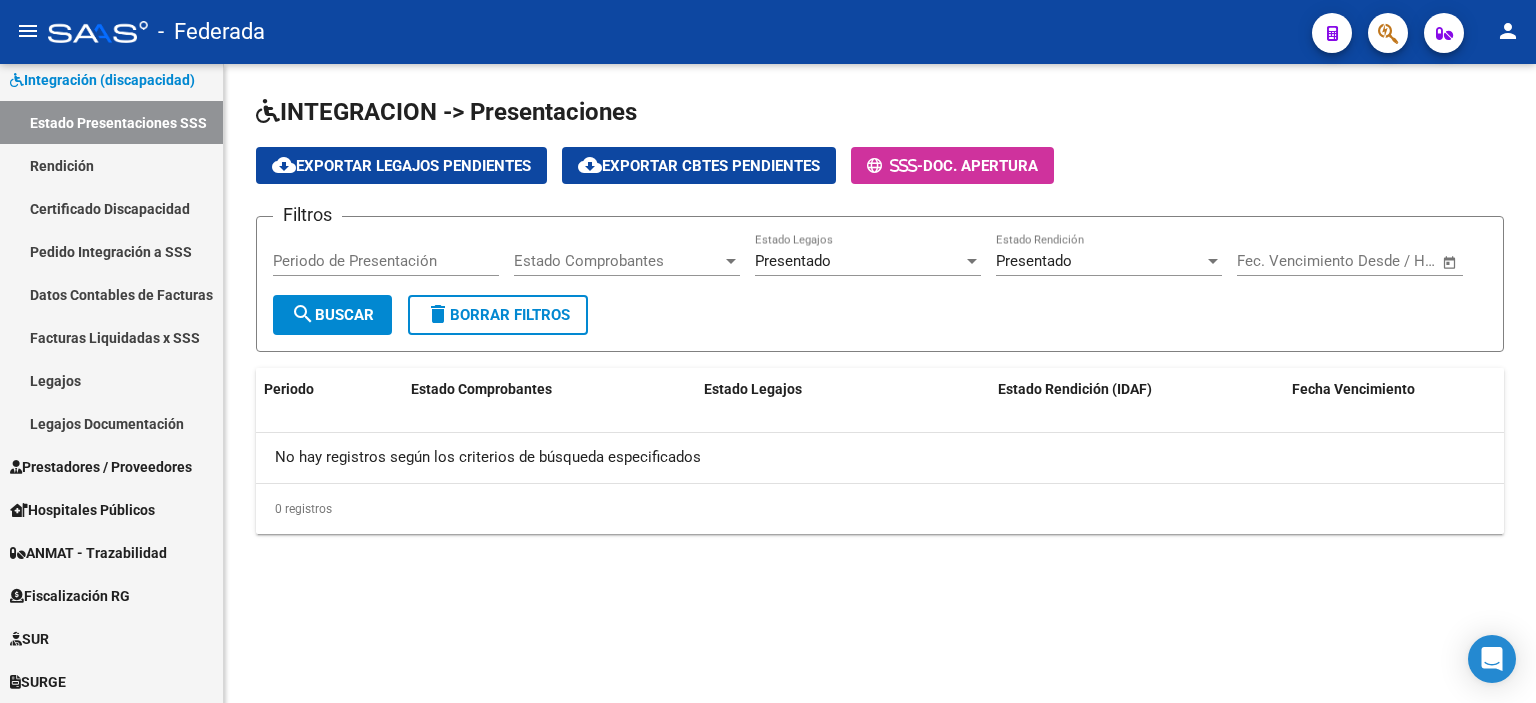 click on "search  Buscar" 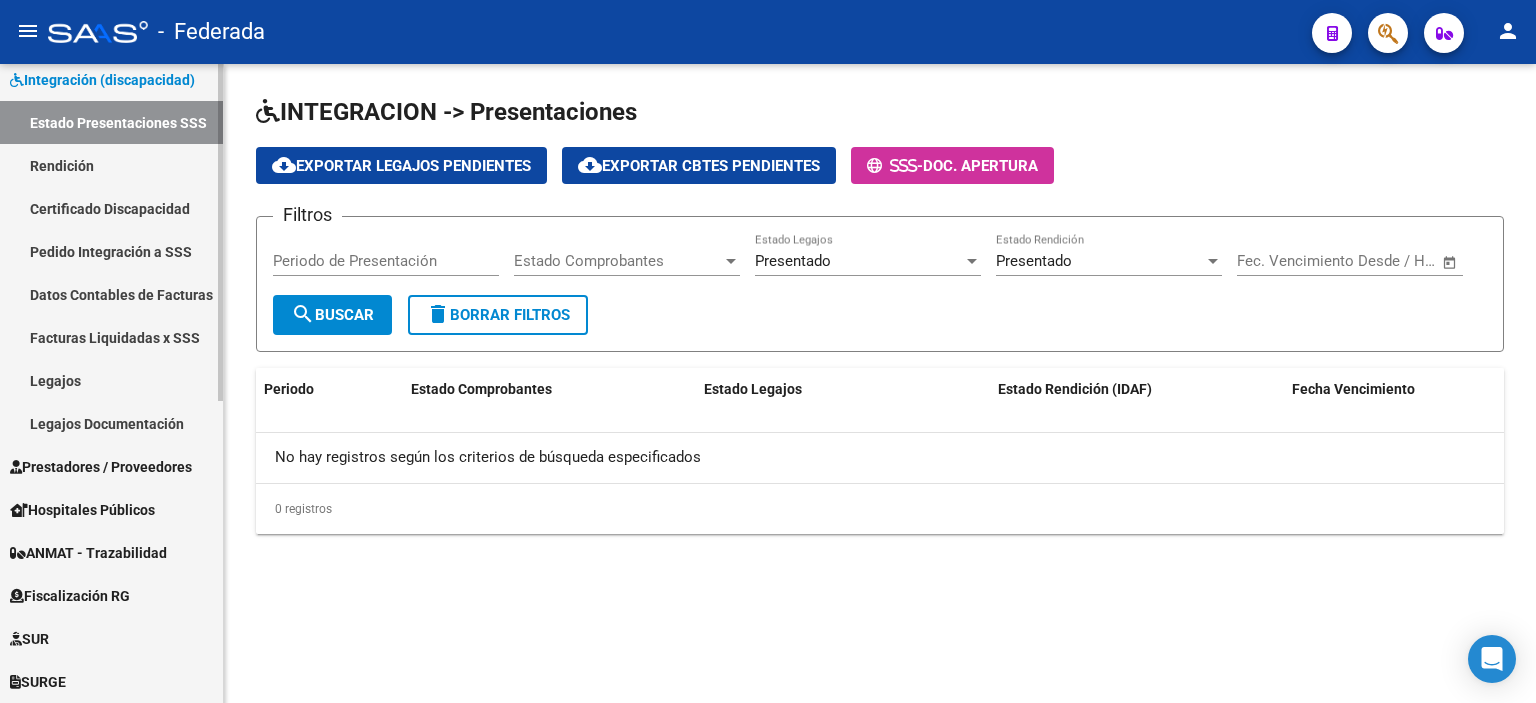 click on "Pedido Integración a SSS" at bounding box center [111, 251] 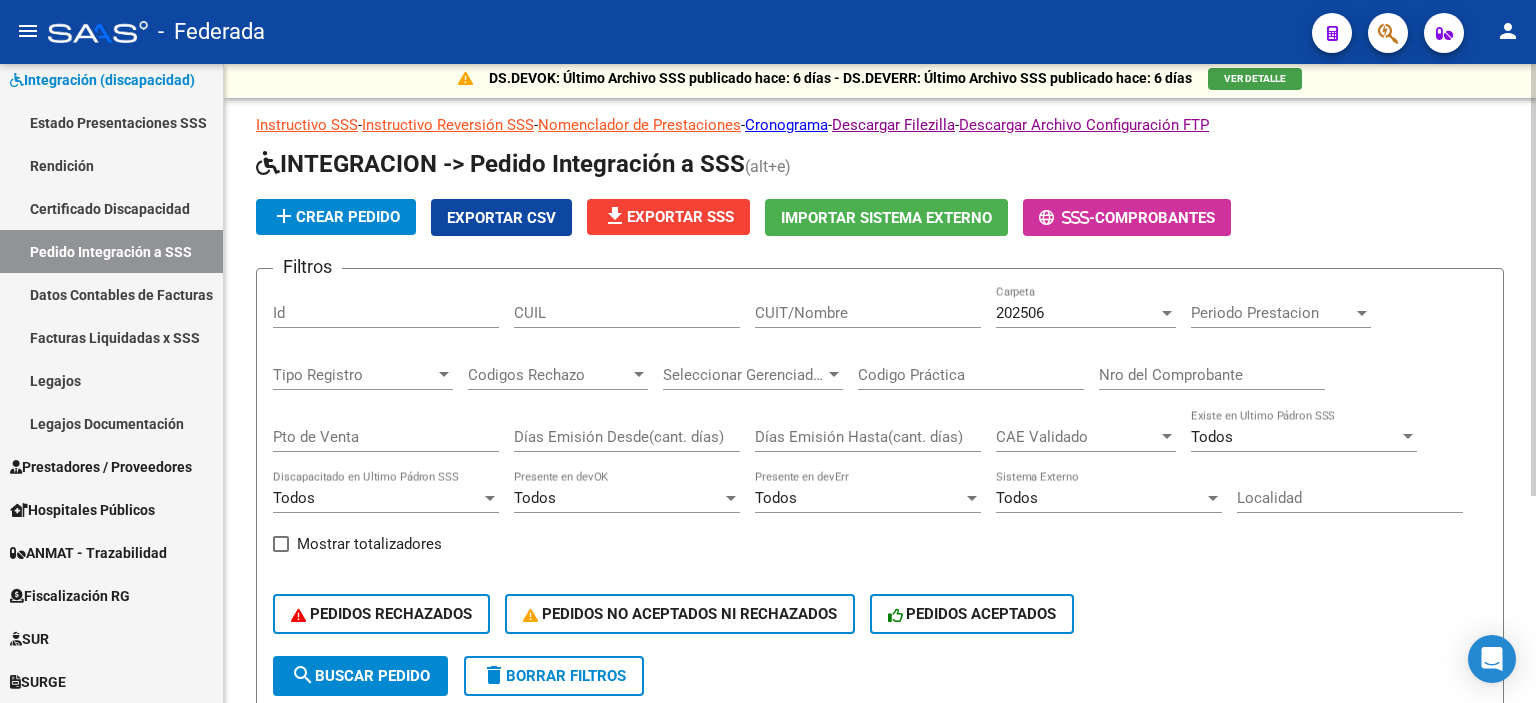 scroll, scrollTop: 5, scrollLeft: 0, axis: vertical 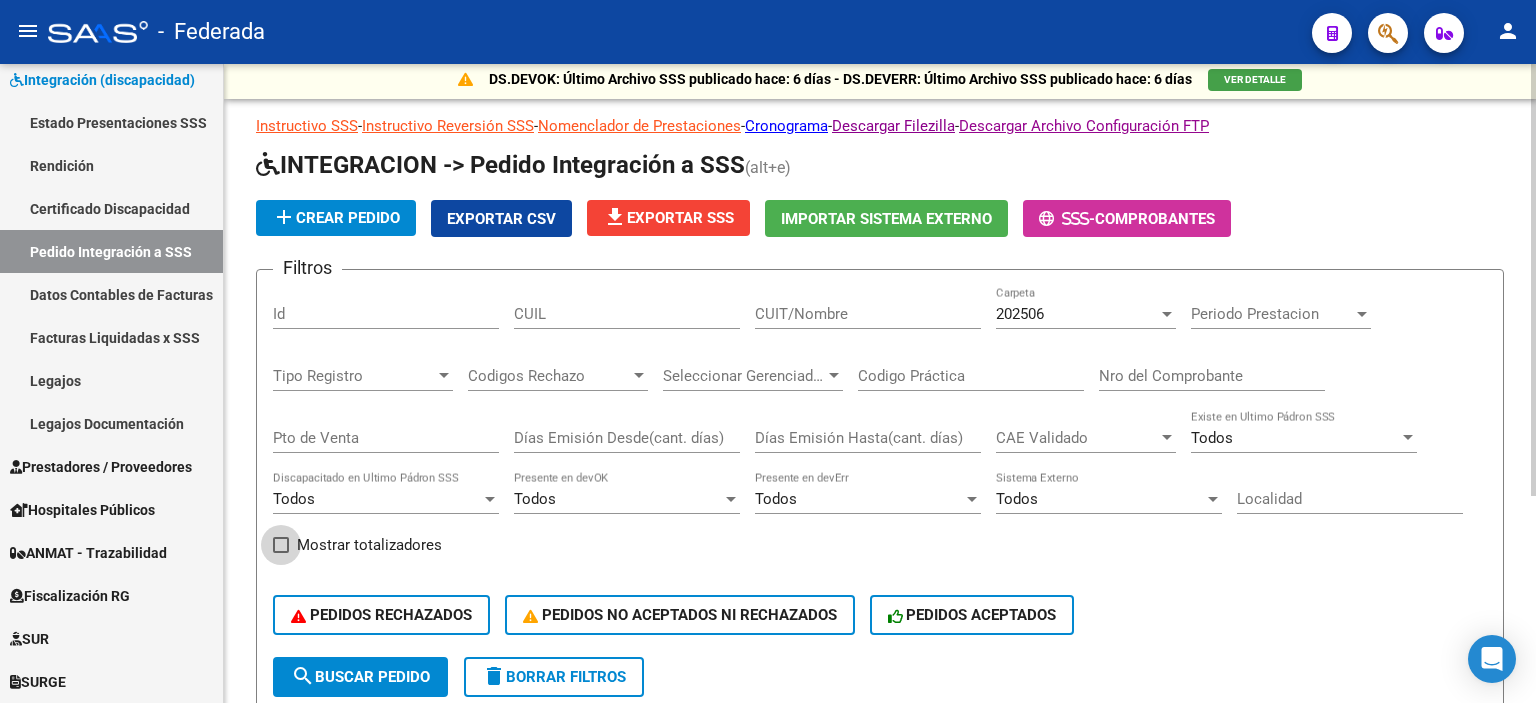 click at bounding box center (281, 545) 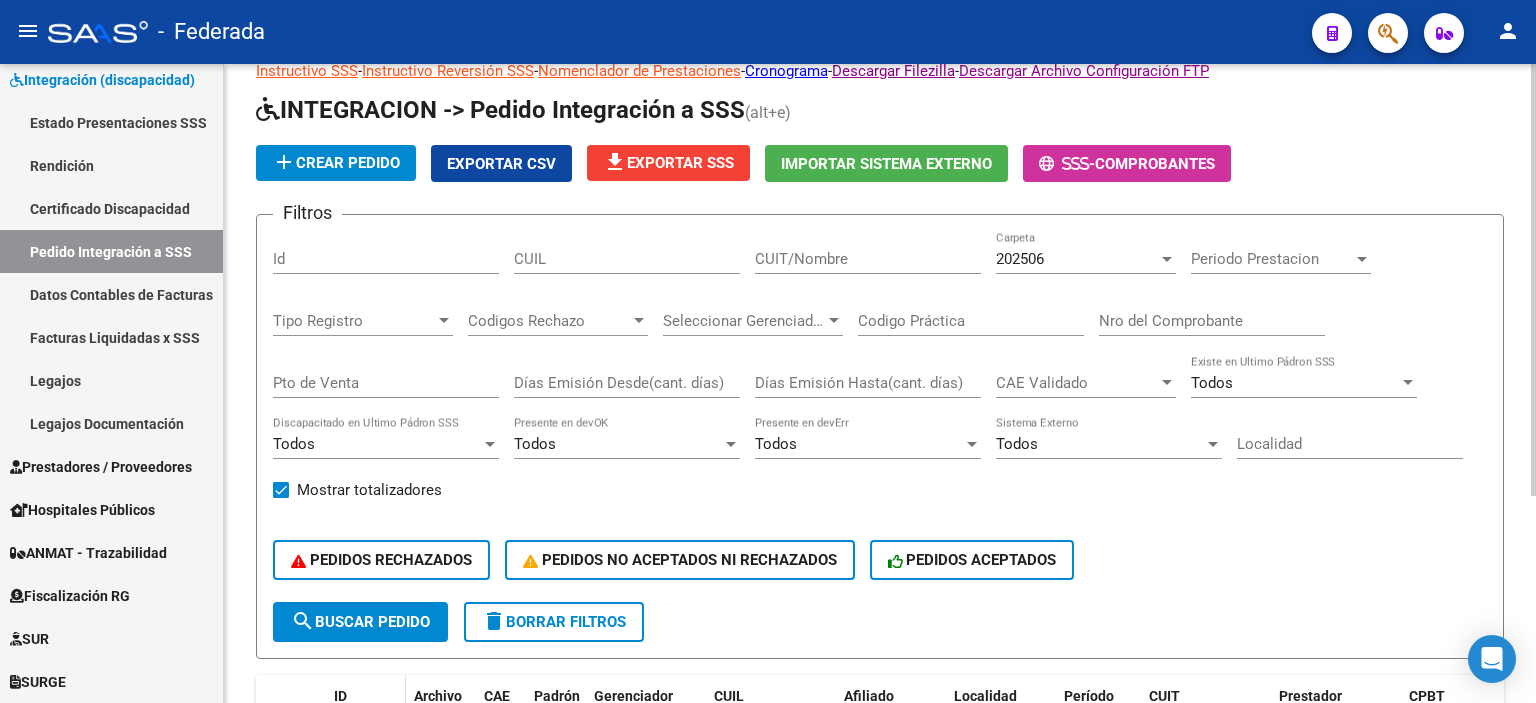 scroll, scrollTop: 205, scrollLeft: 0, axis: vertical 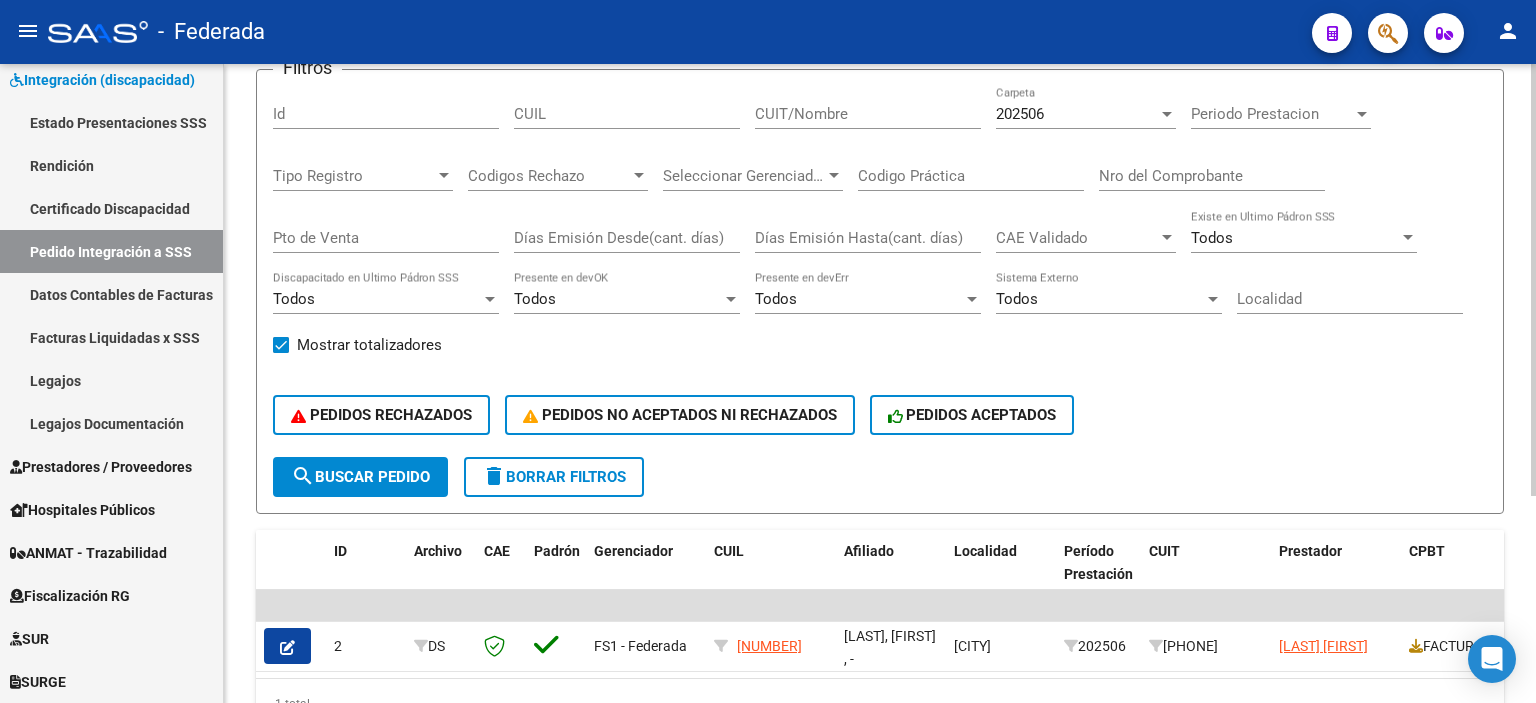click on "search  Buscar Pedido" 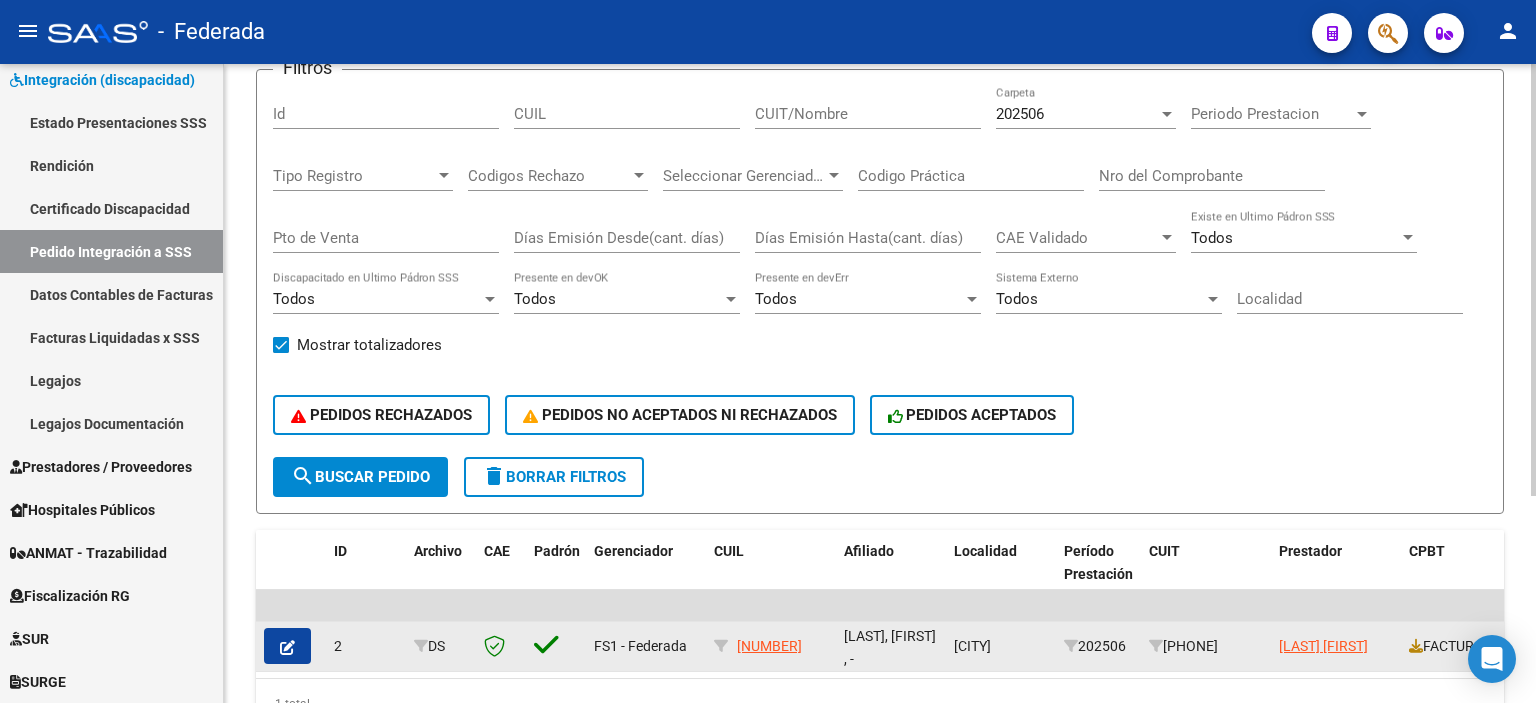 click 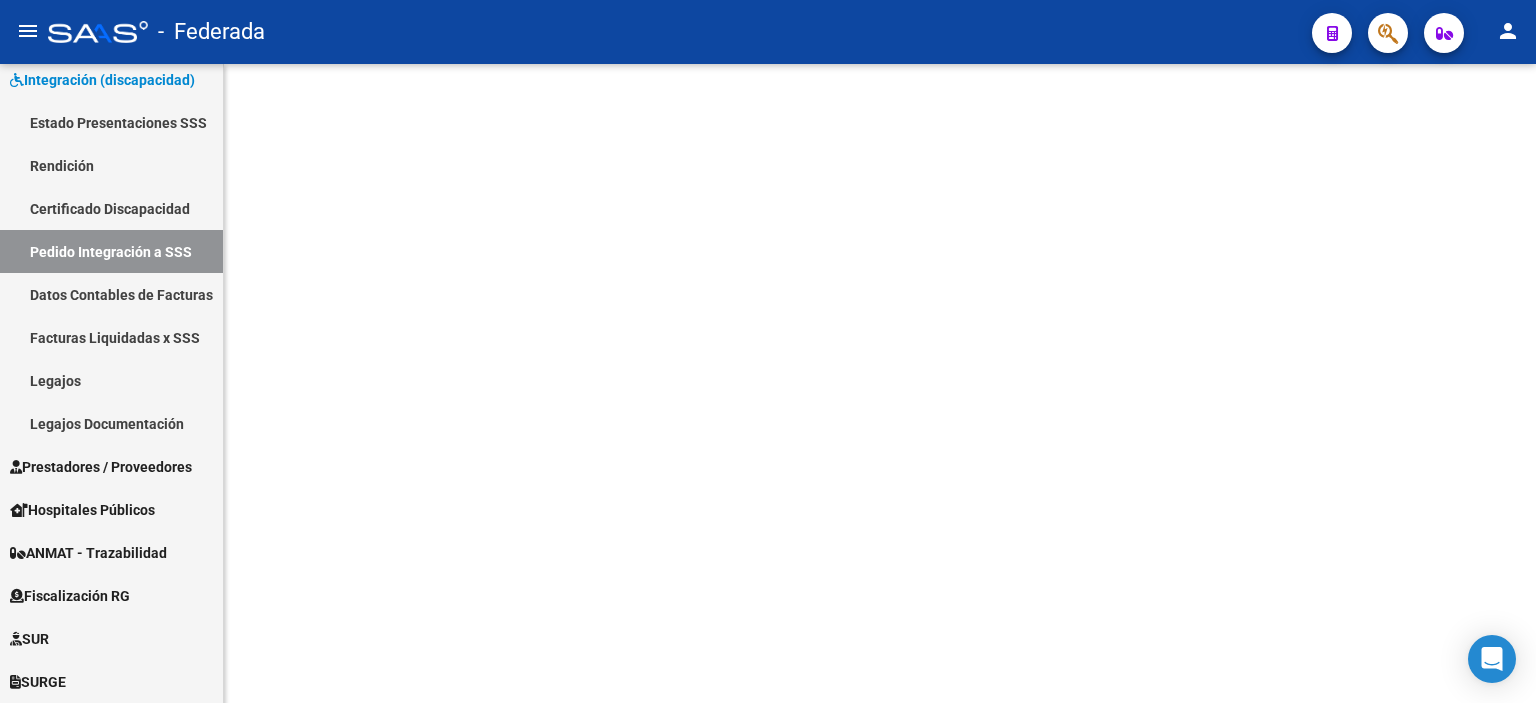 scroll, scrollTop: 0, scrollLeft: 0, axis: both 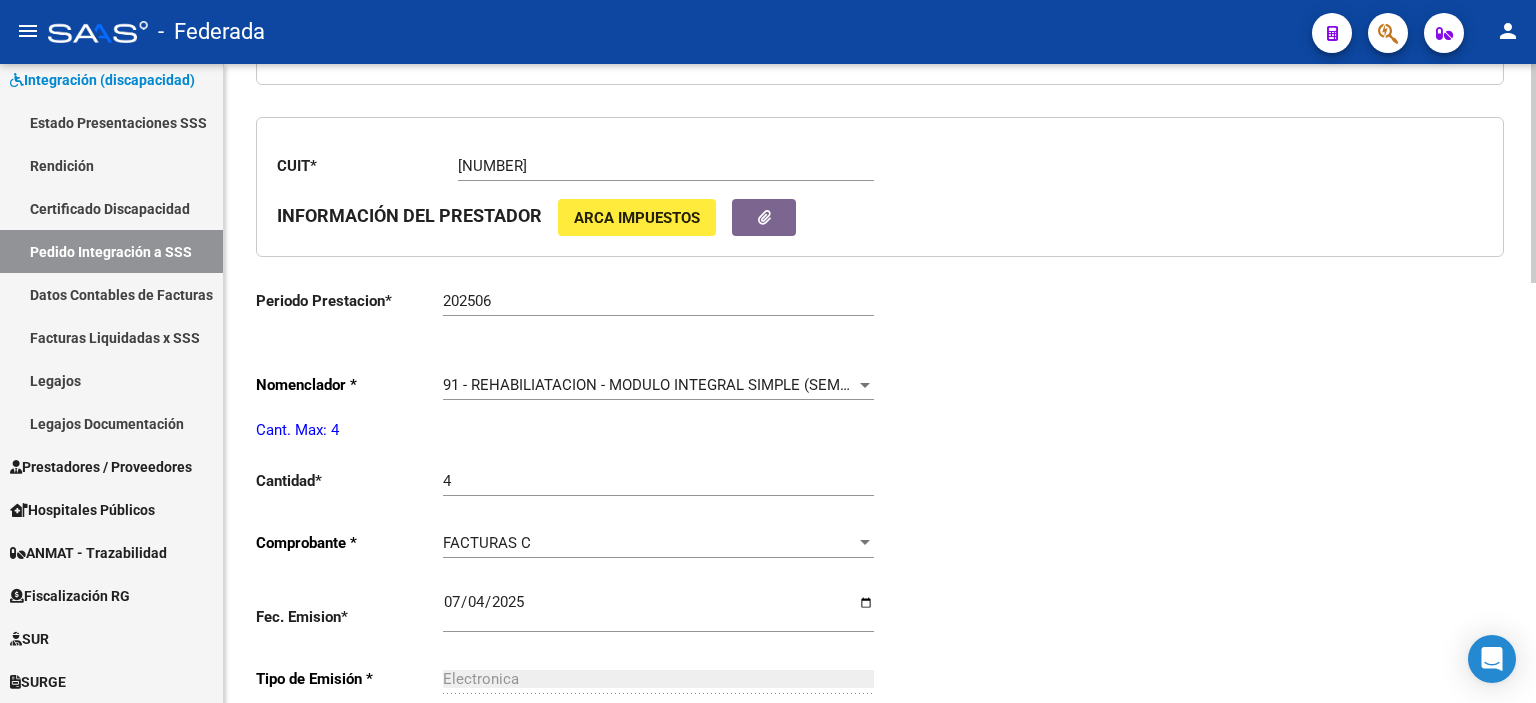 type on "27542919537" 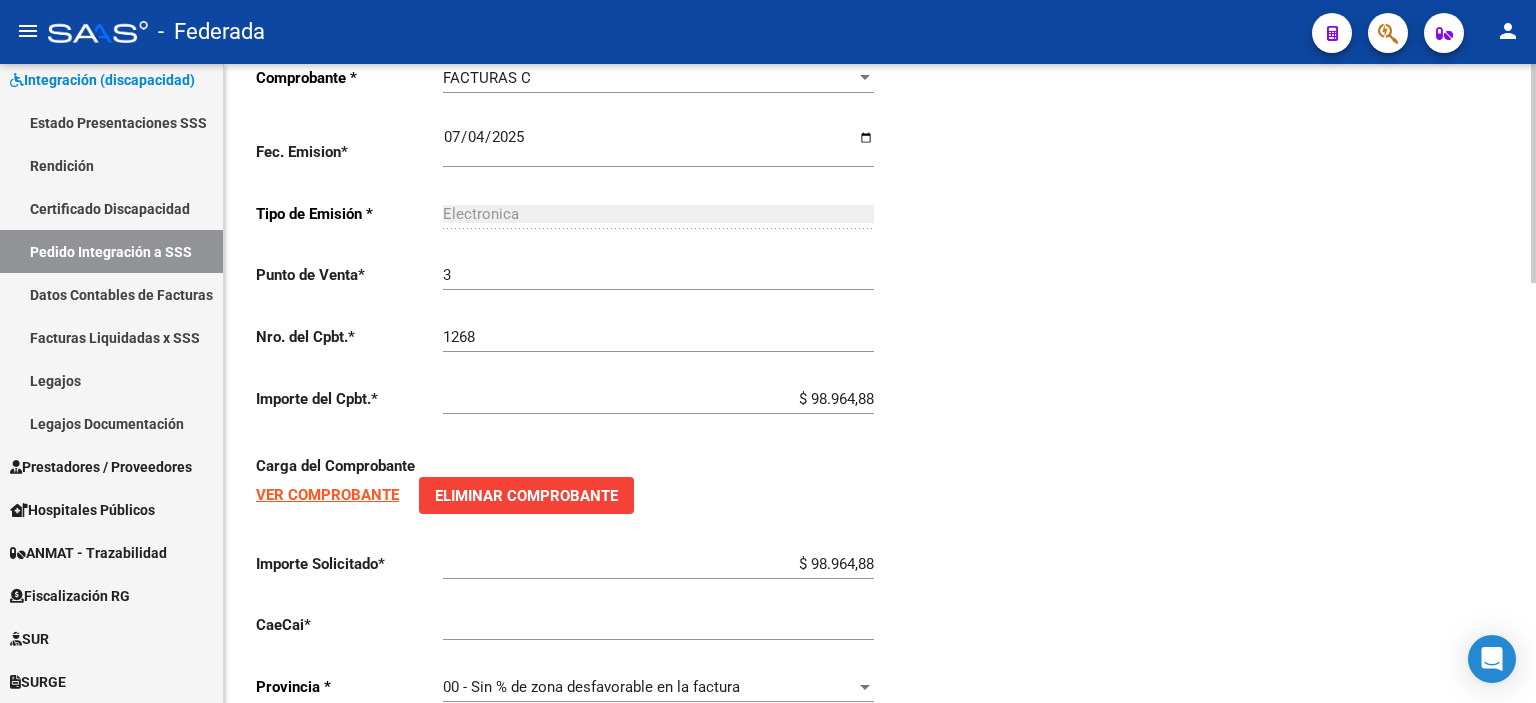 scroll, scrollTop: 1226, scrollLeft: 0, axis: vertical 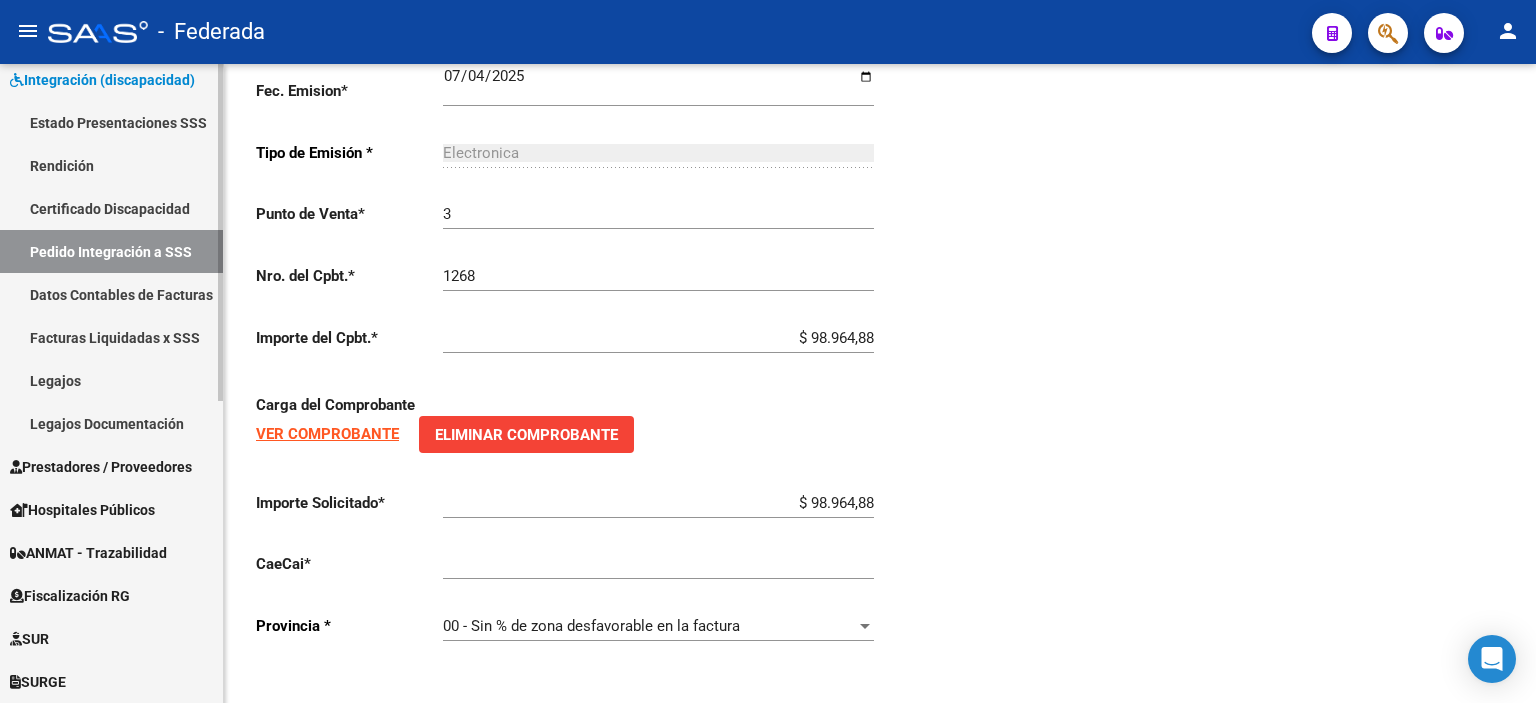 click on "Pedido Integración a SSS" at bounding box center (111, 251) 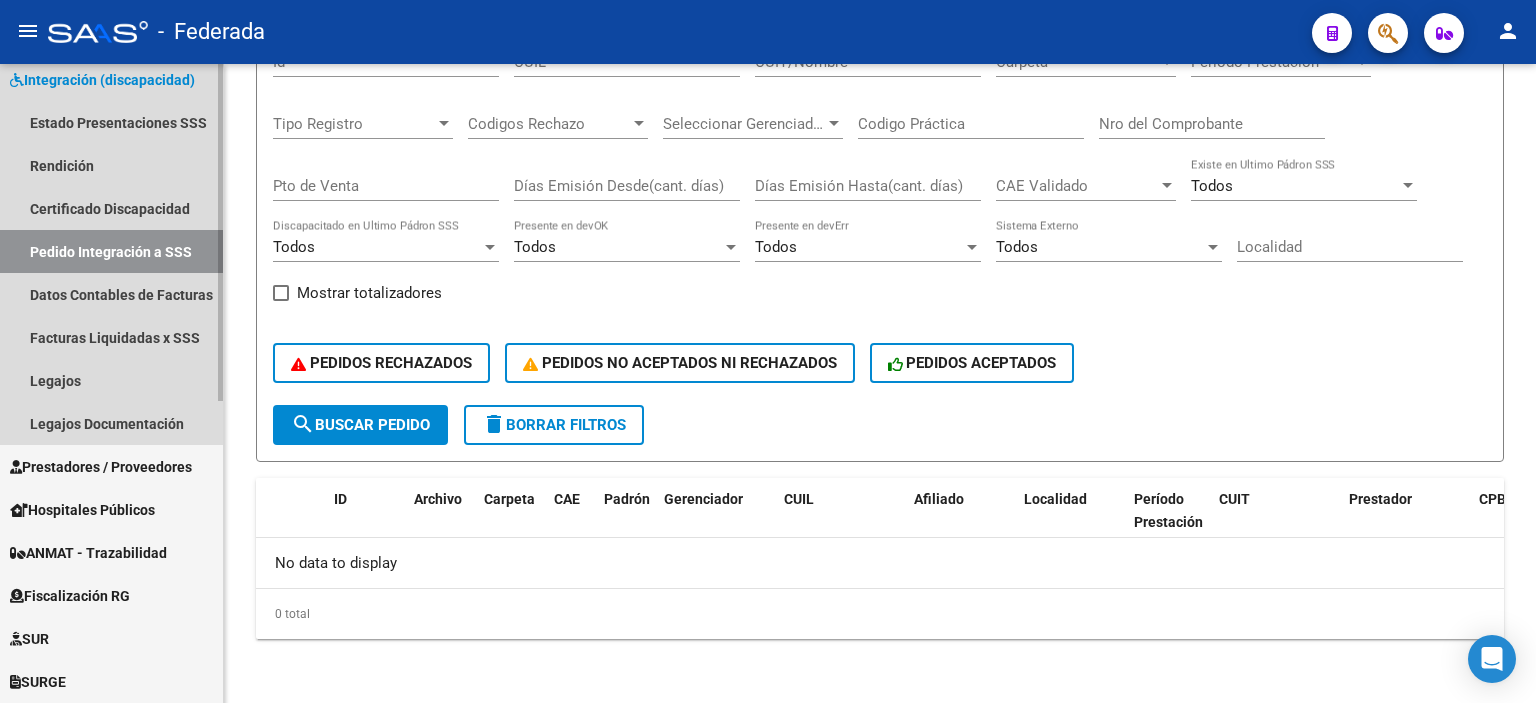scroll, scrollTop: 0, scrollLeft: 0, axis: both 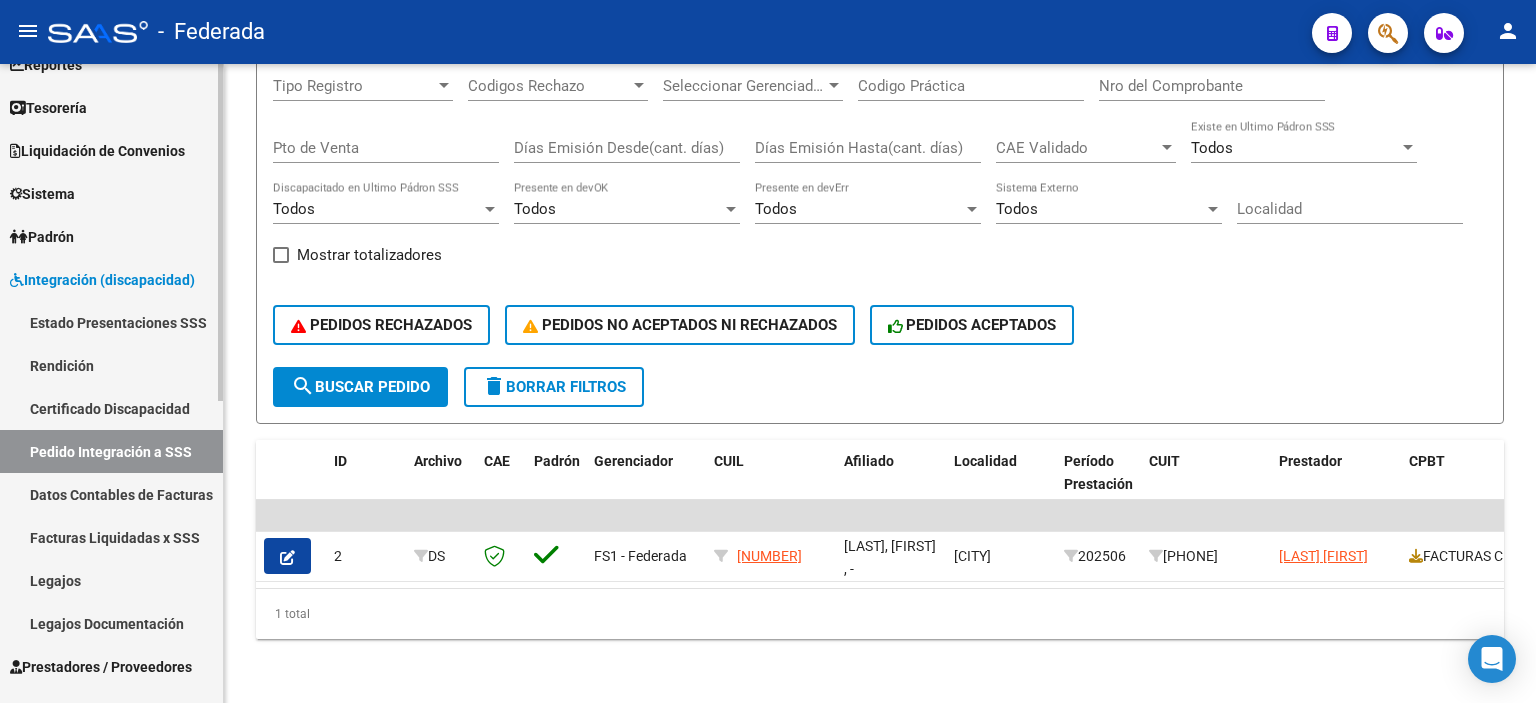 click on "Integración (discapacidad)" at bounding box center [102, 280] 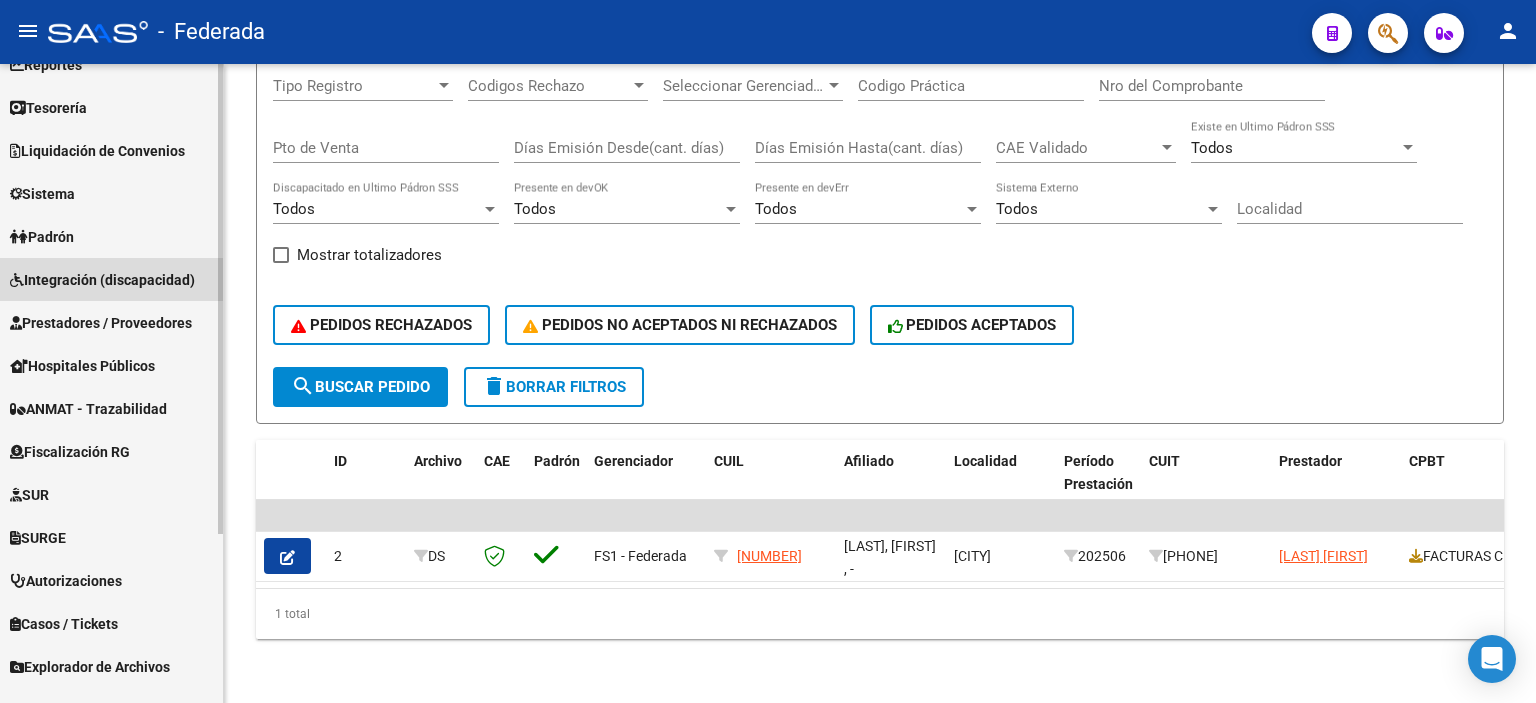 click on "Integración (discapacidad)" at bounding box center [102, 280] 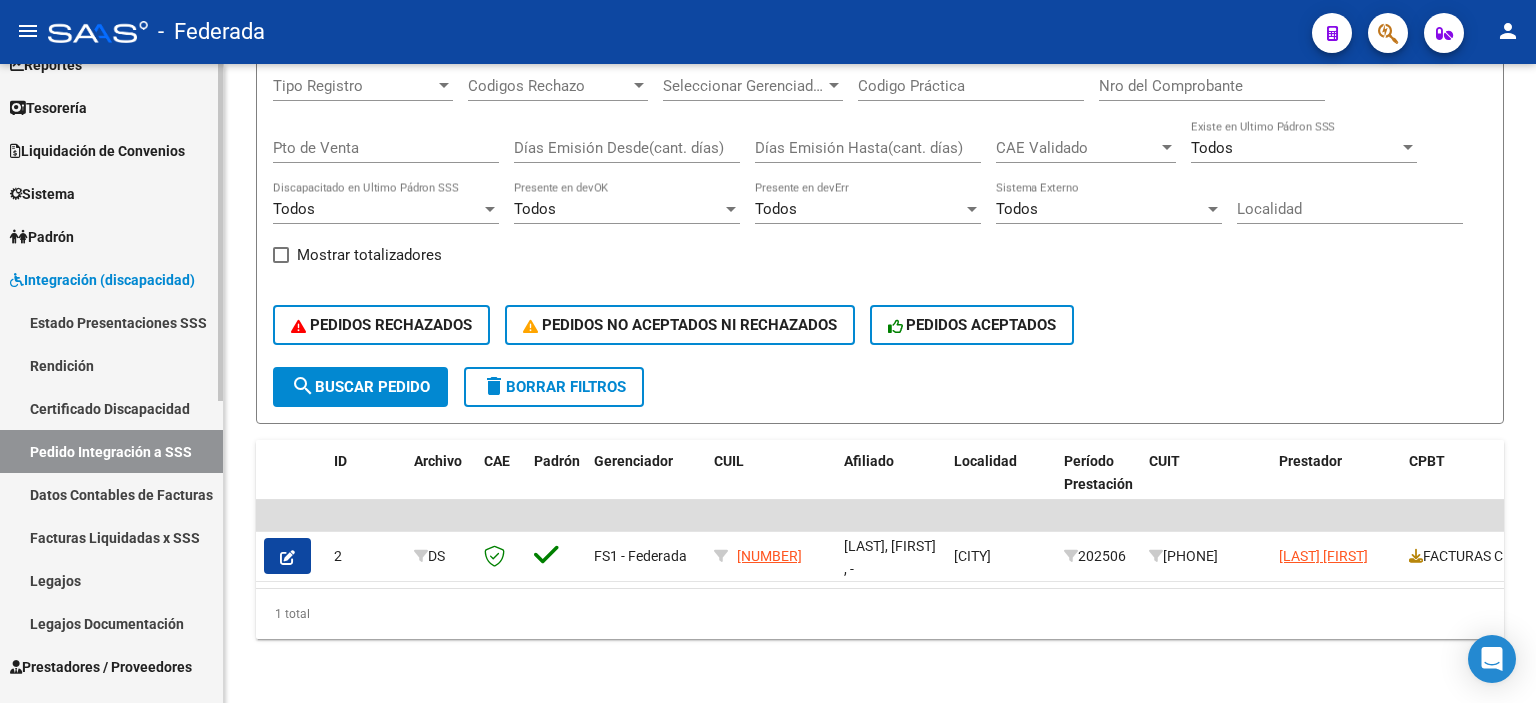 click on "Estado Presentaciones SSS" at bounding box center (111, 322) 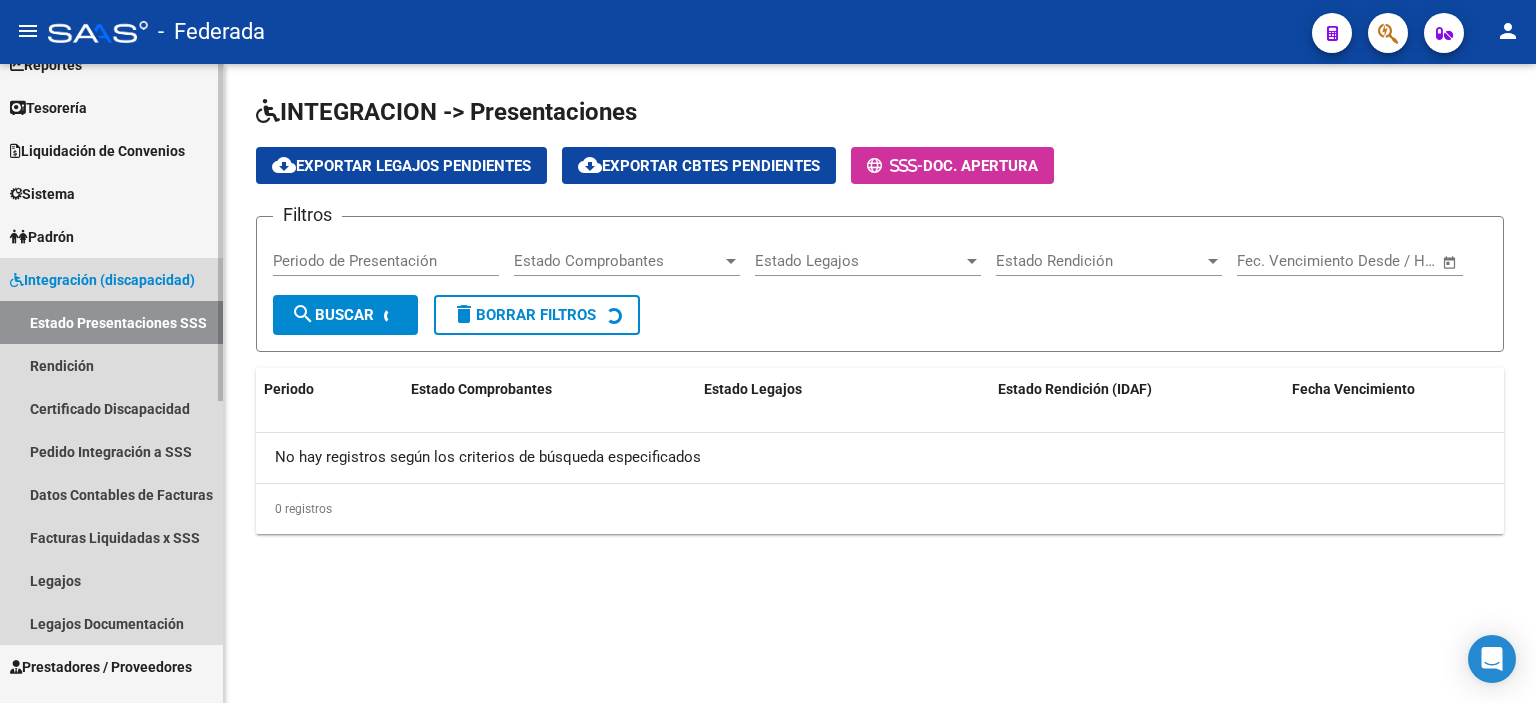 scroll, scrollTop: 0, scrollLeft: 0, axis: both 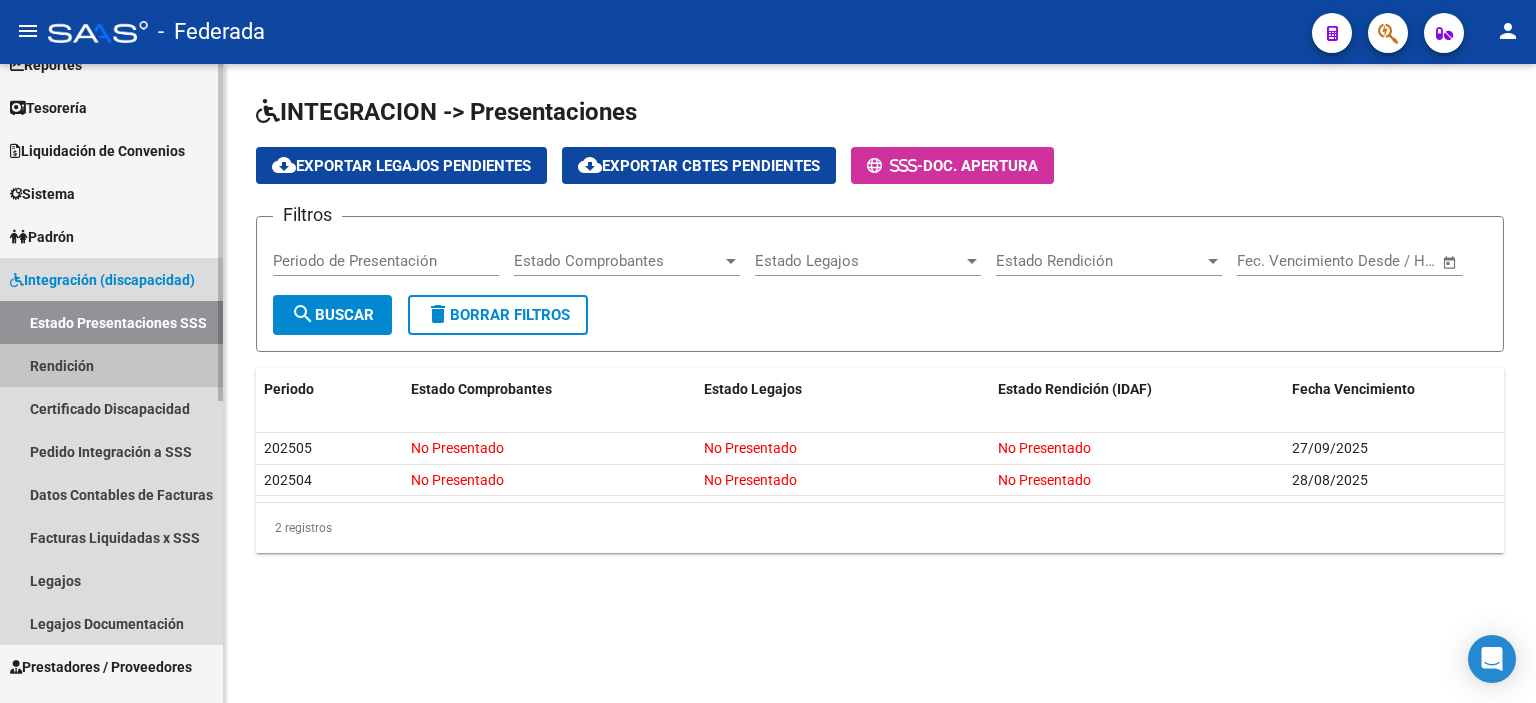click on "Rendición" at bounding box center (111, 365) 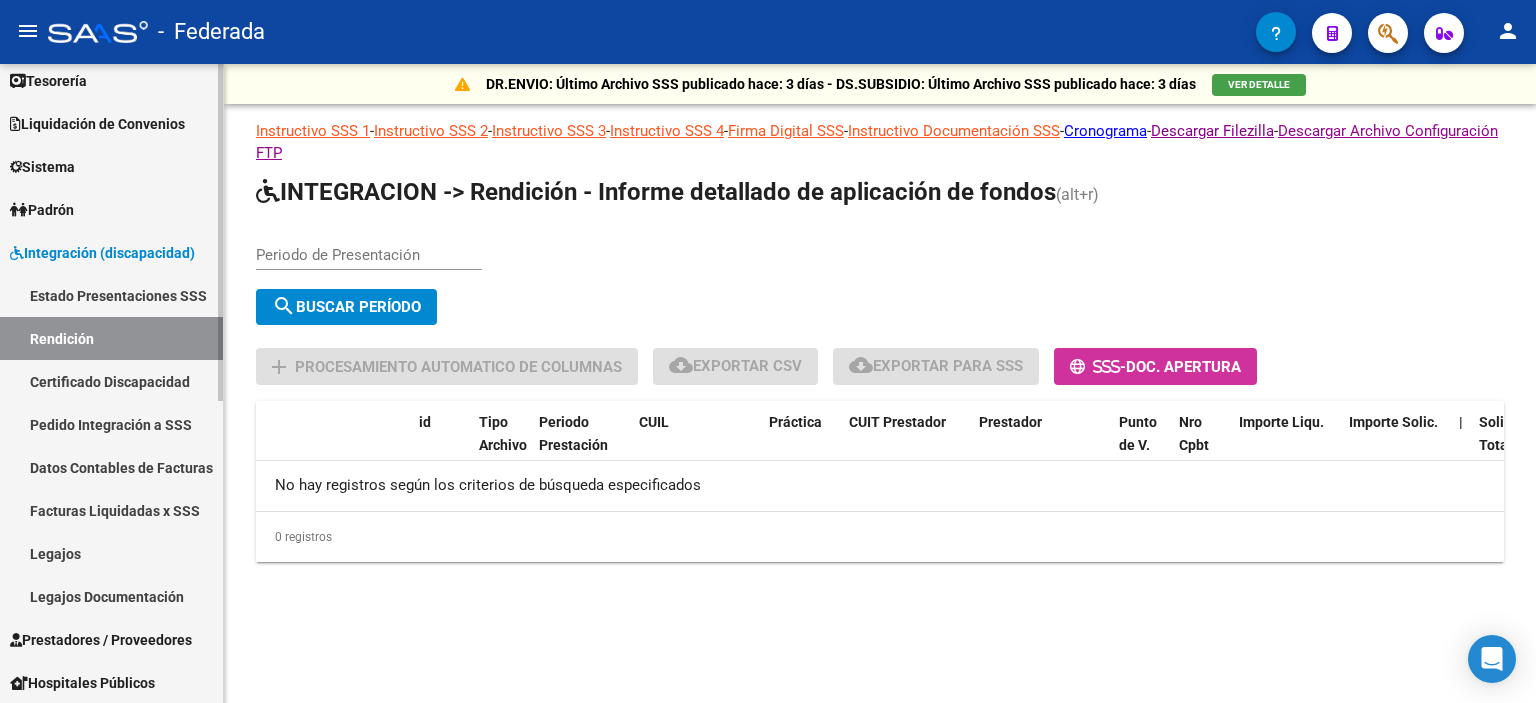 scroll, scrollTop: 172, scrollLeft: 0, axis: vertical 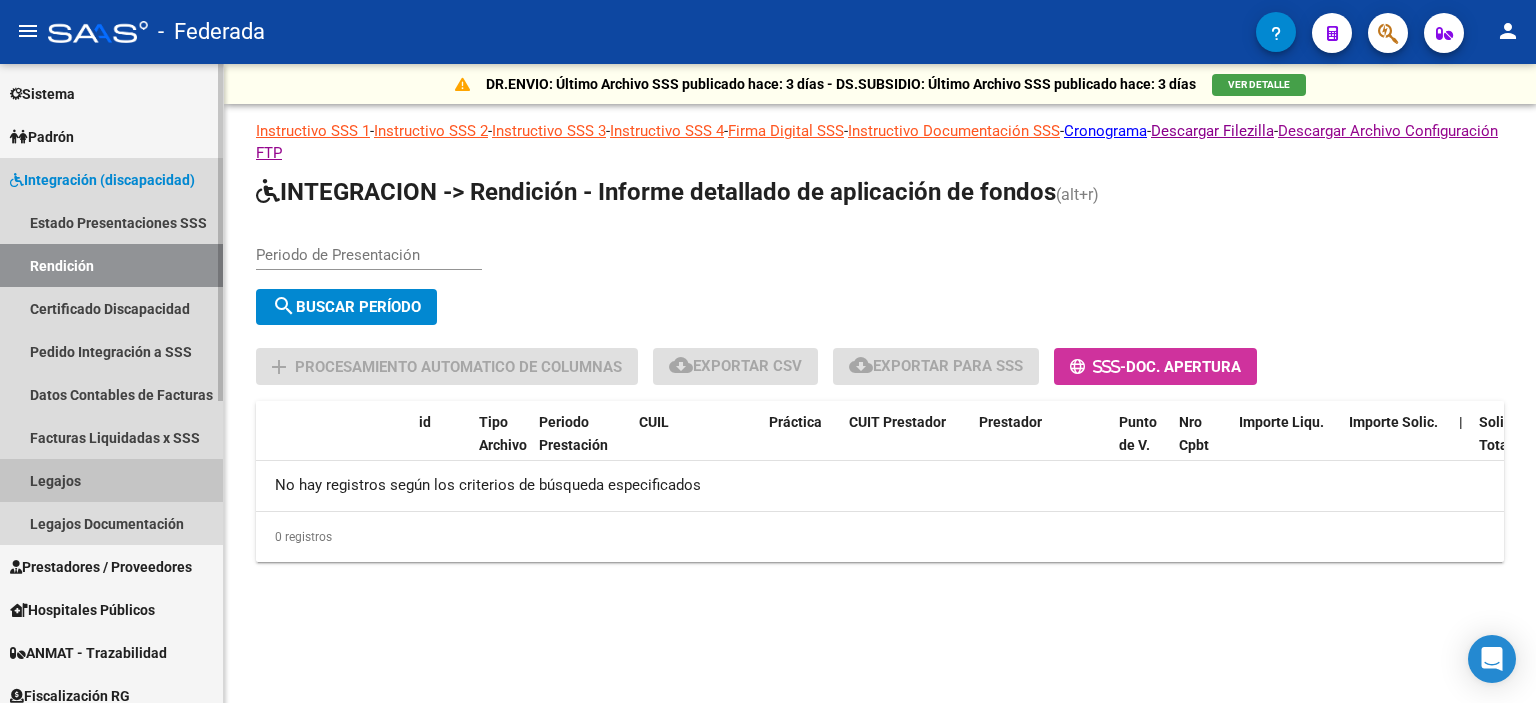 click on "Legajos" at bounding box center [111, 480] 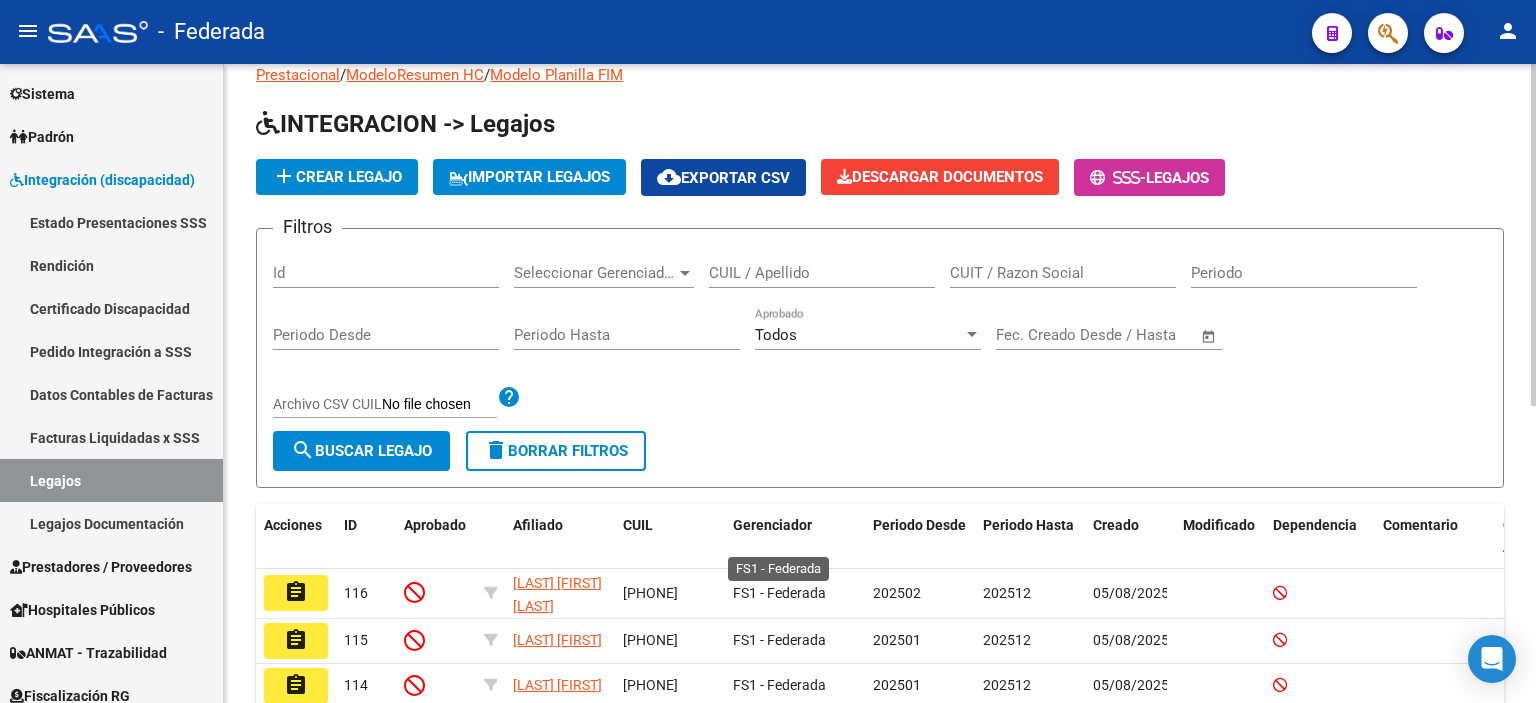 scroll, scrollTop: 53, scrollLeft: 0, axis: vertical 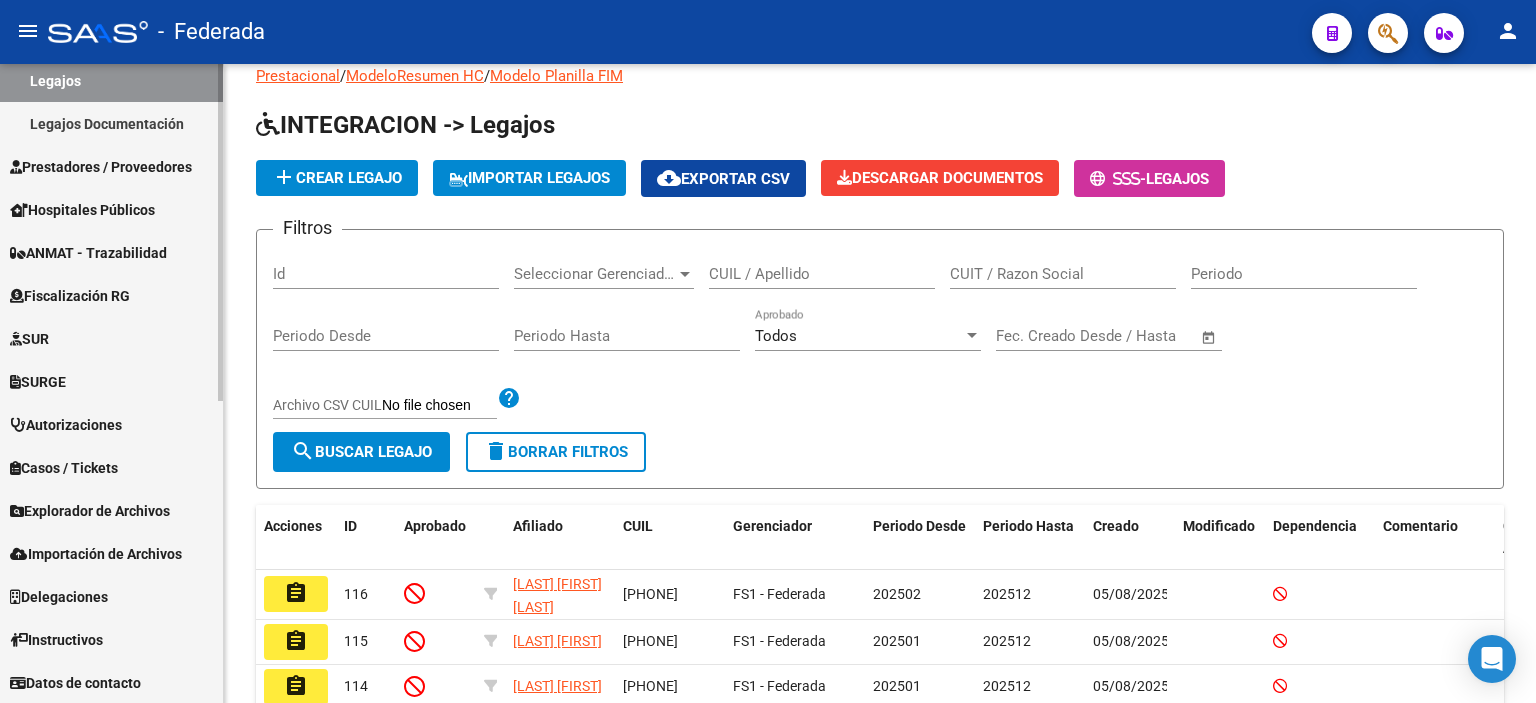 click on "Instructivos" at bounding box center [56, 640] 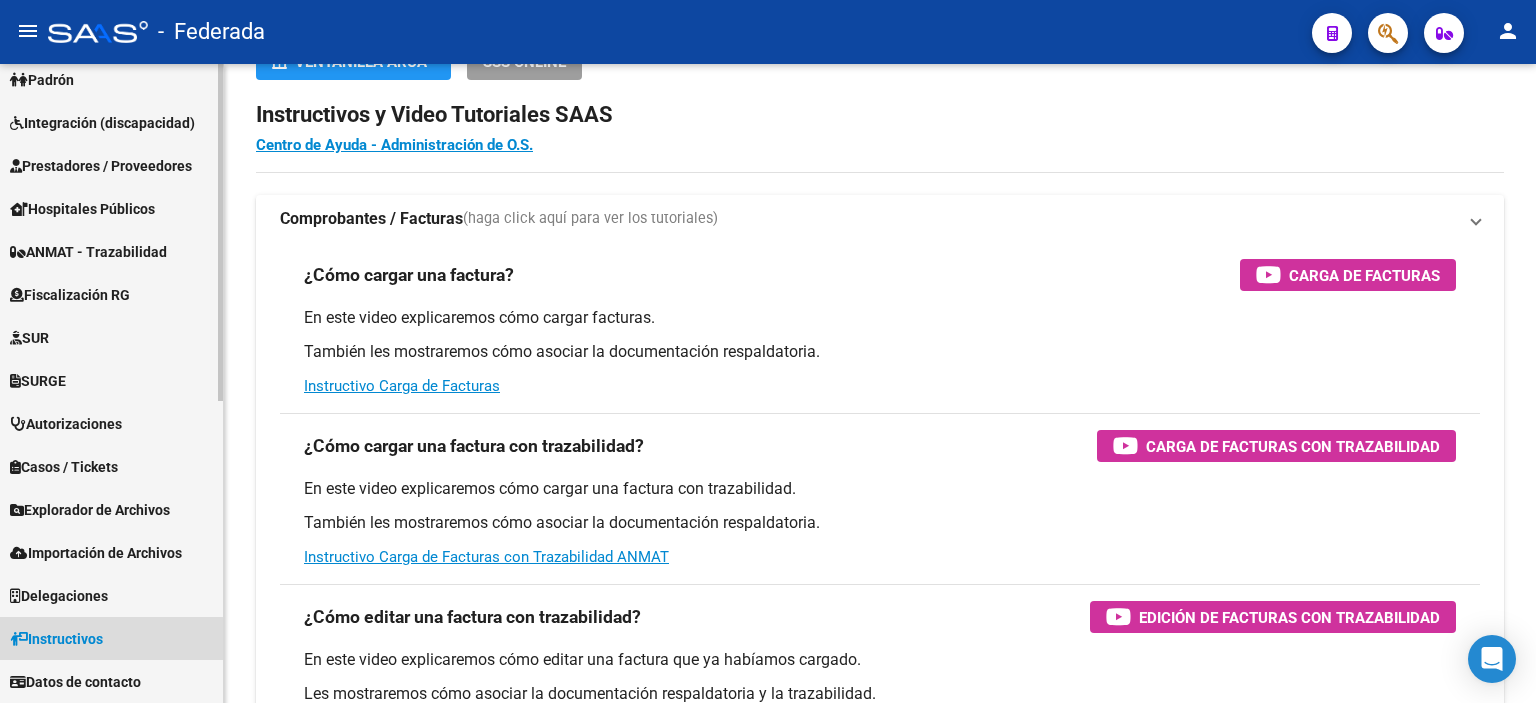 scroll, scrollTop: 0, scrollLeft: 0, axis: both 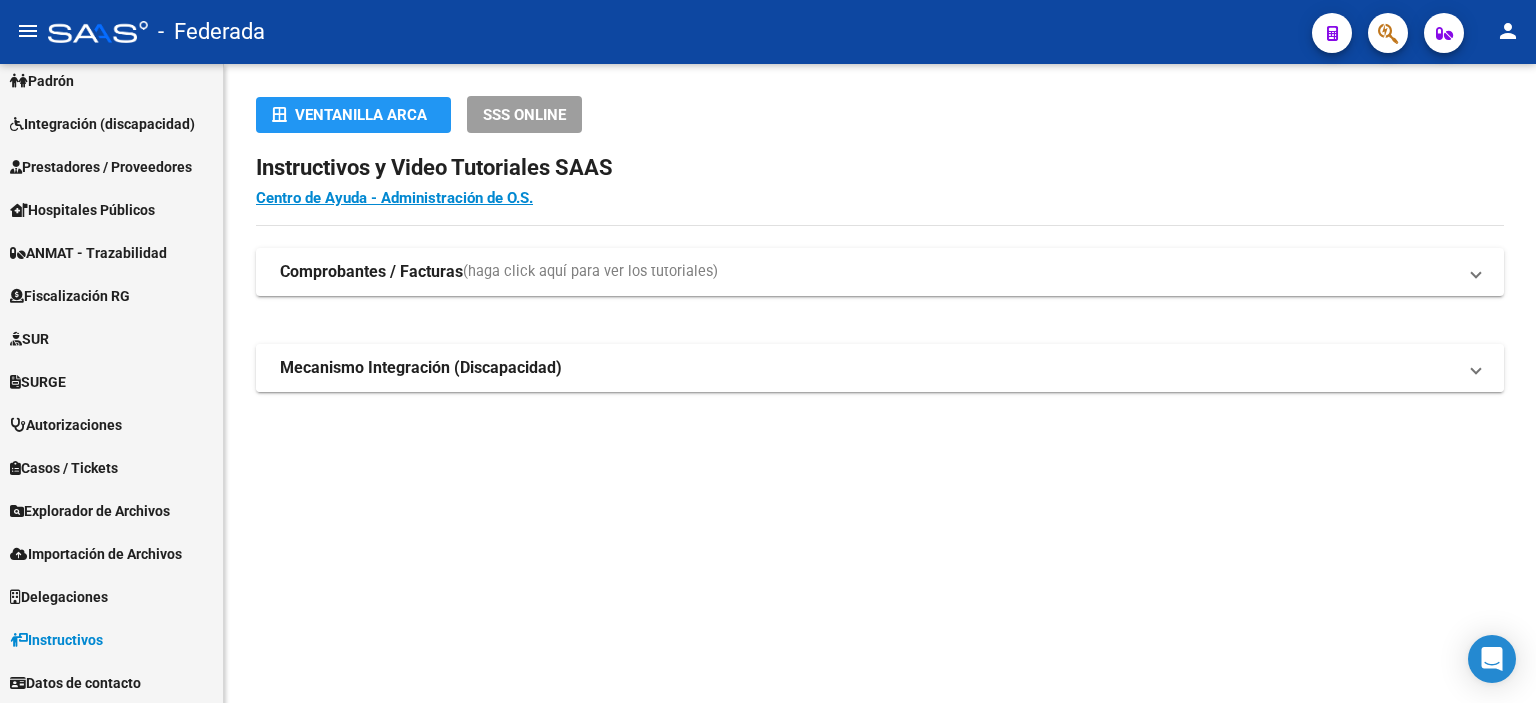 click on "Mecanismo Integración (Discapacidad)" at bounding box center (421, 368) 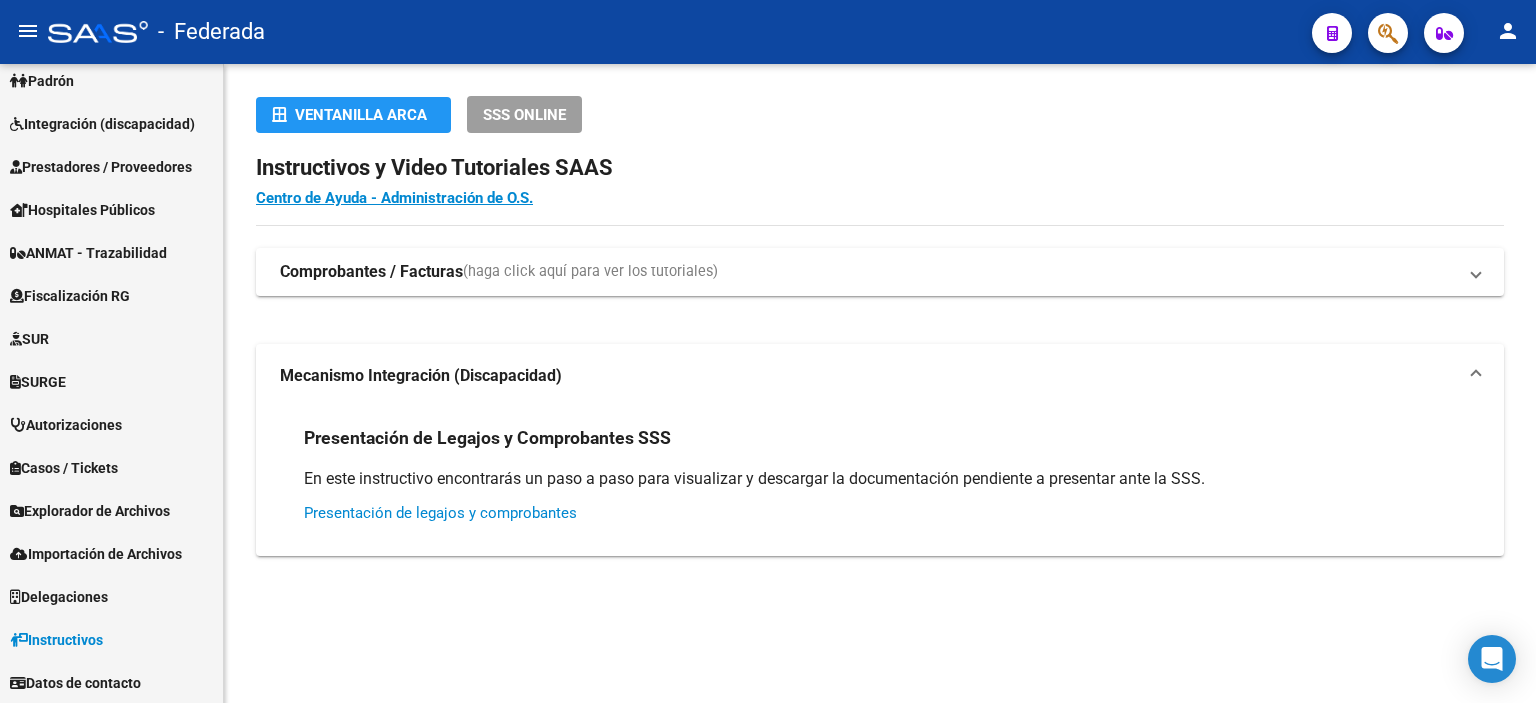 click on "Presentación de legajos y comprobantes" at bounding box center [440, 513] 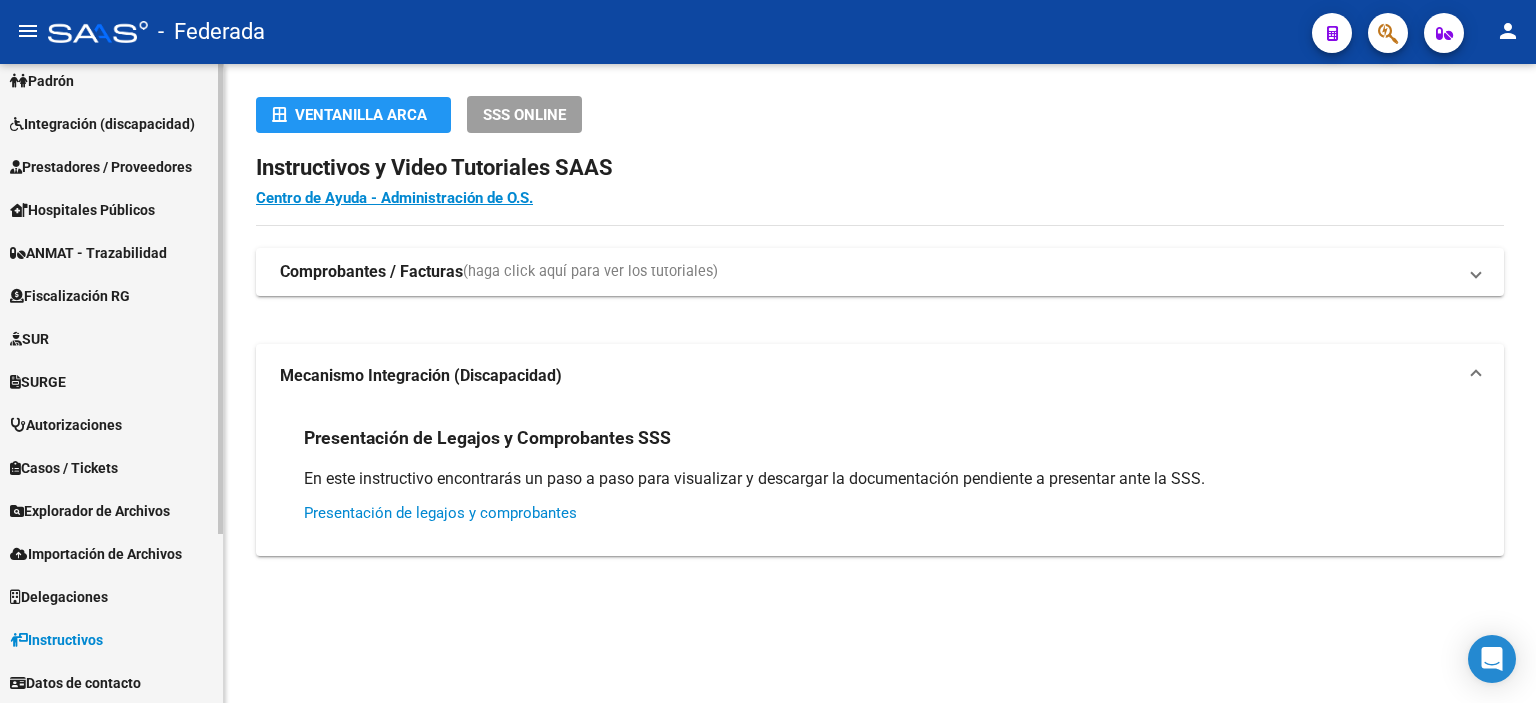 scroll, scrollTop: 128, scrollLeft: 0, axis: vertical 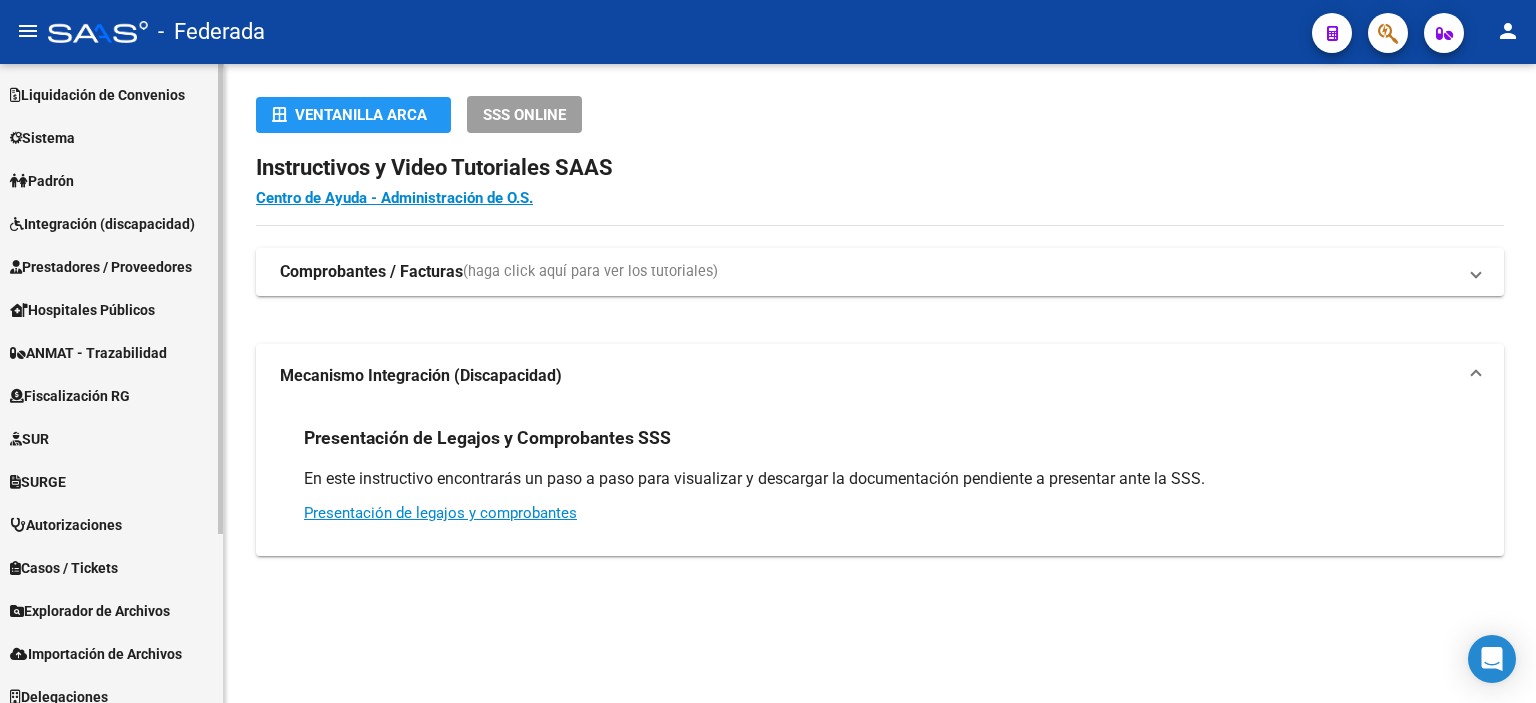 click on "Integración (discapacidad)" at bounding box center [102, 224] 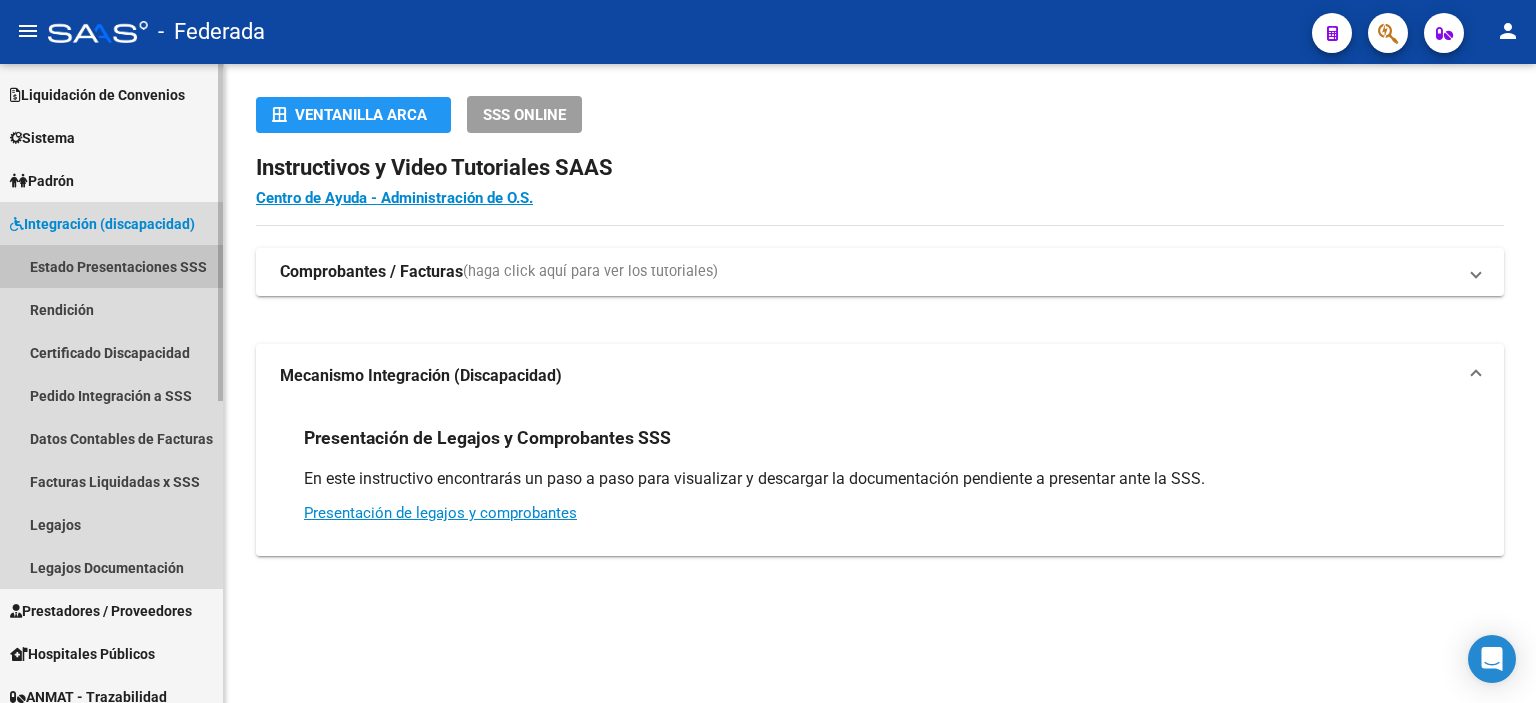 click on "Estado Presentaciones SSS" at bounding box center [111, 266] 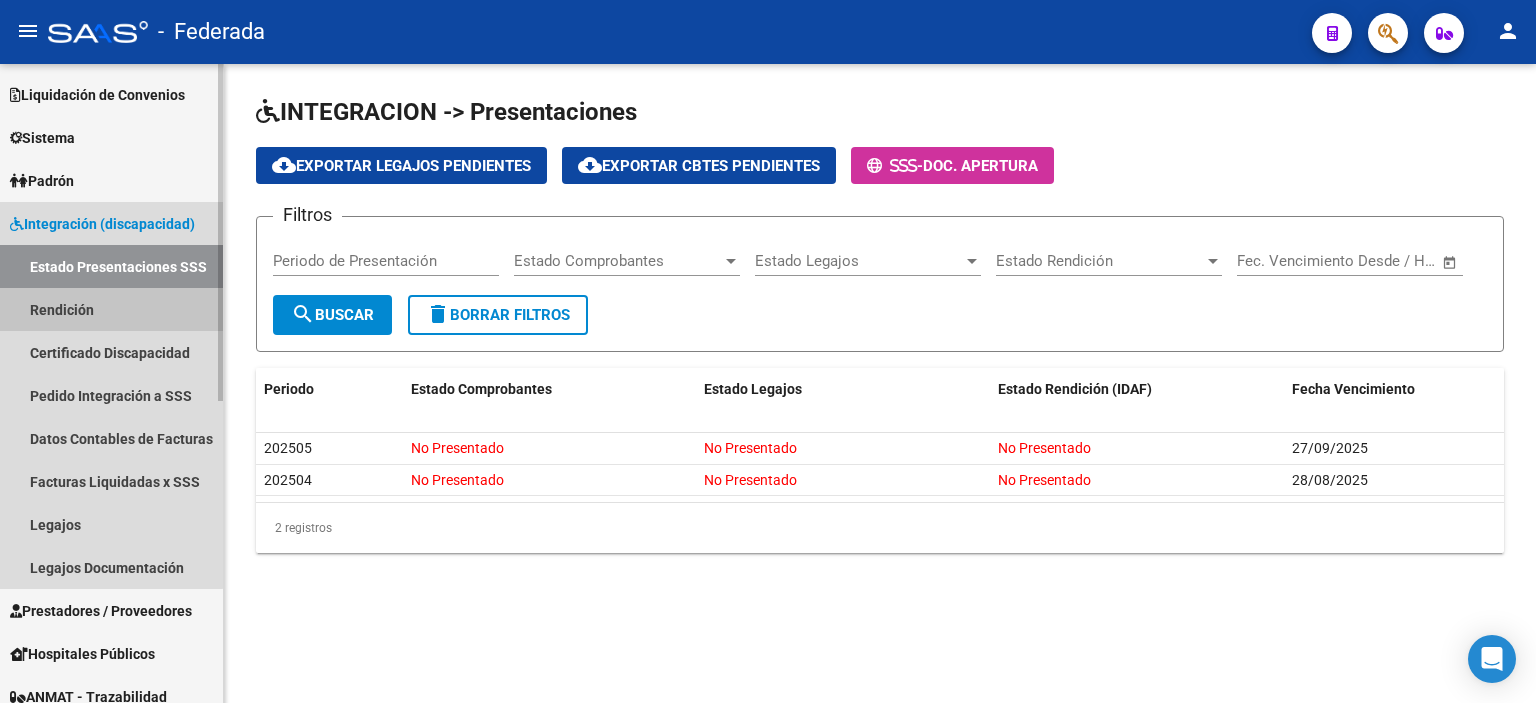 click on "Rendición" at bounding box center [111, 309] 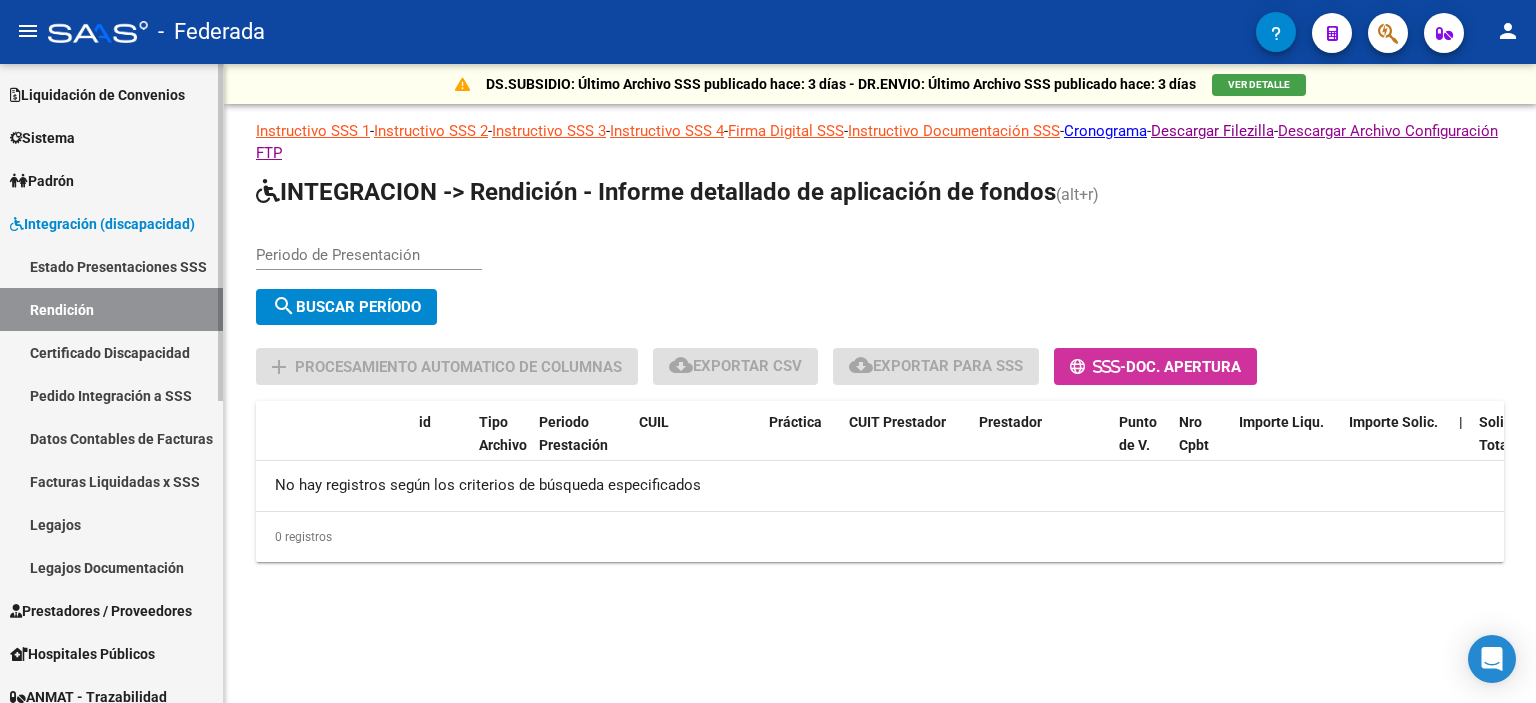click on "Certificado Discapacidad" at bounding box center (111, 352) 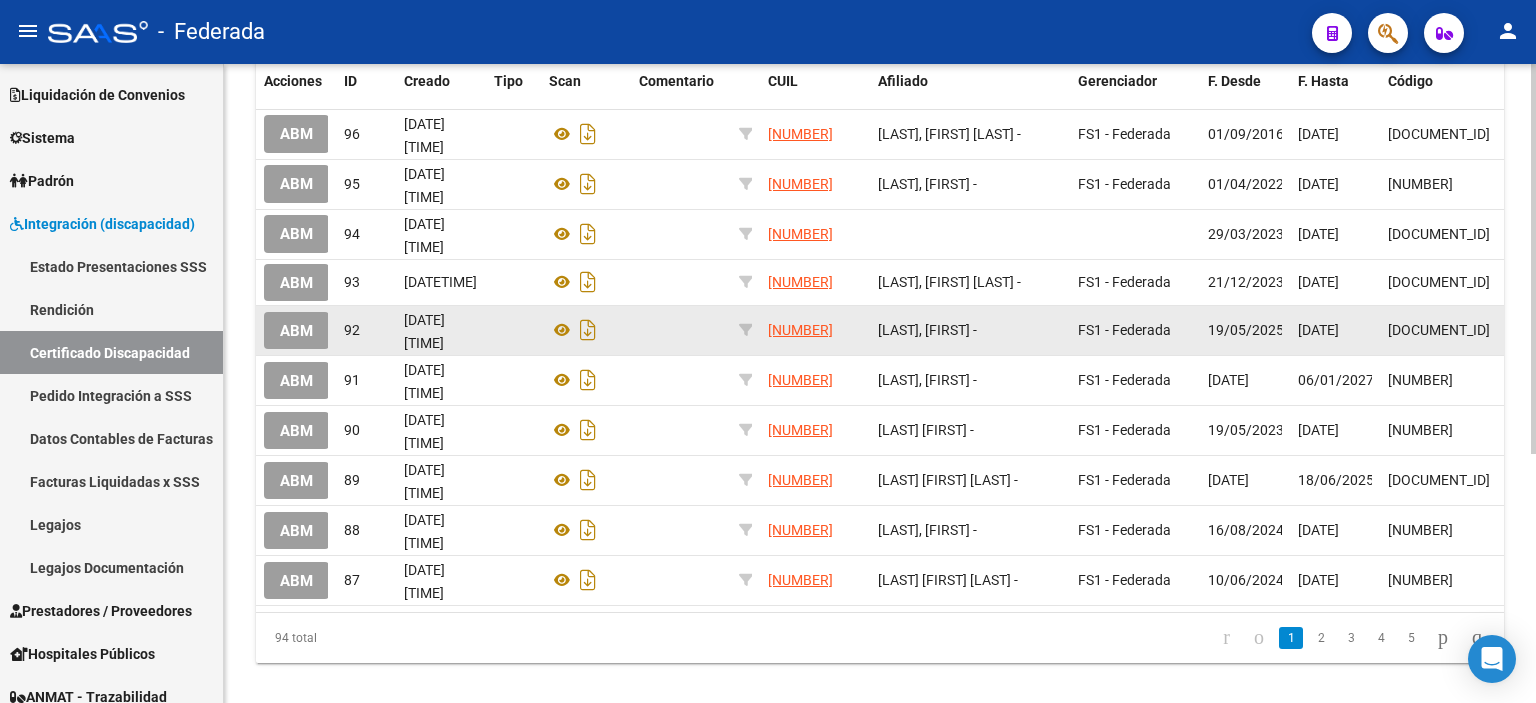 scroll, scrollTop: 400, scrollLeft: 0, axis: vertical 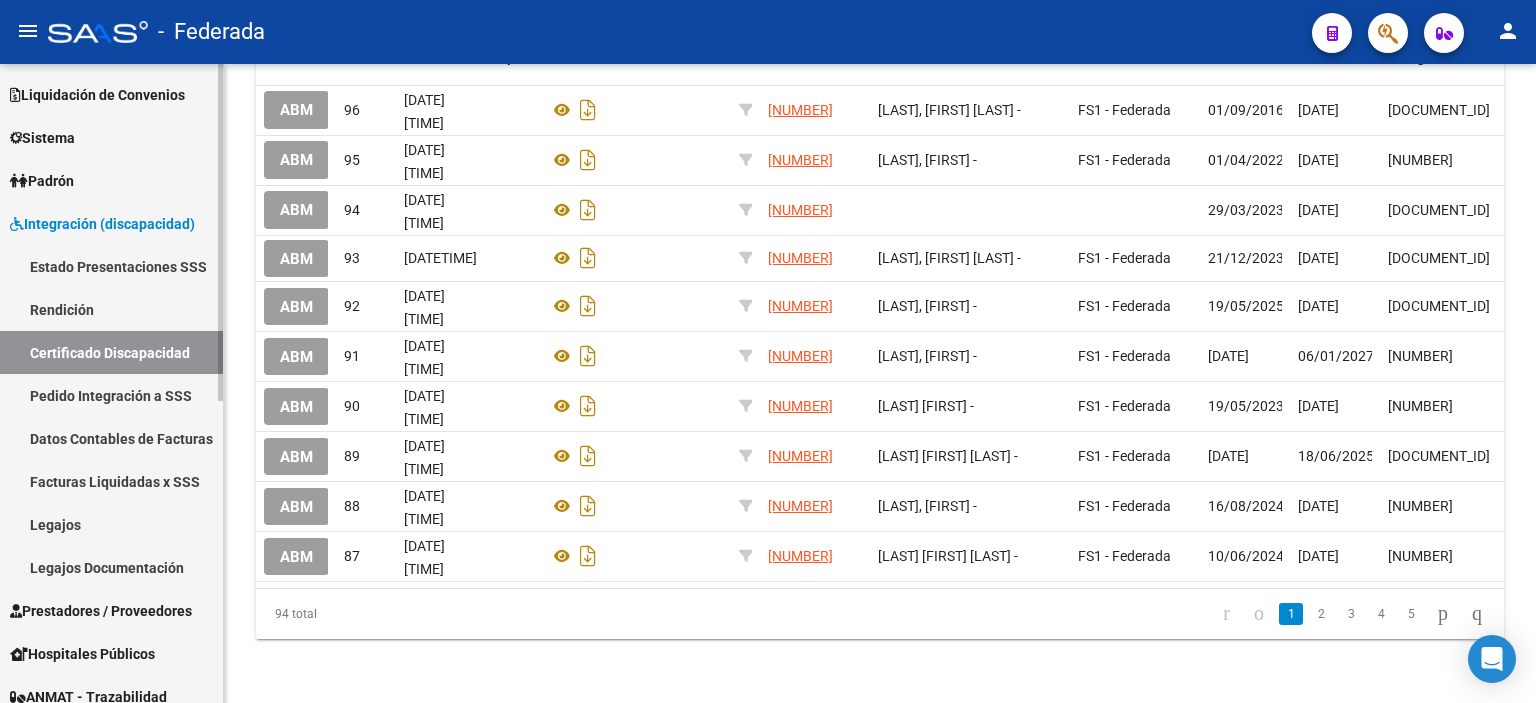 click on "Pedido Integración a SSS" at bounding box center [111, 395] 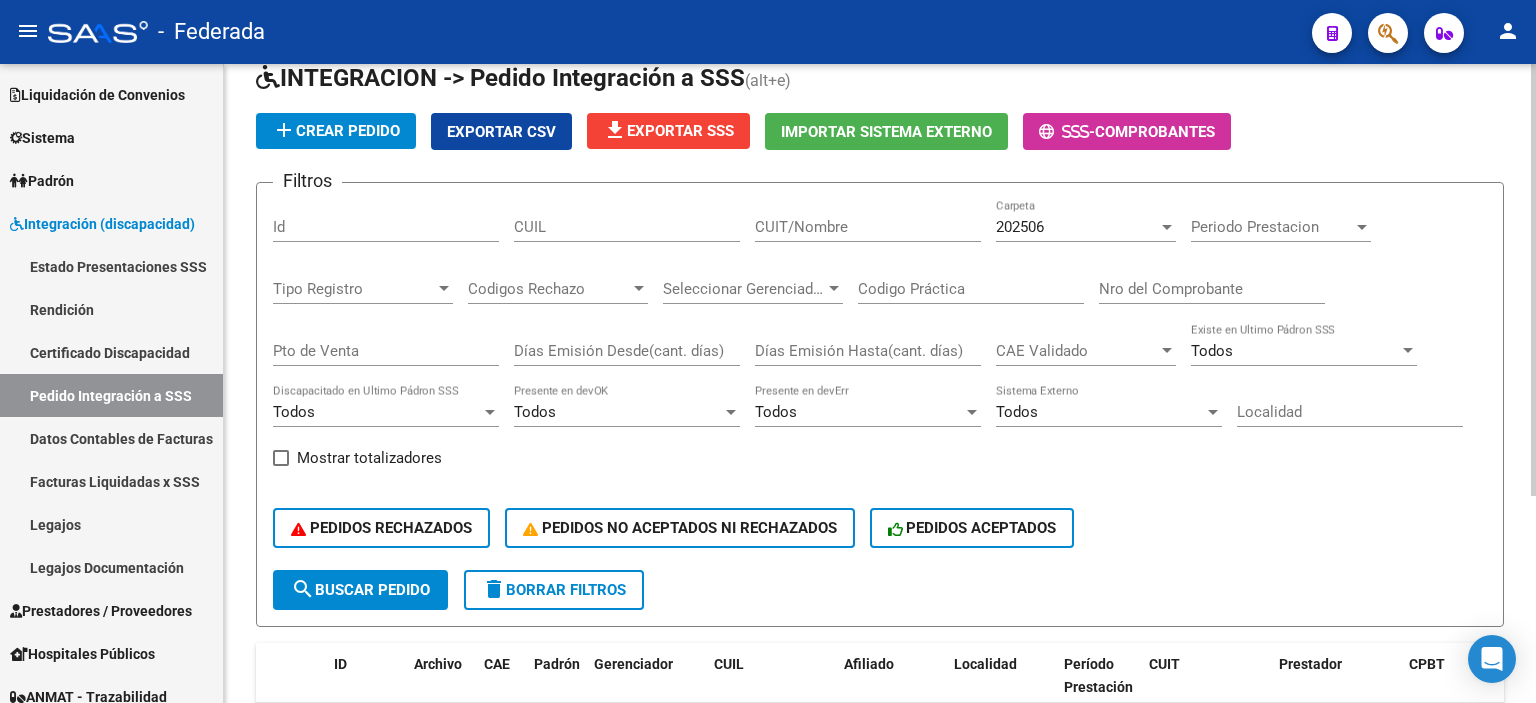 scroll, scrollTop: 305, scrollLeft: 0, axis: vertical 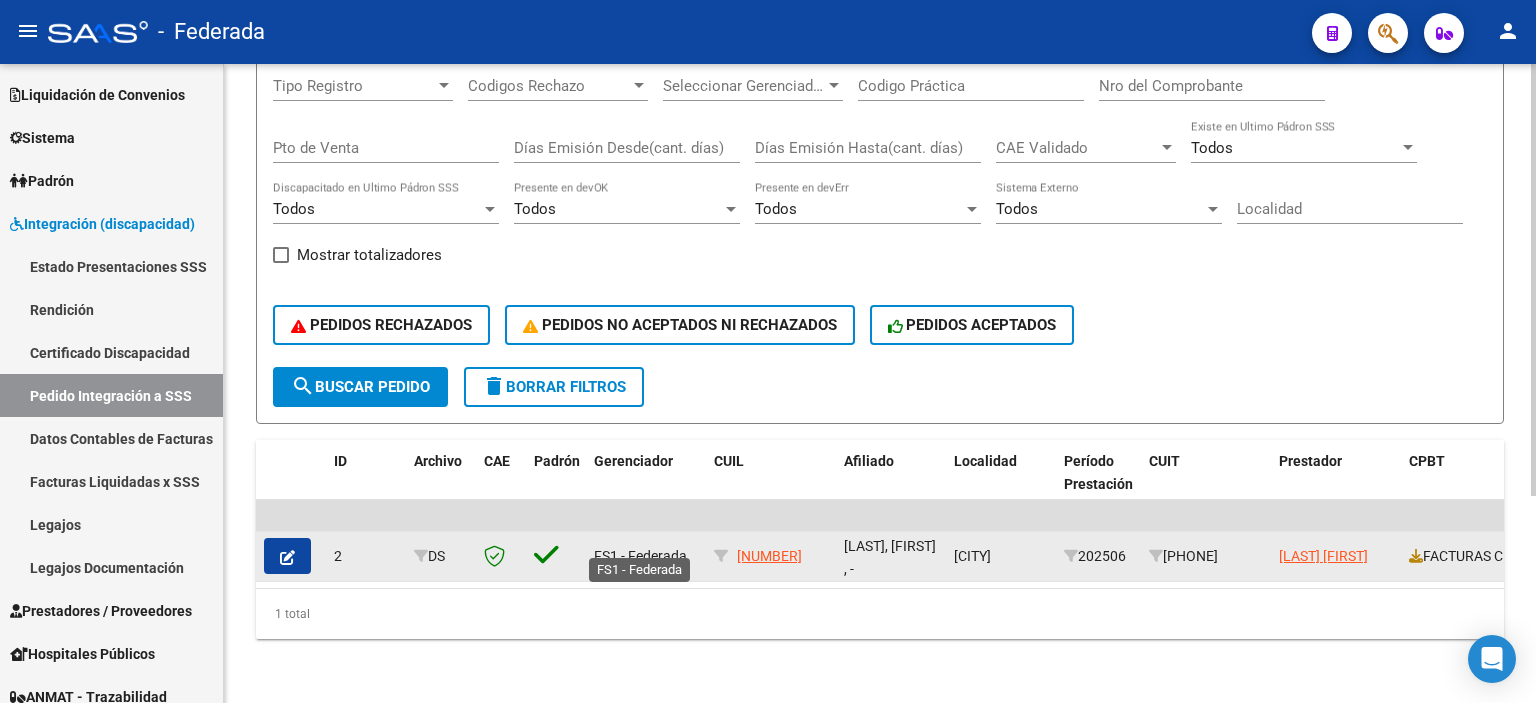 click on "FS1 - Federada" 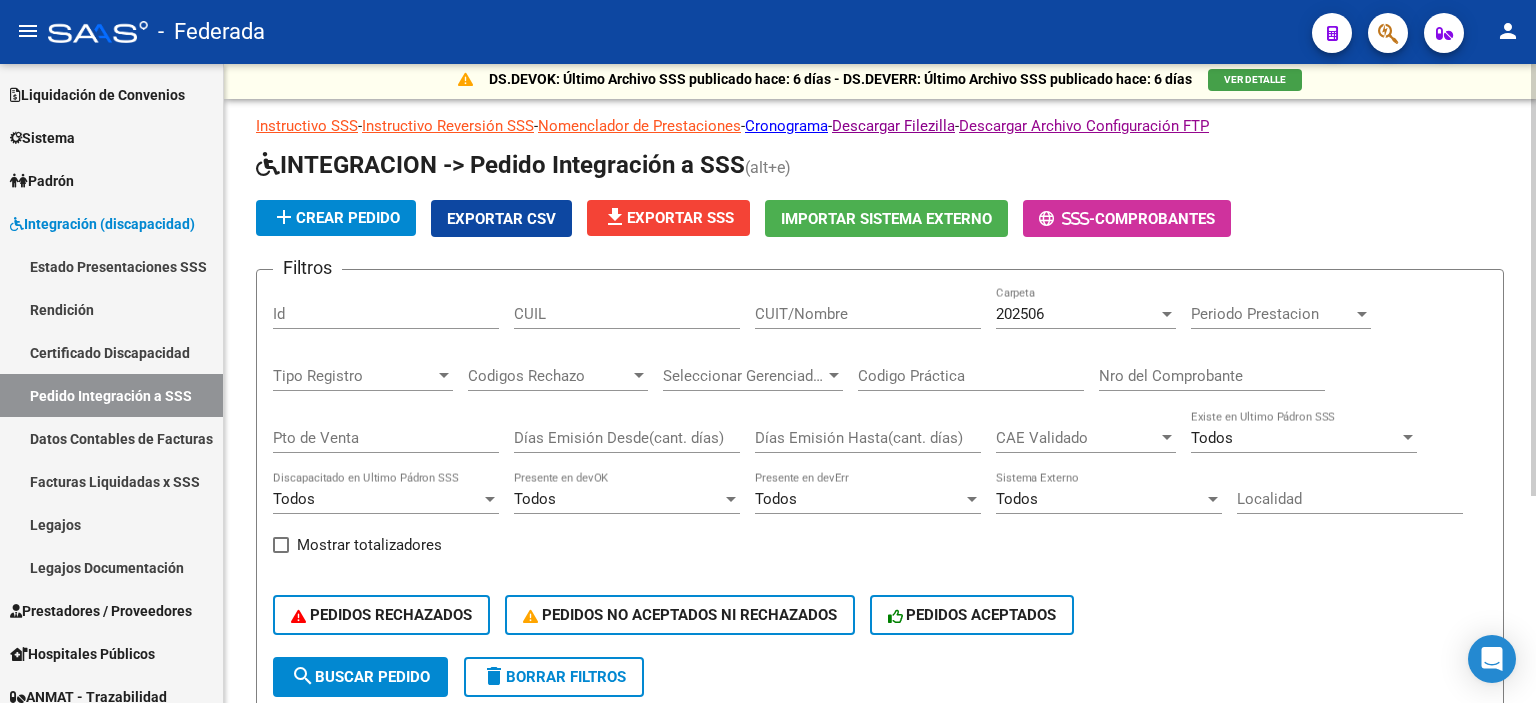 scroll, scrollTop: 0, scrollLeft: 0, axis: both 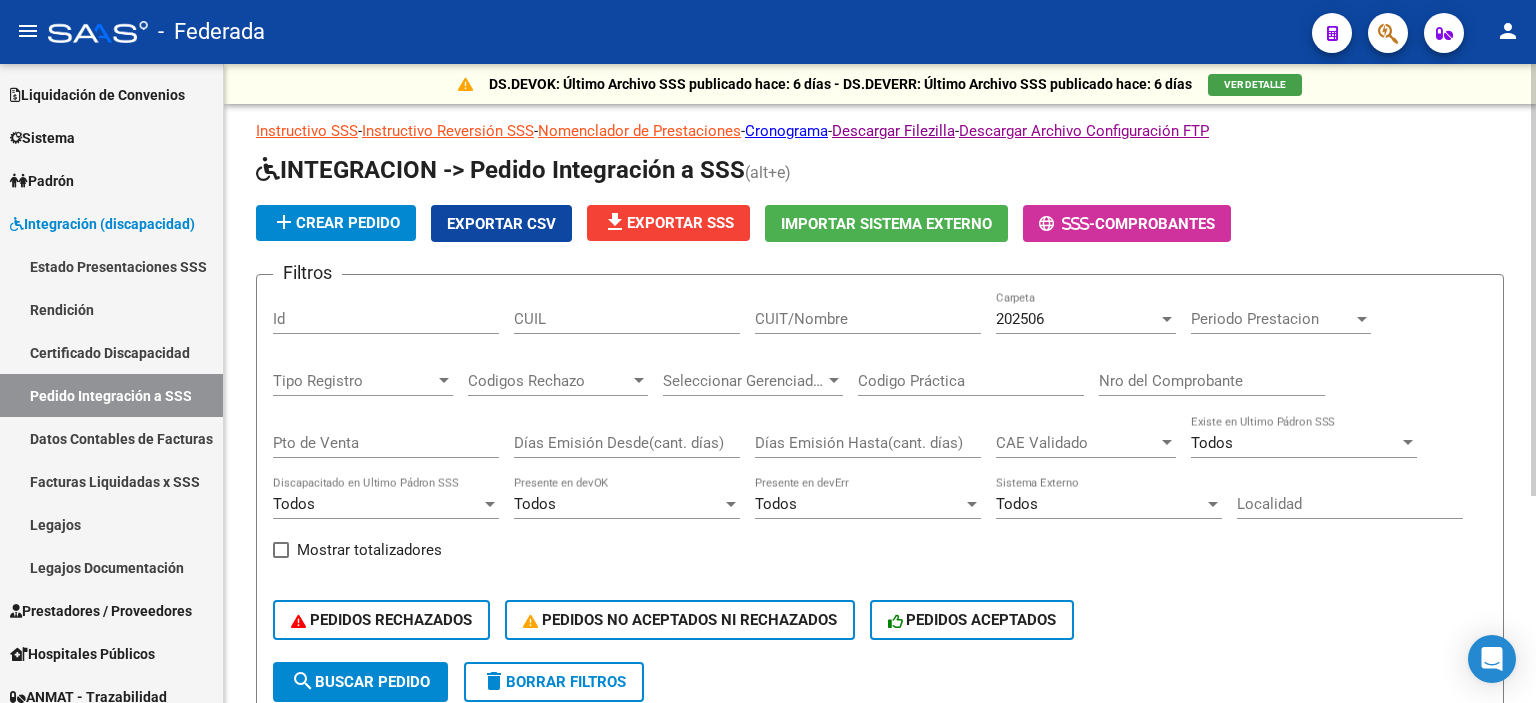click on "VER DETALLE" 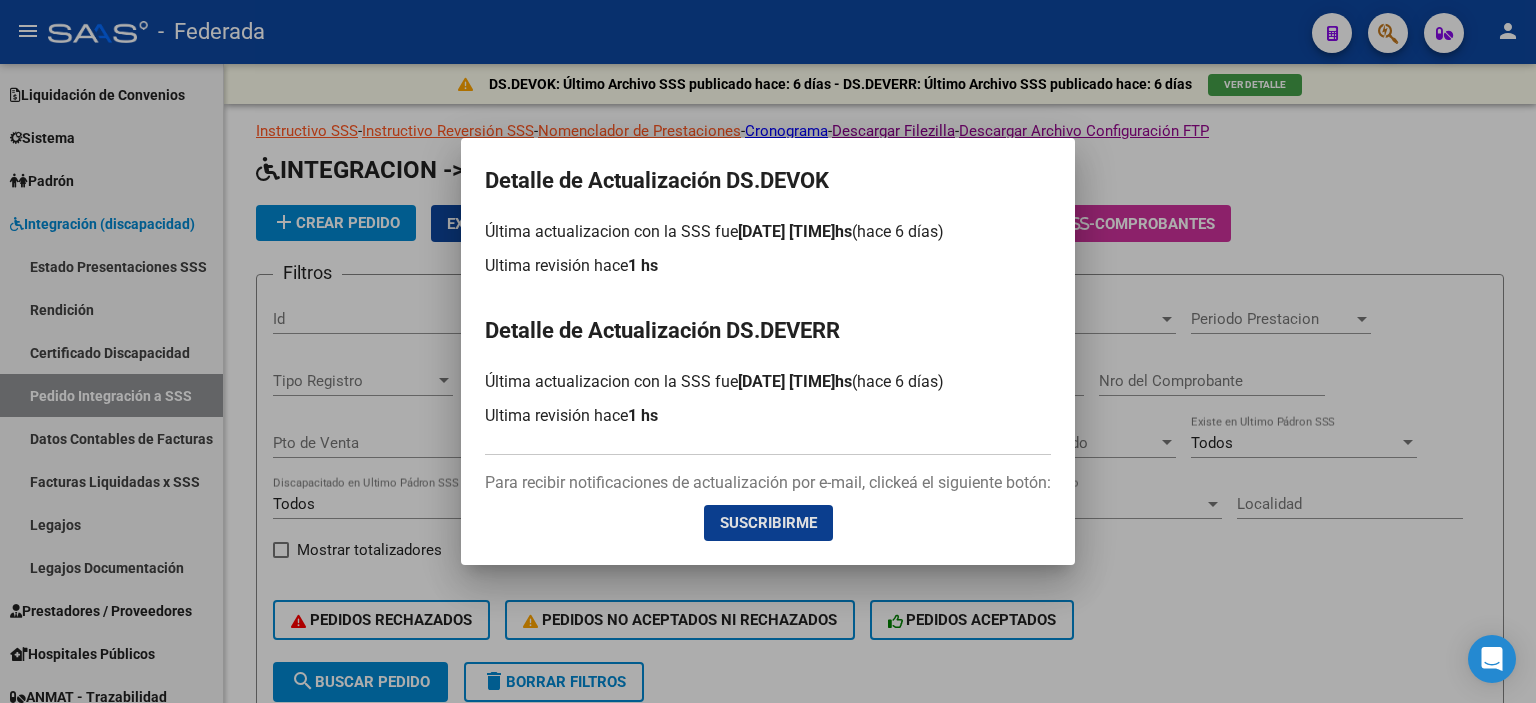 click at bounding box center [768, 351] 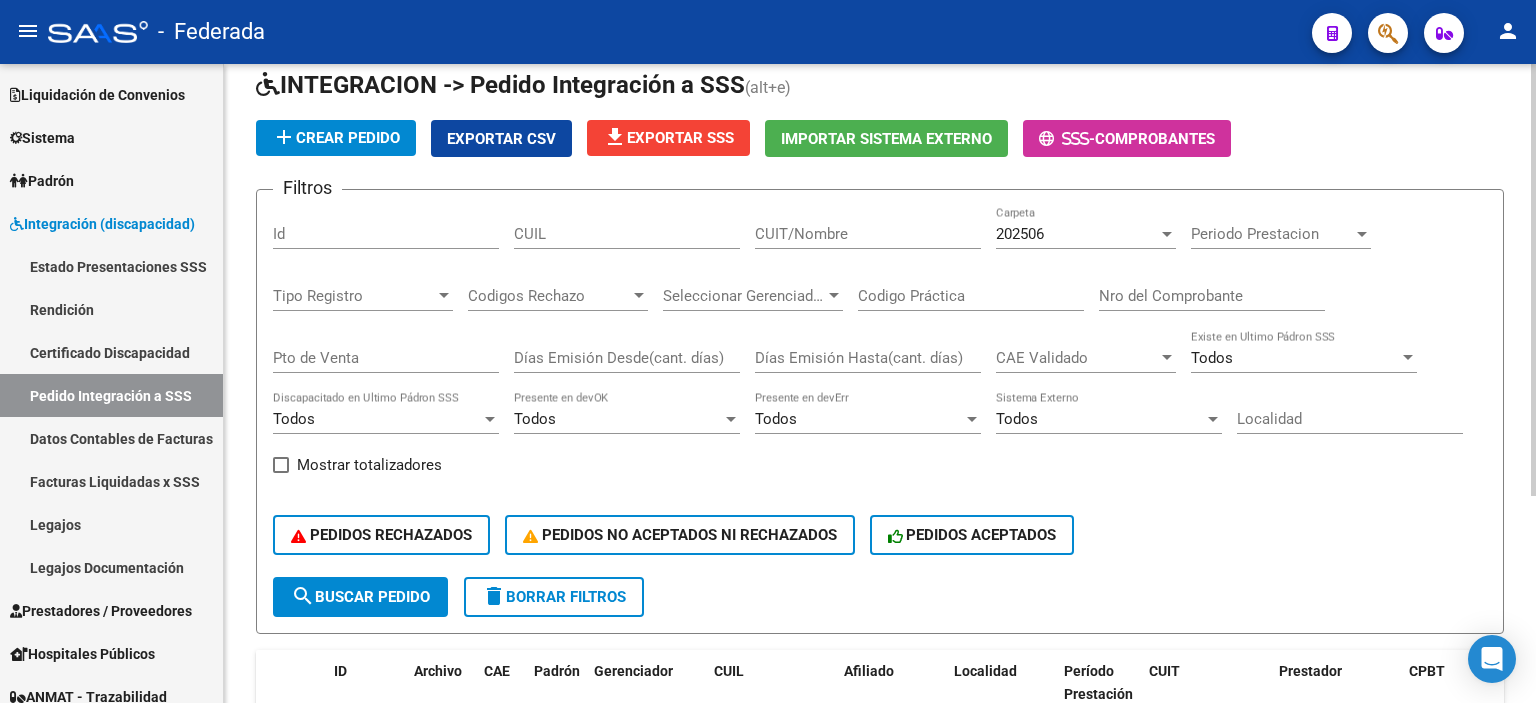 scroll, scrollTop: 200, scrollLeft: 0, axis: vertical 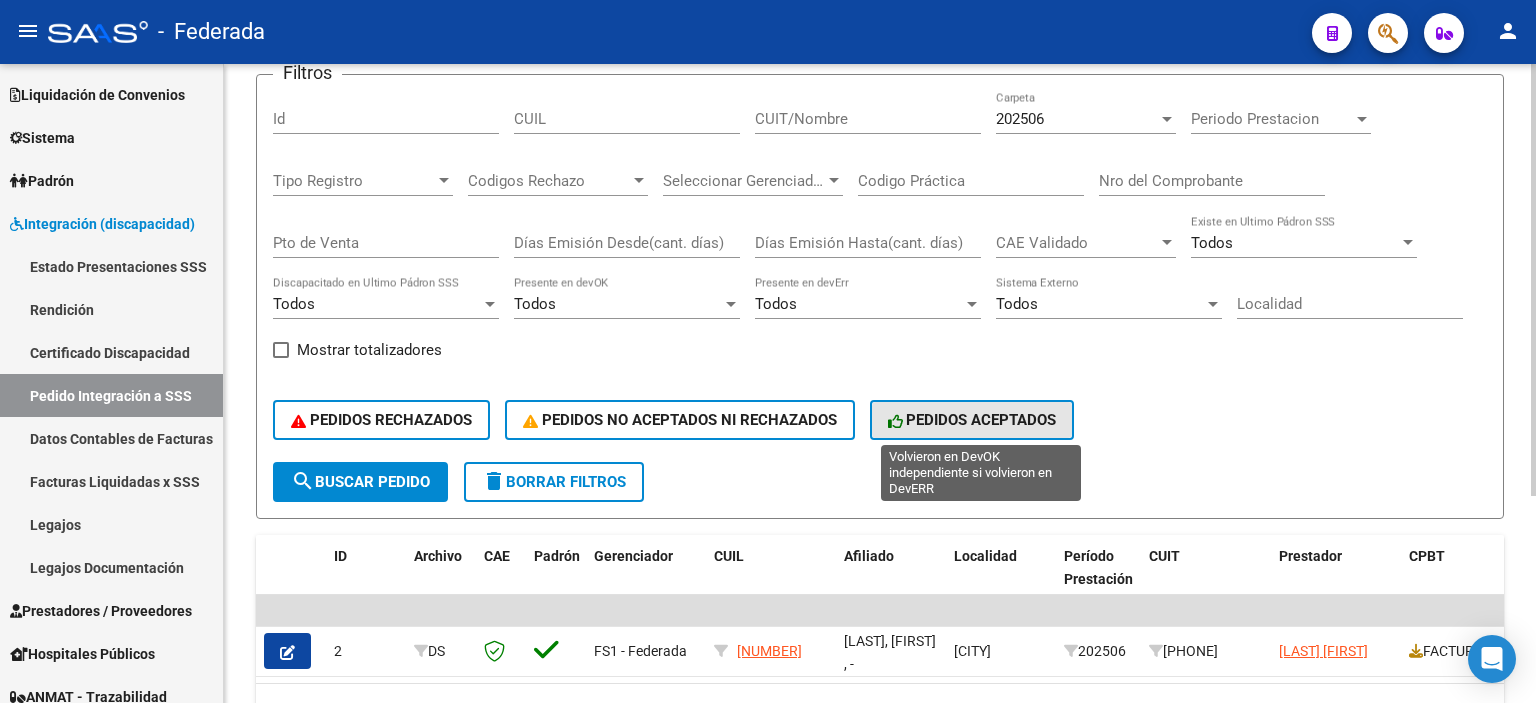 click on "PEDIDOS ACEPTADOS" 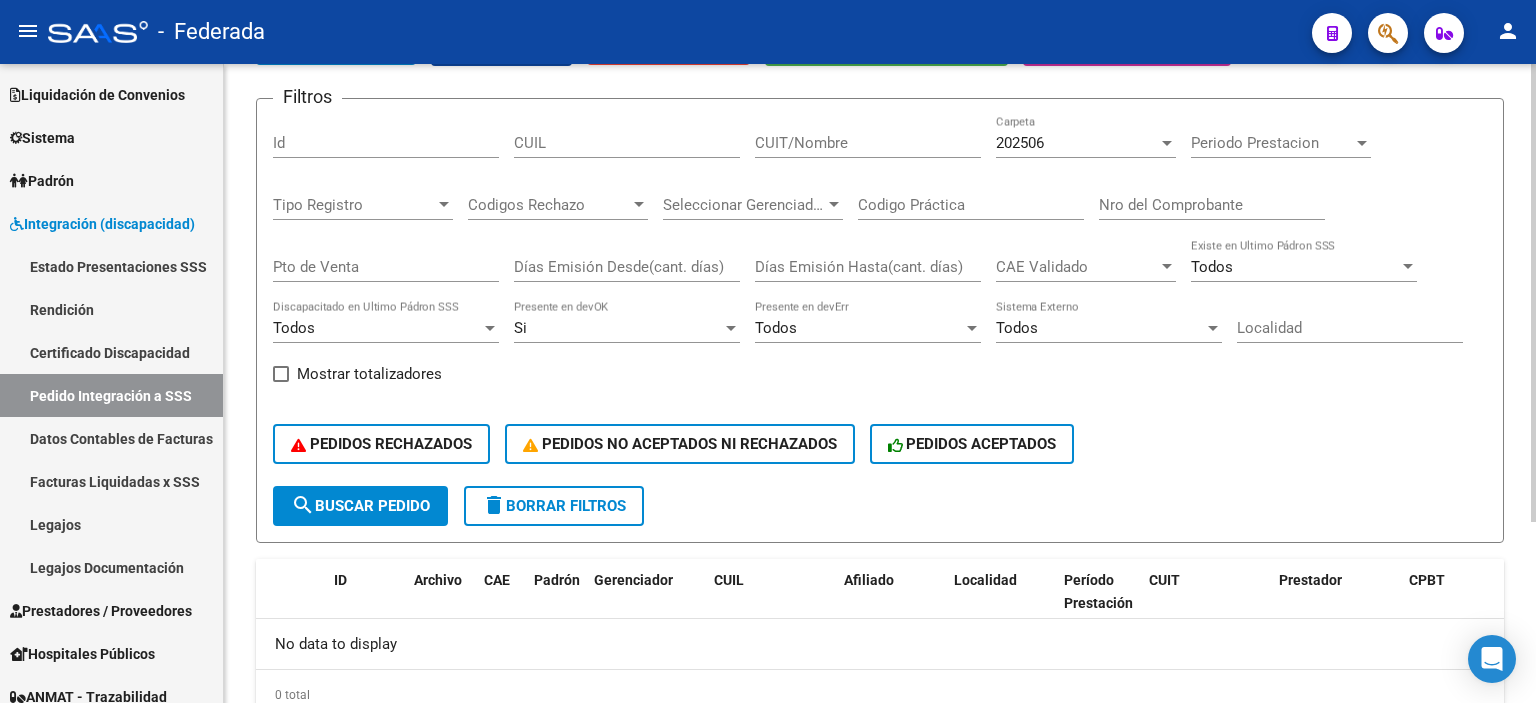 scroll, scrollTop: 252, scrollLeft: 0, axis: vertical 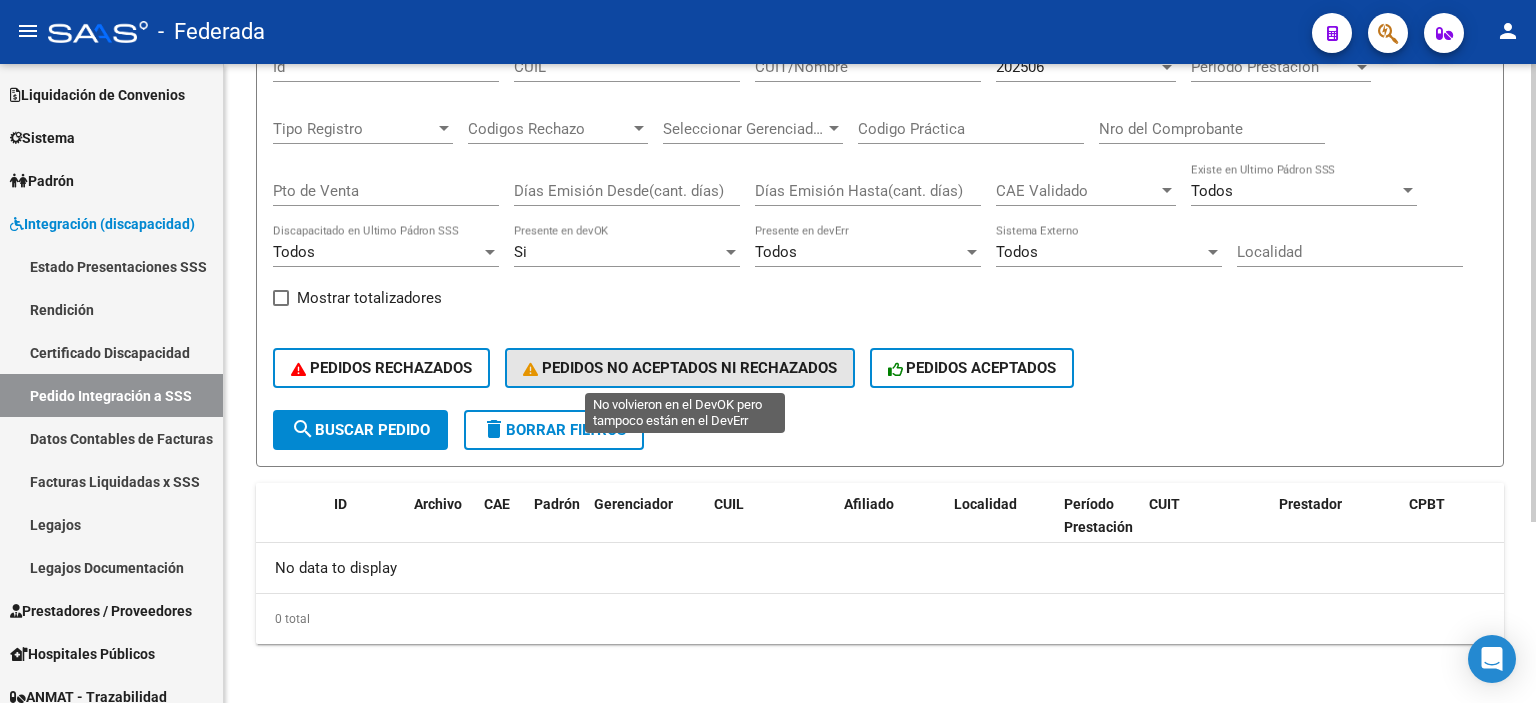 click on "PEDIDOS NO ACEPTADOS NI RECHAZADOS" 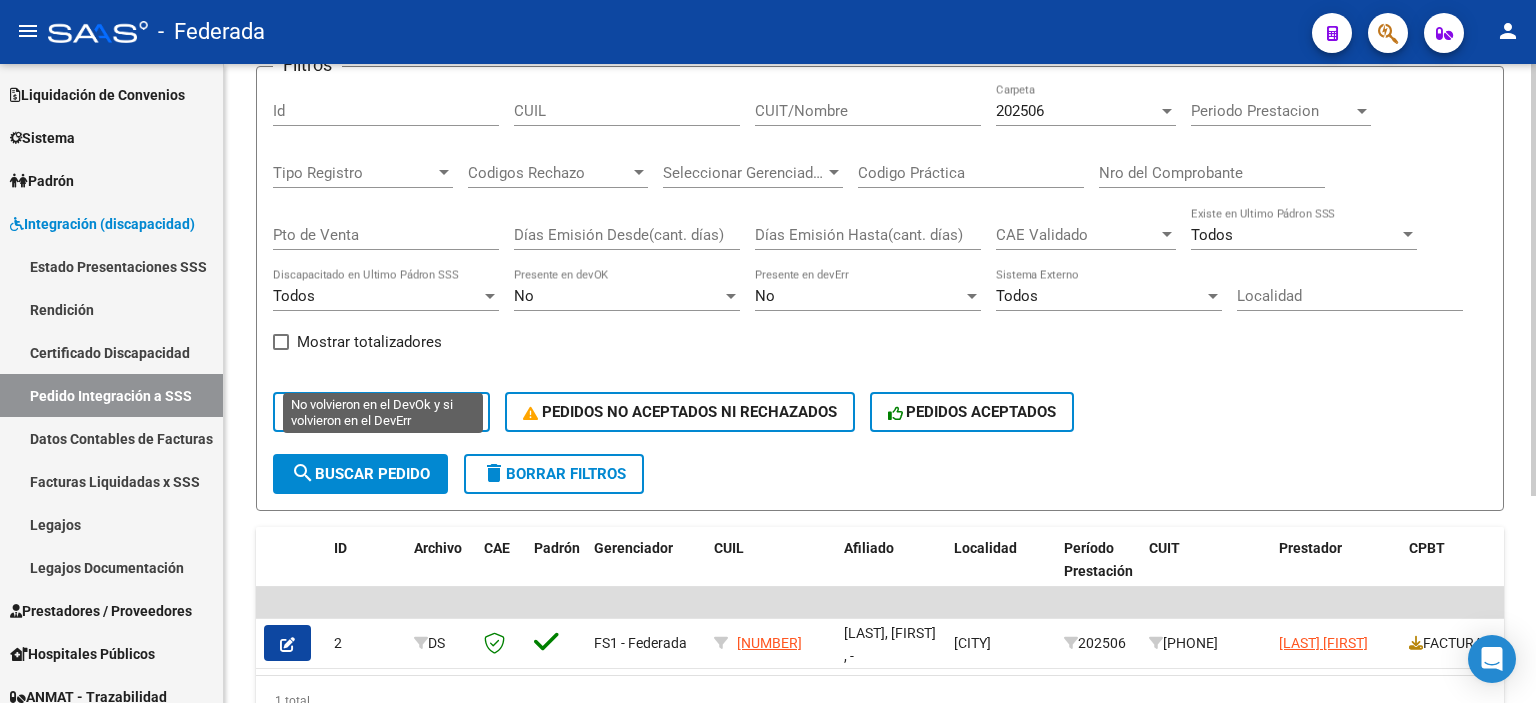 scroll, scrollTop: 252, scrollLeft: 0, axis: vertical 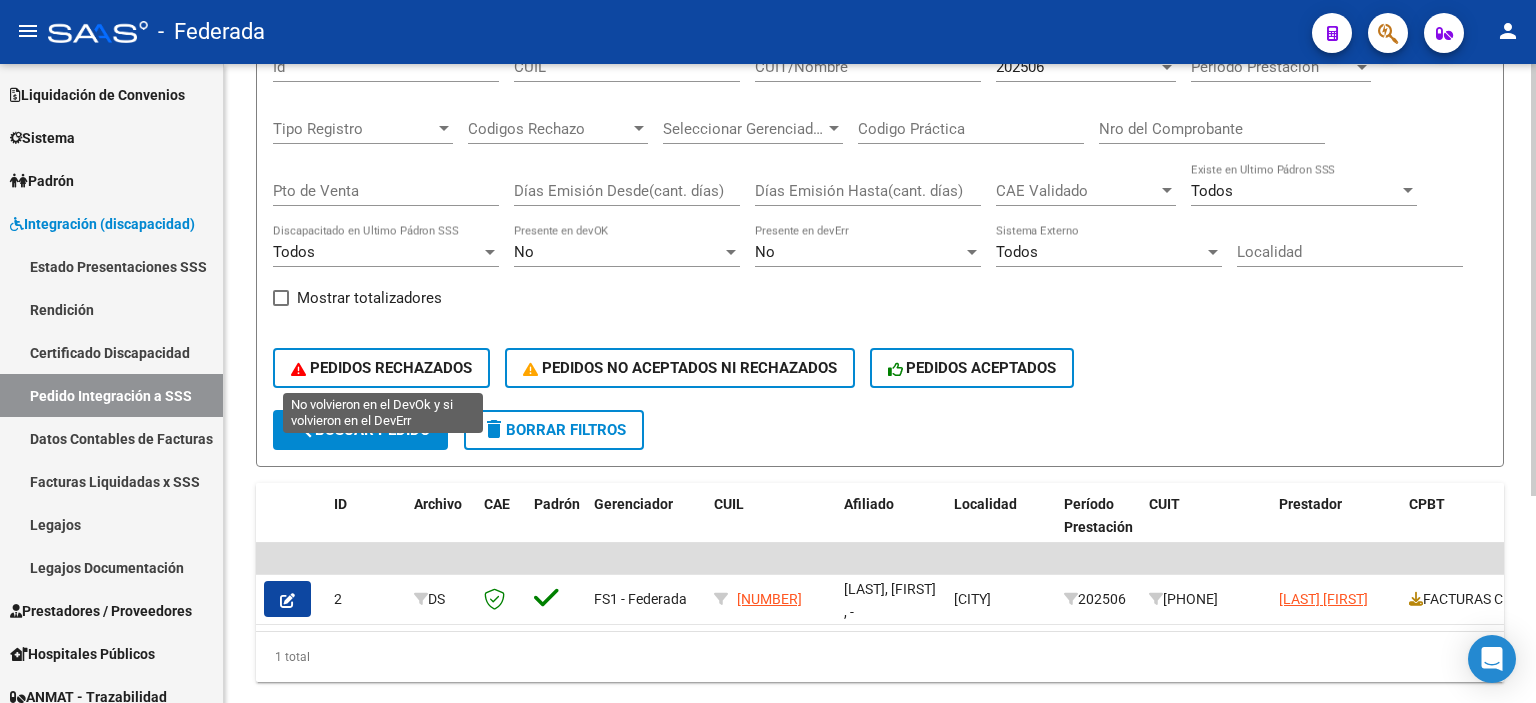 click on "PEDIDOS RECHAZADOS" 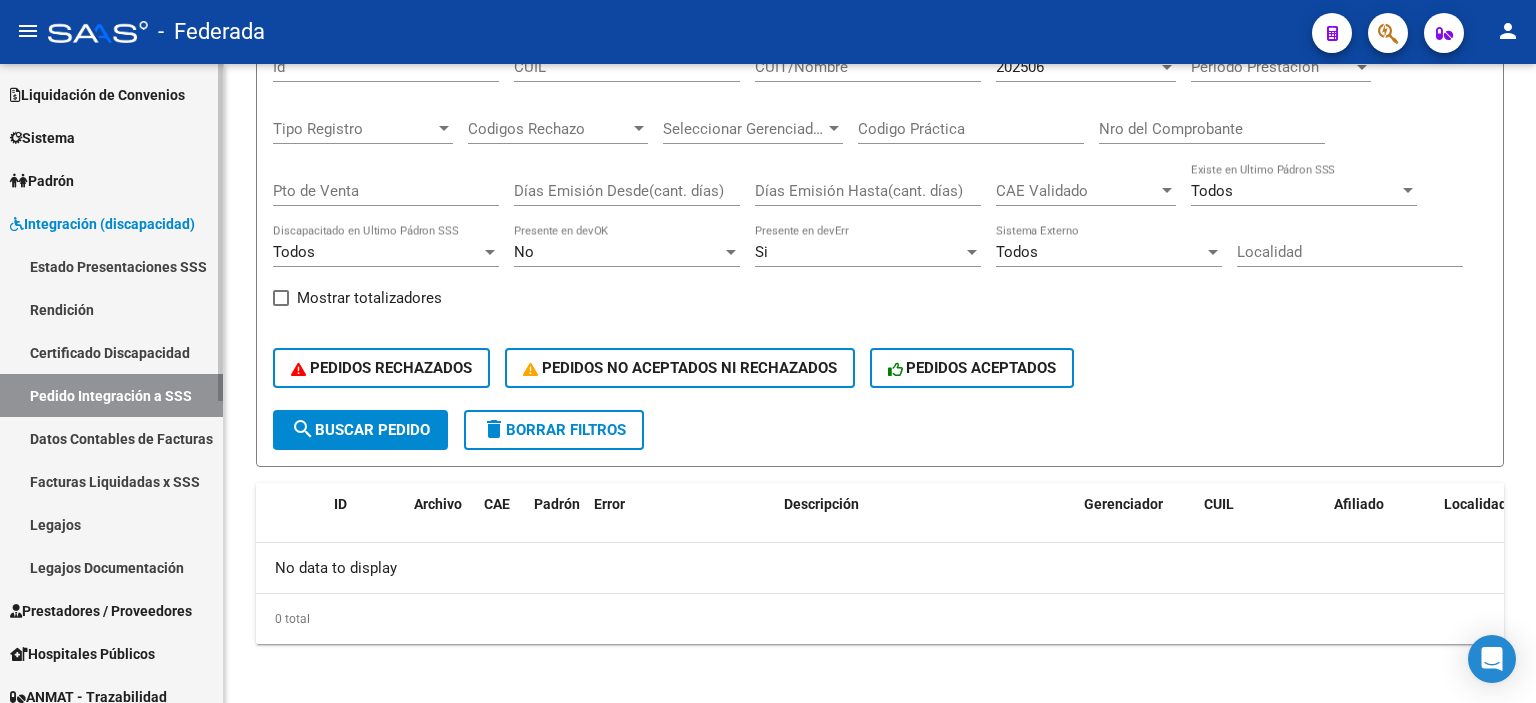 click on "Pedido Integración a SSS" at bounding box center (111, 395) 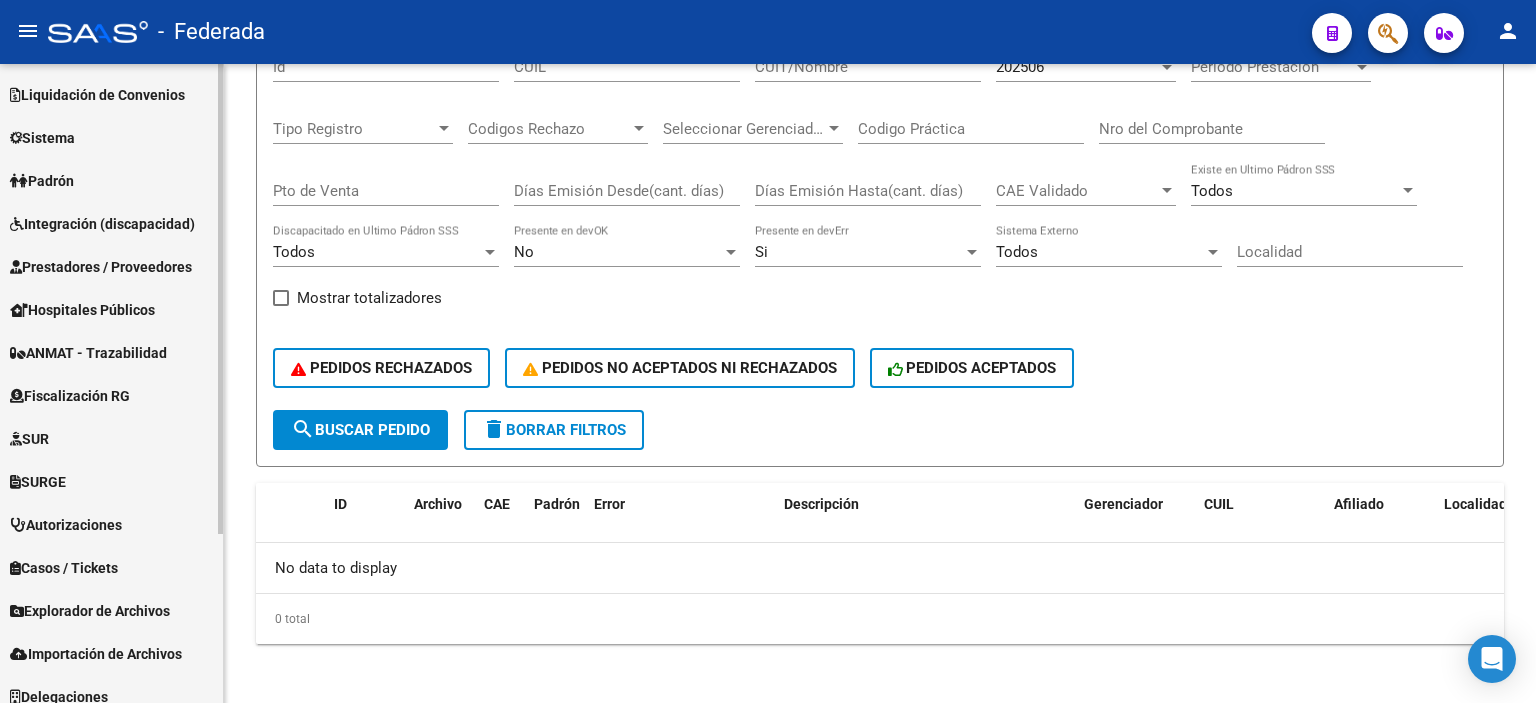 click on "Integración (discapacidad)" at bounding box center [102, 224] 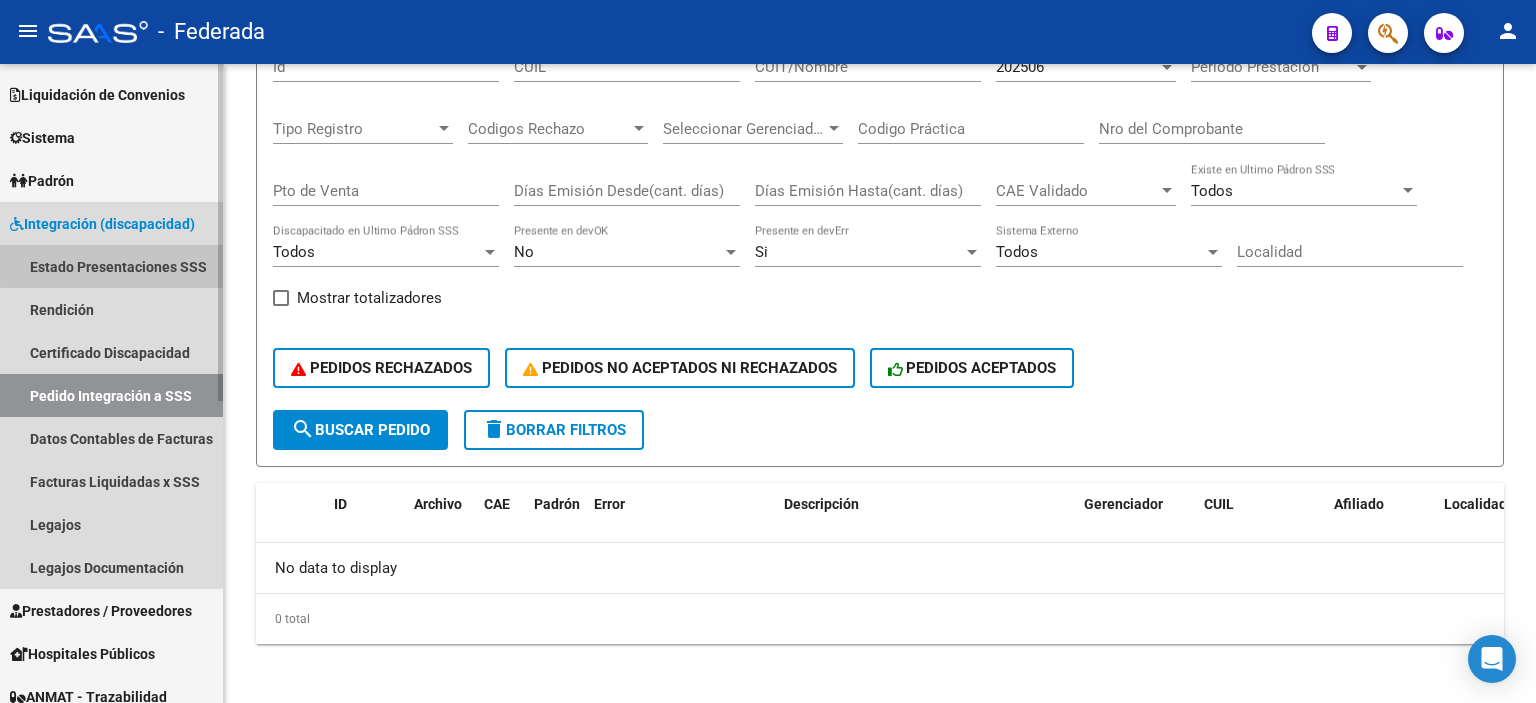 click on "Estado Presentaciones SSS" at bounding box center [111, 266] 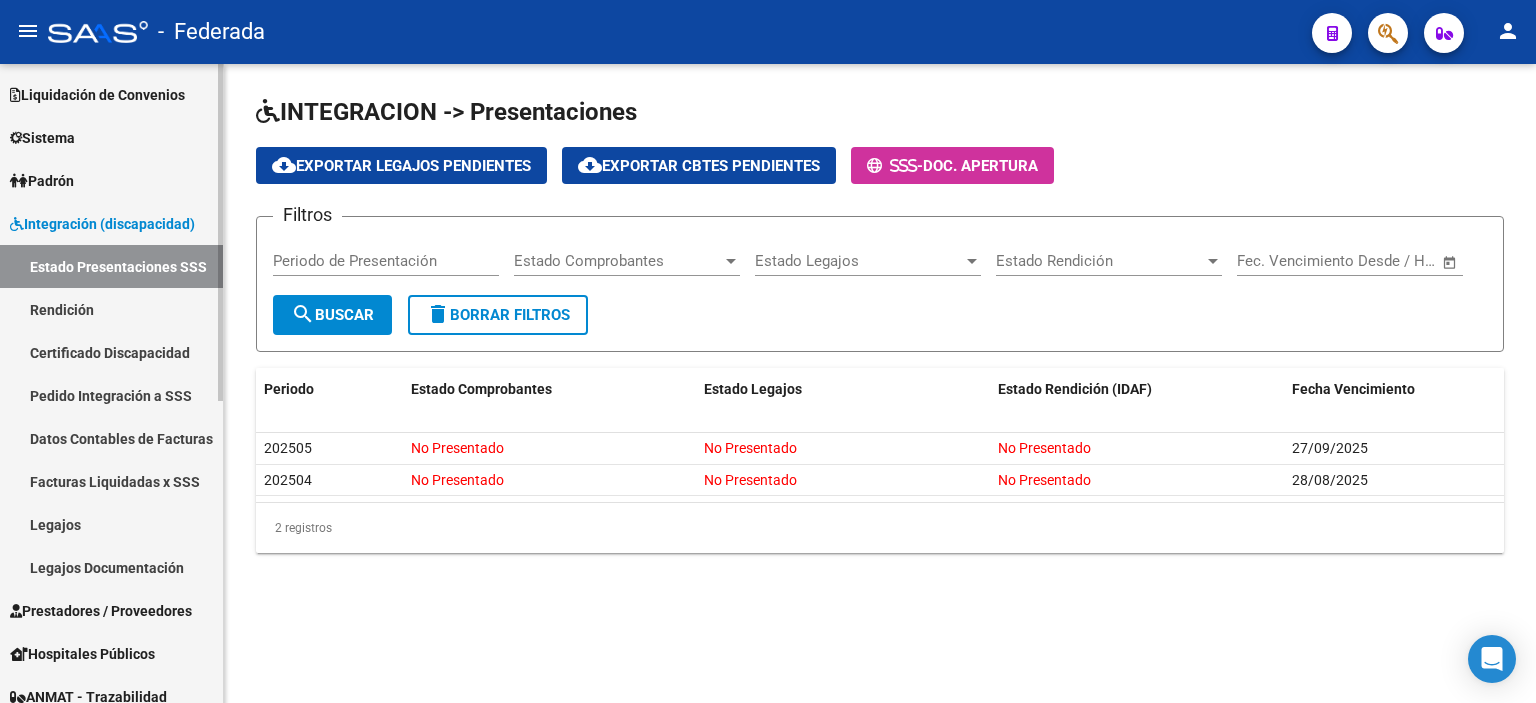 click on "Rendición" at bounding box center (111, 309) 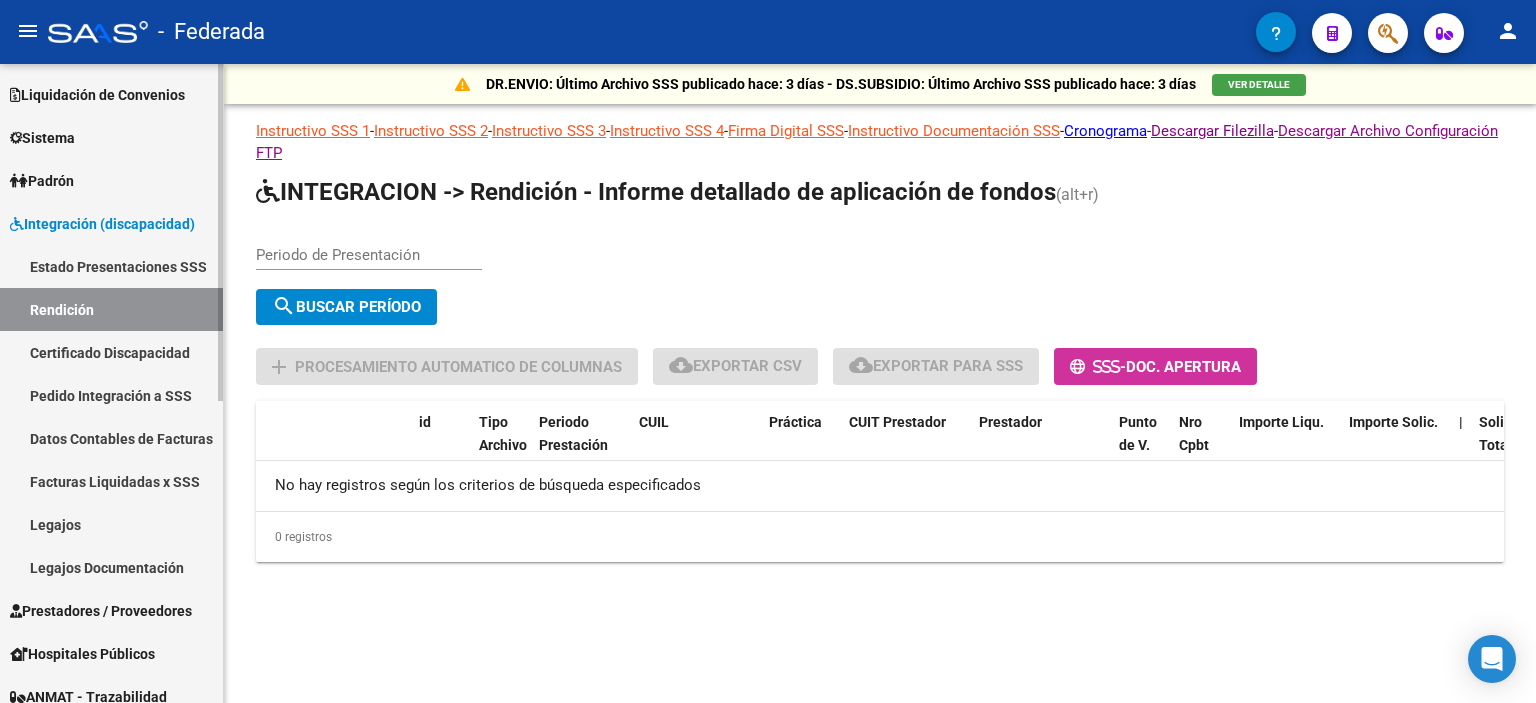 click on "Certificado Discapacidad" at bounding box center (111, 352) 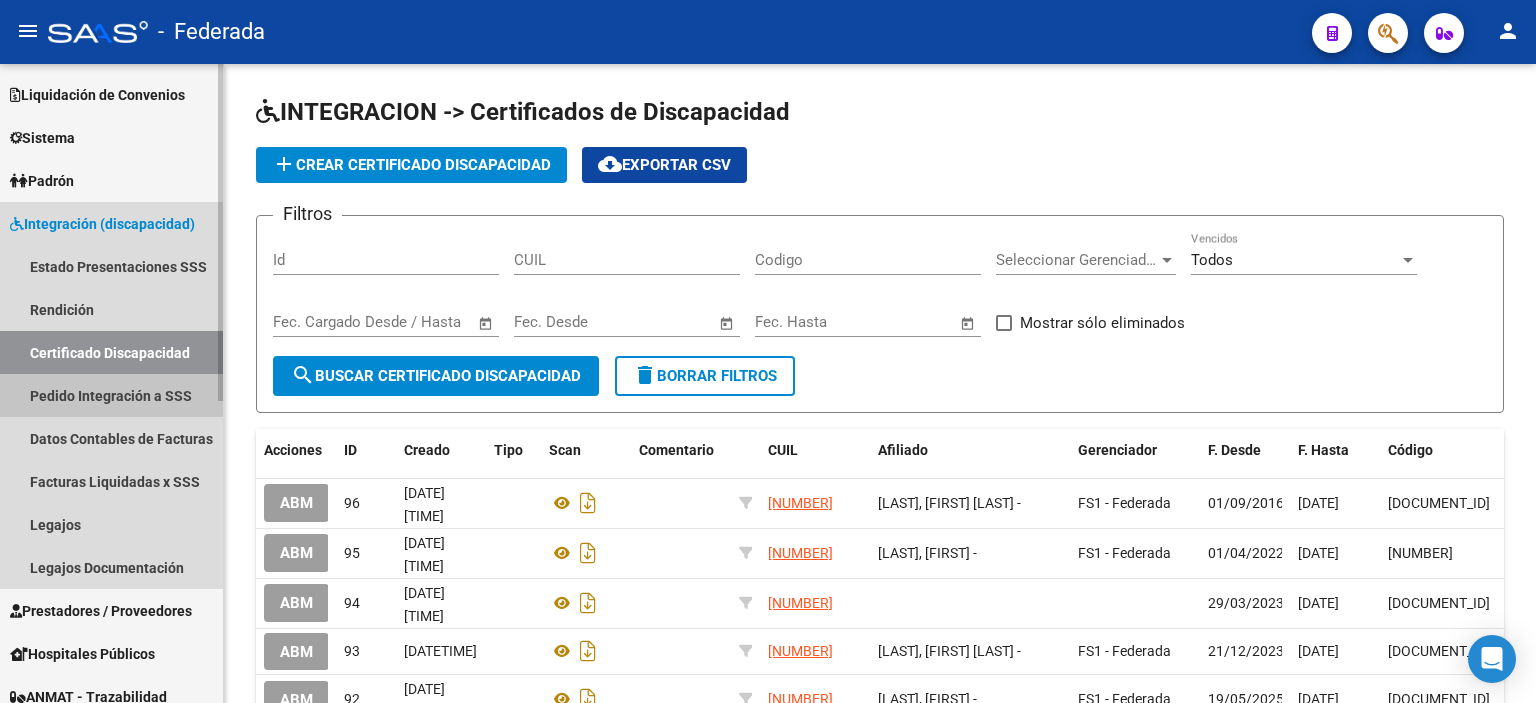 click on "Pedido Integración a SSS" at bounding box center [111, 395] 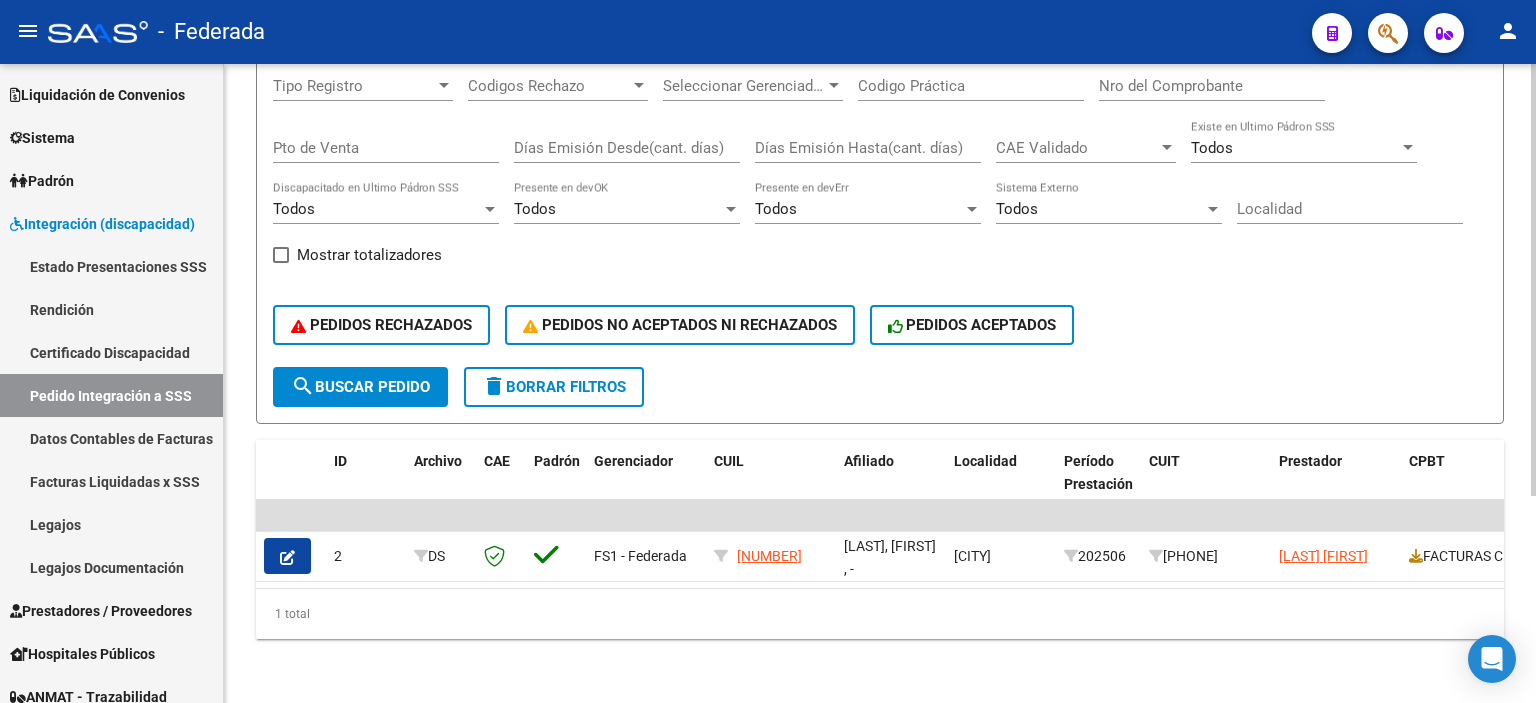 scroll, scrollTop: 305, scrollLeft: 0, axis: vertical 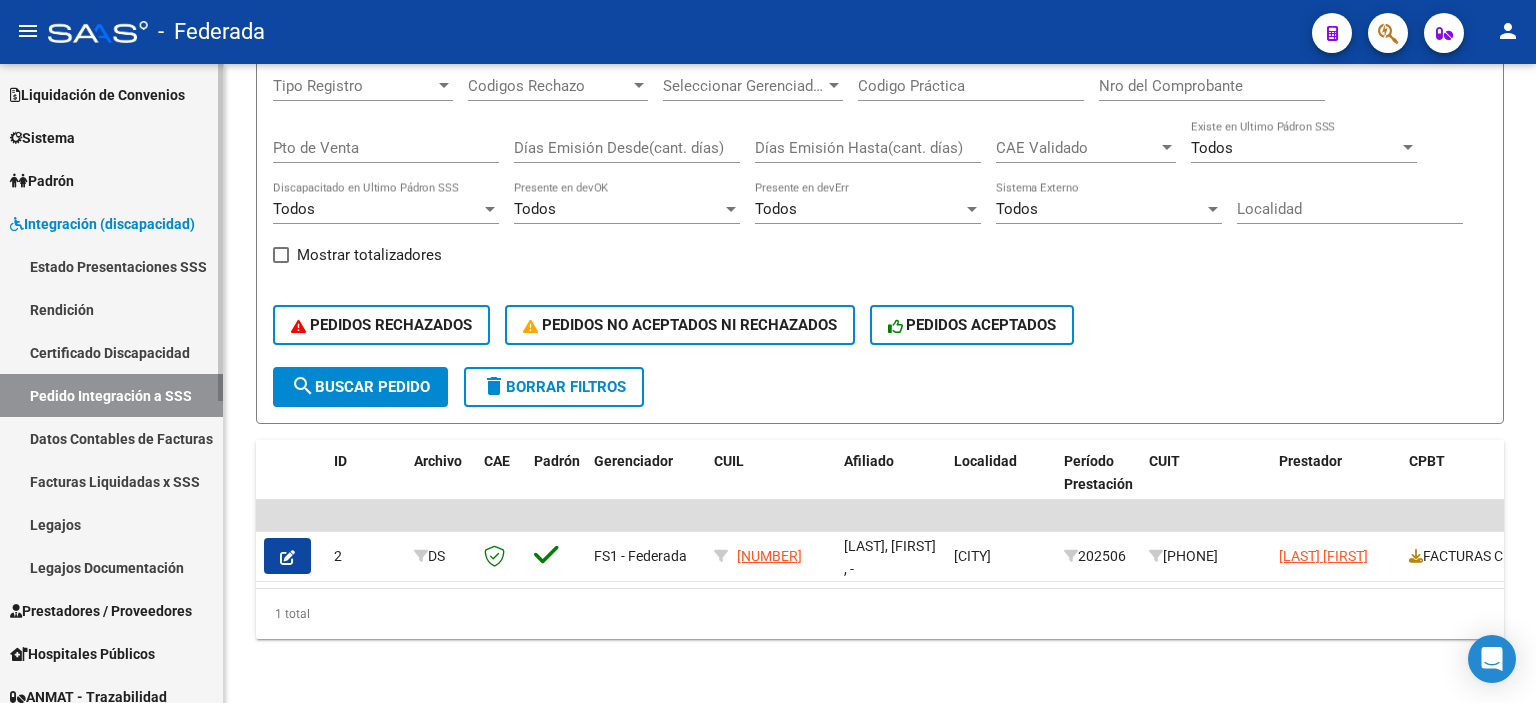click on "Datos Contables de Facturas" at bounding box center [111, 438] 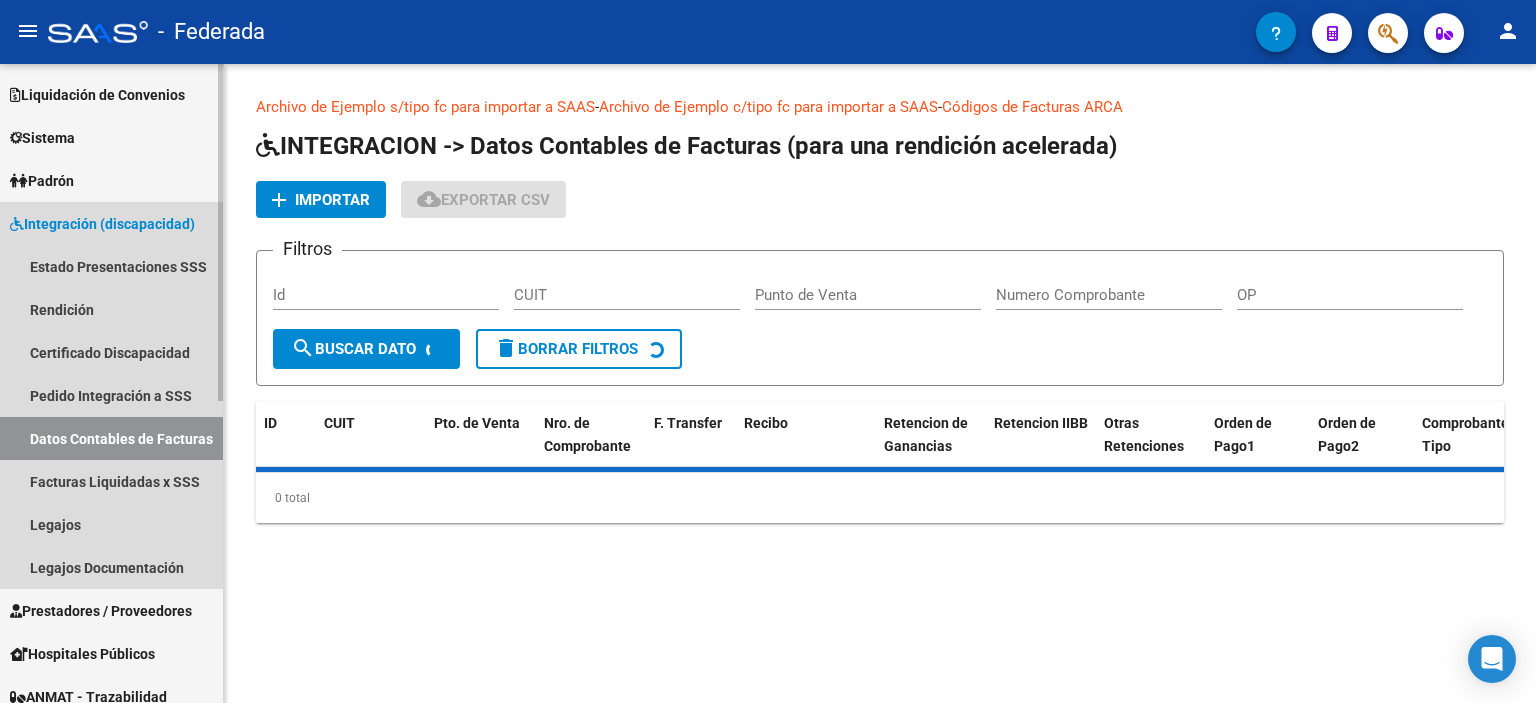 scroll, scrollTop: 0, scrollLeft: 0, axis: both 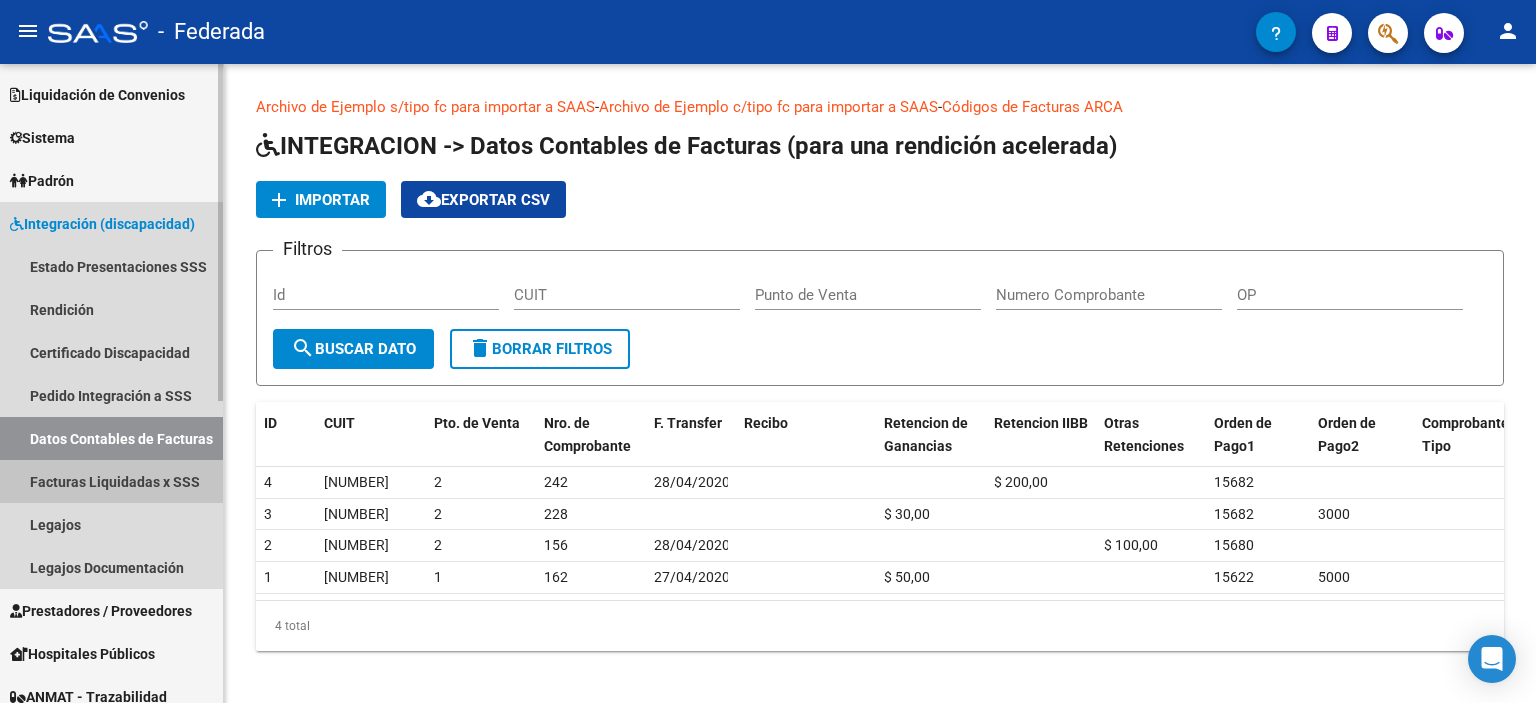 click on "Facturas Liquidadas x SSS" at bounding box center [111, 481] 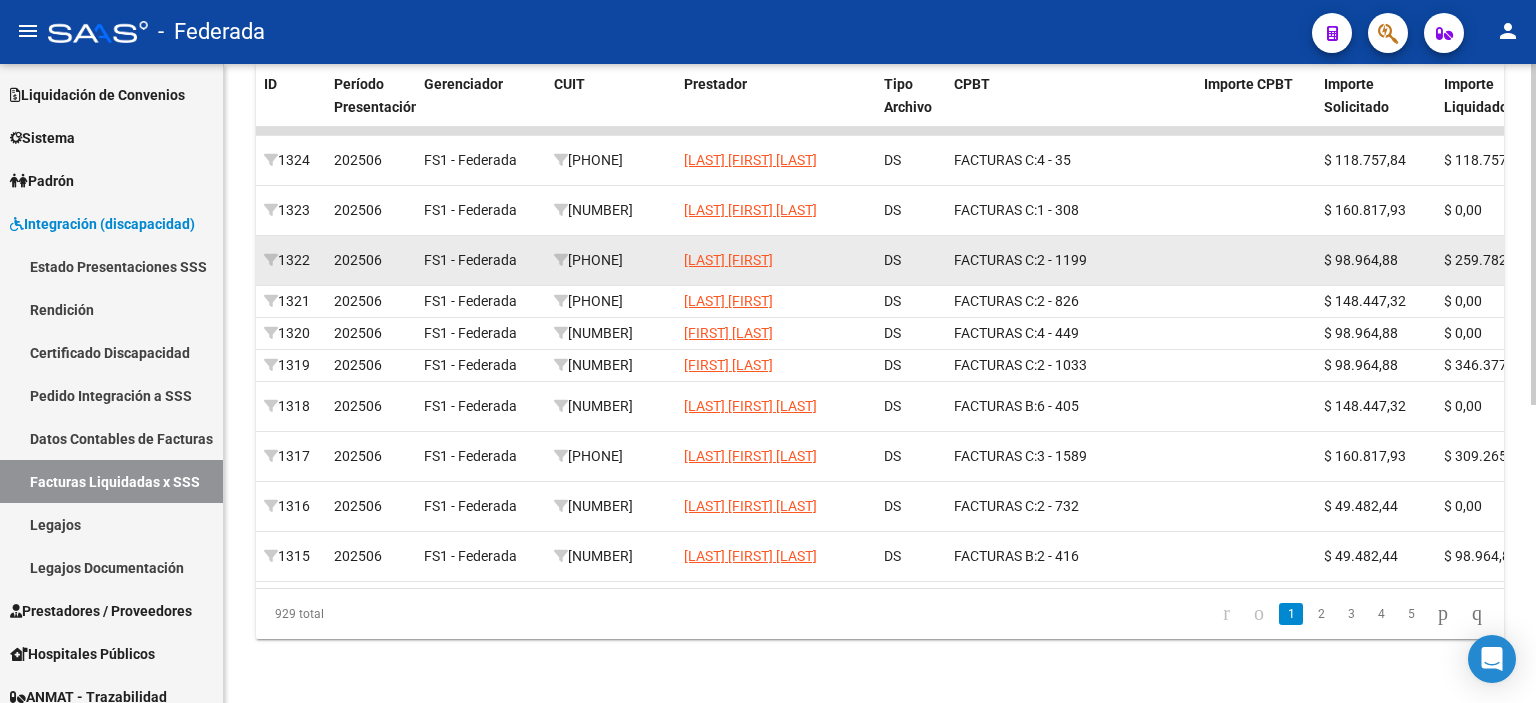 scroll, scrollTop: 560, scrollLeft: 0, axis: vertical 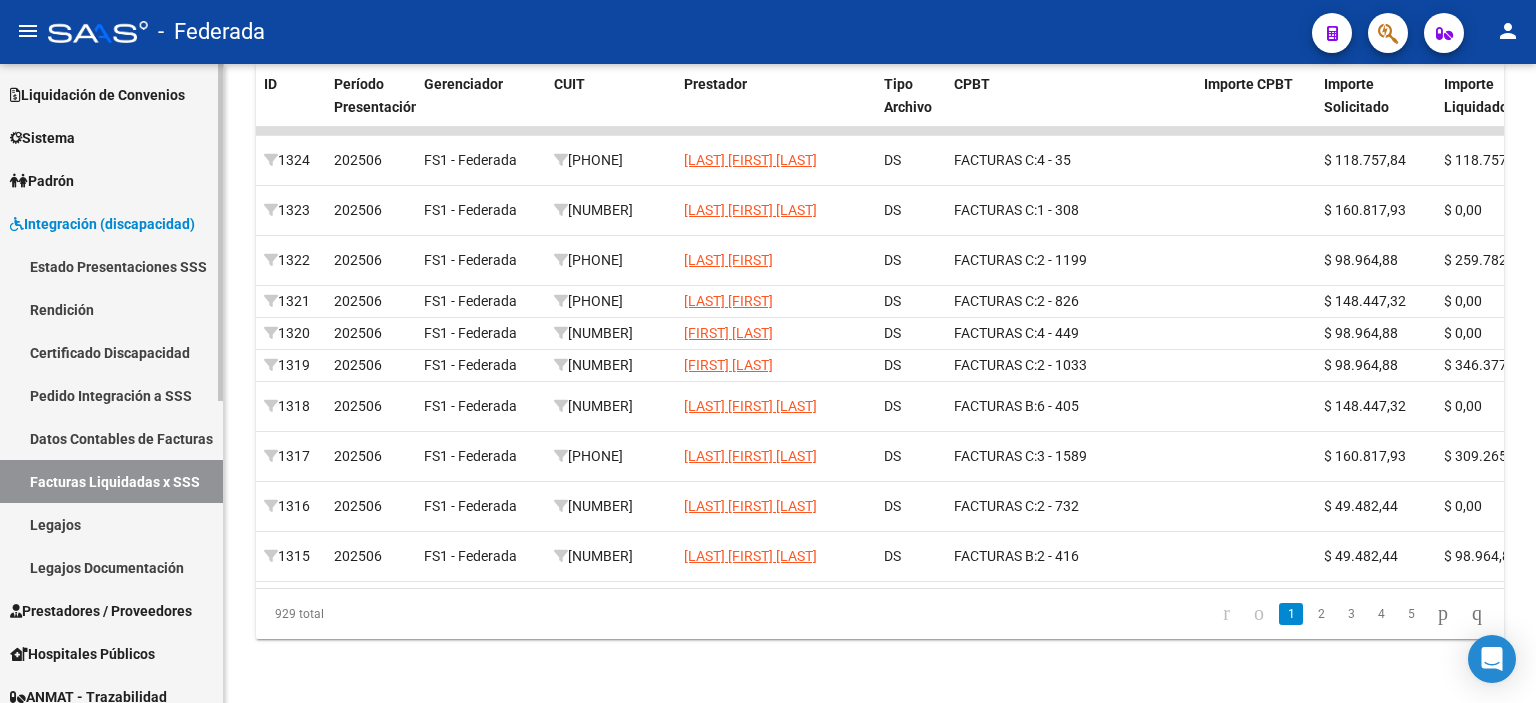 click on "Legajos" at bounding box center (111, 524) 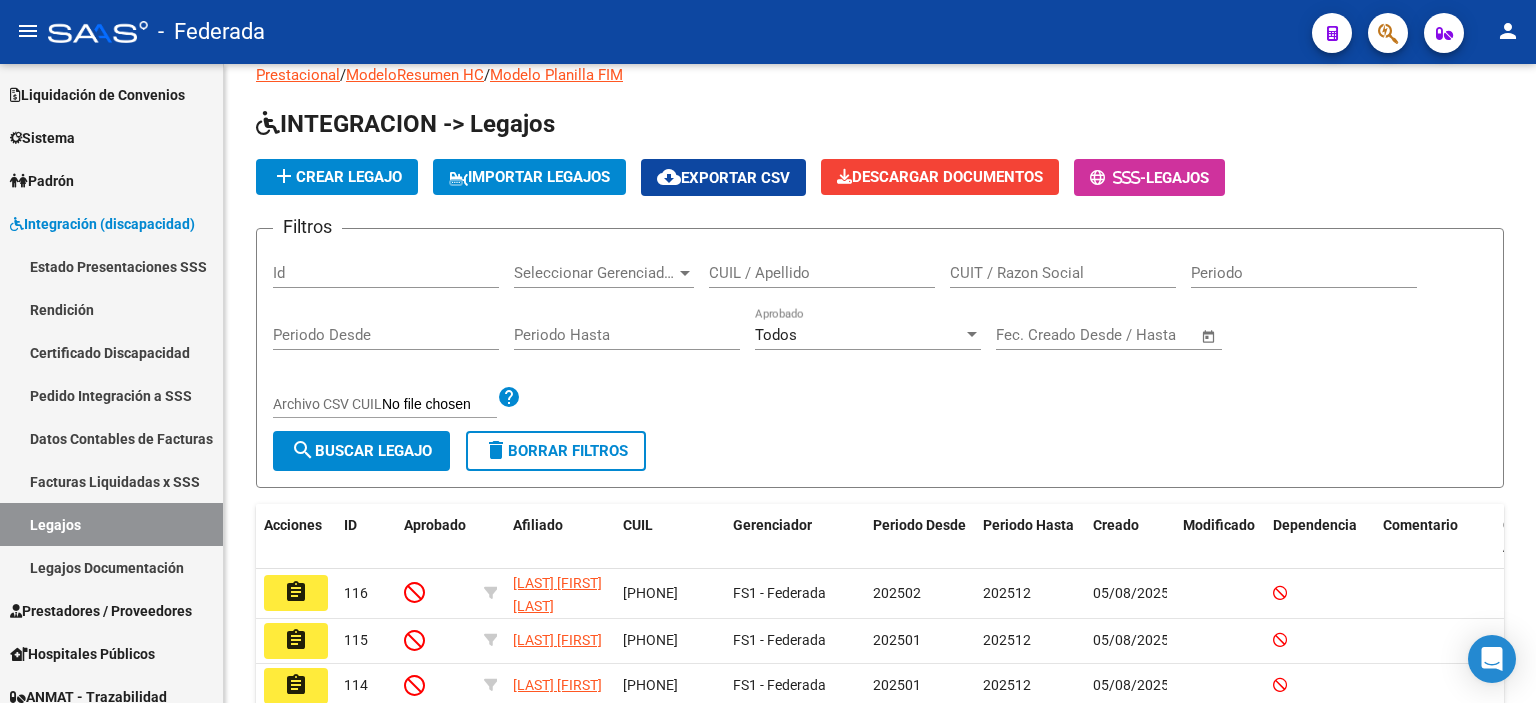 scroll, scrollTop: 53, scrollLeft: 0, axis: vertical 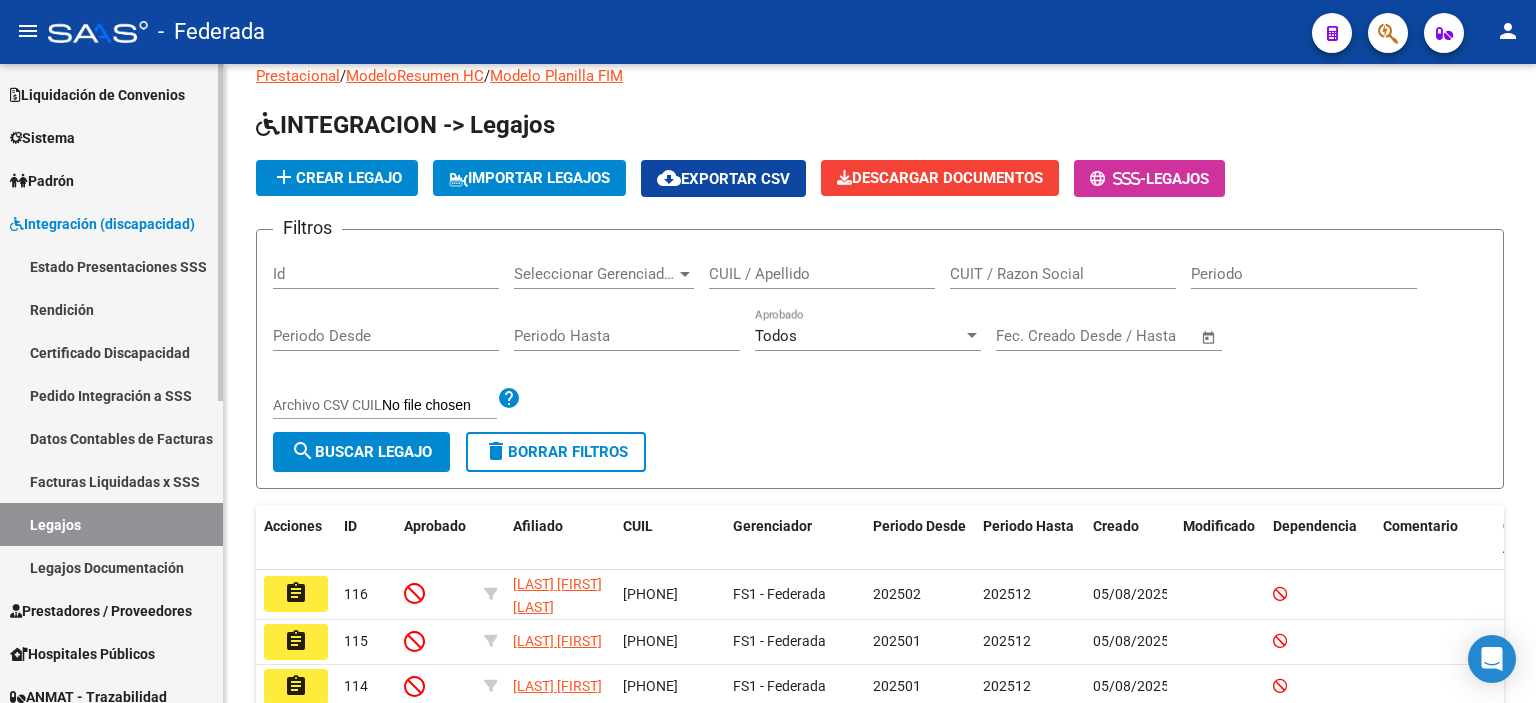 click on "Legajos Documentación" at bounding box center (111, 567) 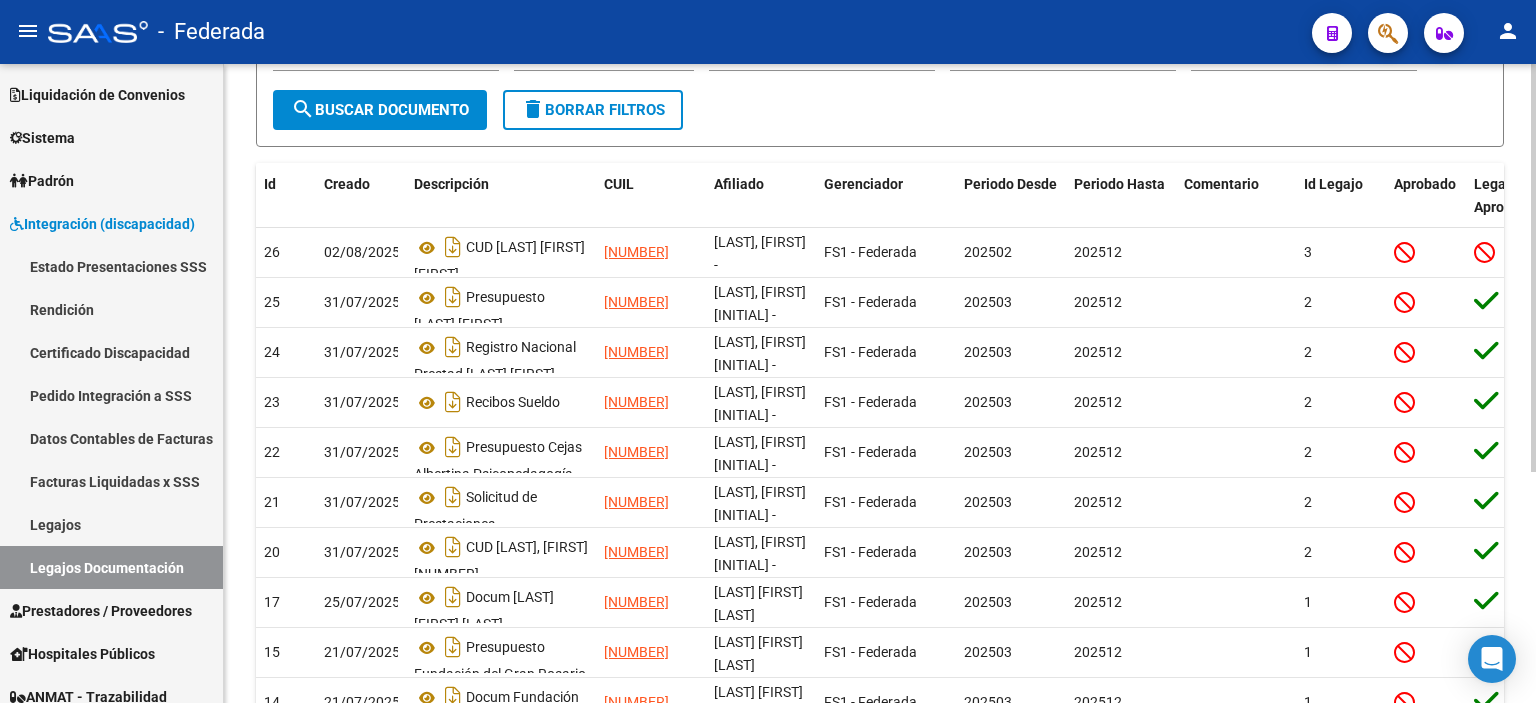 scroll, scrollTop: 362, scrollLeft: 0, axis: vertical 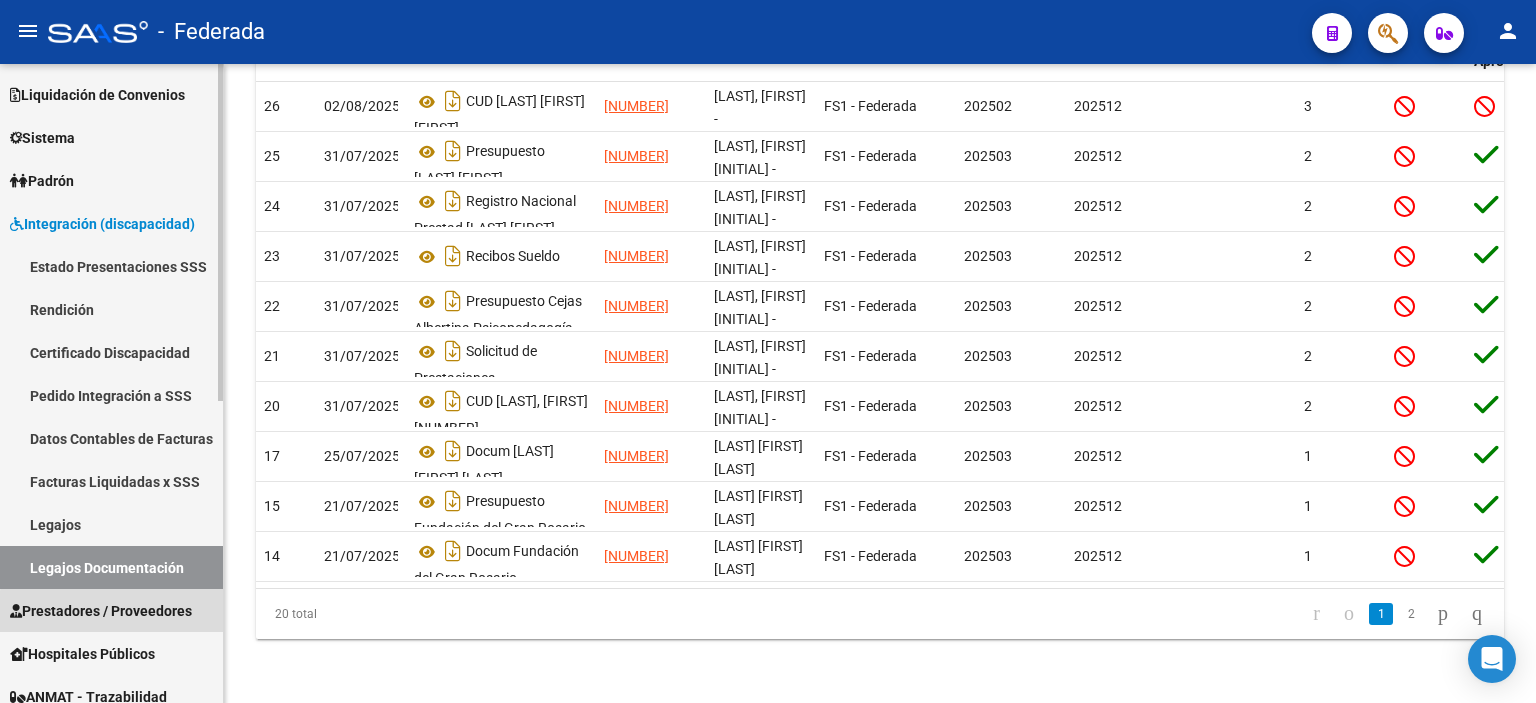 click on "Prestadores / Proveedores" at bounding box center [101, 611] 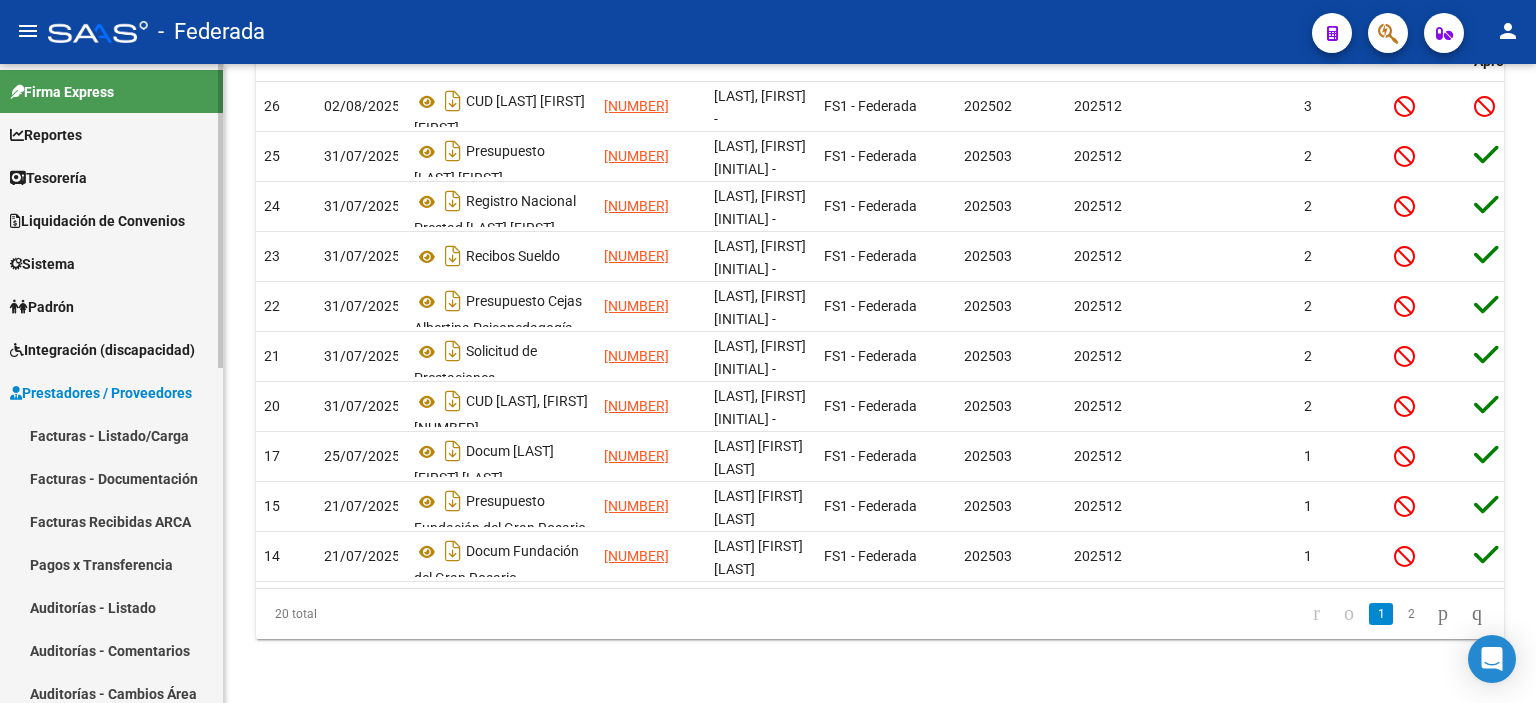 scroll, scrollTop: 0, scrollLeft: 0, axis: both 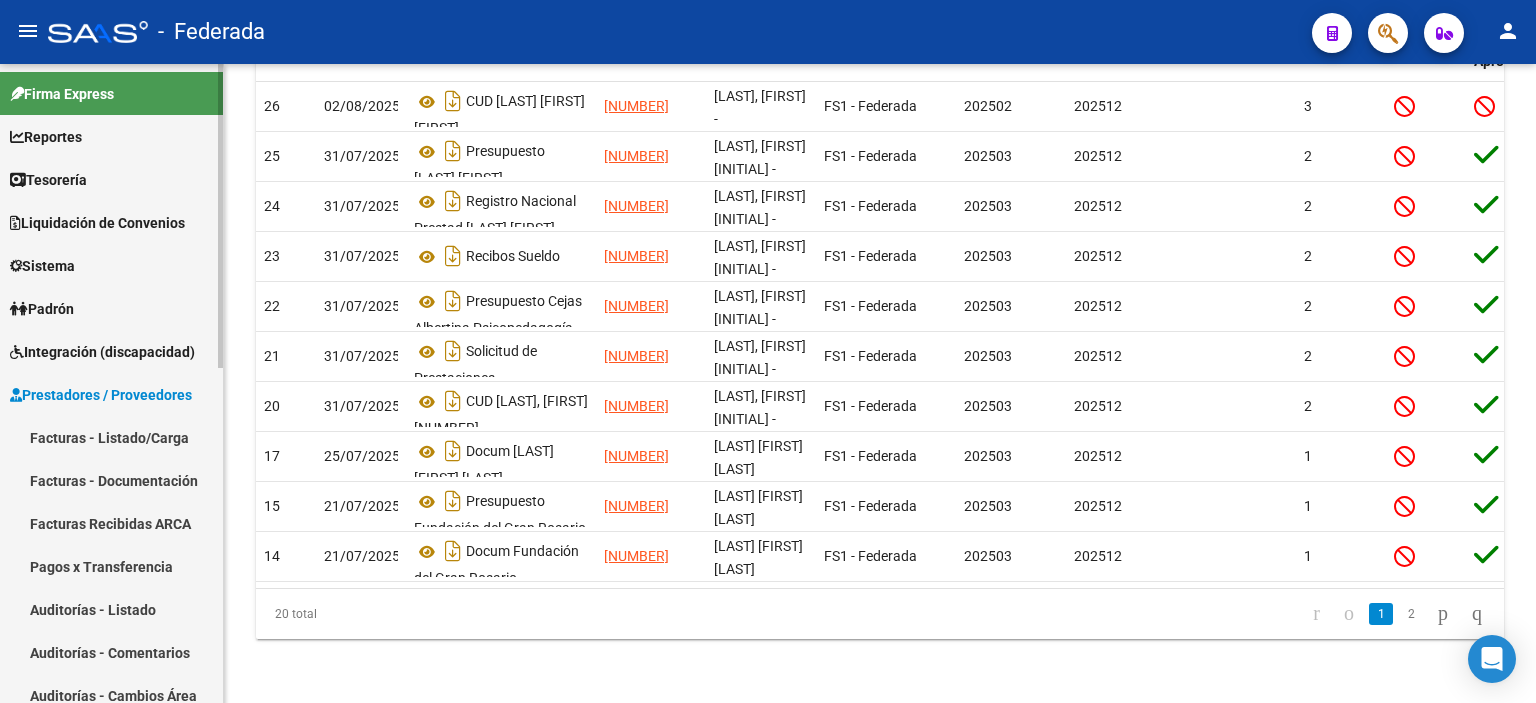 click on "Prestadores / Proveedores" at bounding box center [101, 395] 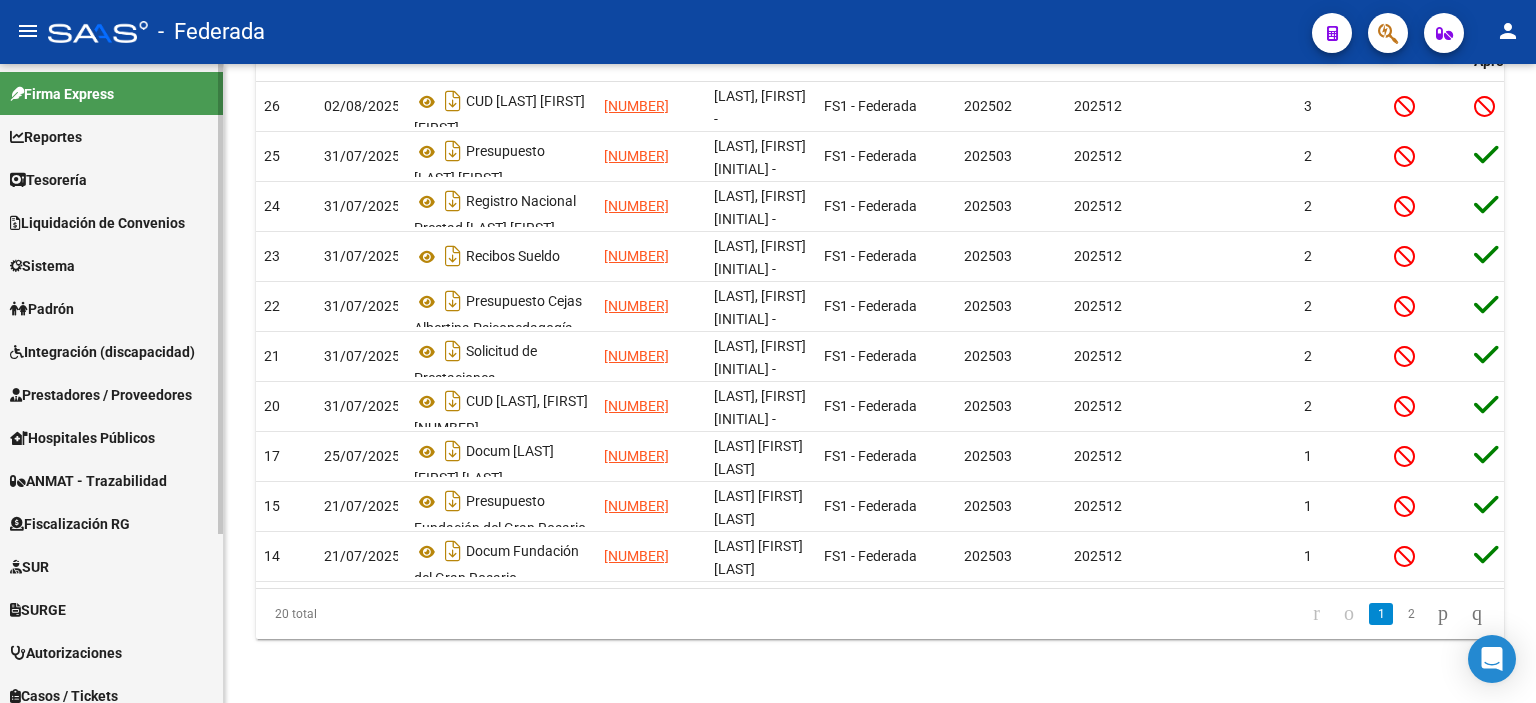 click on "Integración (discapacidad)" at bounding box center [111, 351] 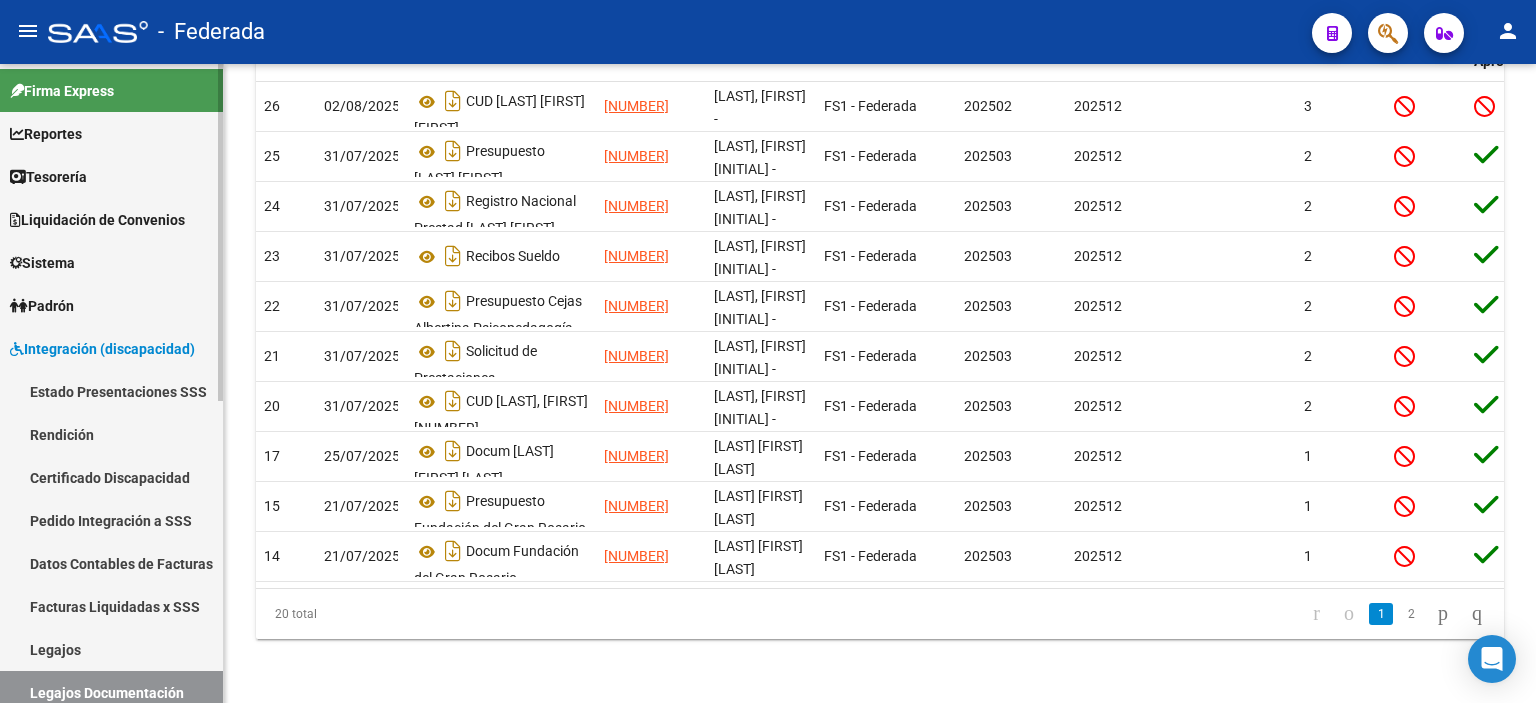 scroll, scrollTop: 0, scrollLeft: 0, axis: both 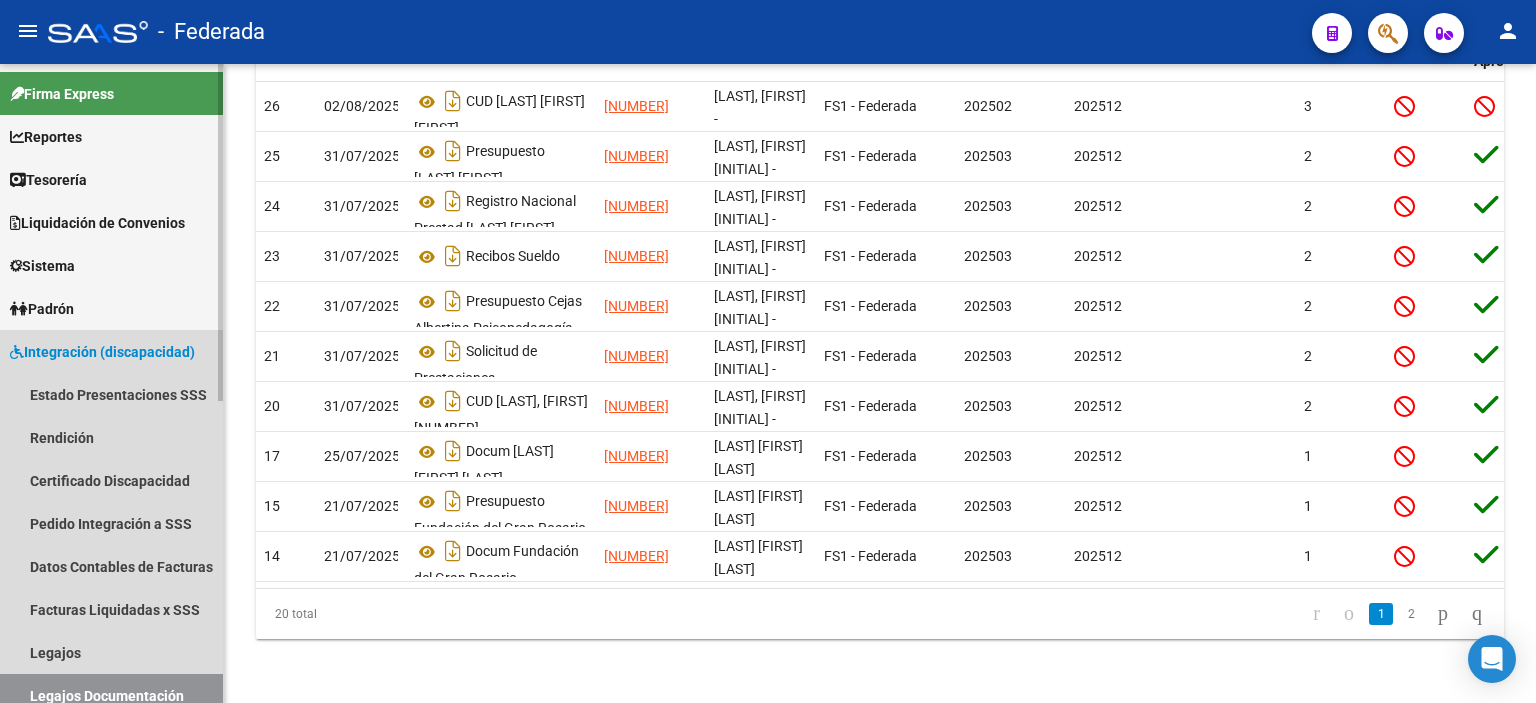 click on "Integración (discapacidad)" at bounding box center (102, 352) 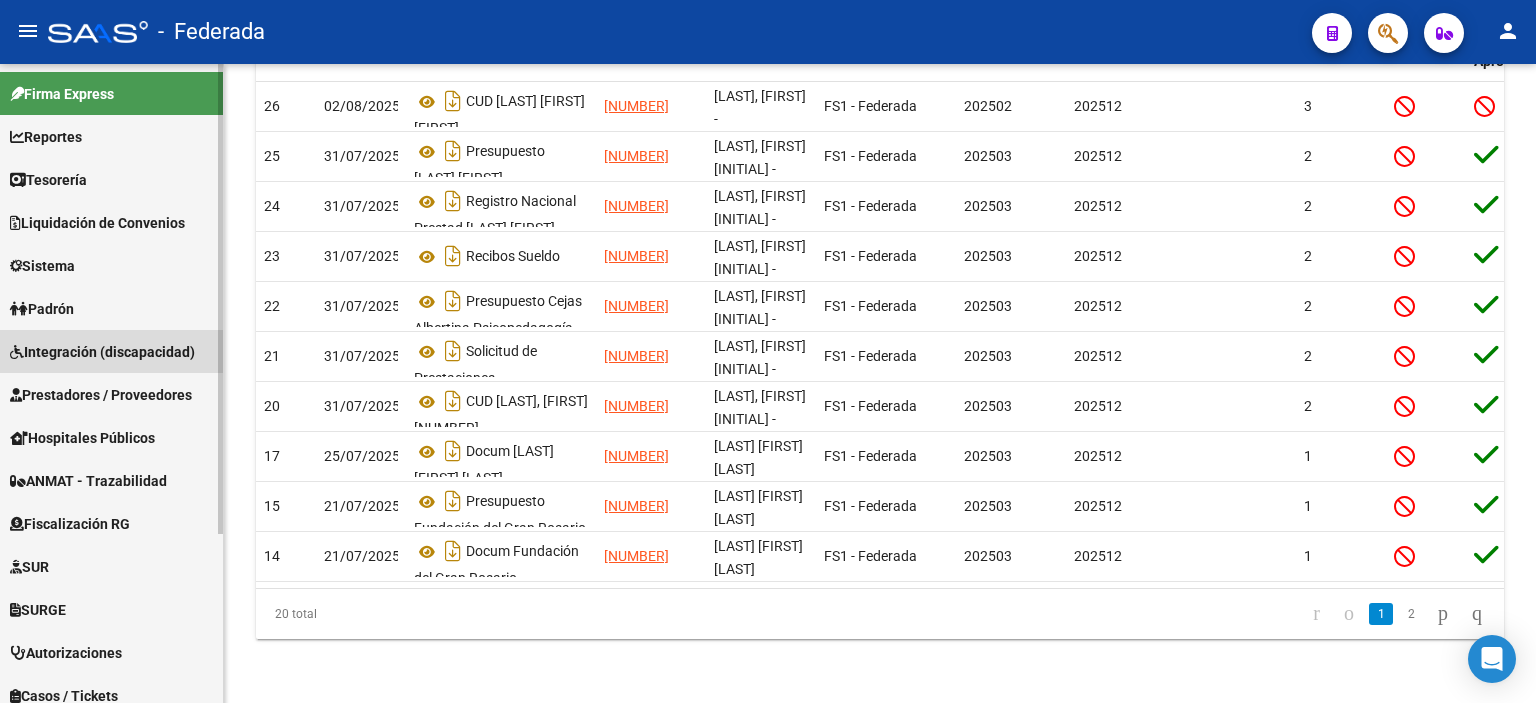 click on "Integración (discapacidad)" at bounding box center [102, 352] 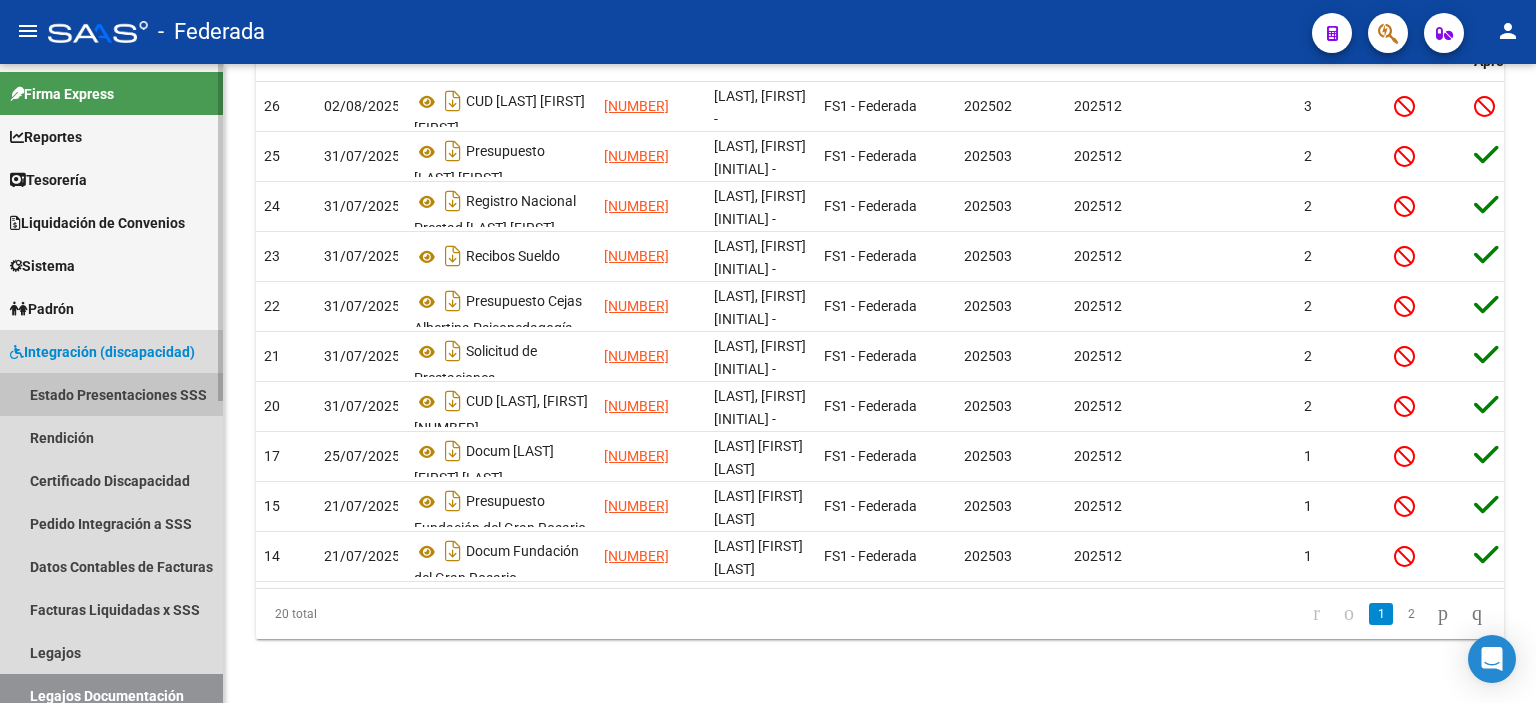 click on "Estado Presentaciones SSS" at bounding box center [111, 394] 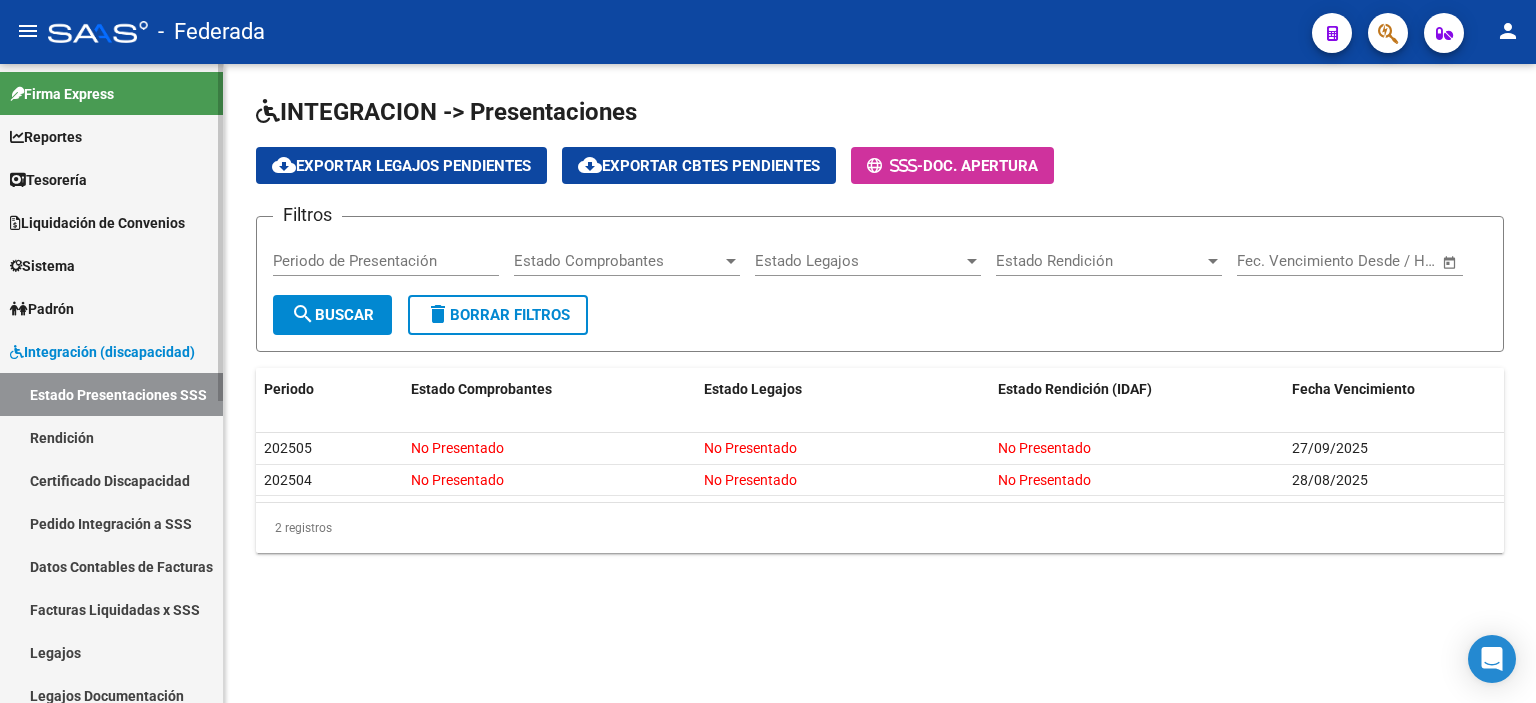 click on "Integración (discapacidad)" at bounding box center (102, 352) 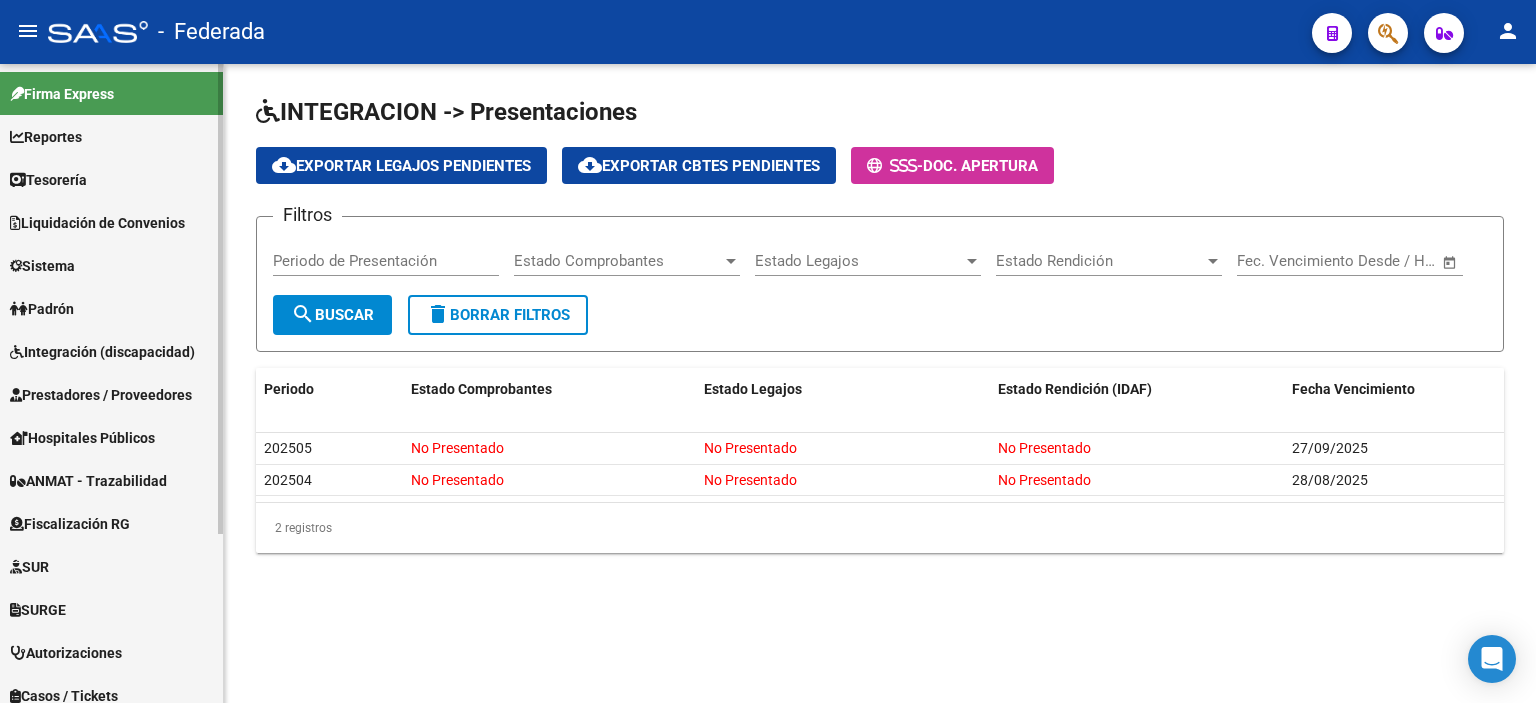 click on "Integración (discapacidad)" at bounding box center (102, 352) 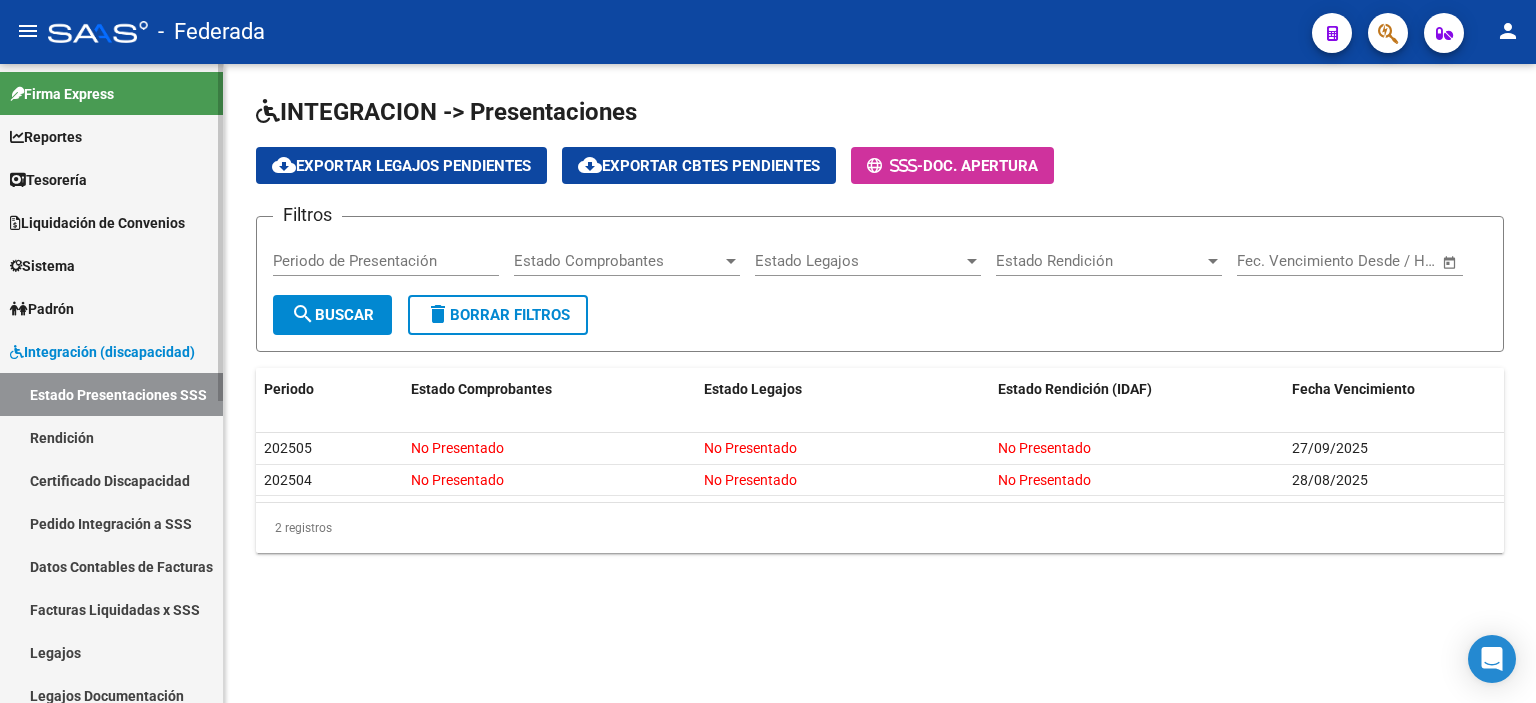 click on "Facturas Liquidadas x SSS" at bounding box center (111, 609) 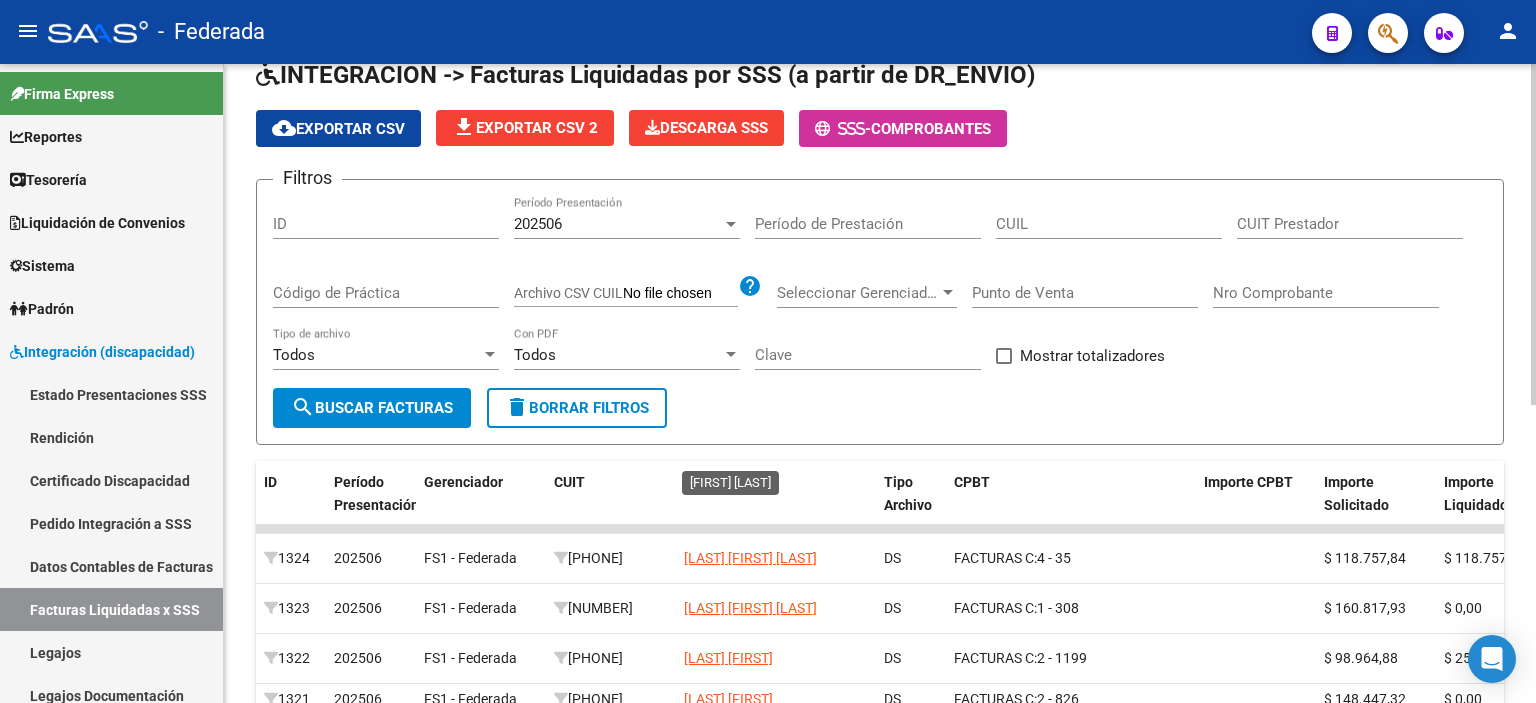 scroll, scrollTop: 0, scrollLeft: 0, axis: both 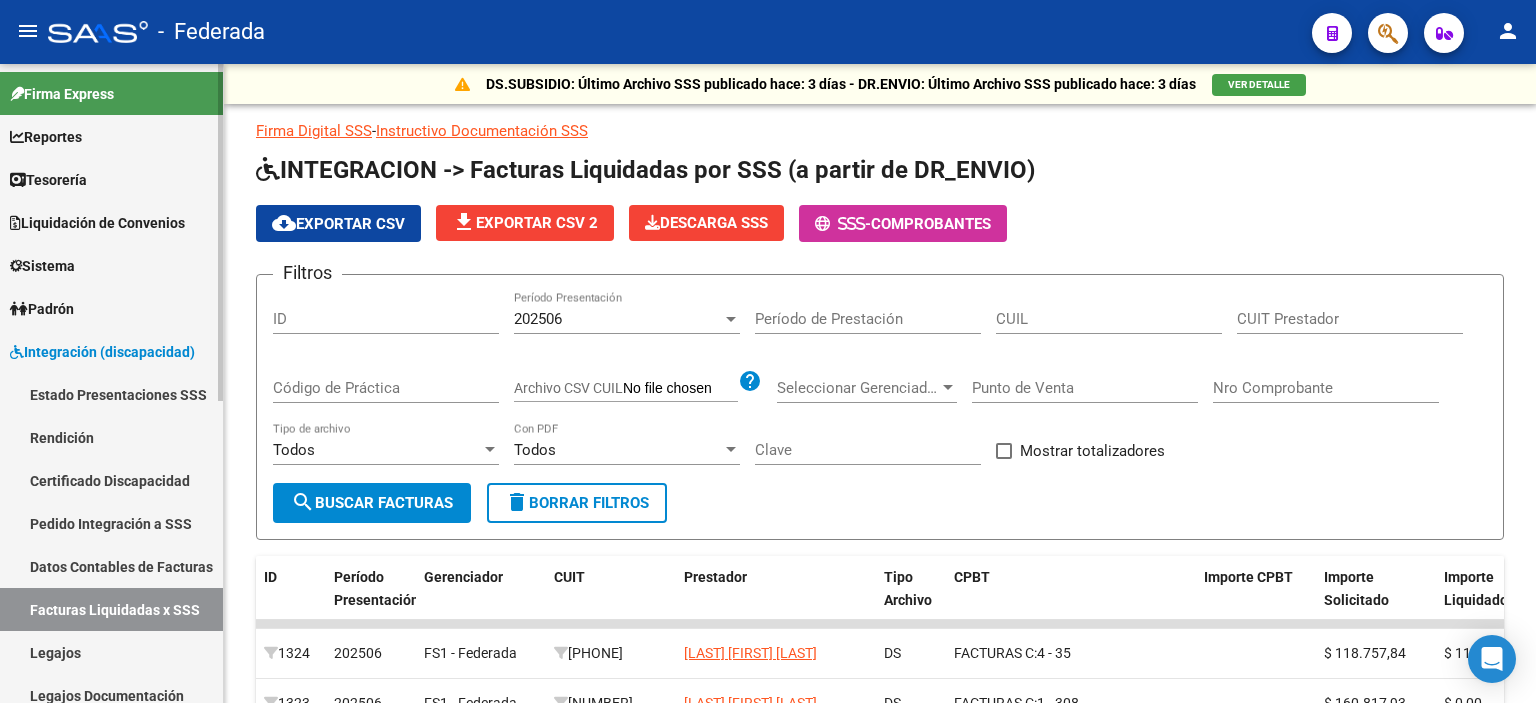 click on "Estado Presentaciones SSS" at bounding box center (111, 394) 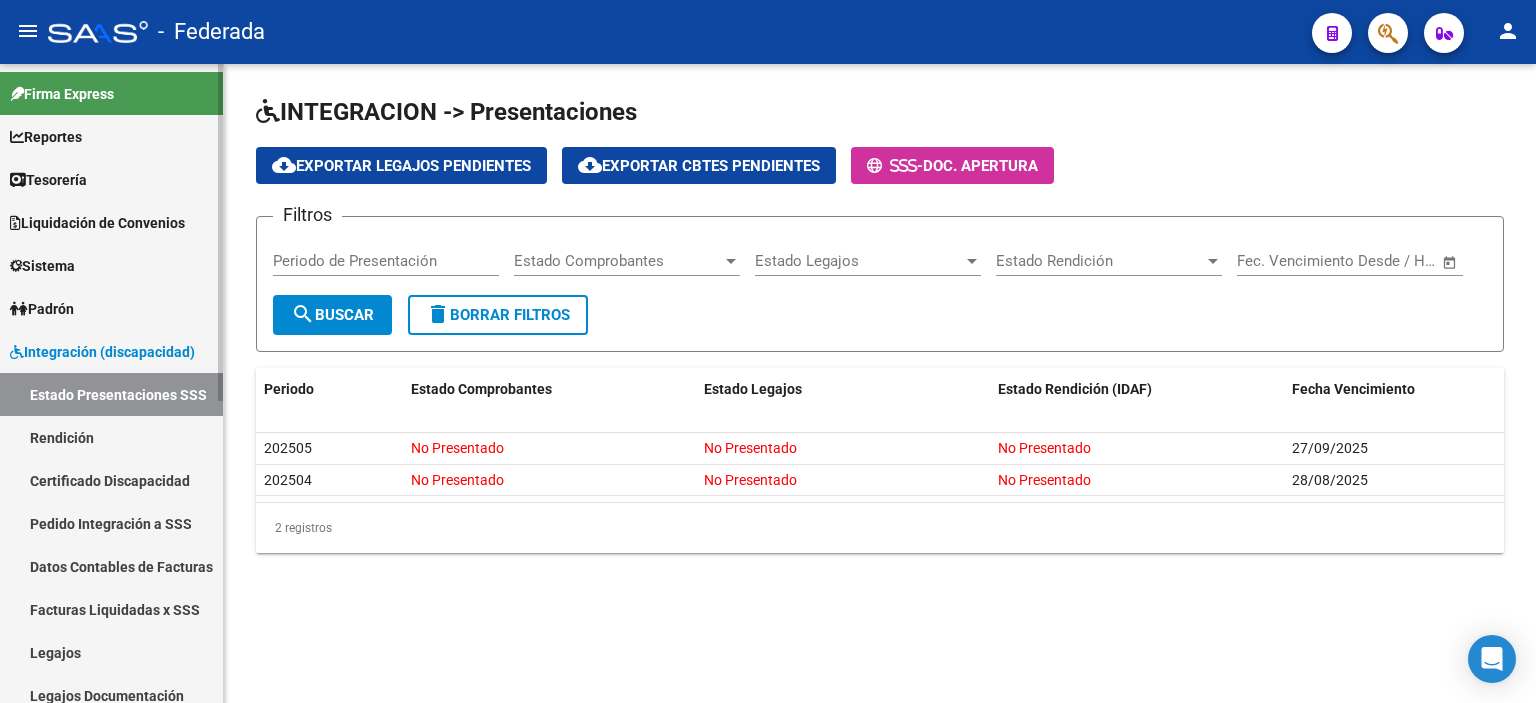 click on "Integración (discapacidad)" at bounding box center [102, 352] 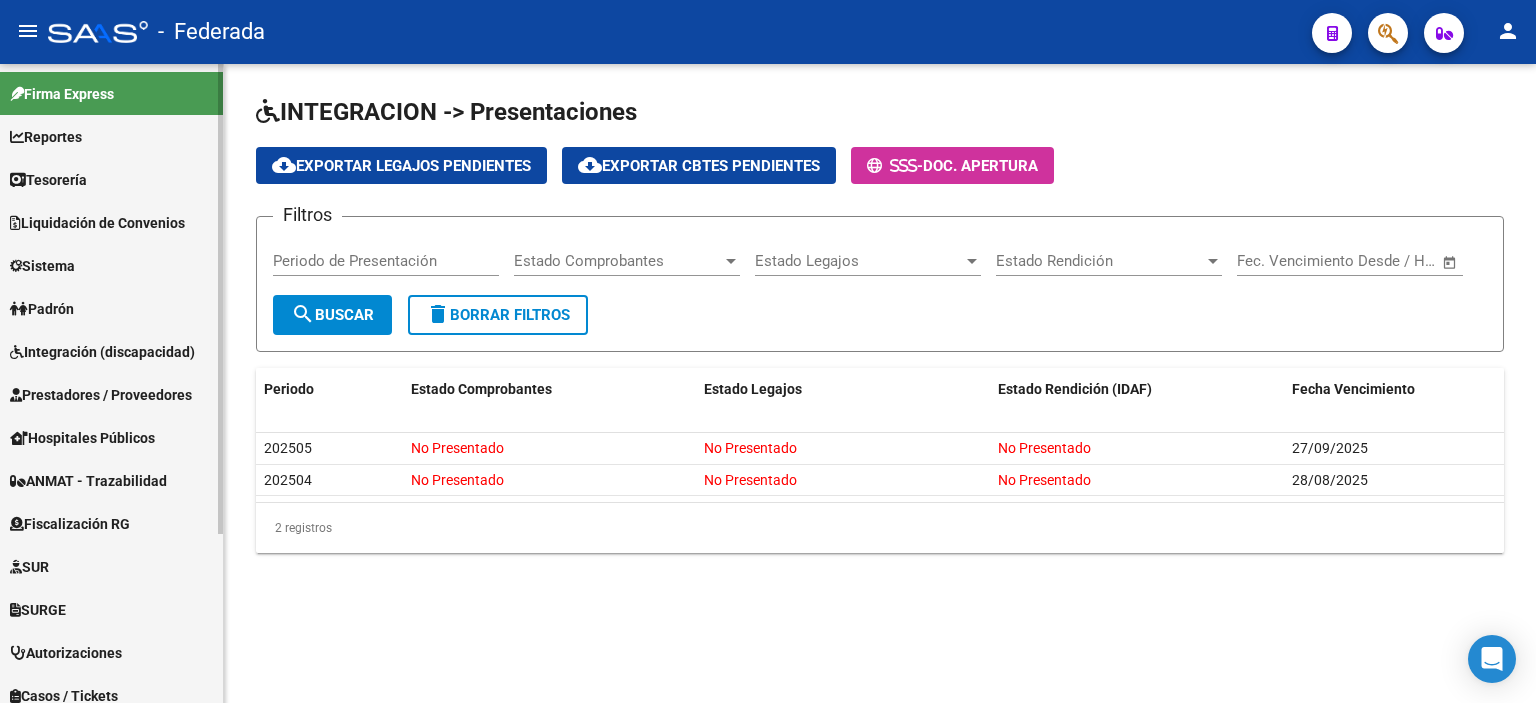 click on "Integración (discapacidad)" at bounding box center (102, 352) 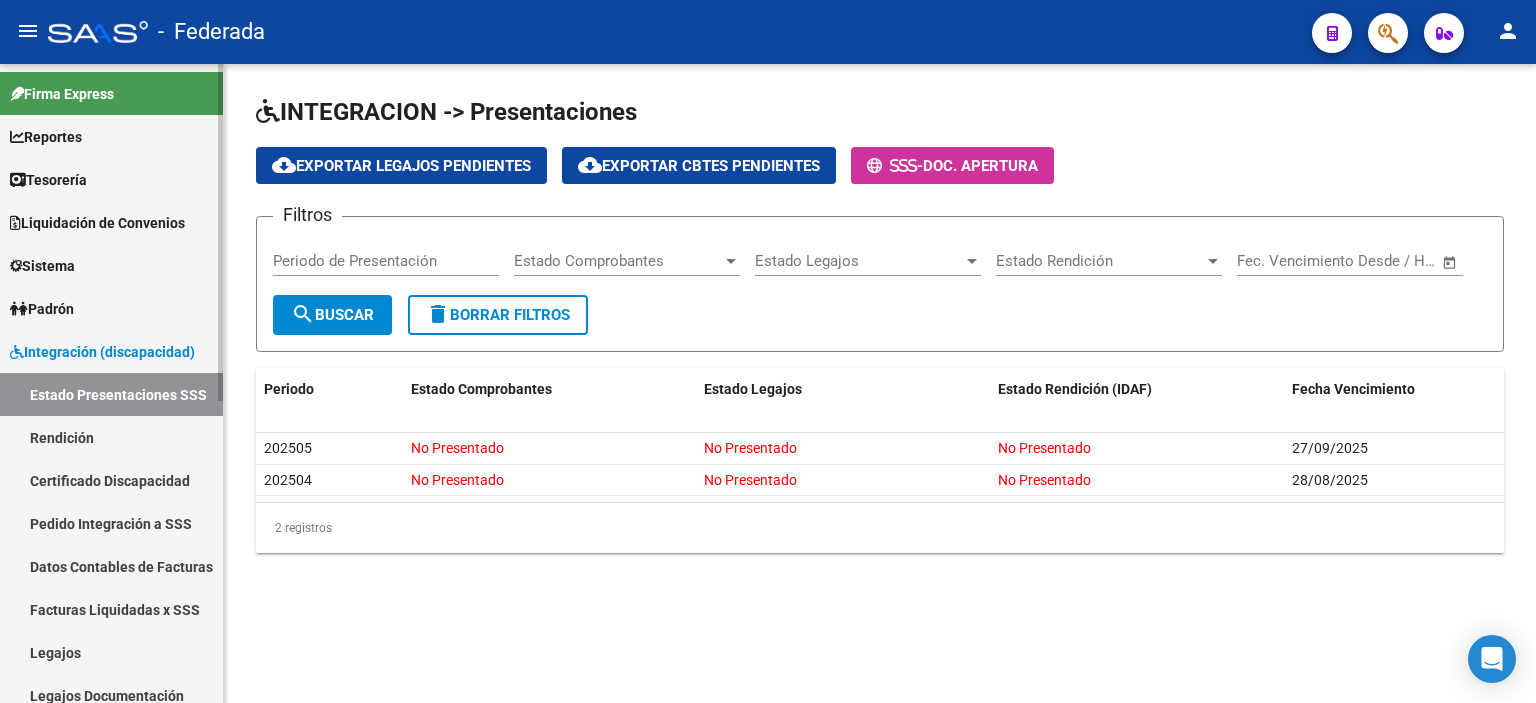 click on "Reportes" at bounding box center [46, 137] 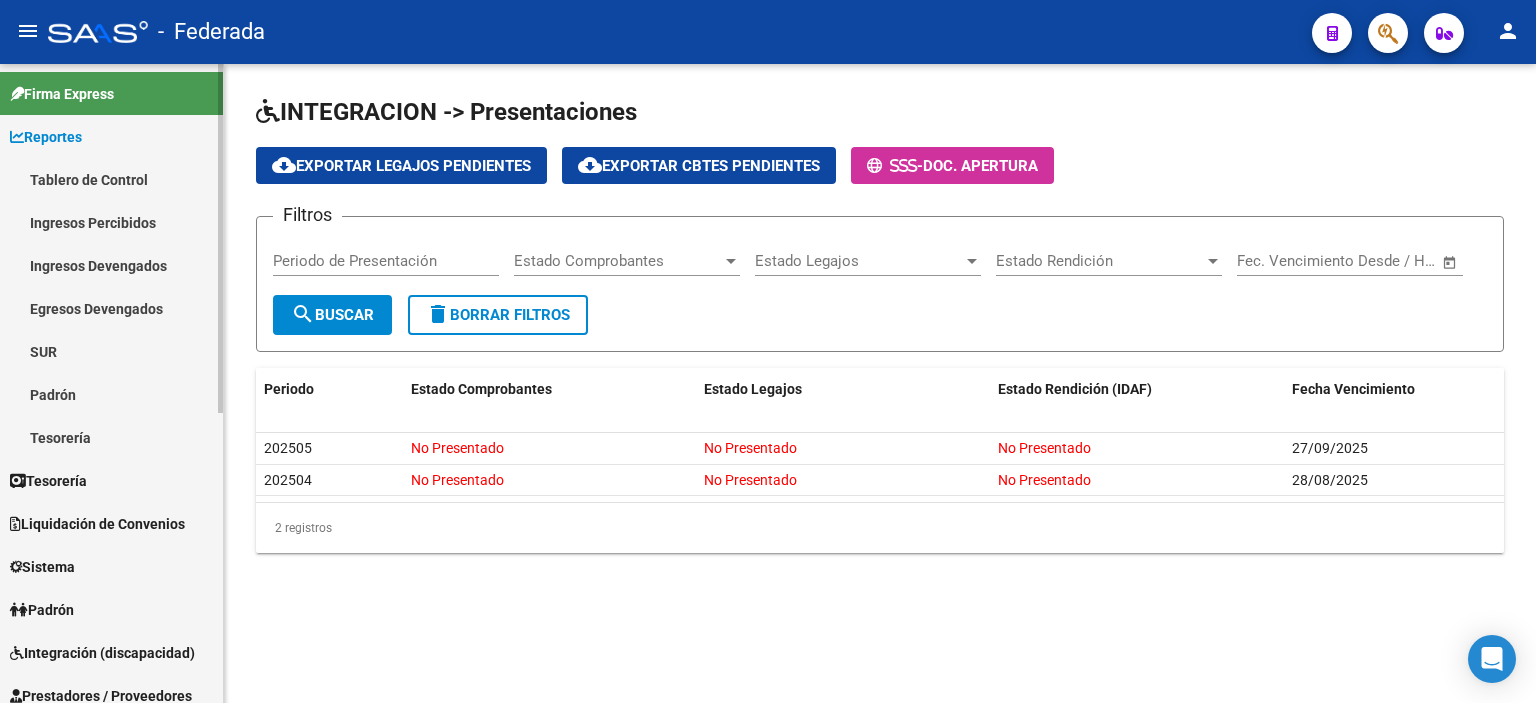 click on "Reportes" at bounding box center (46, 137) 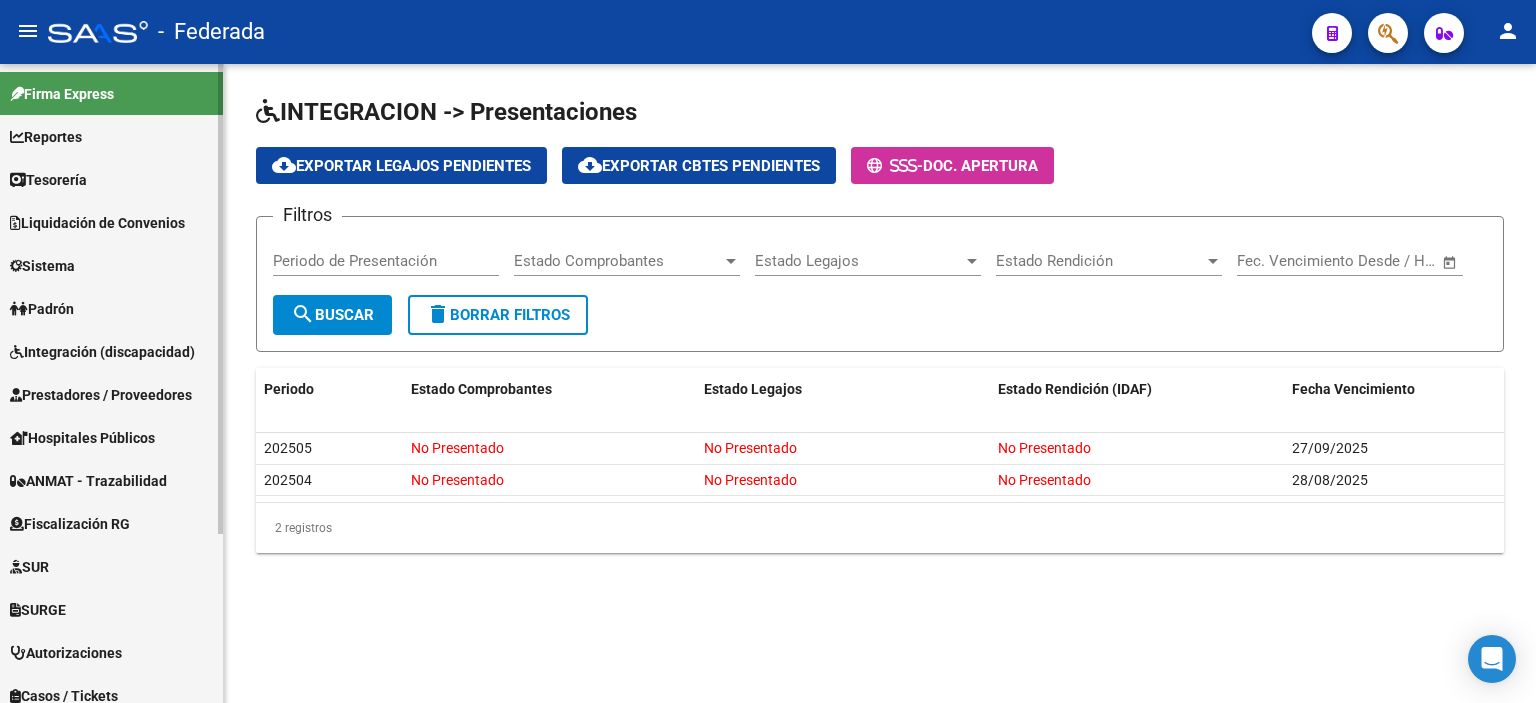 click on "Tesorería" at bounding box center (48, 180) 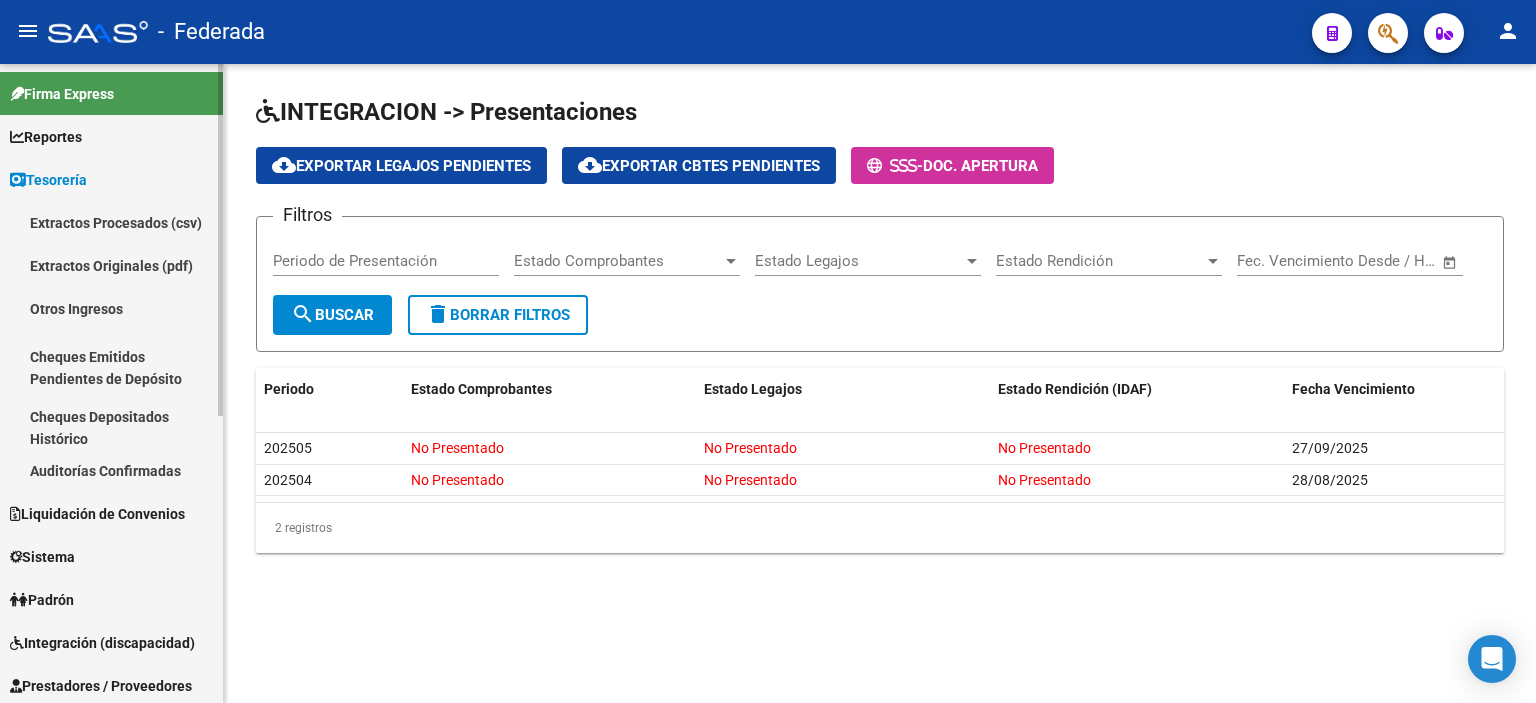 click on "Extractos Originales (pdf)" at bounding box center [111, 265] 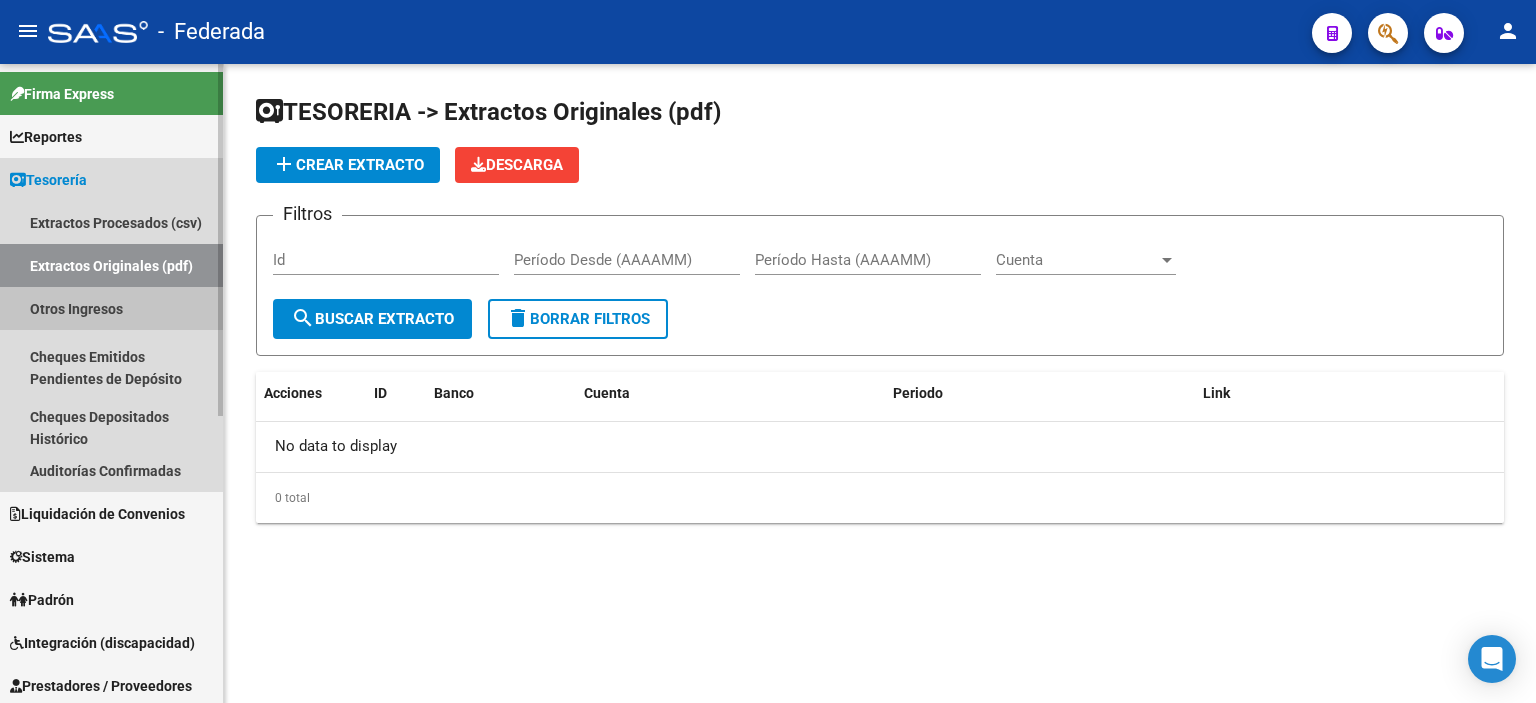 click on "Otros Ingresos" at bounding box center (111, 308) 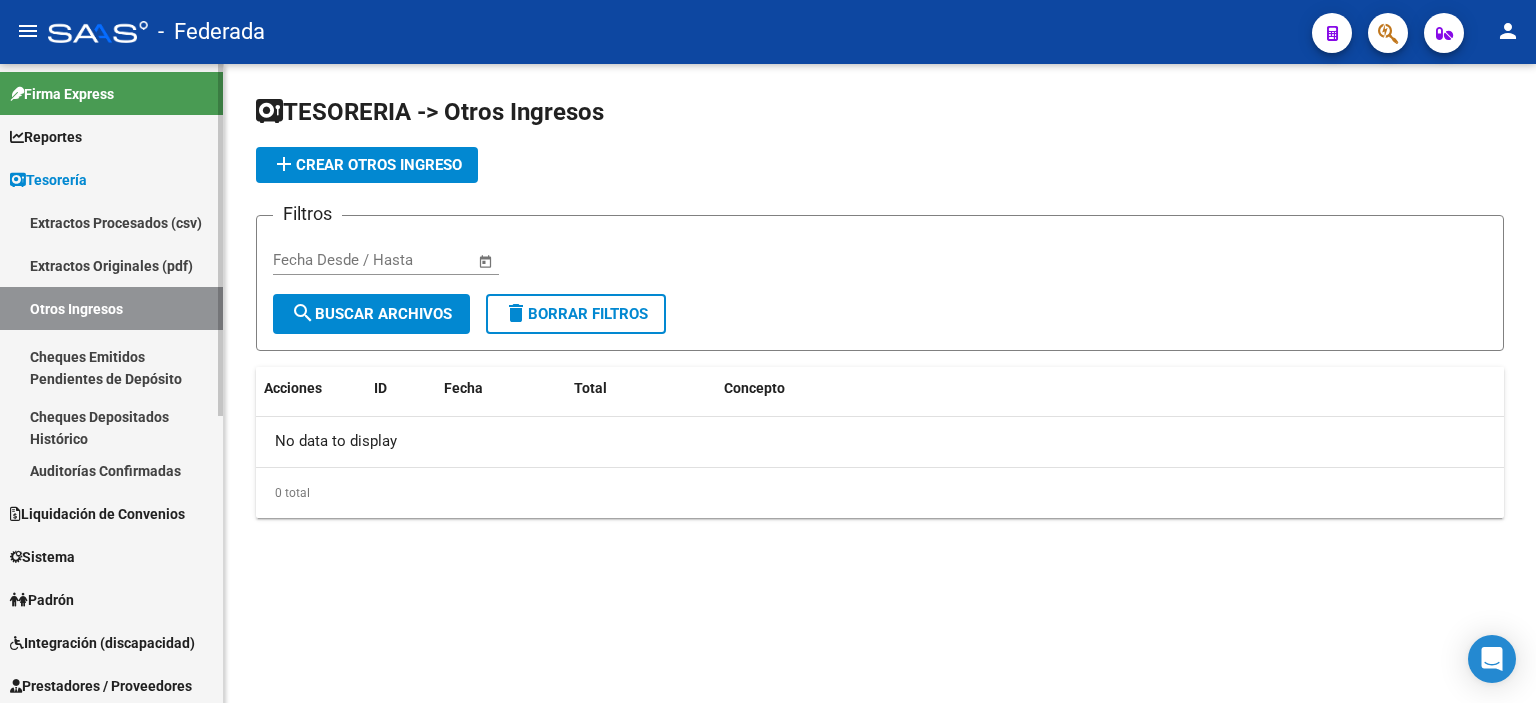 click on "Extractos Procesados (csv)" at bounding box center [111, 222] 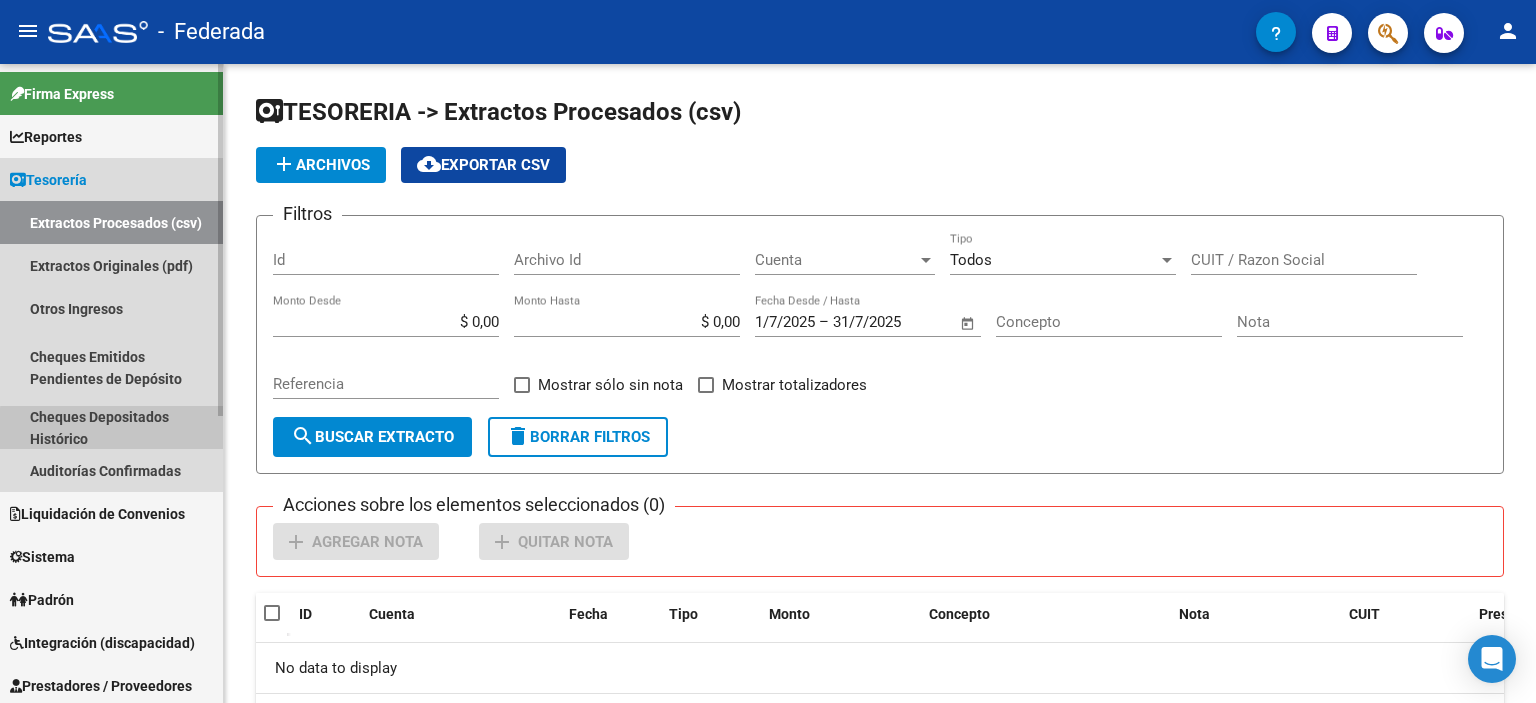 click on "Cheques Depositados Histórico" at bounding box center (111, 427) 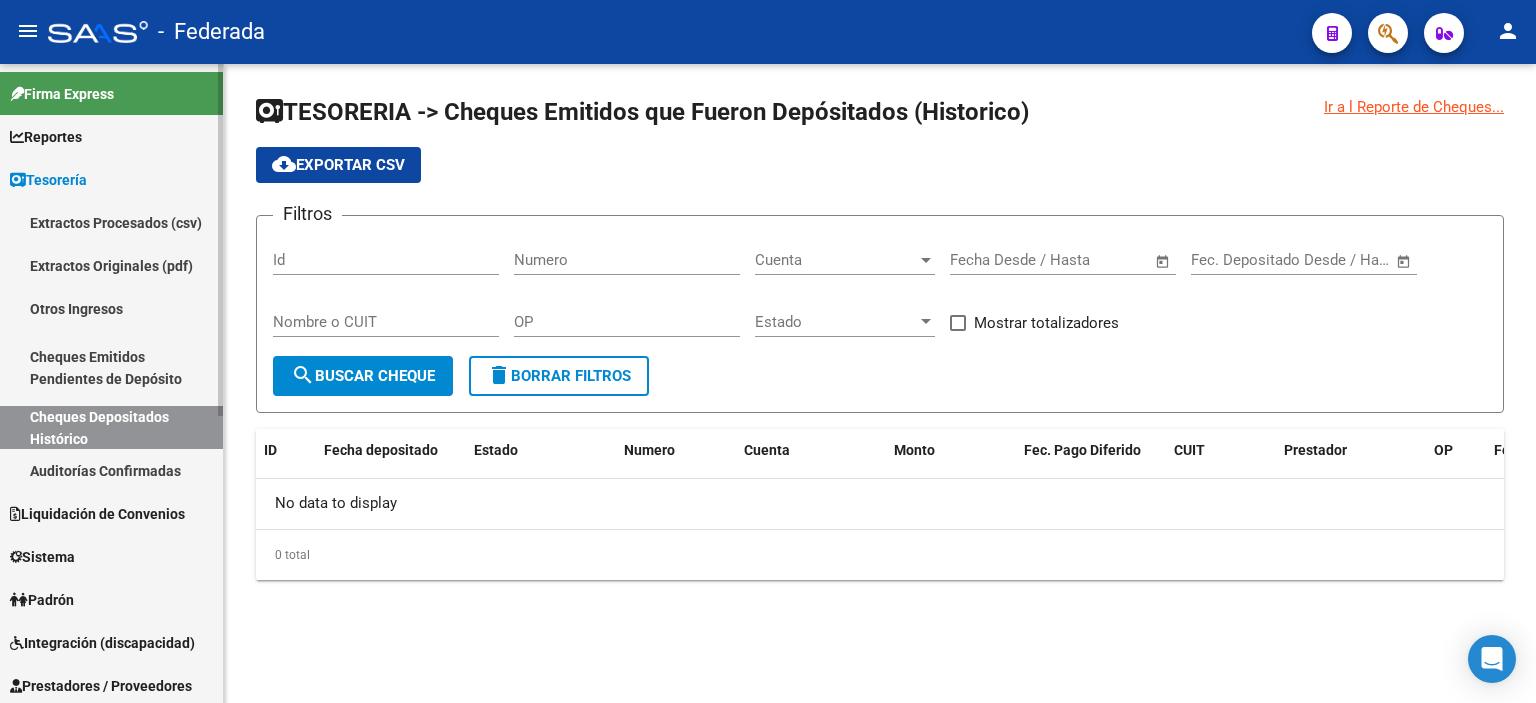 click on "Cheques Emitidos Pendientes de Depósito" at bounding box center [111, 368] 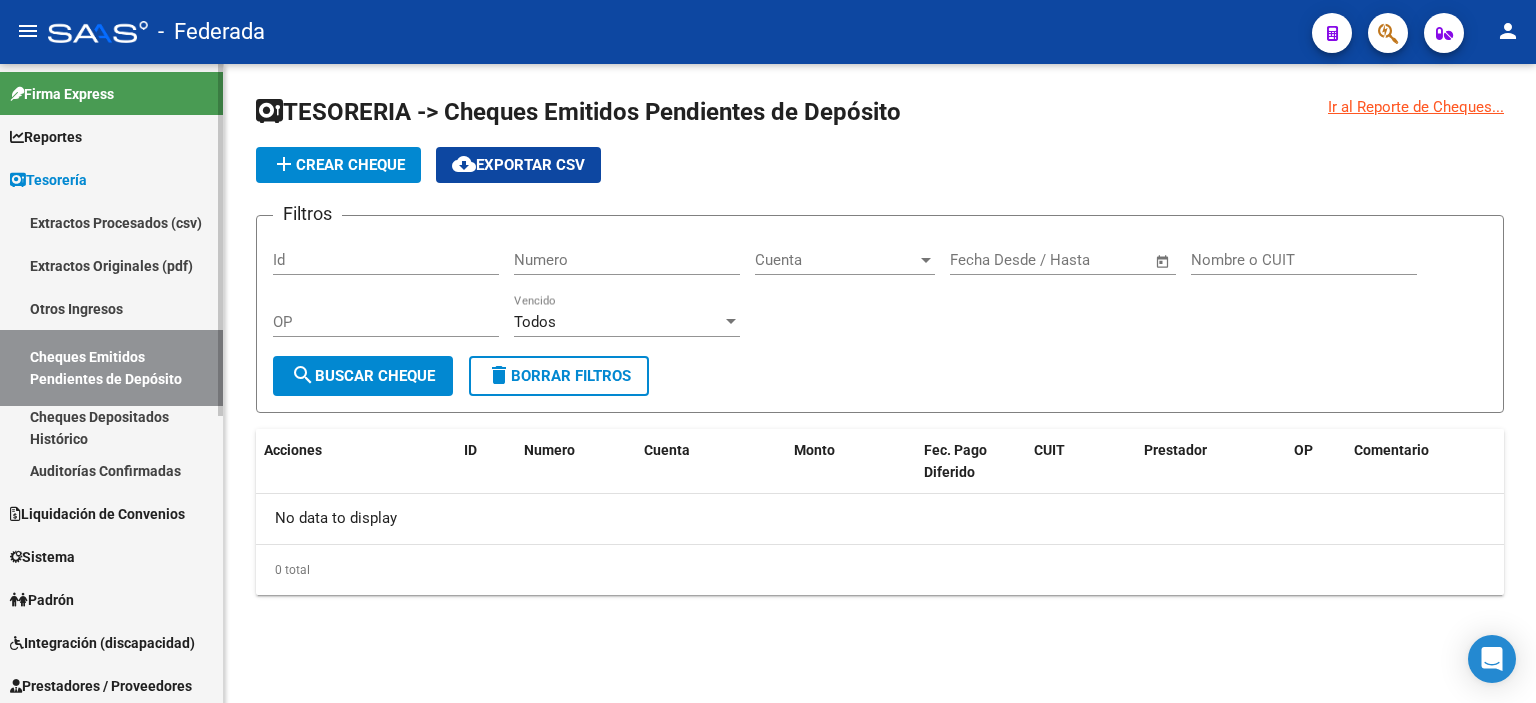 drag, startPoint x: 98, startPoint y: 467, endPoint x: 88, endPoint y: 368, distance: 99.50377 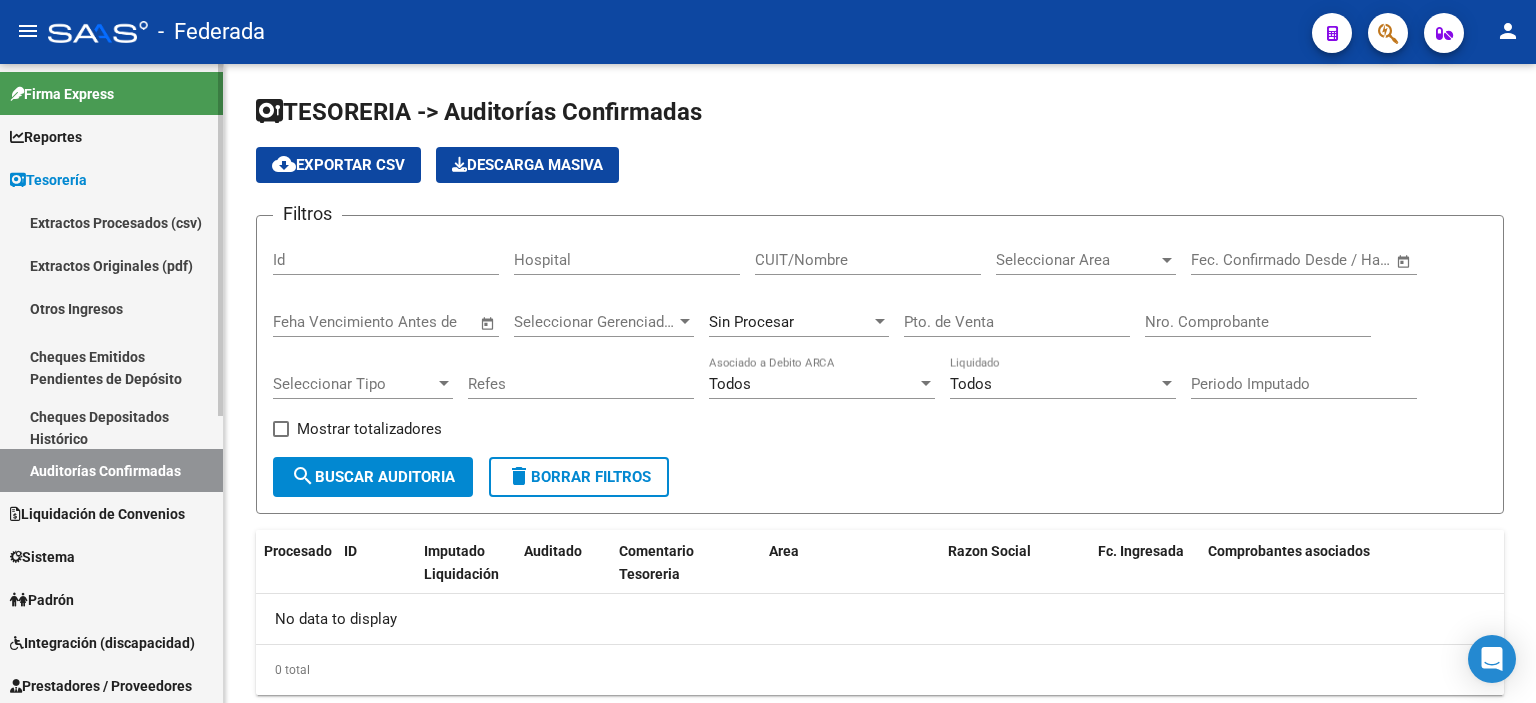 click on "Tesorería" at bounding box center [48, 180] 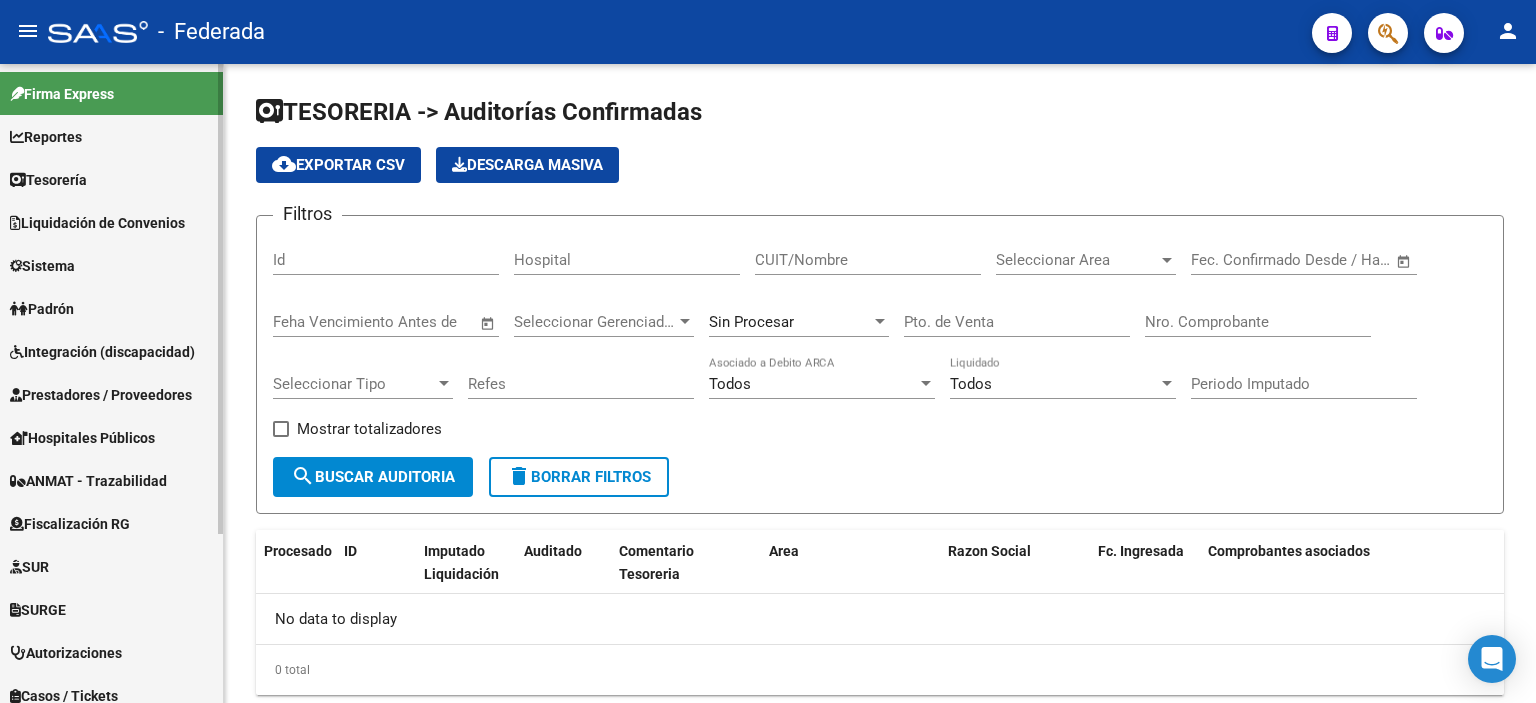 click on "Integración (discapacidad)" at bounding box center (102, 352) 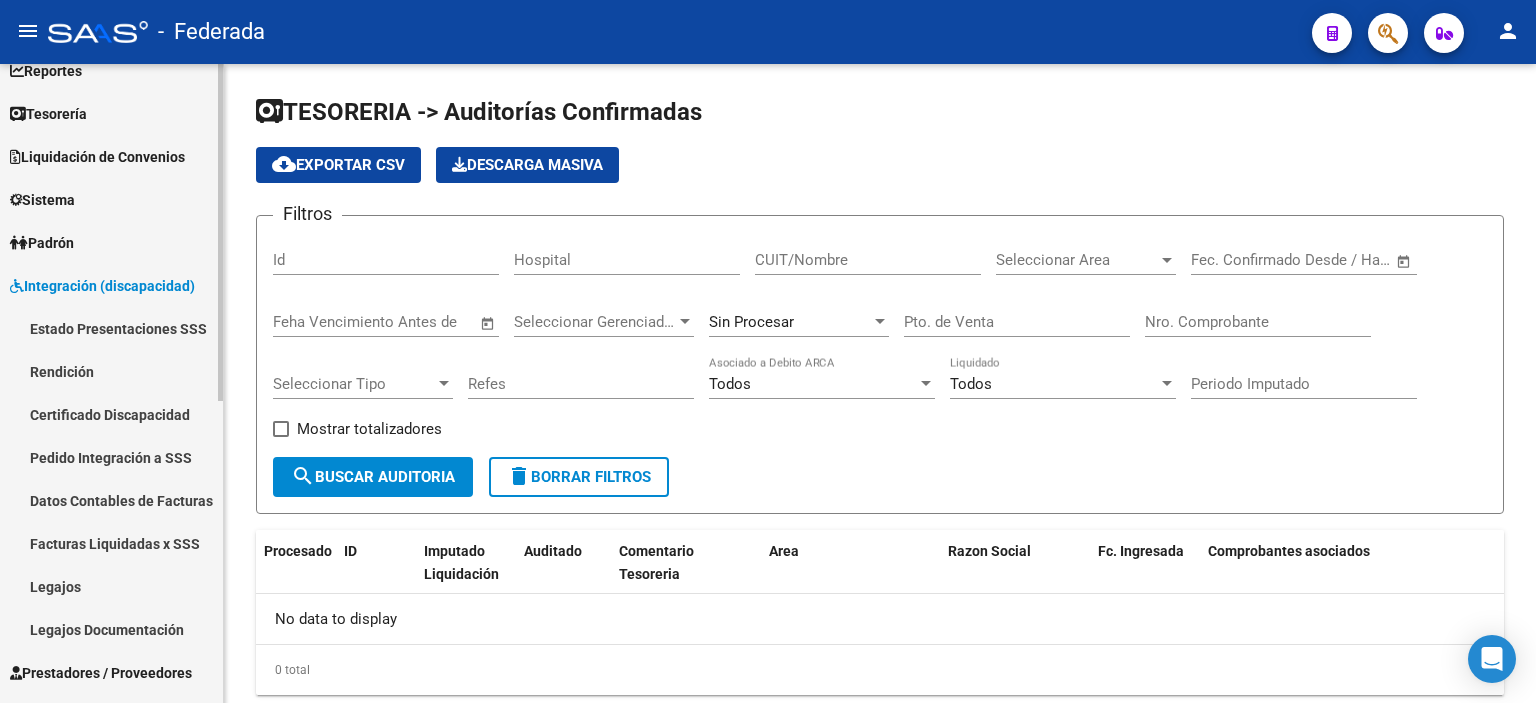 scroll, scrollTop: 100, scrollLeft: 0, axis: vertical 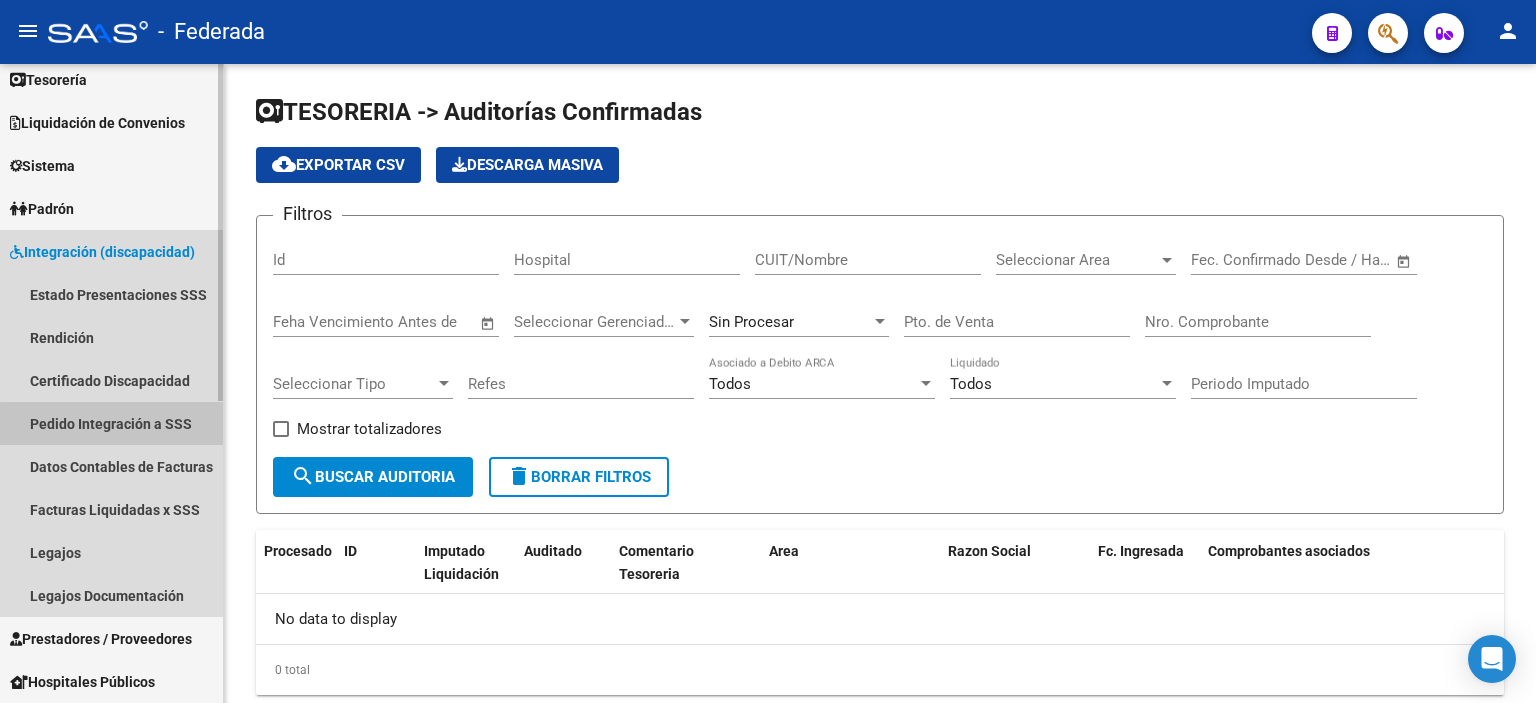 click on "Pedido Integración a SSS" at bounding box center (111, 423) 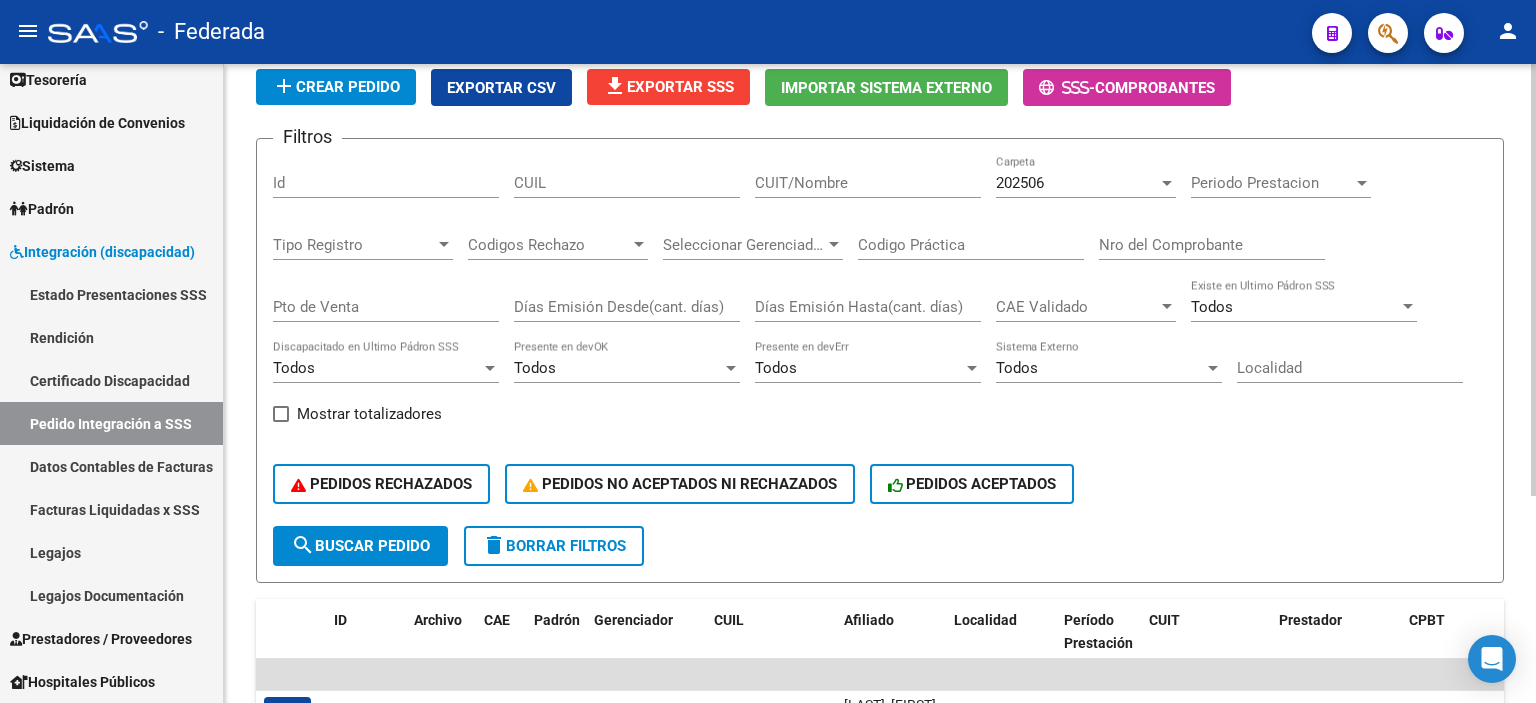 scroll, scrollTop: 305, scrollLeft: 0, axis: vertical 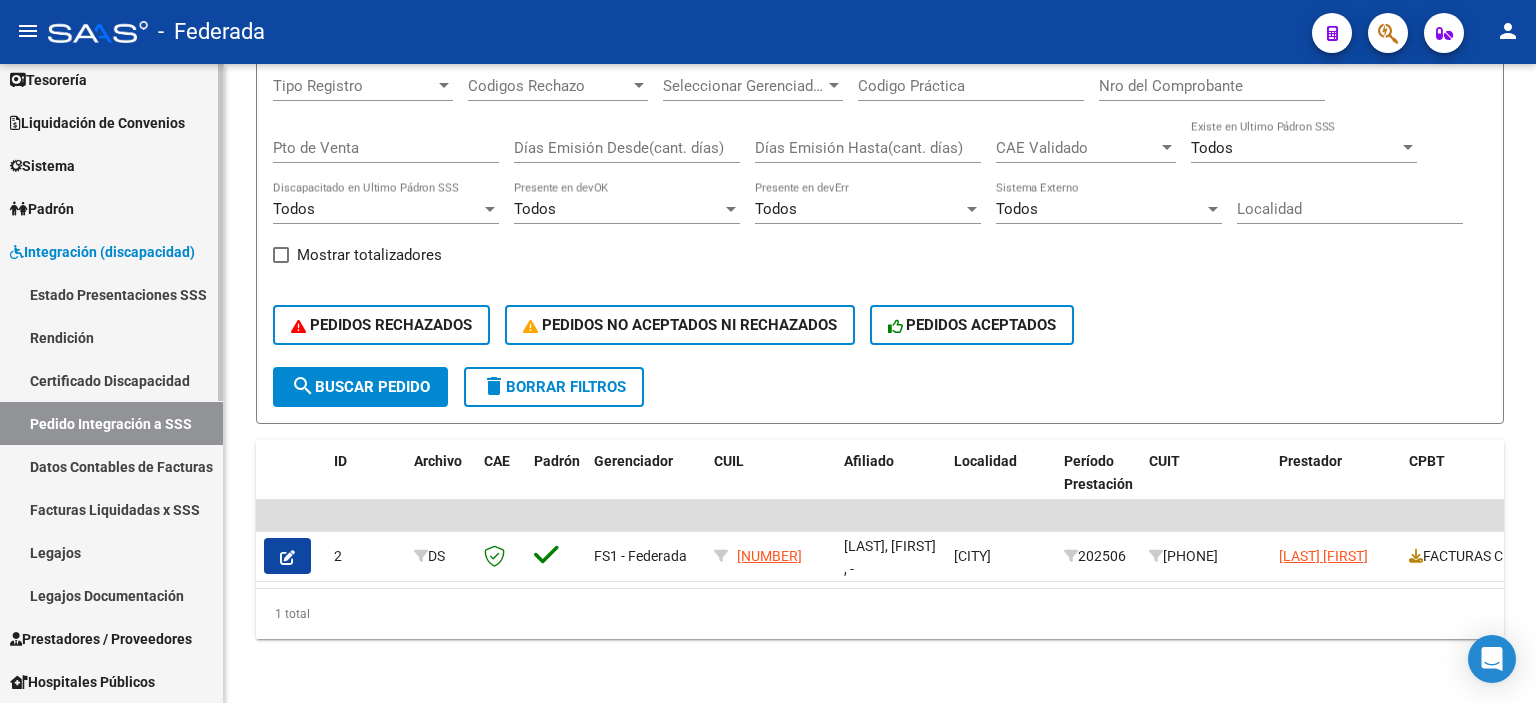 click on "Pedido Integración a SSS" at bounding box center [111, 423] 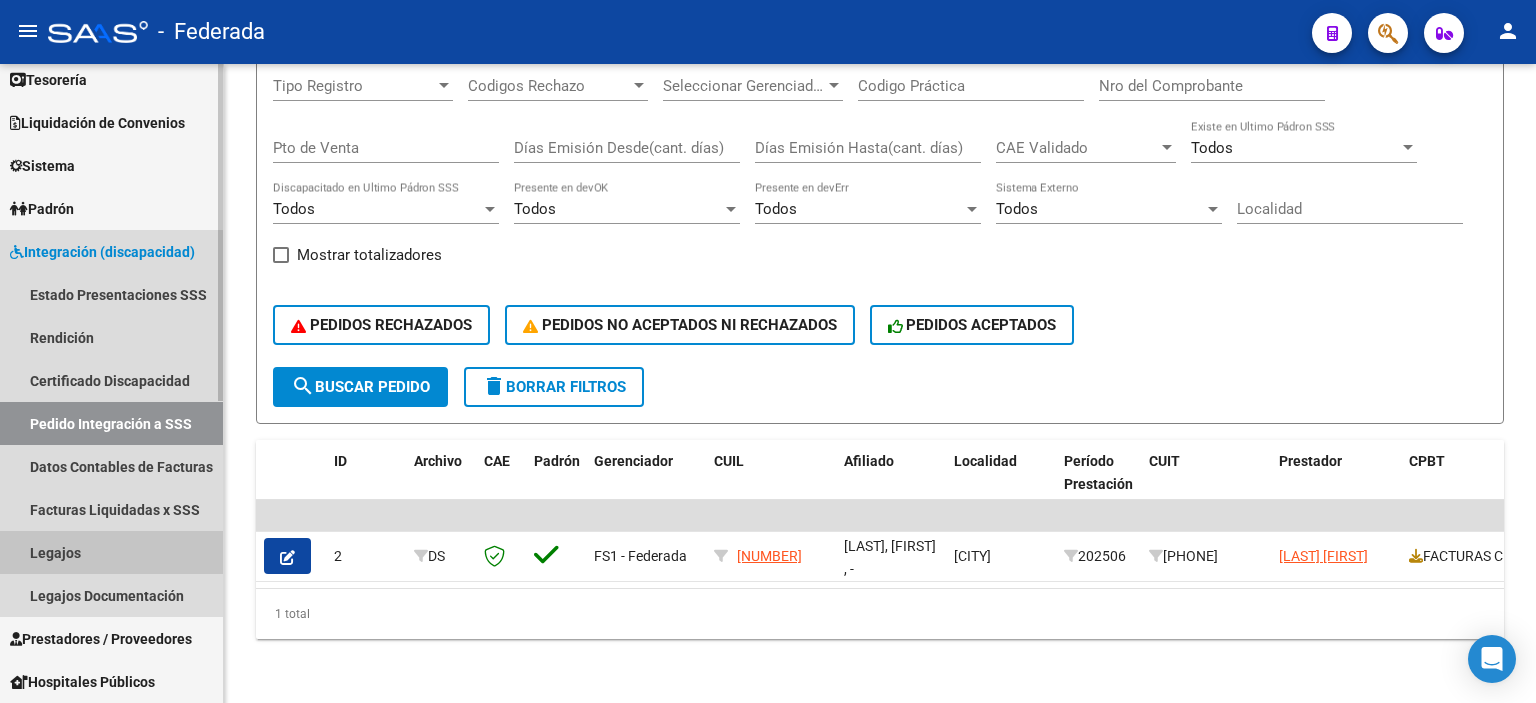 click on "Legajos" at bounding box center [111, 552] 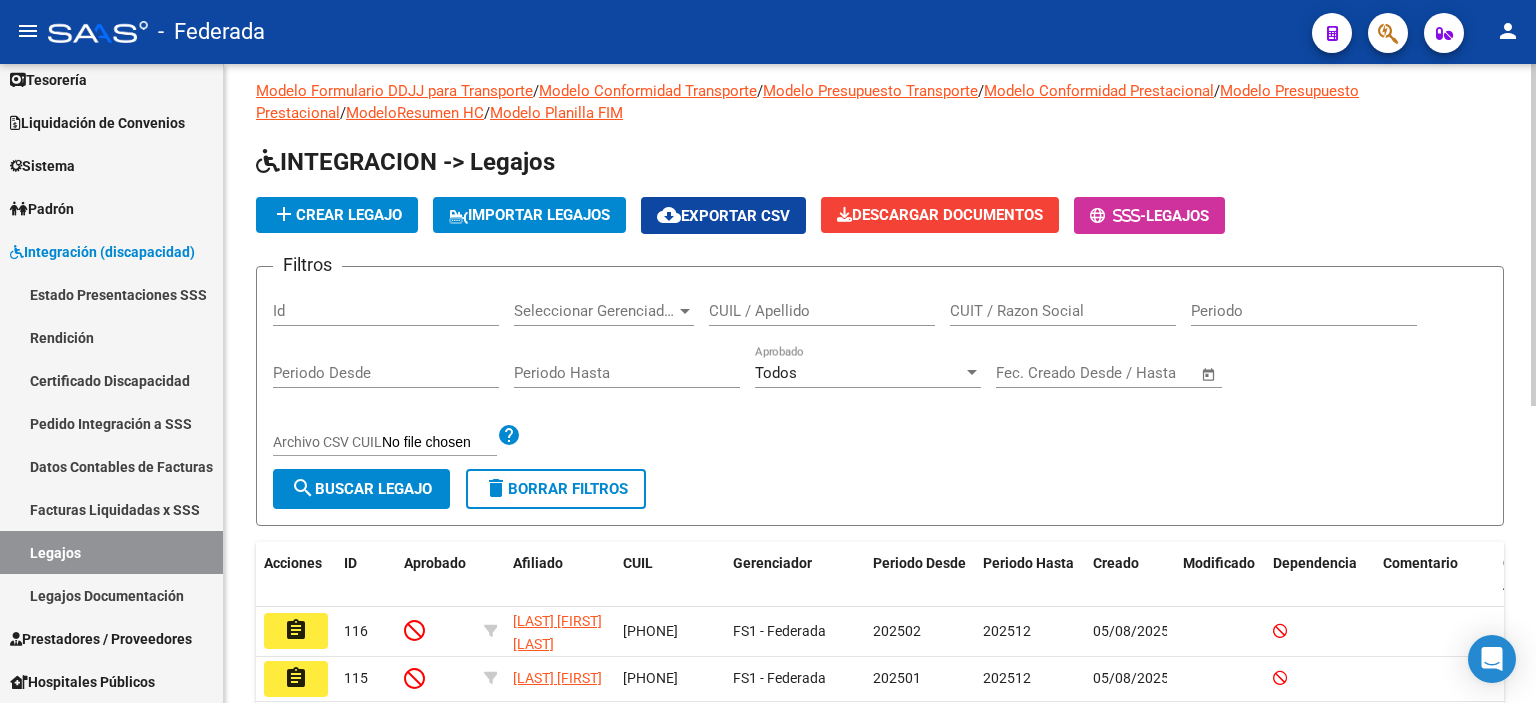 scroll, scrollTop: 0, scrollLeft: 0, axis: both 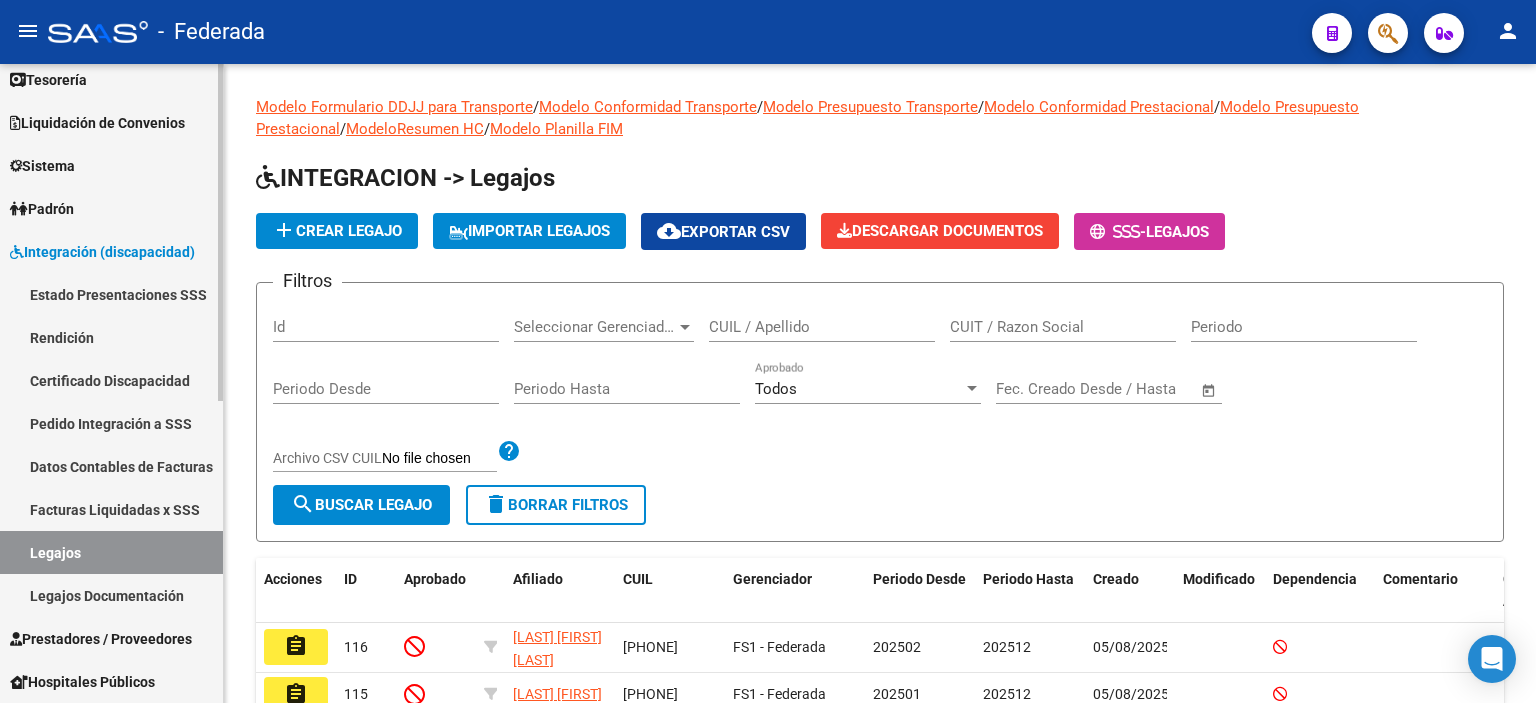 click on "Rendición" at bounding box center (111, 337) 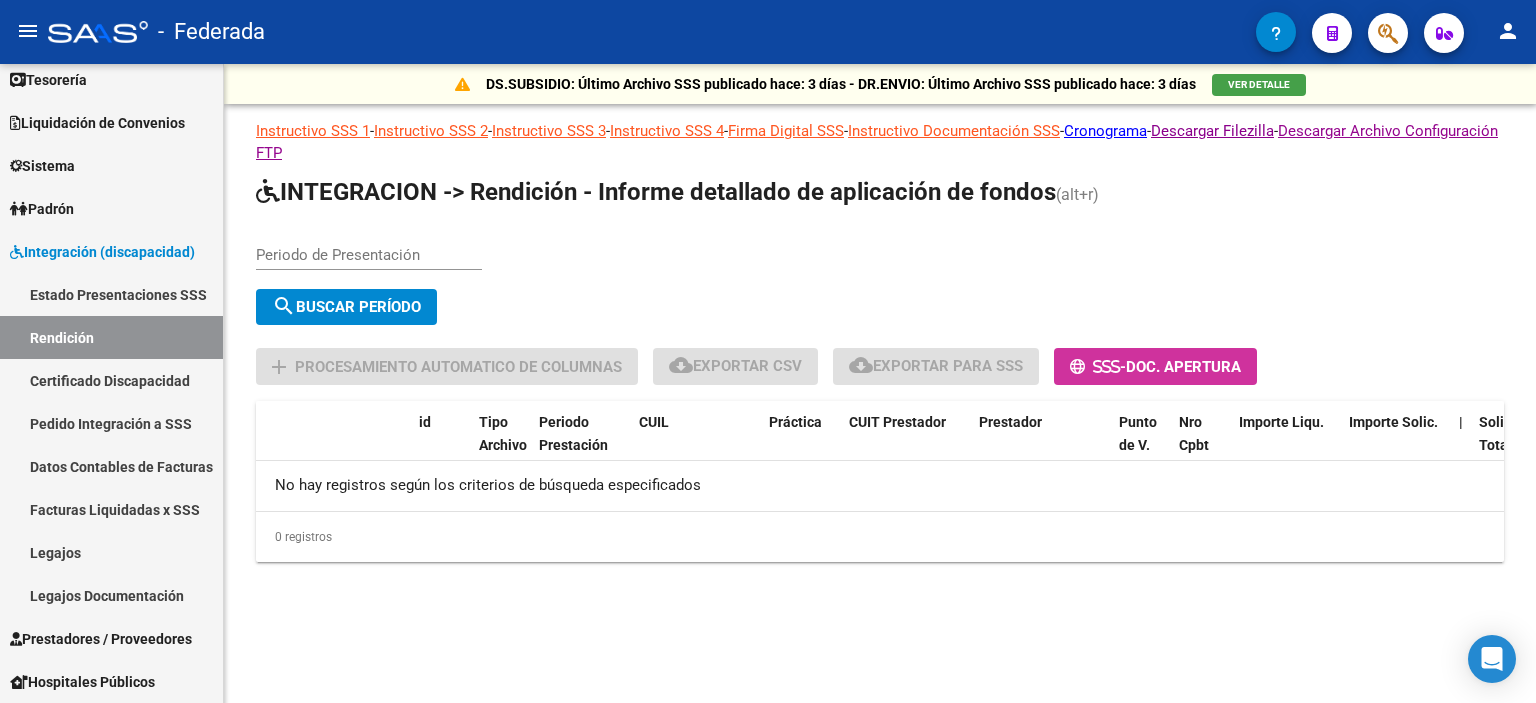 click on "Periodo de Presentación" at bounding box center [369, 255] 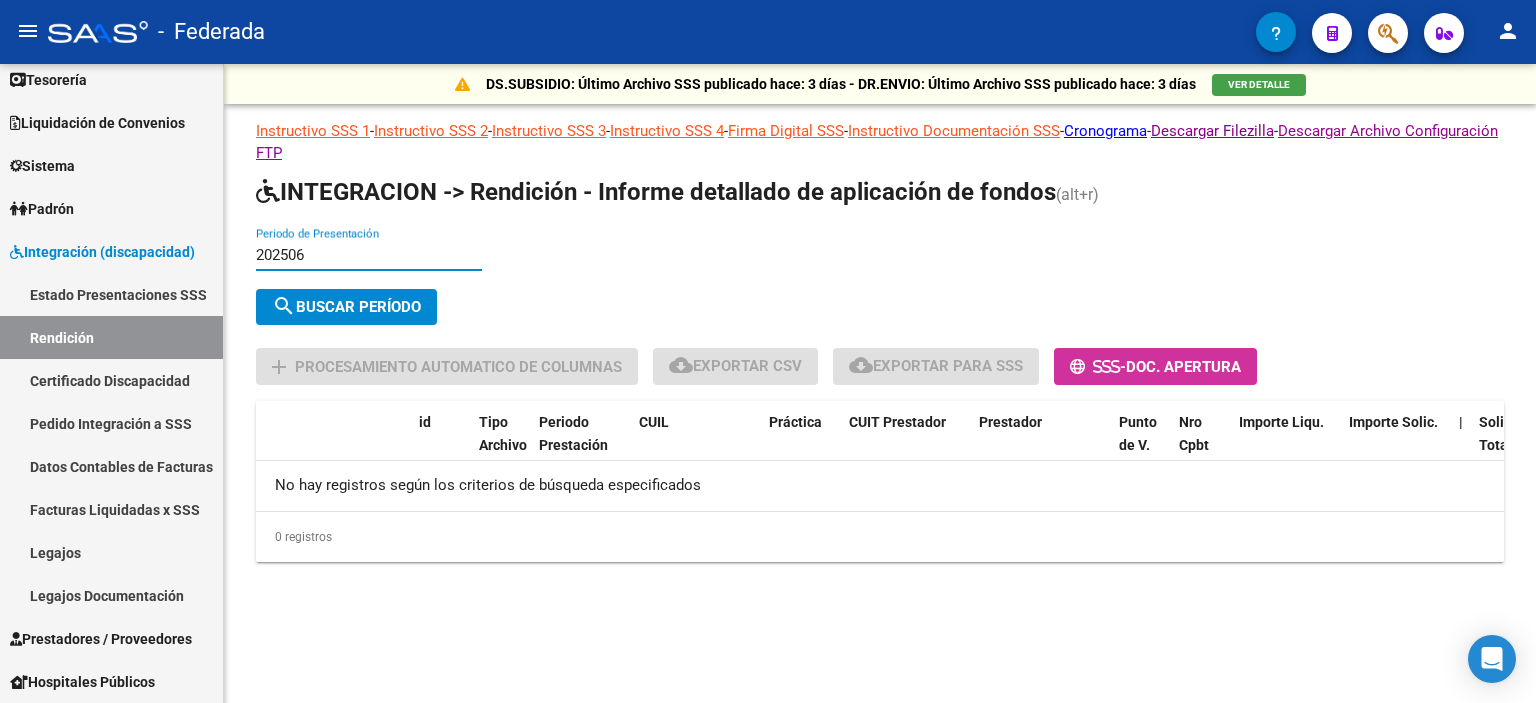 type on "202506" 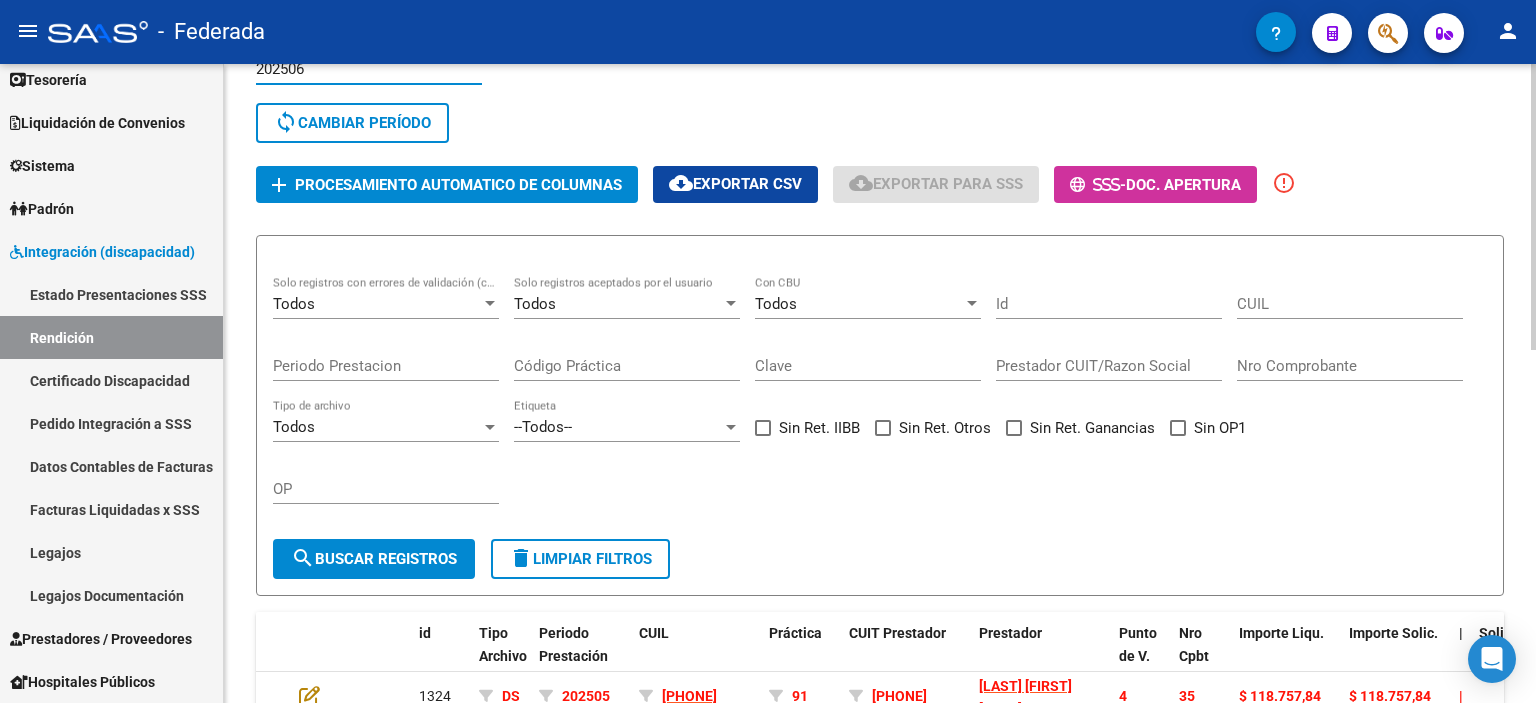 scroll, scrollTop: 0, scrollLeft: 0, axis: both 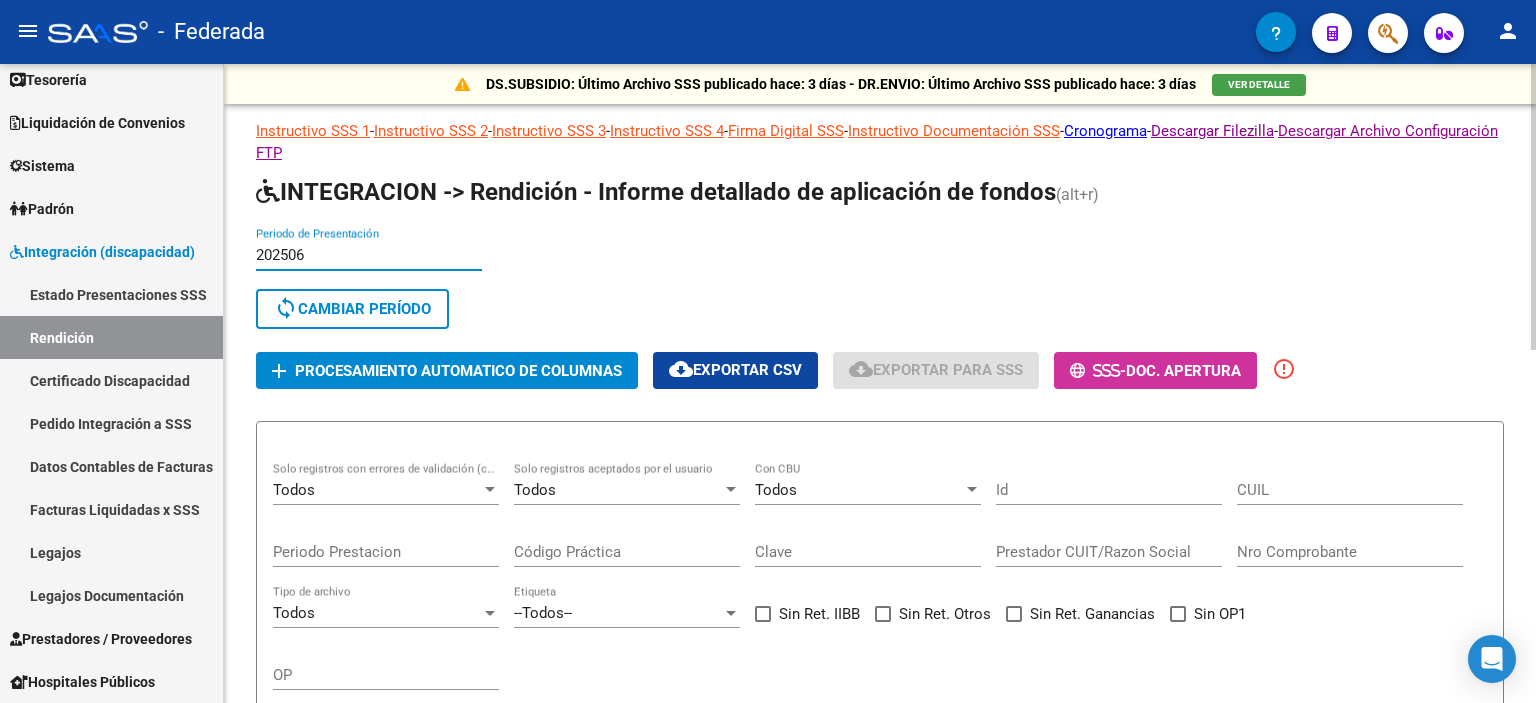 click on "202506" at bounding box center (369, 255) 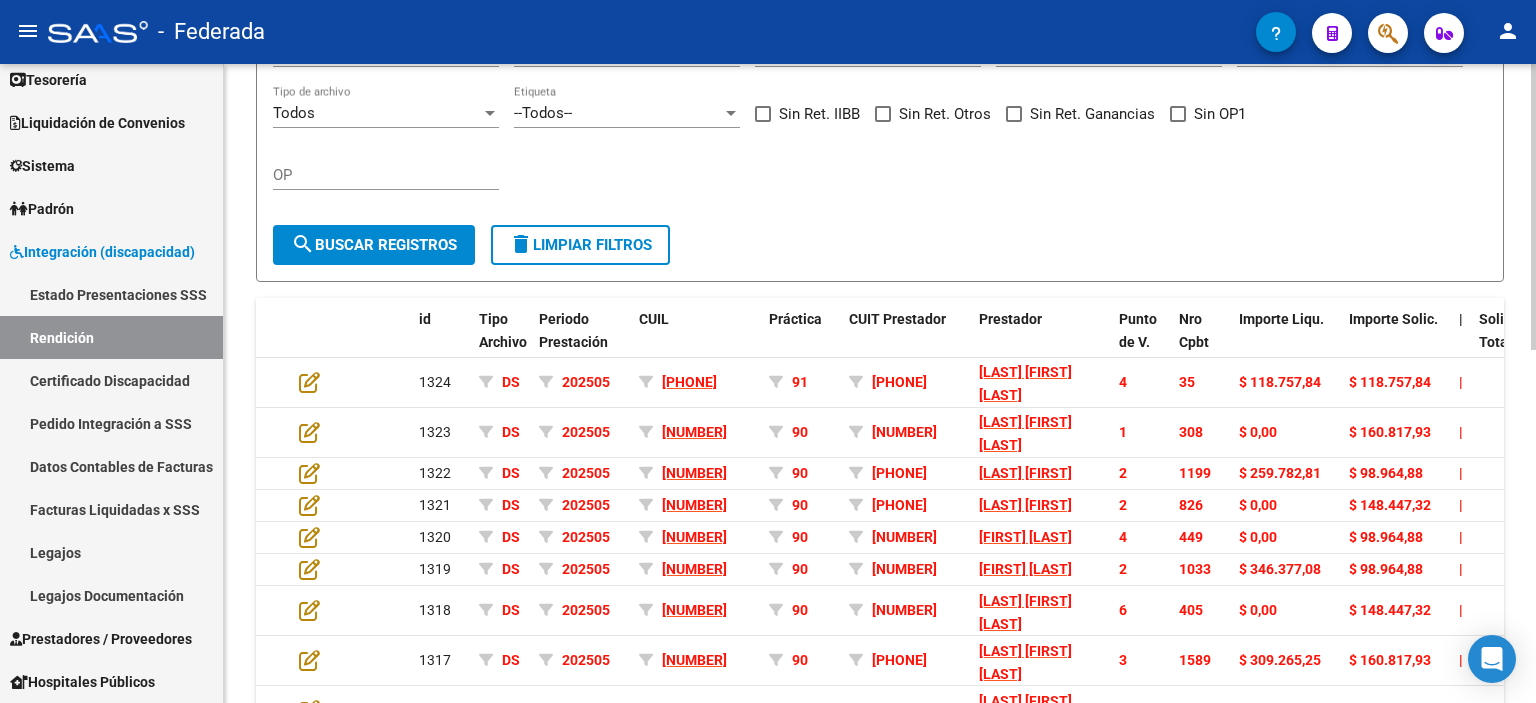 scroll, scrollTop: 786, scrollLeft: 0, axis: vertical 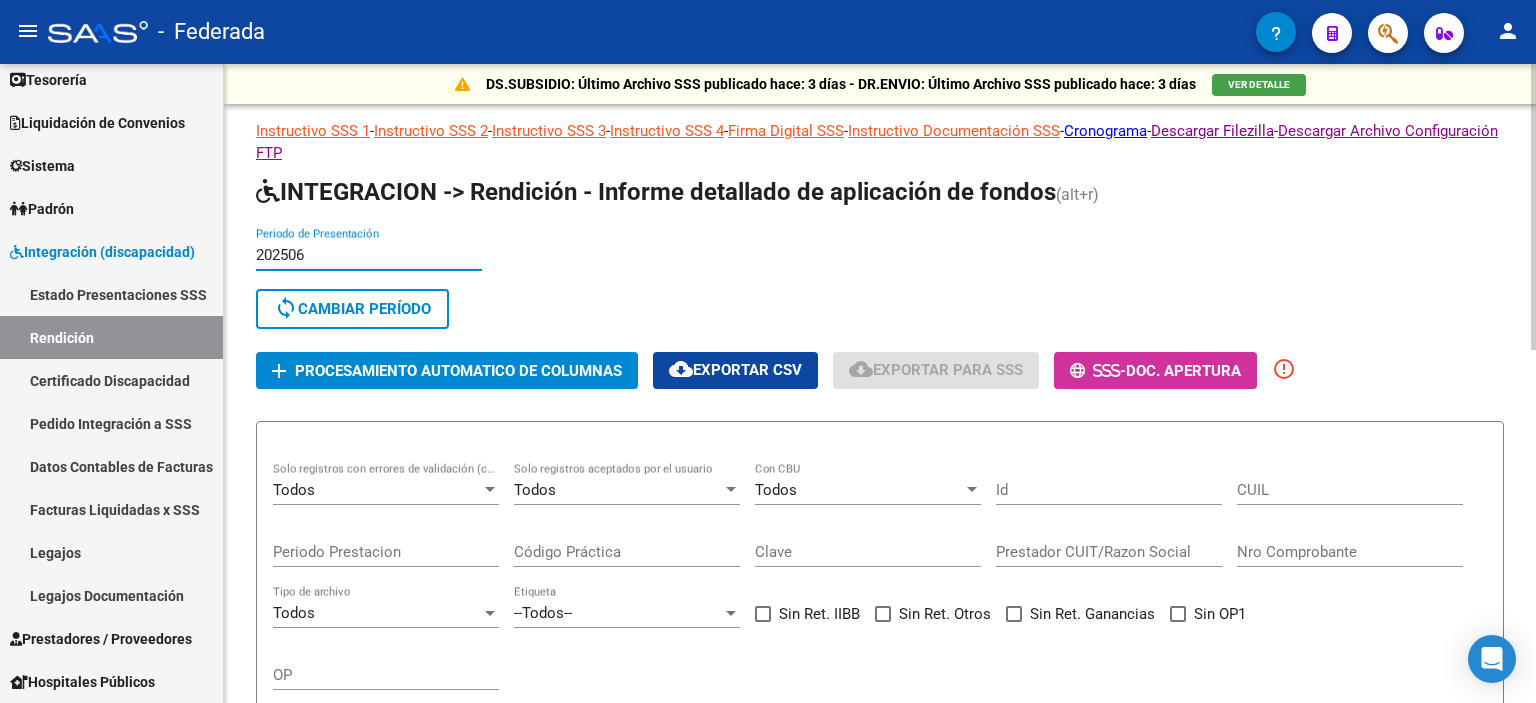 click on "202506" at bounding box center (369, 255) 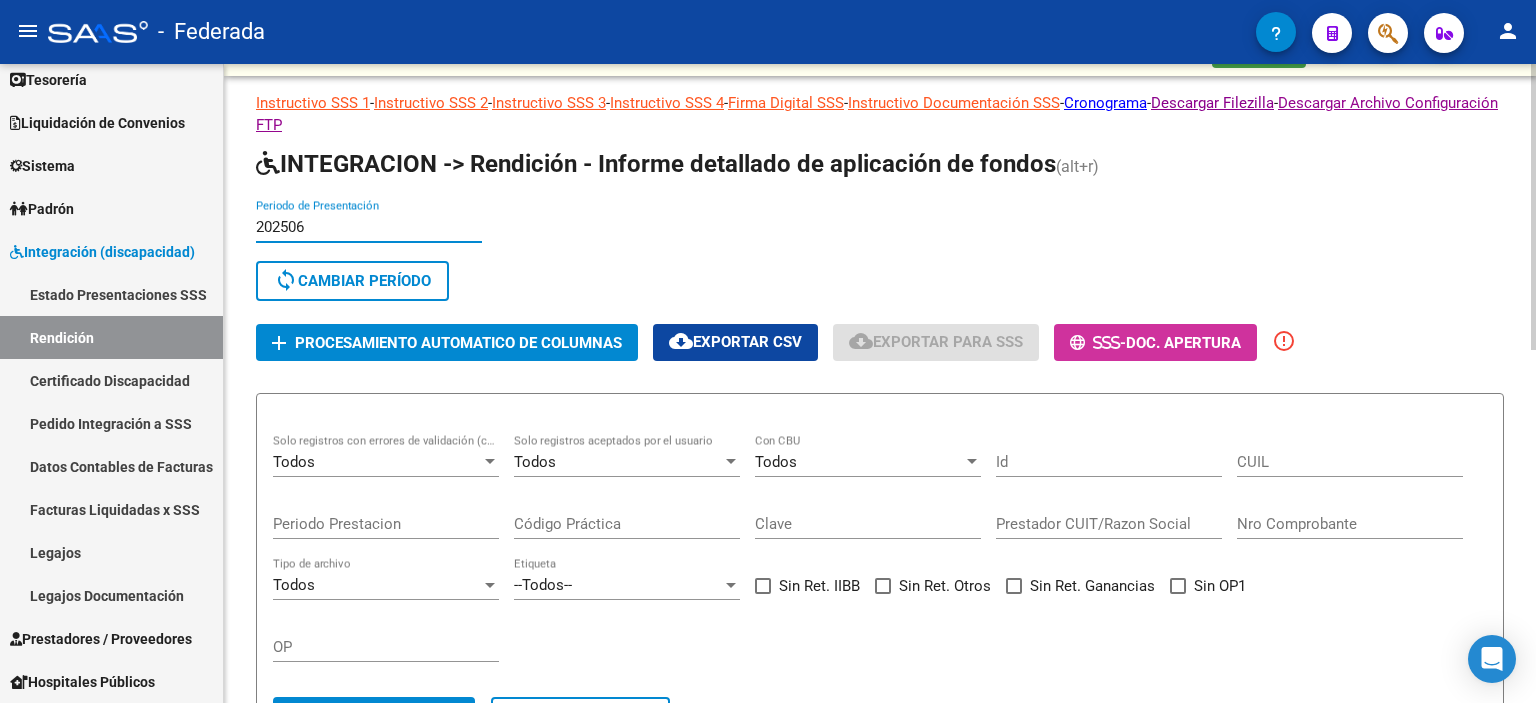 scroll, scrollTop: 0, scrollLeft: 0, axis: both 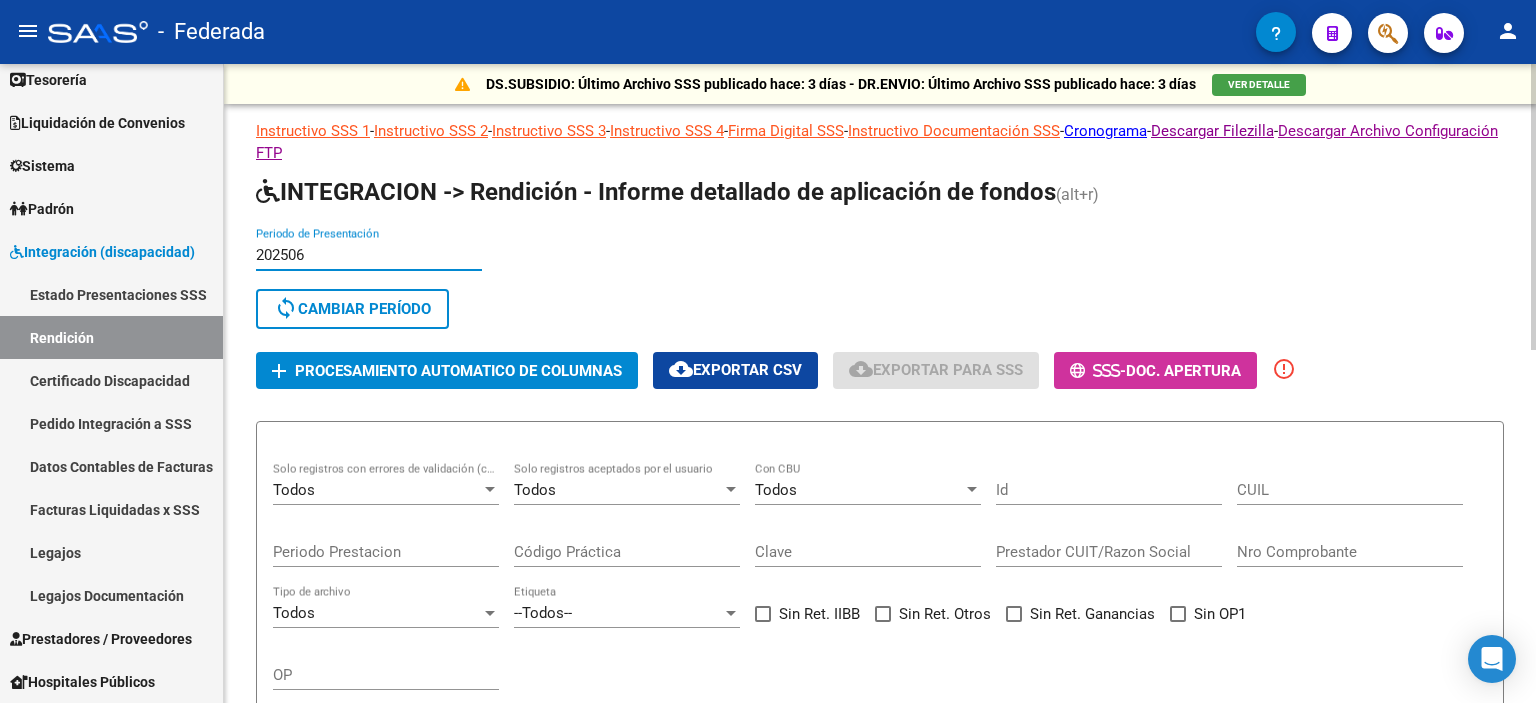 click on "cloud_download  Exportar CSV" 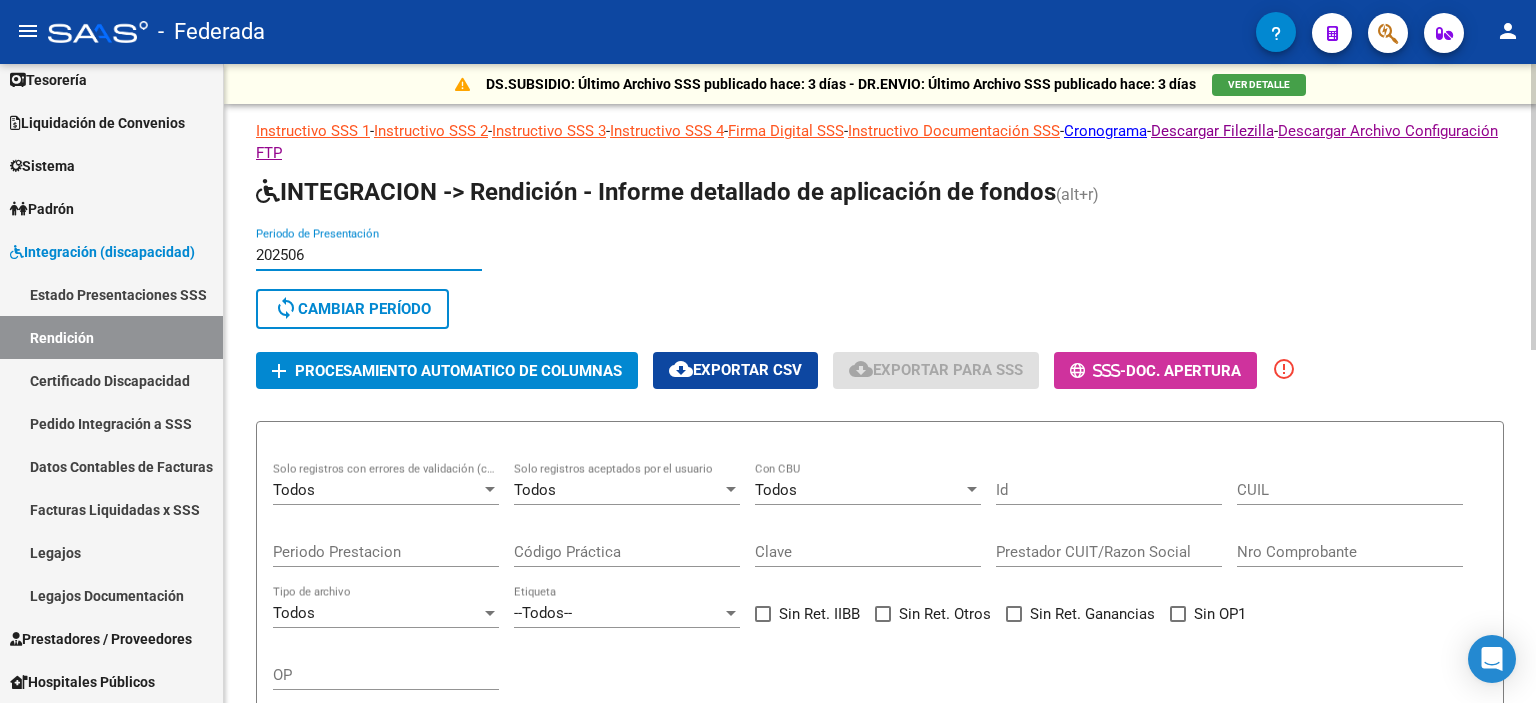 click on "202506" at bounding box center (369, 255) 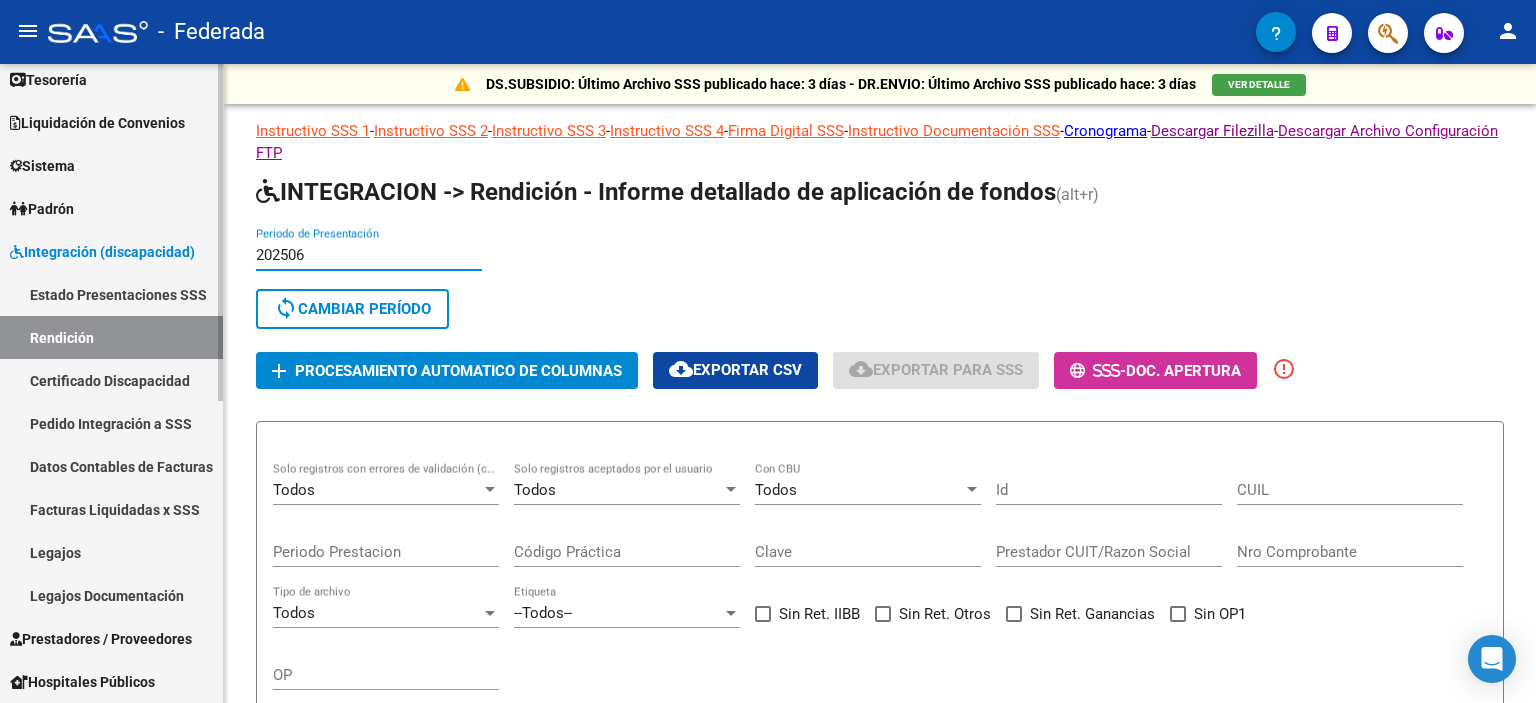 drag, startPoint x: 326, startPoint y: 249, endPoint x: 133, endPoint y: 256, distance: 193.1269 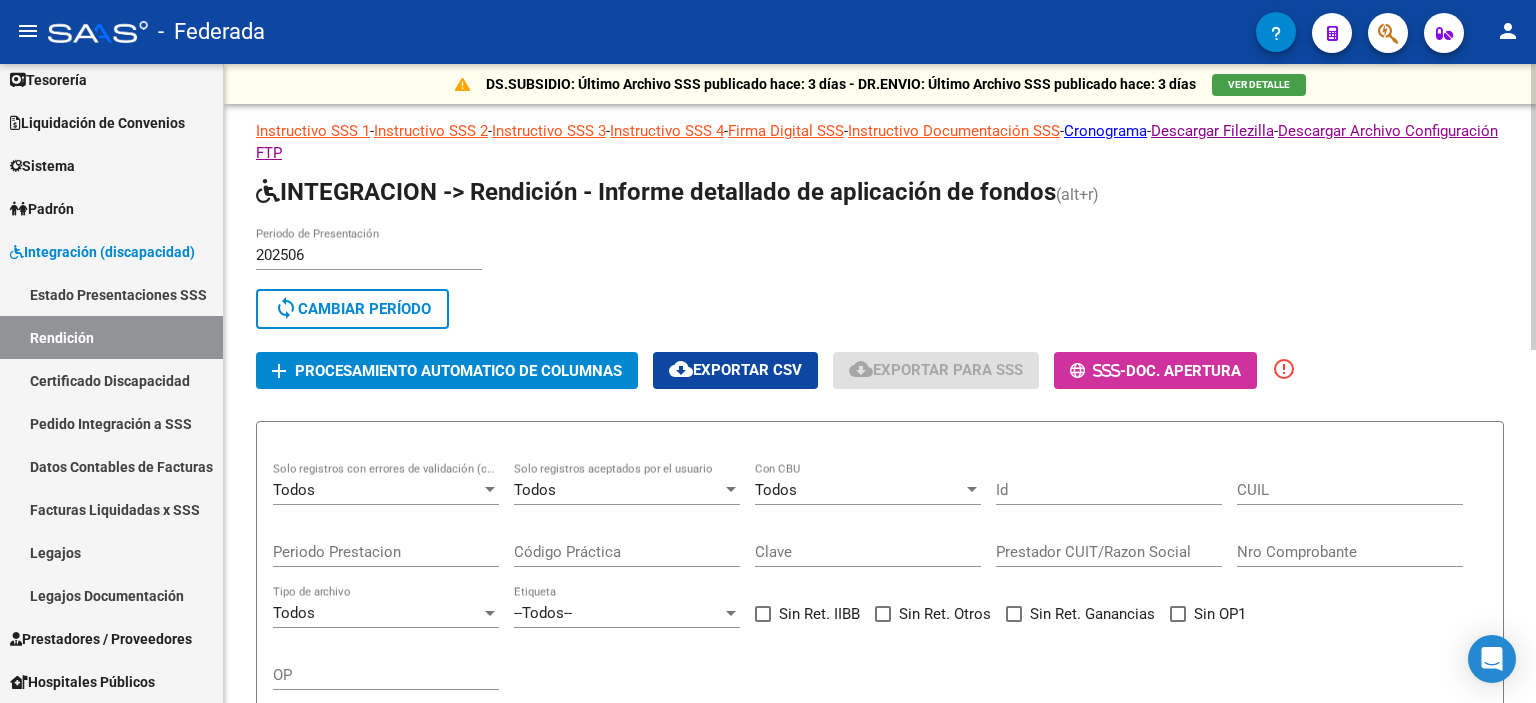 click on "202506 Periodo de Presentación search  Buscar Período  sync  Cambiar Período" 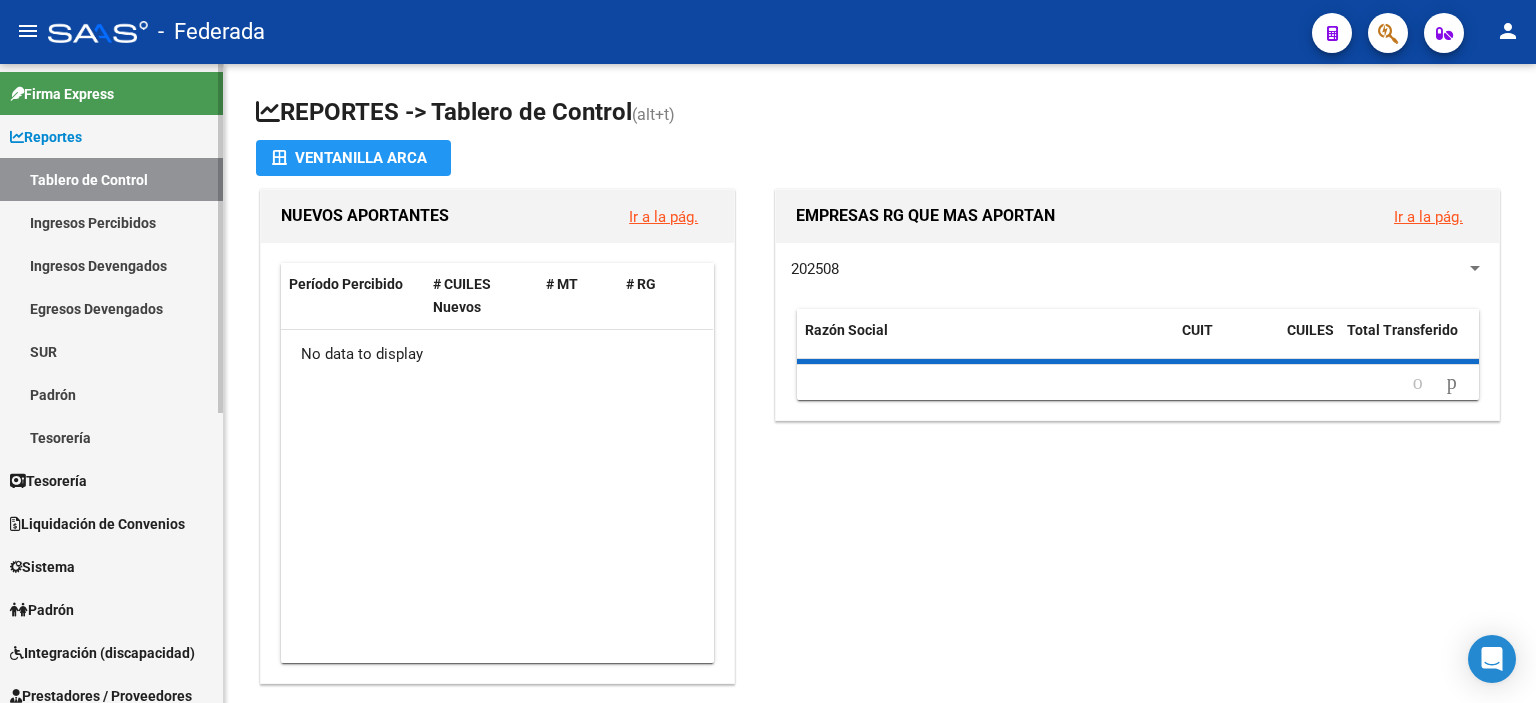 scroll, scrollTop: 0, scrollLeft: 0, axis: both 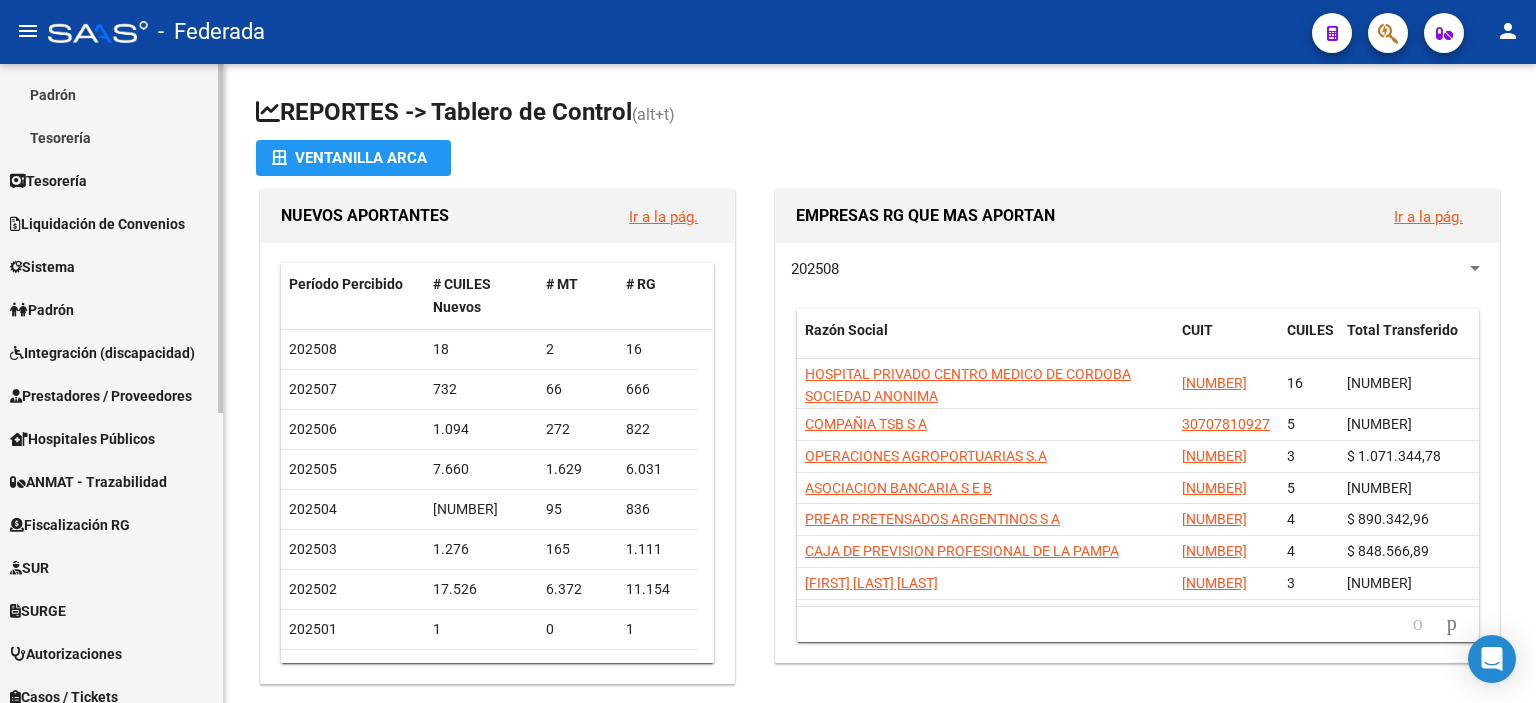 click on "Integración (discapacidad)" at bounding box center [102, 353] 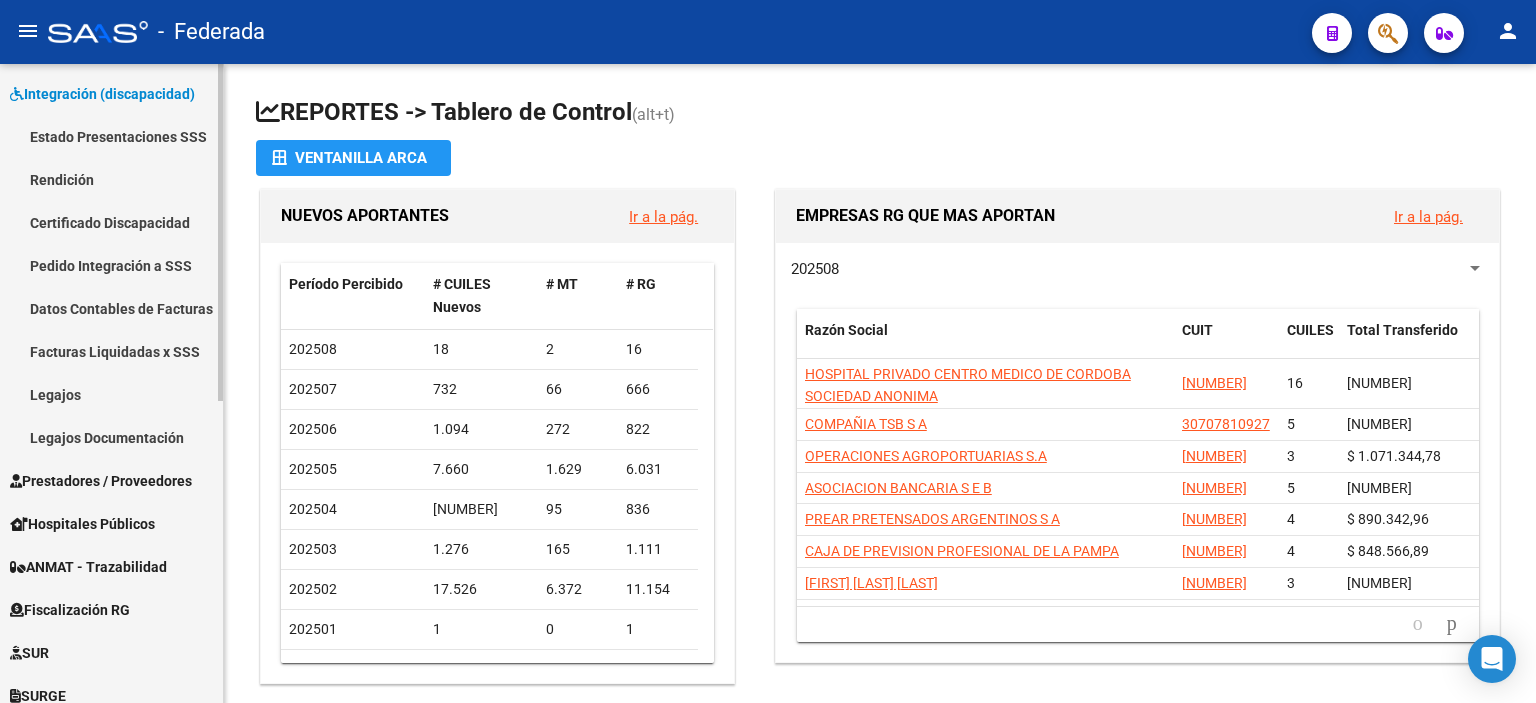 scroll, scrollTop: 200, scrollLeft: 0, axis: vertical 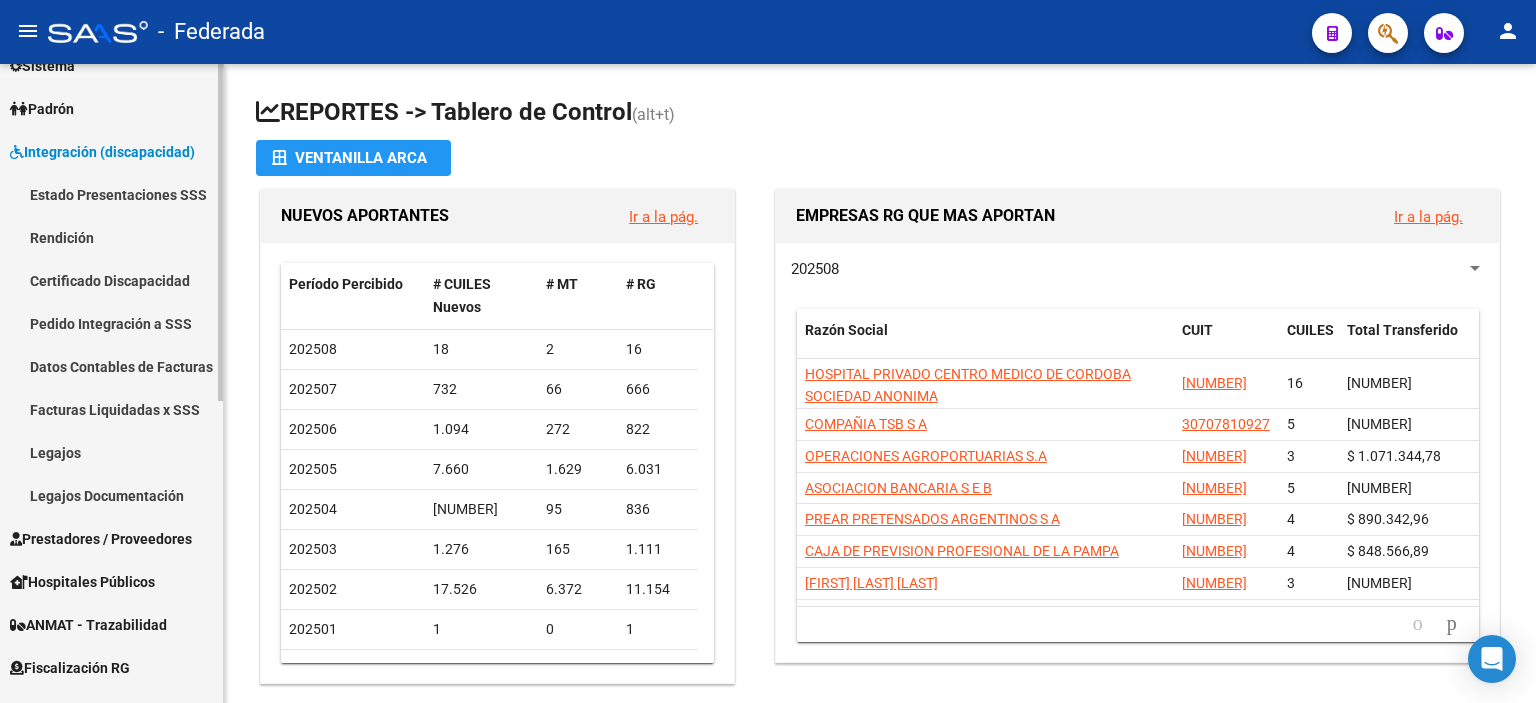click on "Estado Presentaciones SSS" at bounding box center (111, 194) 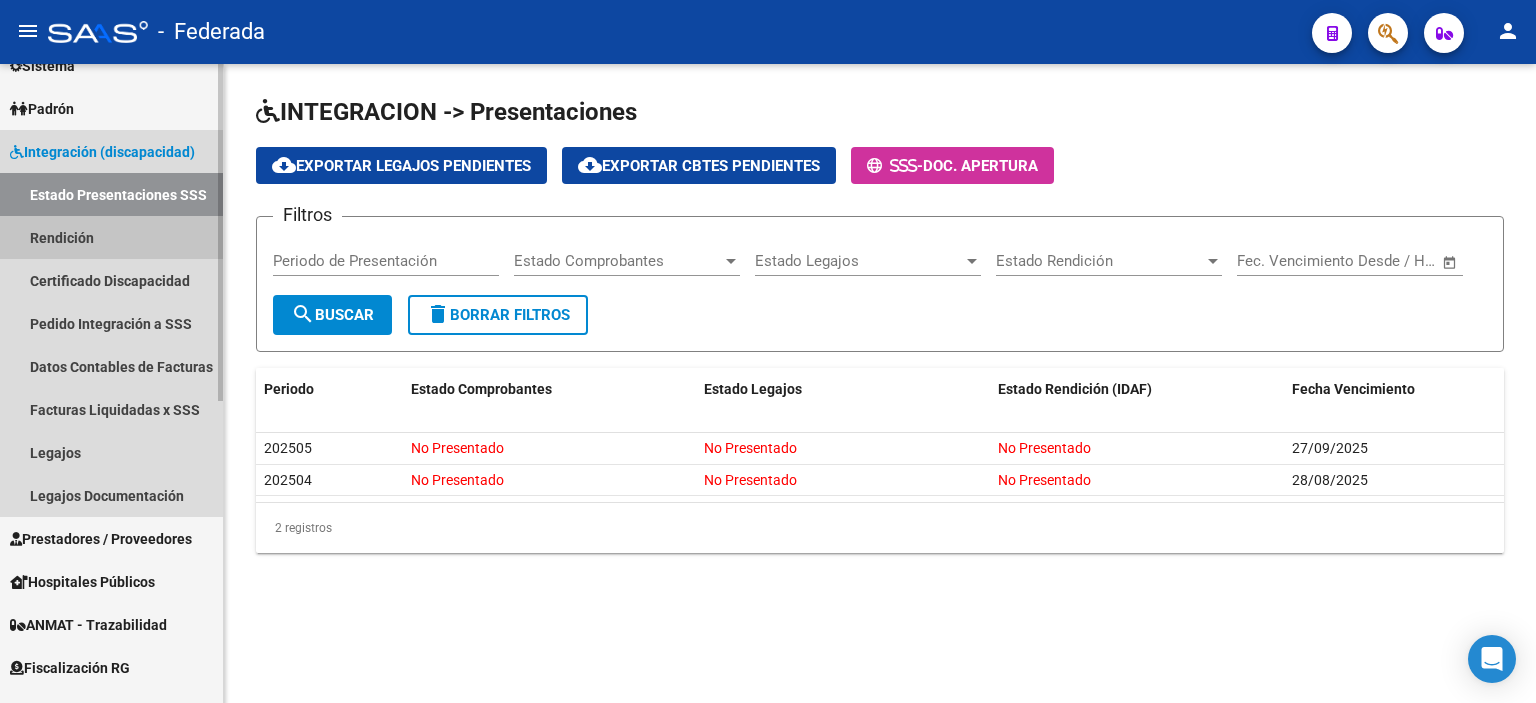 click on "Rendición" at bounding box center [111, 237] 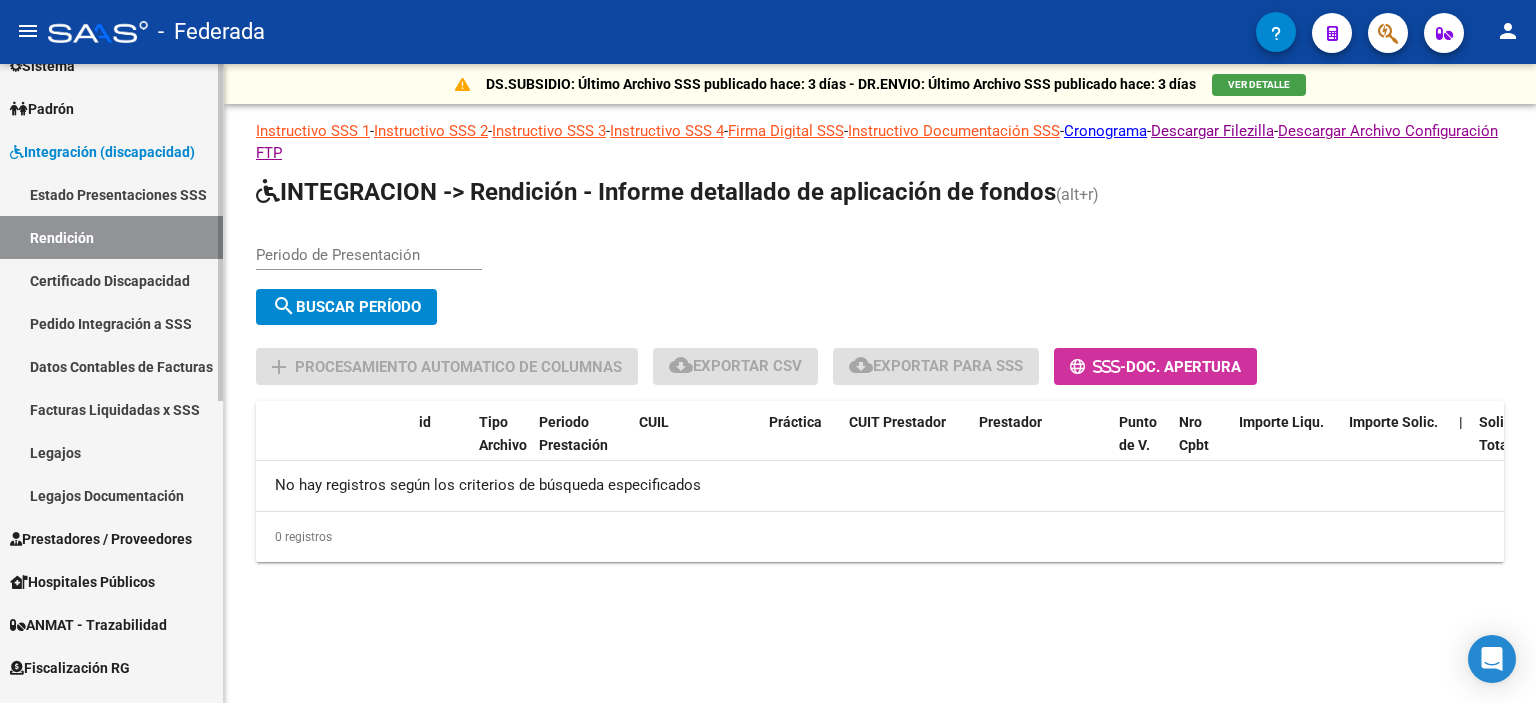 click on "Estado Presentaciones SSS" at bounding box center [111, 194] 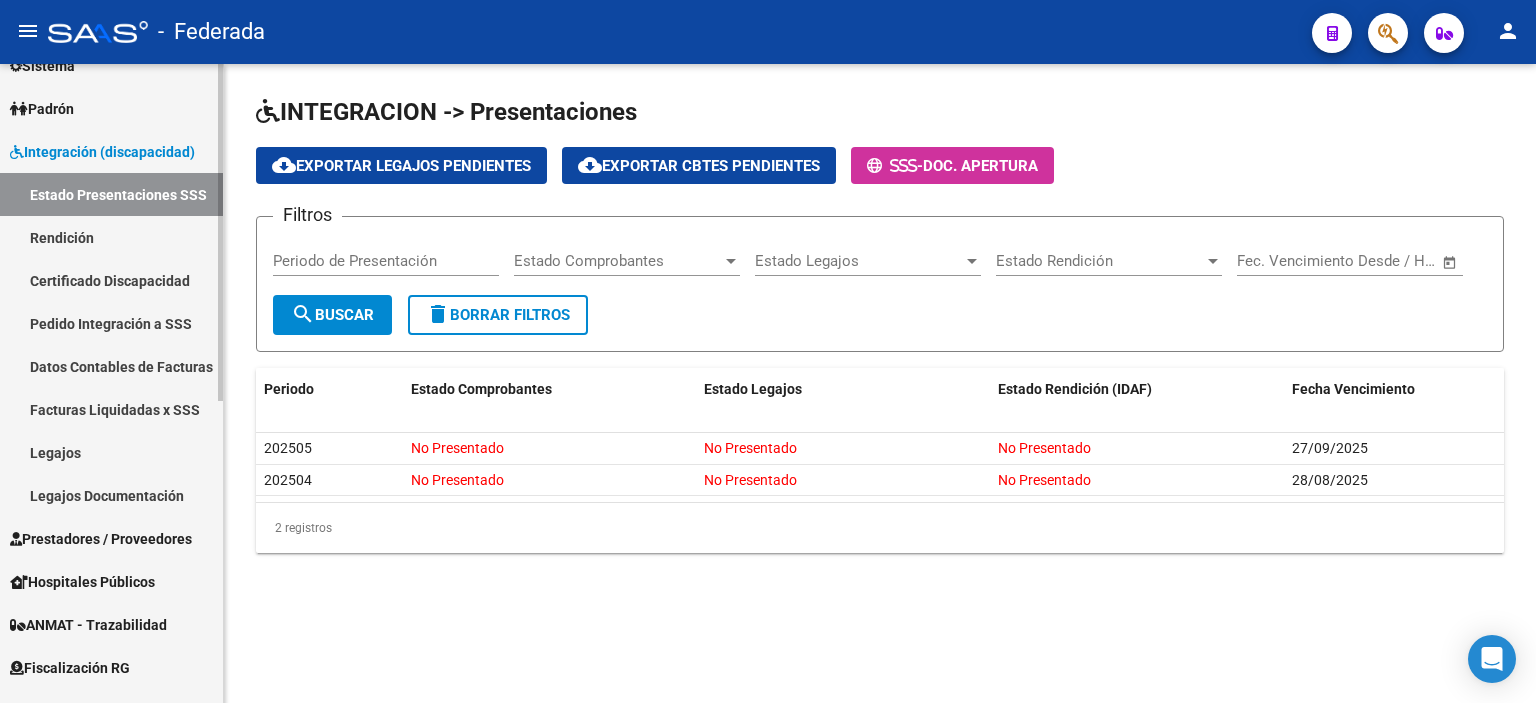 click on "Rendición" at bounding box center (111, 237) 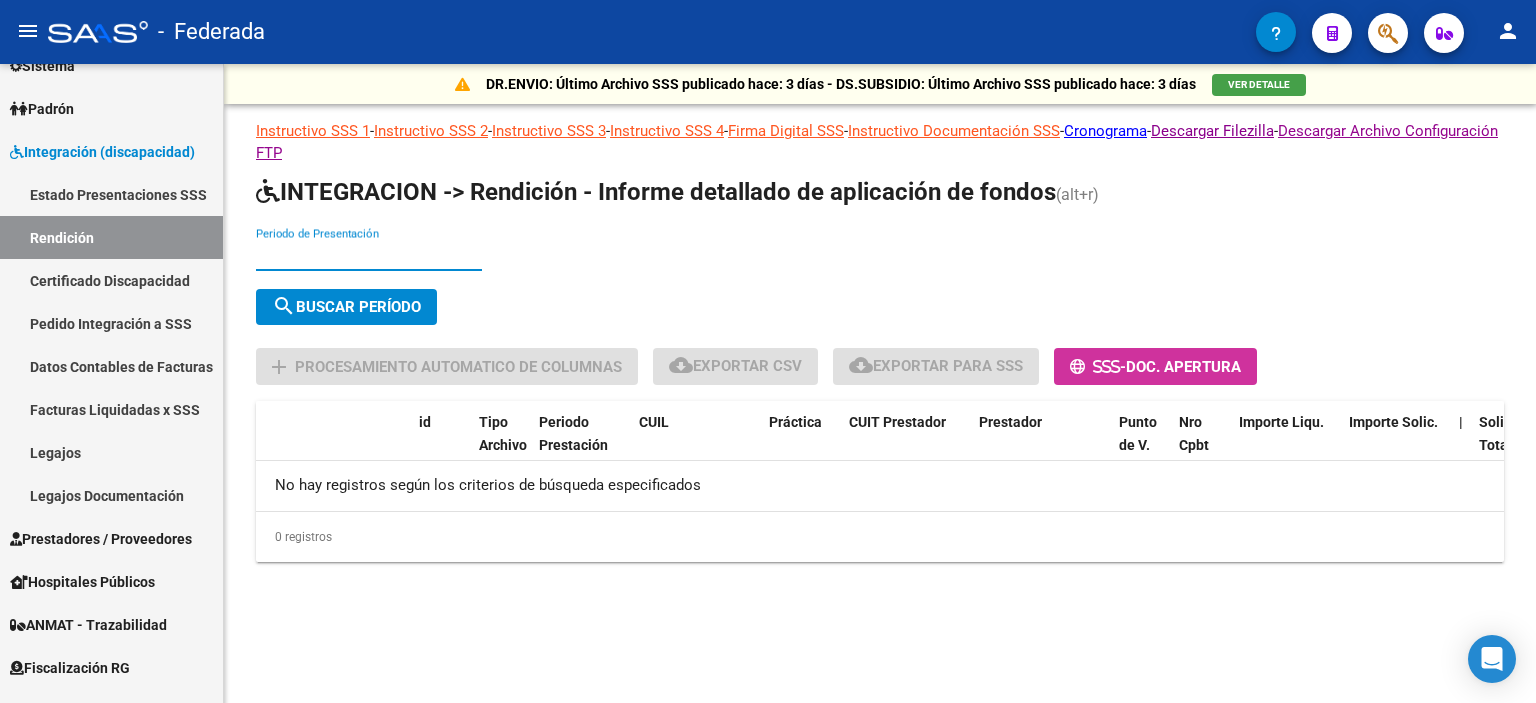 click on "Periodo de Presentación" at bounding box center (369, 255) 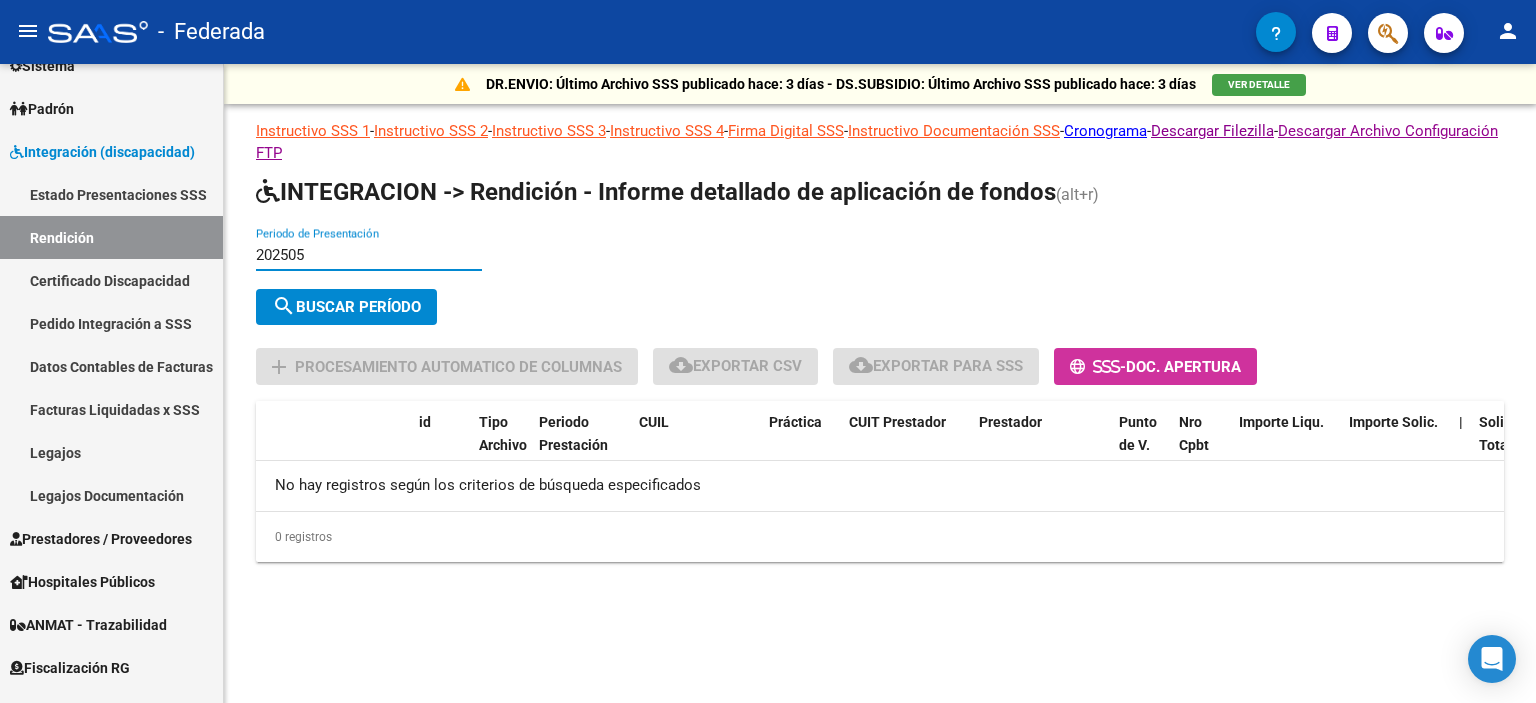 type on "202505" 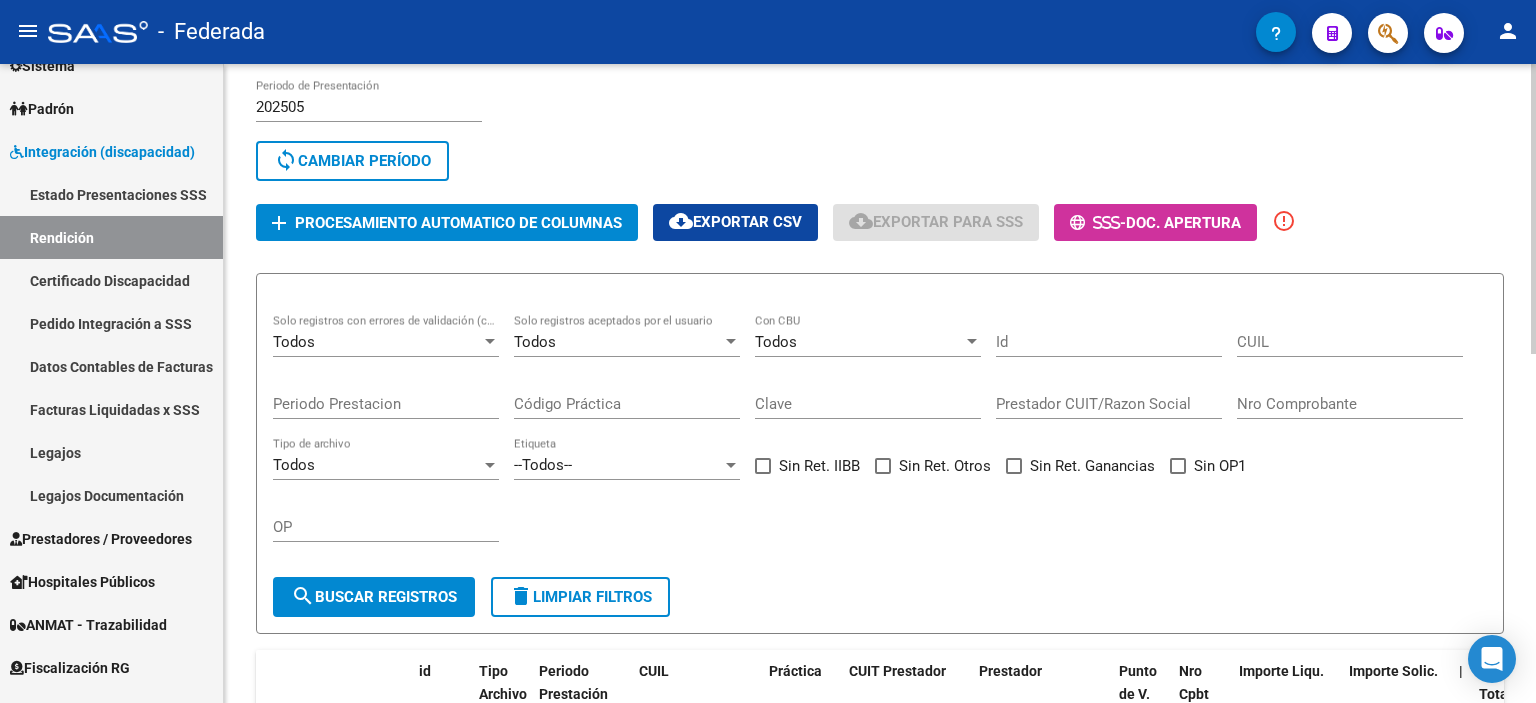 scroll, scrollTop: 0, scrollLeft: 0, axis: both 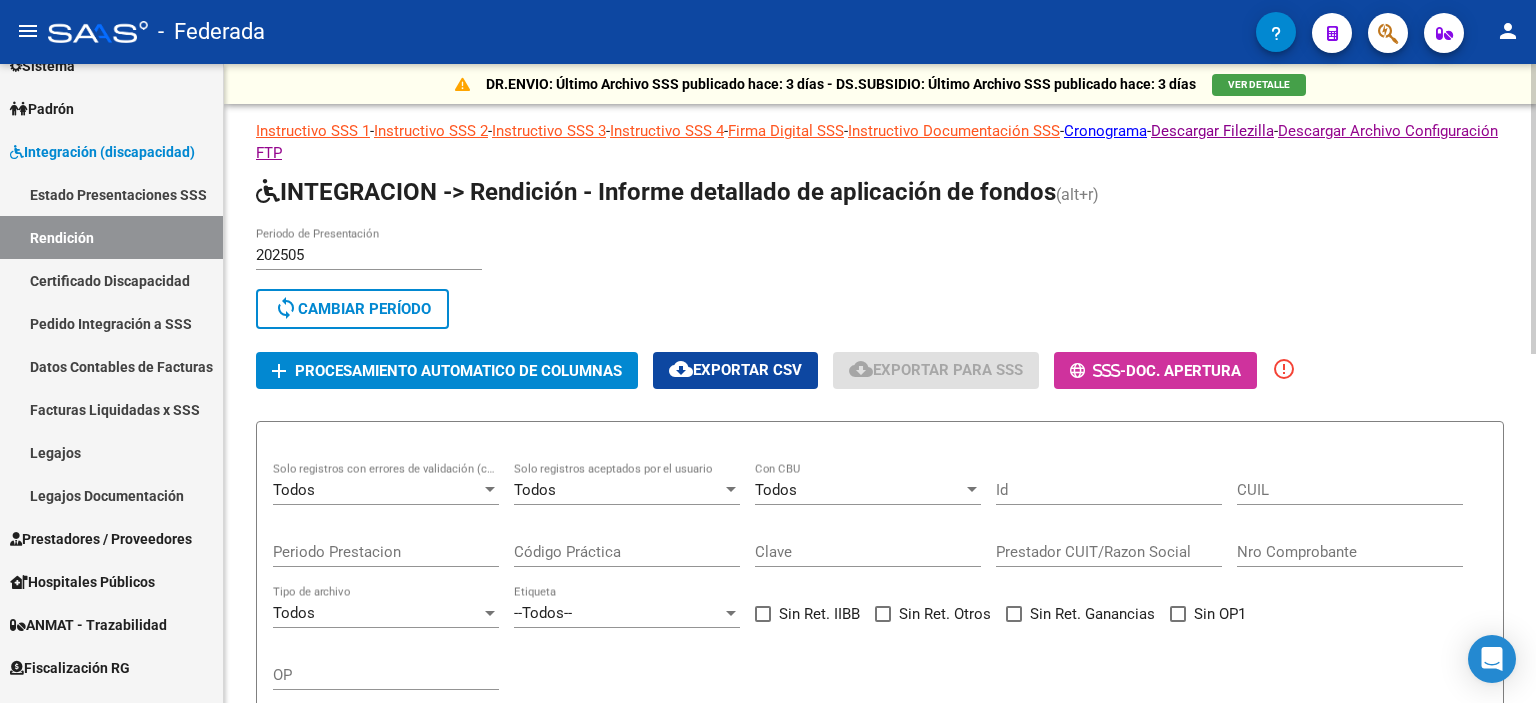 click on "cloud_download  Exportar CSV" 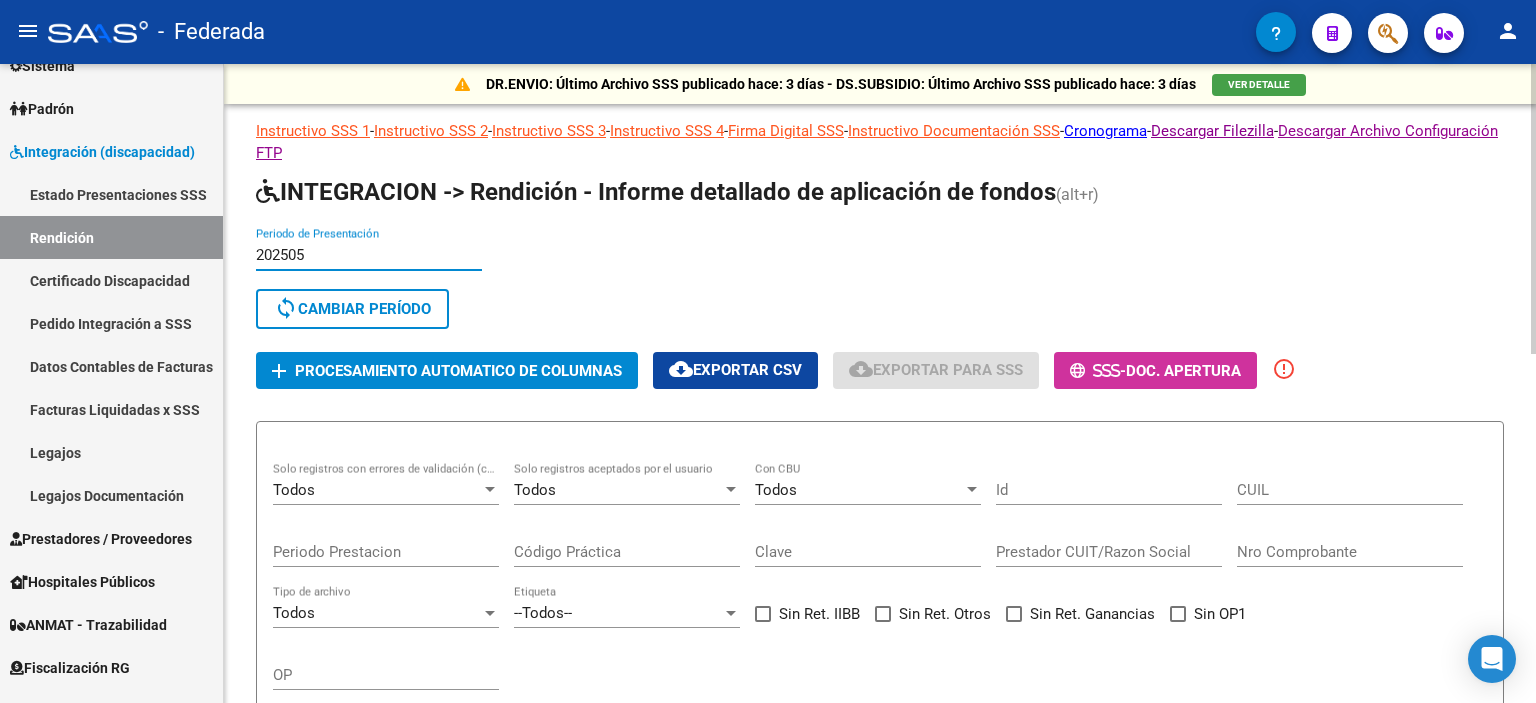 click on "202505" at bounding box center [369, 255] 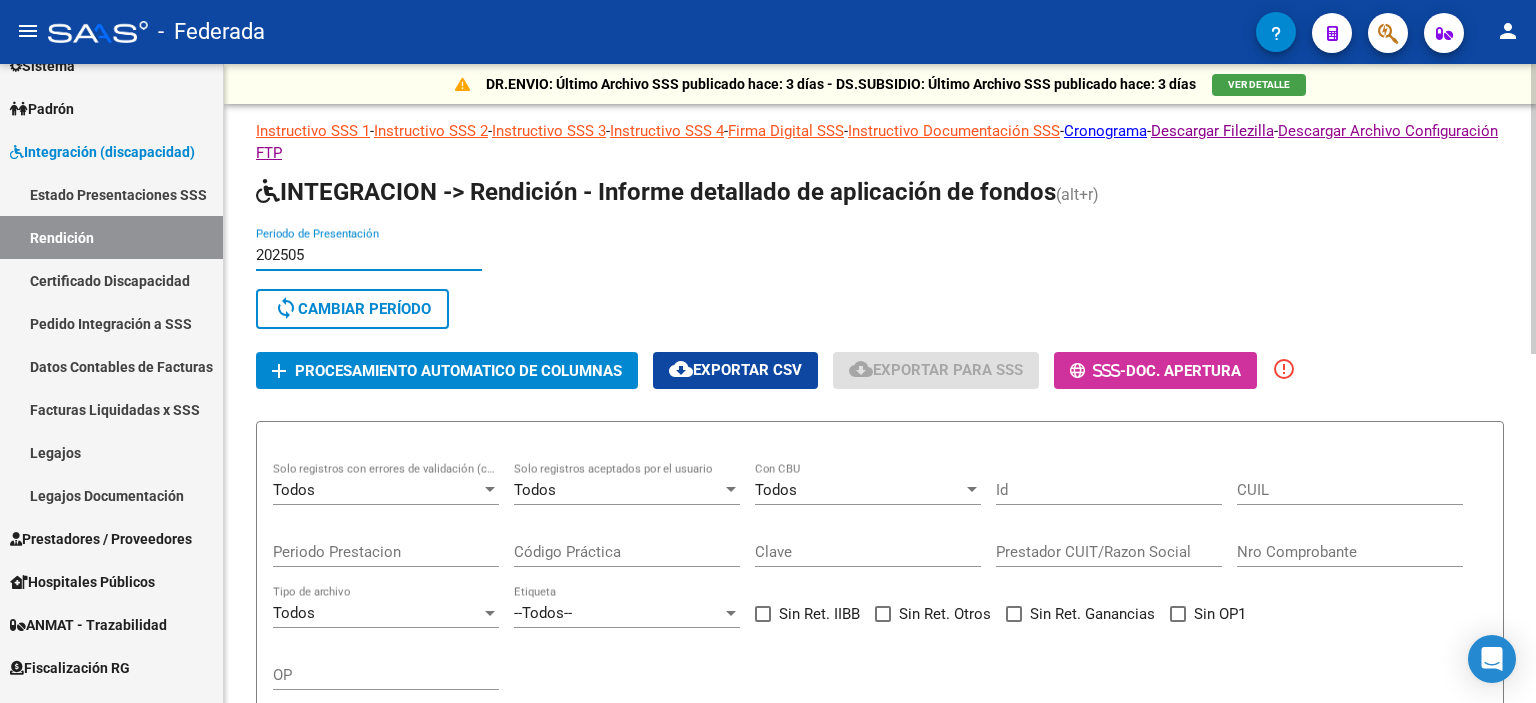 click on "202505" at bounding box center [369, 255] 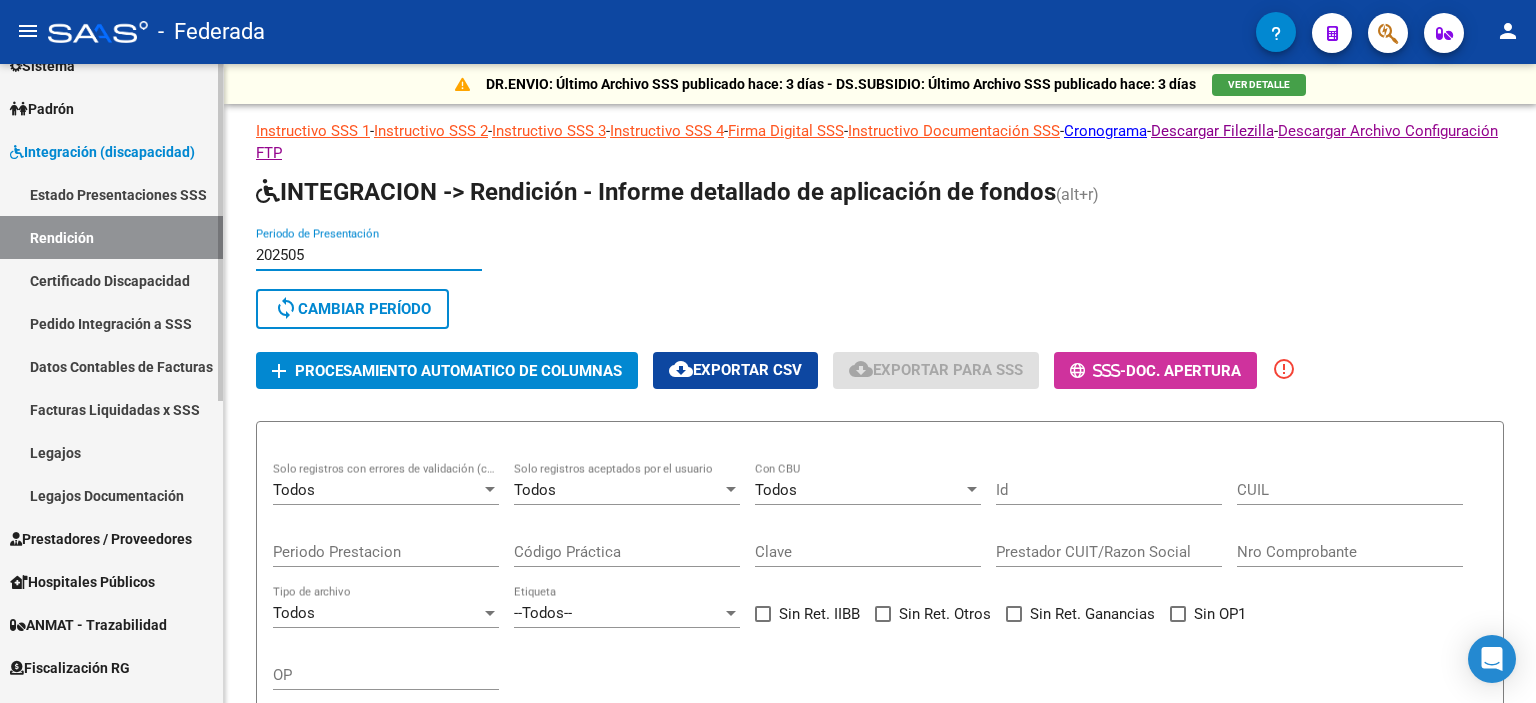 drag, startPoint x: 330, startPoint y: 252, endPoint x: 186, endPoint y: 225, distance: 146.50938 